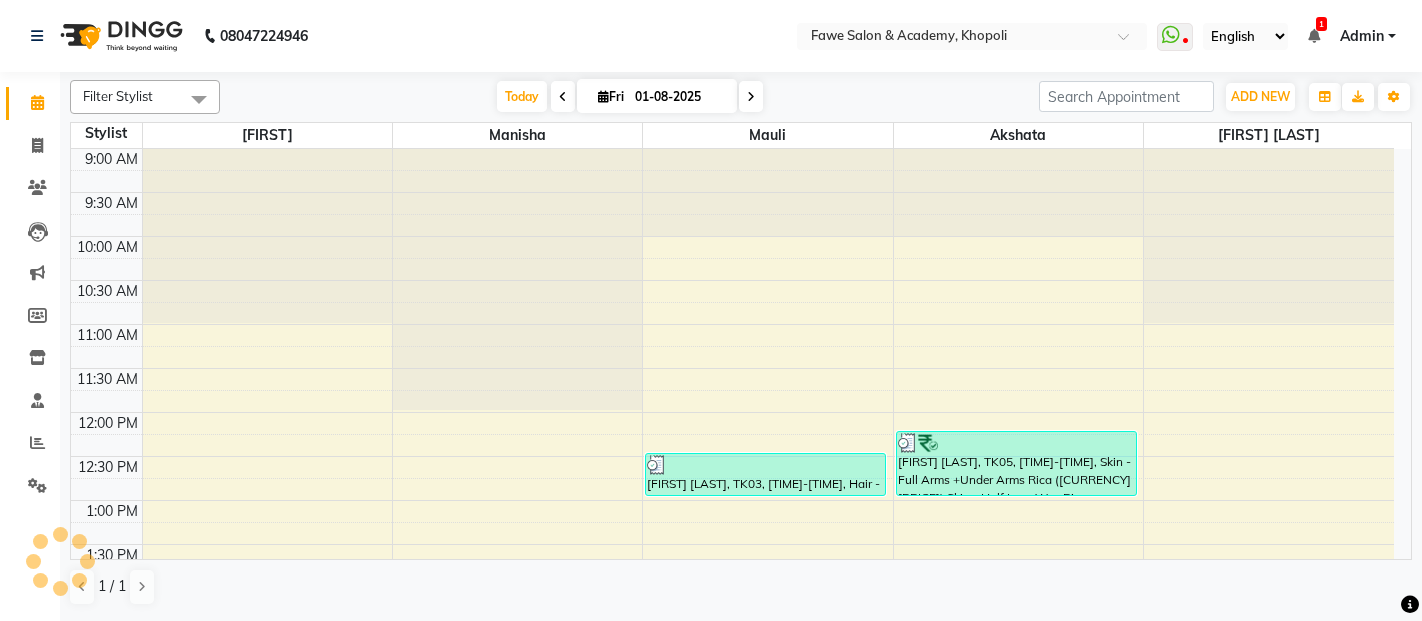 scroll, scrollTop: 0, scrollLeft: 0, axis: both 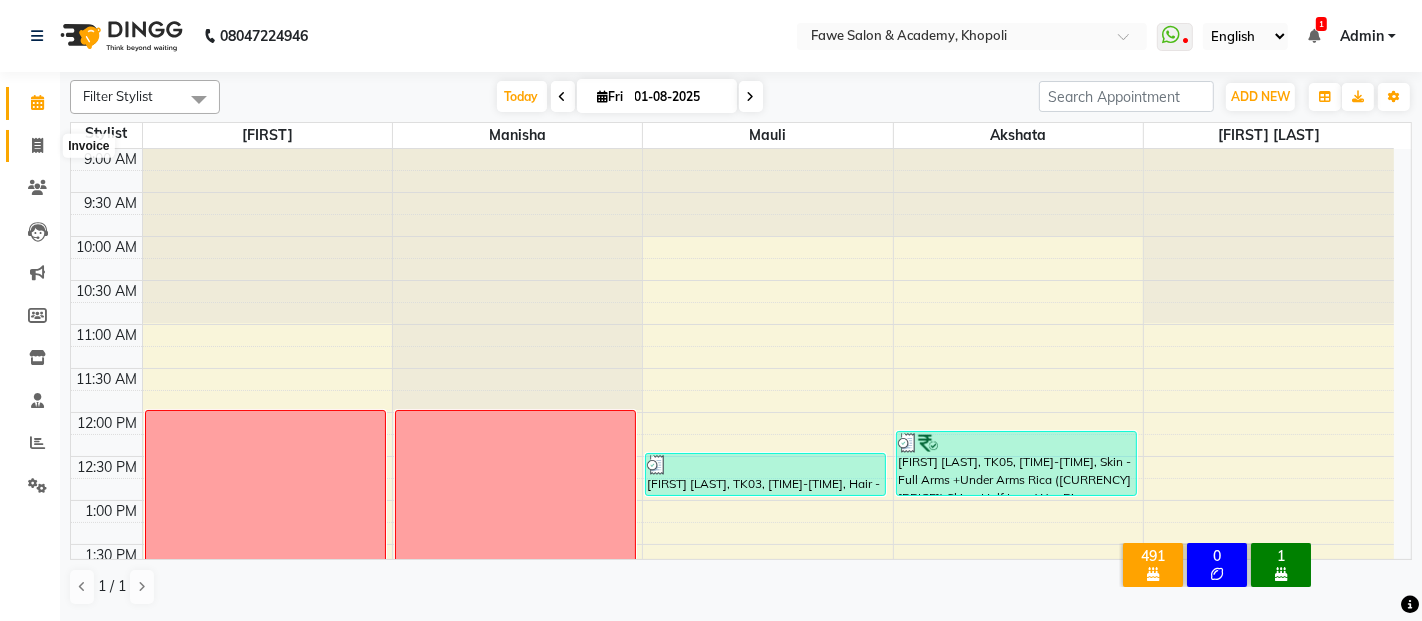 click 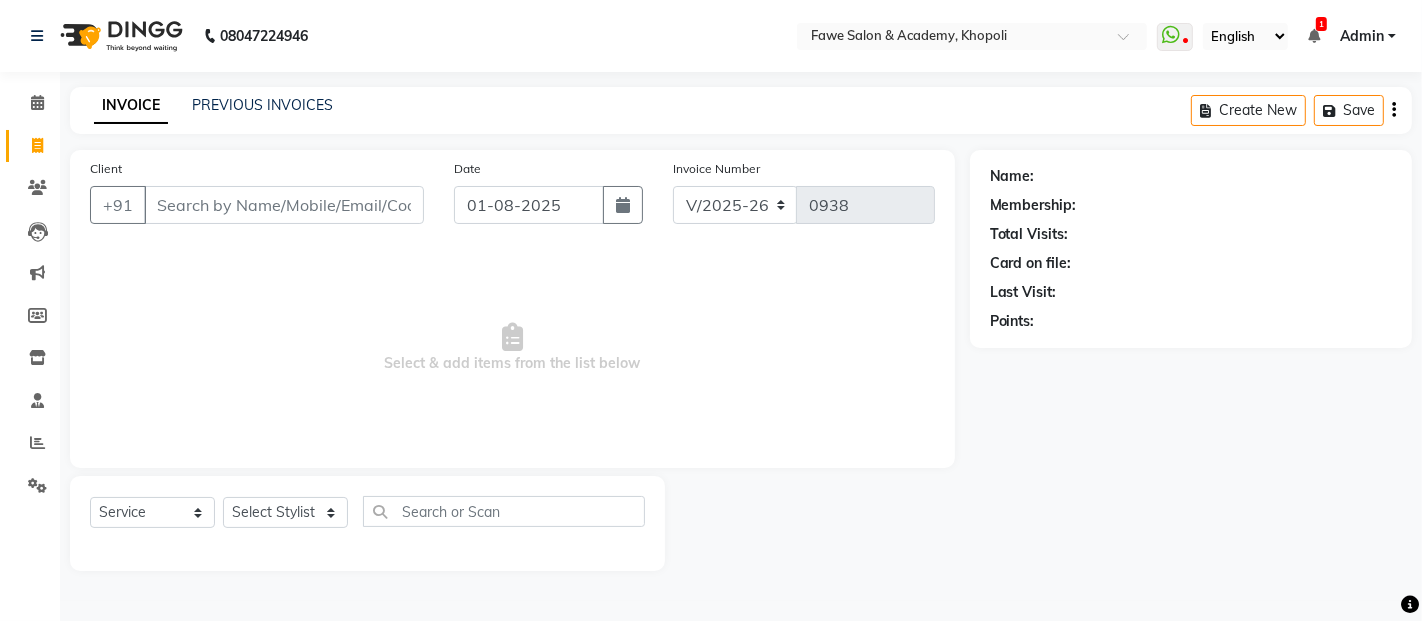 click 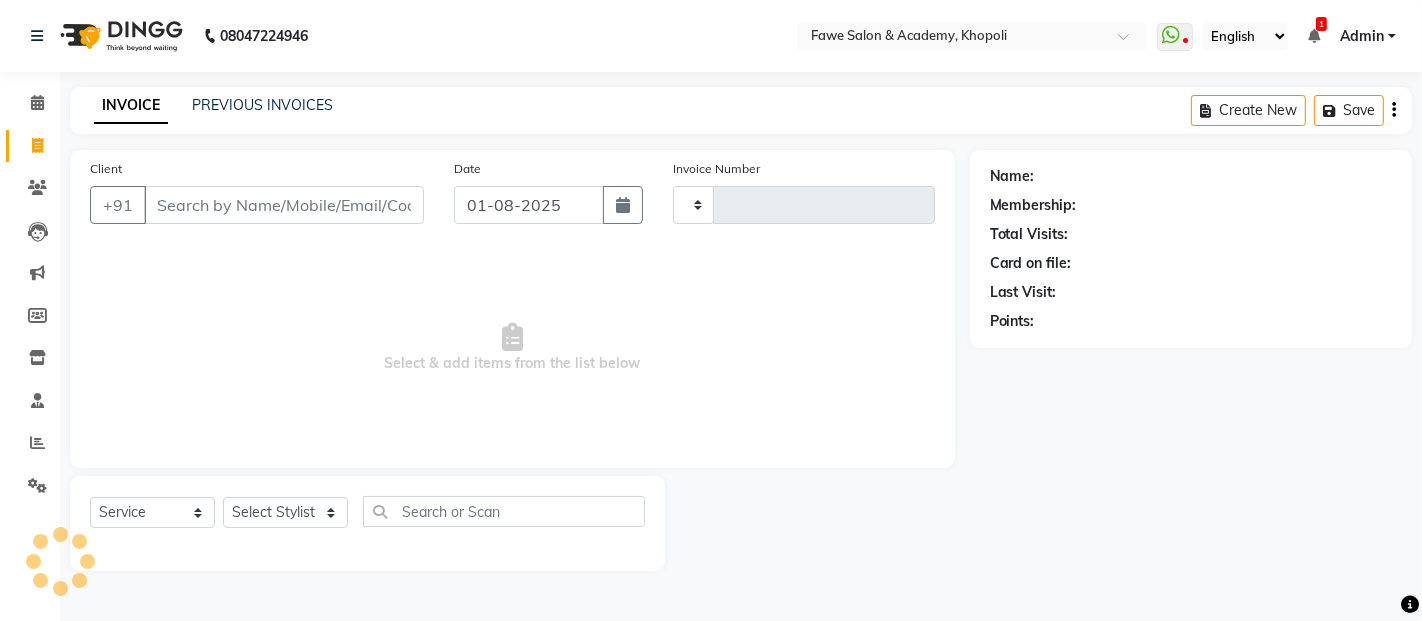 type on "0938" 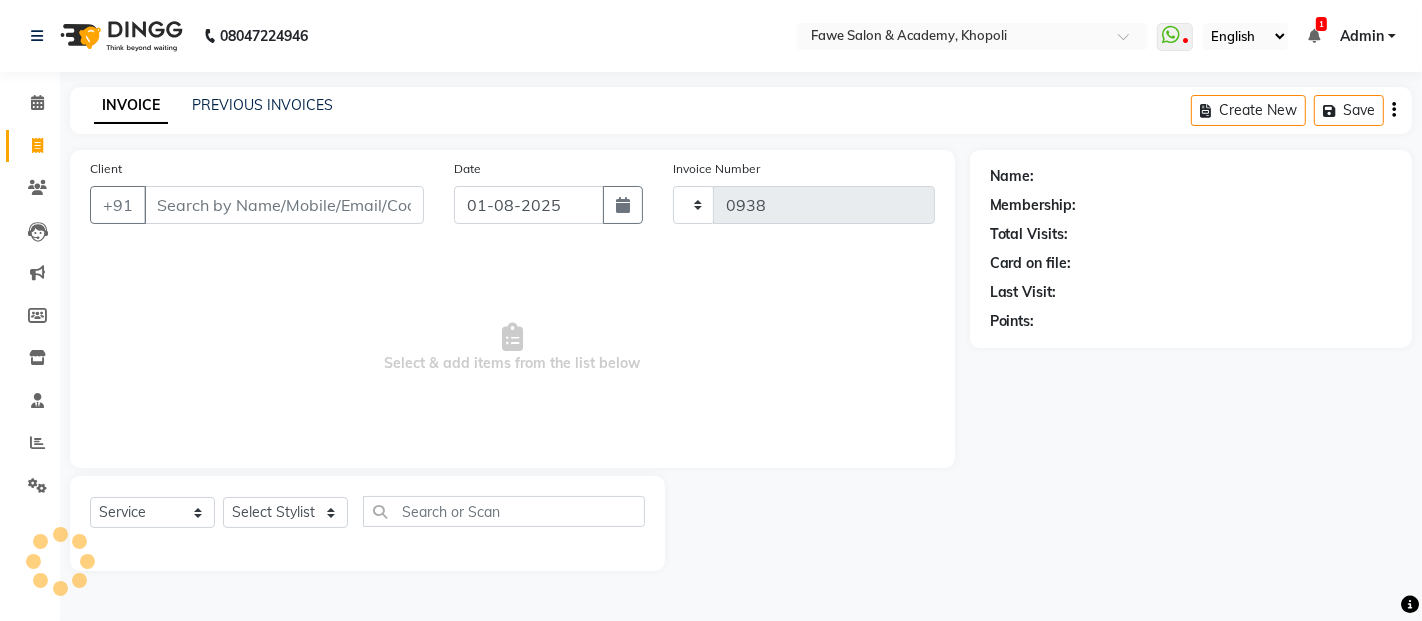 select on "879" 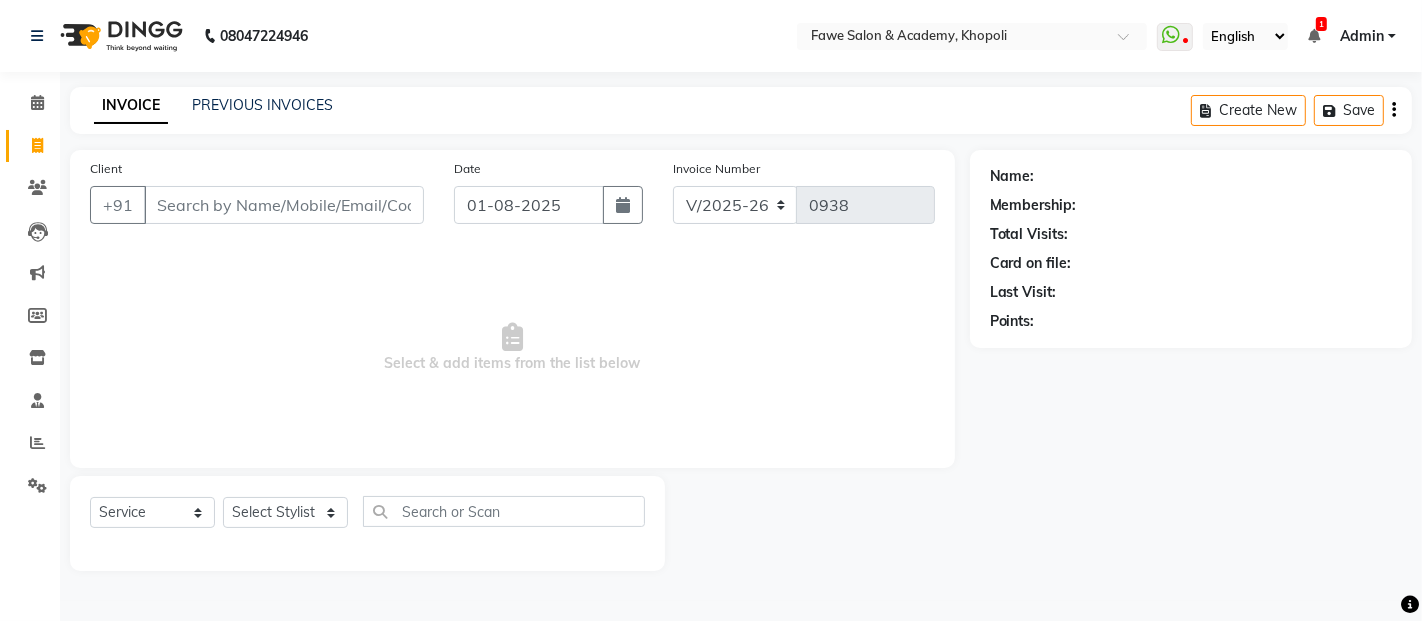 click on "Client" at bounding box center (284, 205) 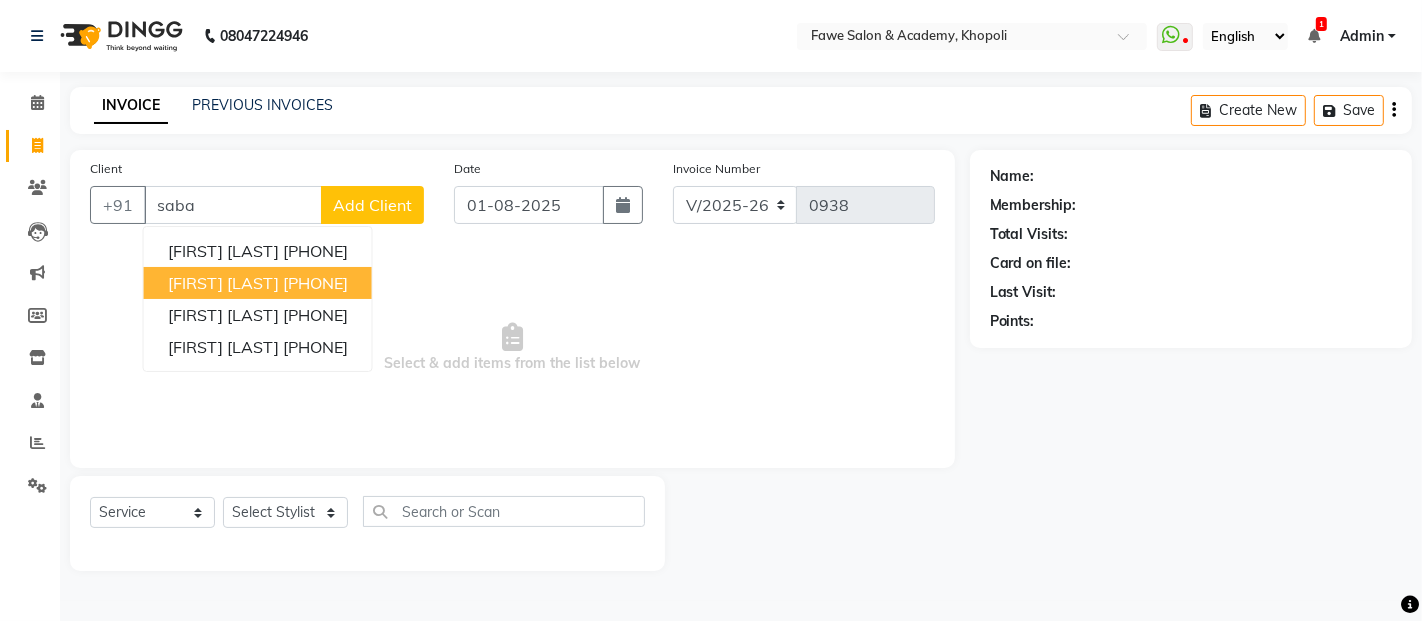 click on "[FIRST] [LAST]" at bounding box center [223, 283] 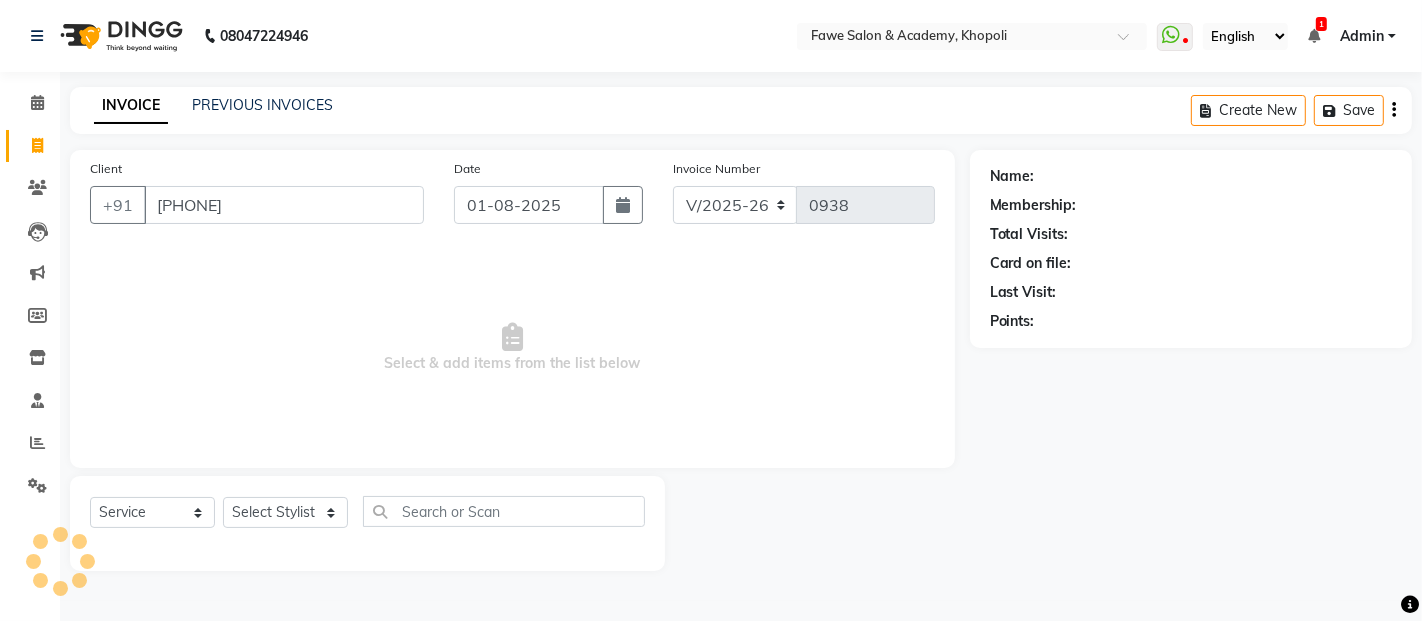 type on "[PHONE]" 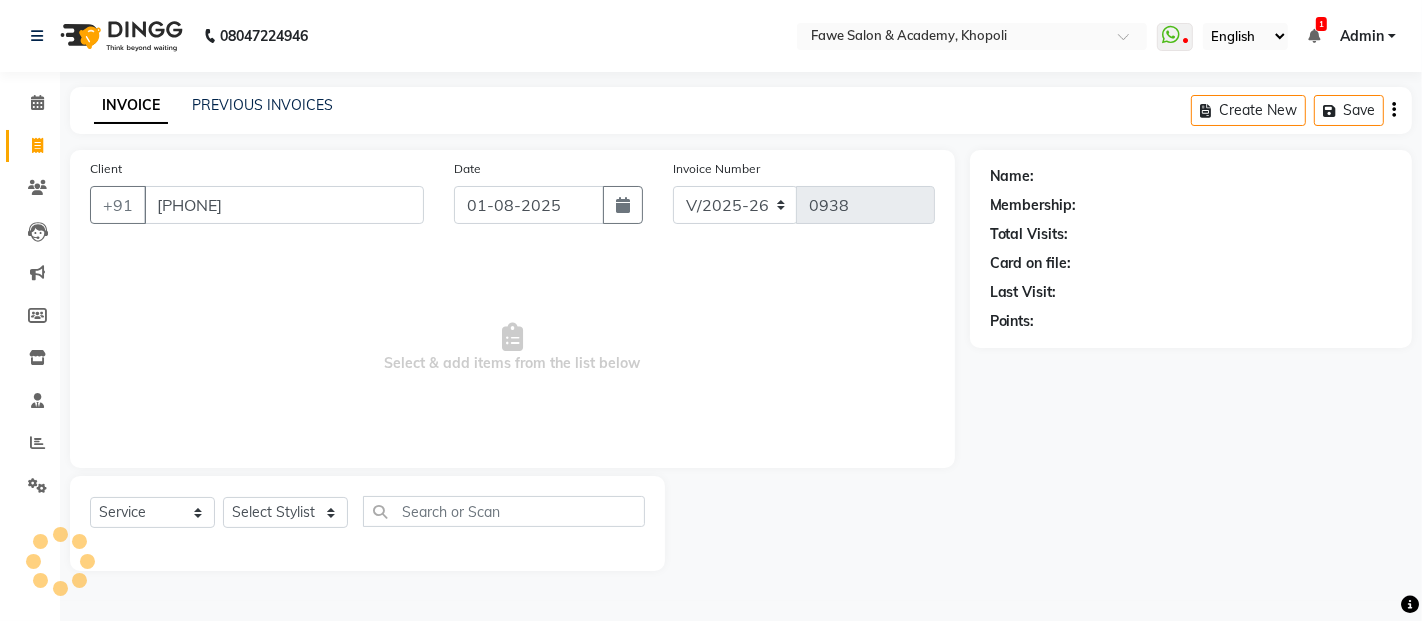 select on "1: Object" 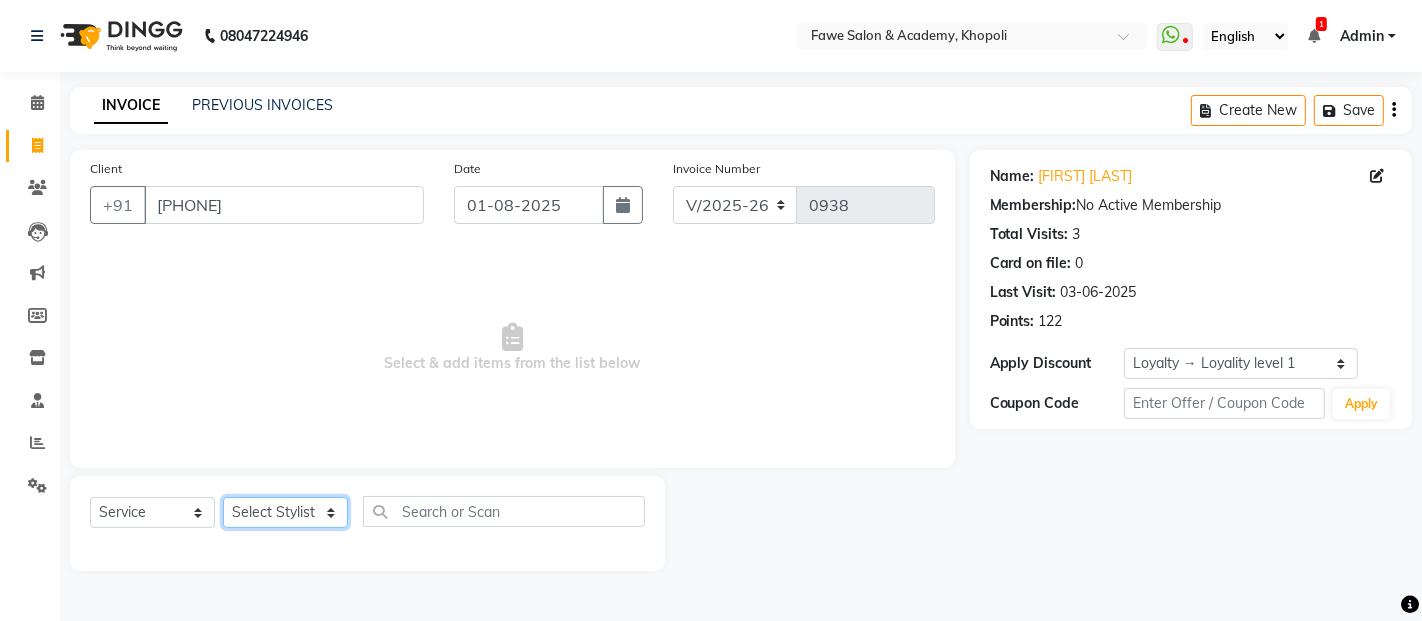 click on "Select Stylist [FIRST] [FIRST] [FIRST] [FIRST] [FIRST]" 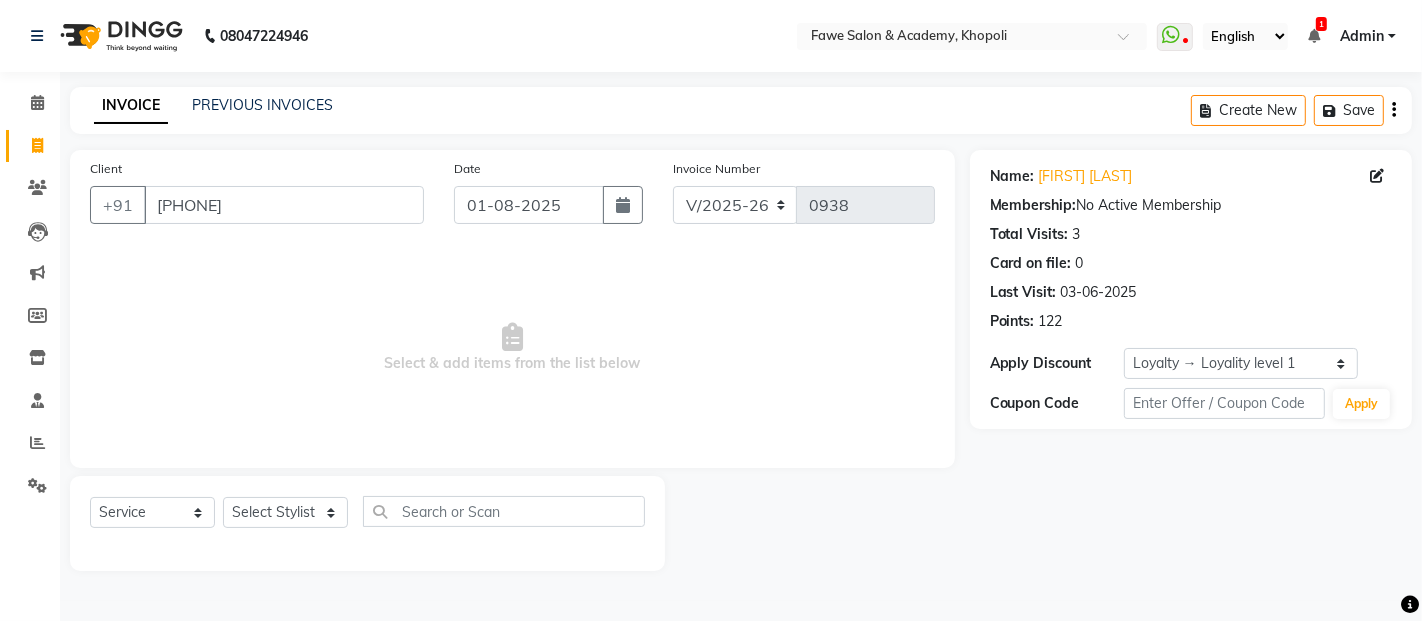 click on "Select & add items from the list below" at bounding box center [512, 348] 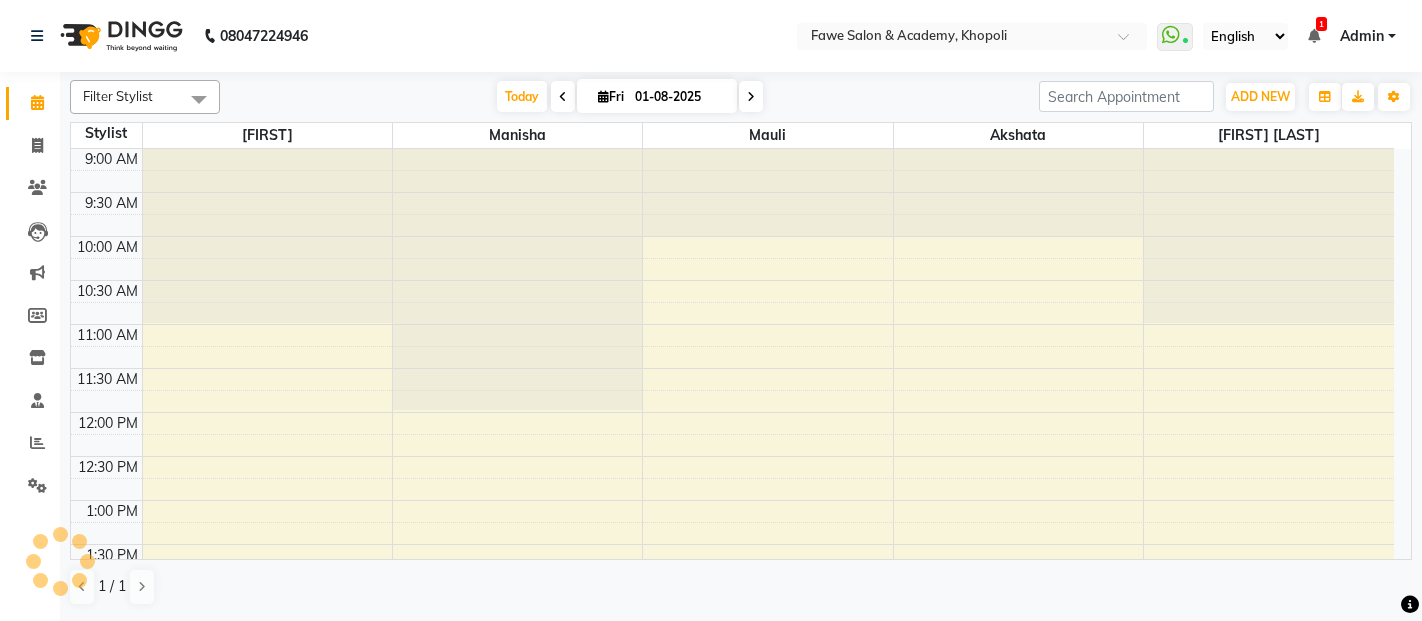 scroll, scrollTop: 0, scrollLeft: 0, axis: both 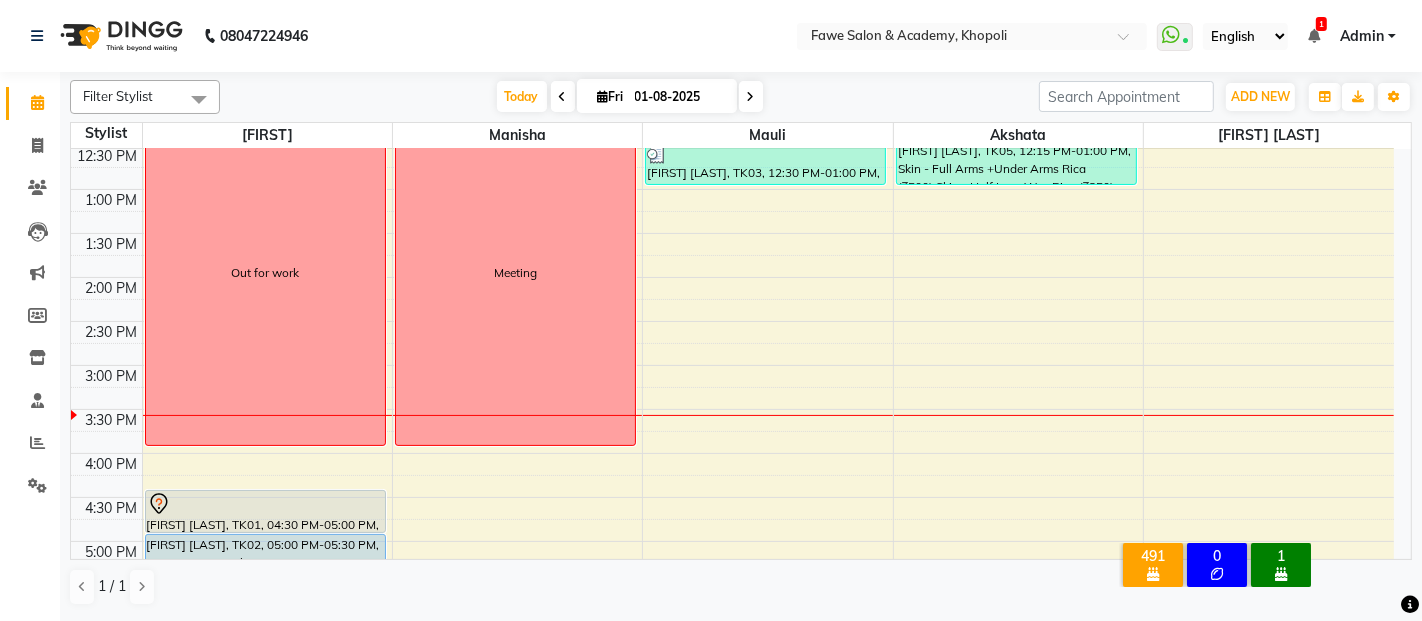 click on "9:00 AM 9:30 AM 10:00 AM 10:30 AM 11:00 AM 11:30 AM 12:00 PM 12:30 PM 1:00 PM 1:30 PM 2:00 PM 2:30 PM 3:00 PM 3:30 PM 4:00 PM 4:30 PM 5:00 PM 5:30 PM 6:00 PM 6:30 PM 7:00 PM 7:30 PM 8:00 PM 8:30 PM 9:00 PM 9:30 PM 10:00 PM 10:30 PM  Out for work
[FIRST] [LAST], TK01, 04:30 PM-05:00 PM, Baby Haircut by Creative Head    [FIRST] [LAST], TK02, 05:00 PM-05:30 PM, Hair - Haircut Male    [FIRST] [LAST], TK02, 05:30 PM-05:45 PM, Hair - Beard Male             [FIRST] [LAST], TK04, 06:30 PM-07:30 PM, Haircut Female By Creative Head  Meeting
[FIRST] [LAST], TK03, 12:30 PM-01:00 PM, Hair - Haircut Male     [FIRST] [LAST], TK05, 12:15 PM-01:00 PM, Skin - Full Arms +Under Arms Rica (₹500),Skin - Half Legs Wax Rica (₹350)" at bounding box center (732, 453) 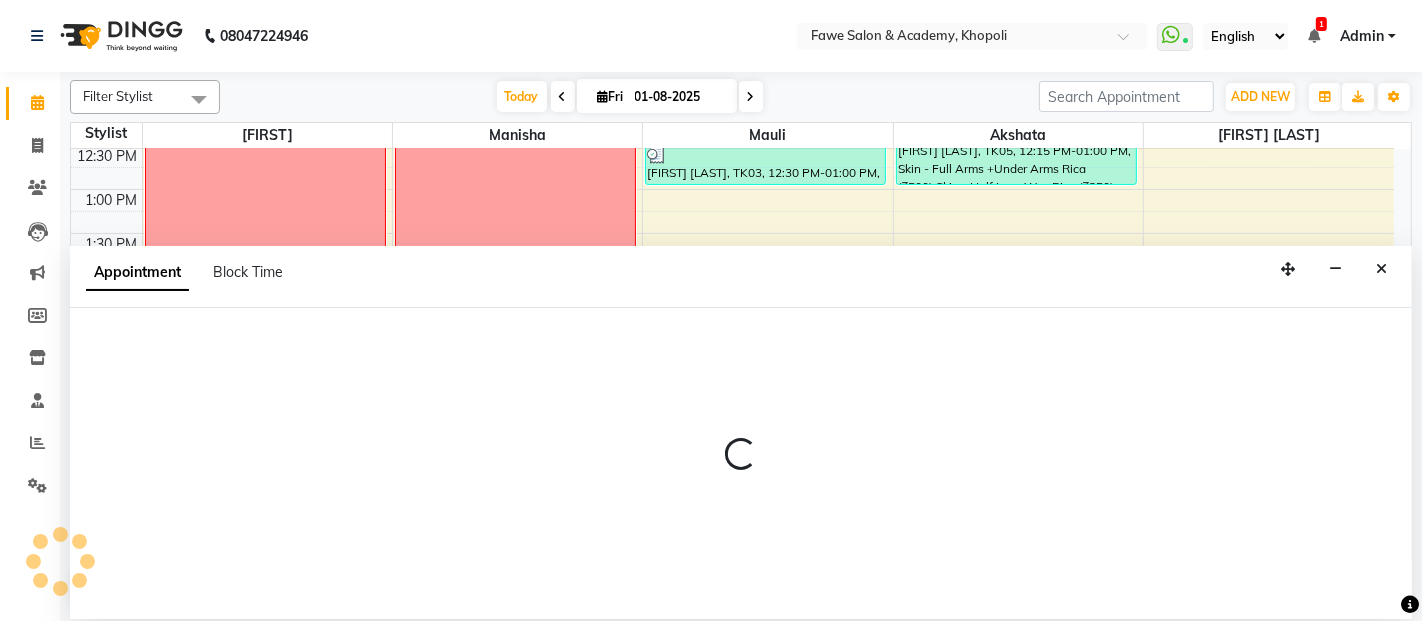 select on "41191" 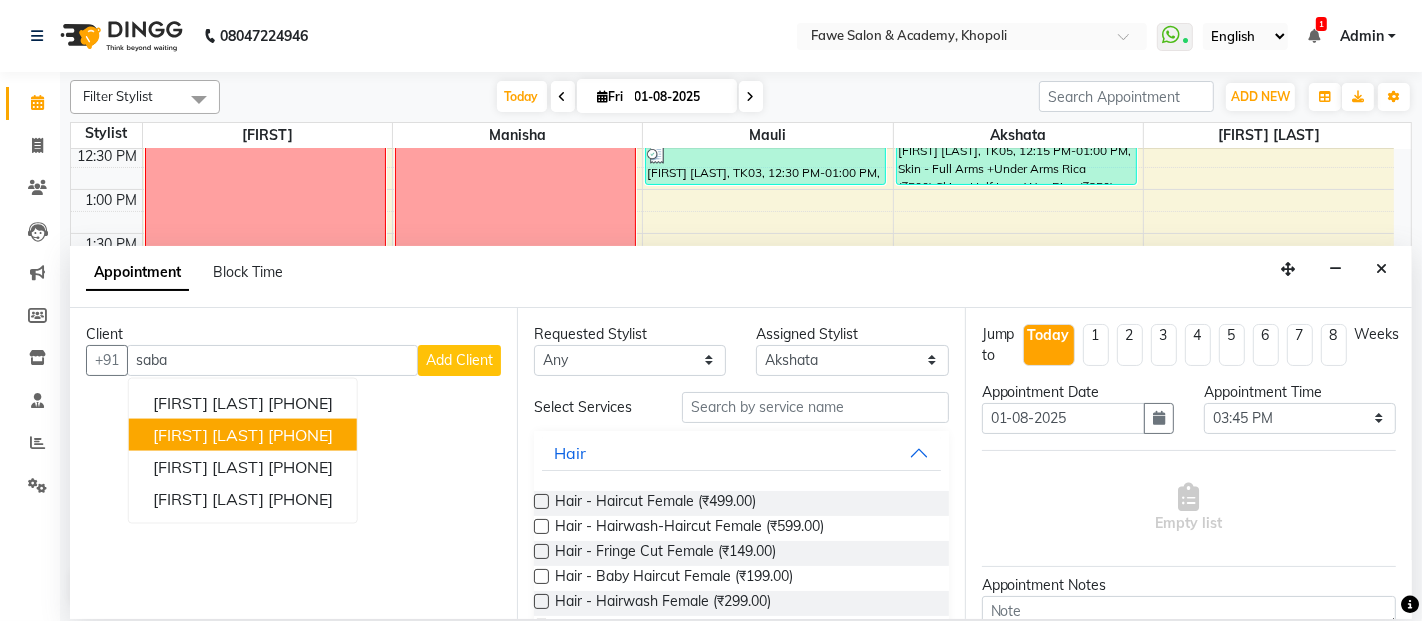 click on "[PHONE]" at bounding box center [300, 435] 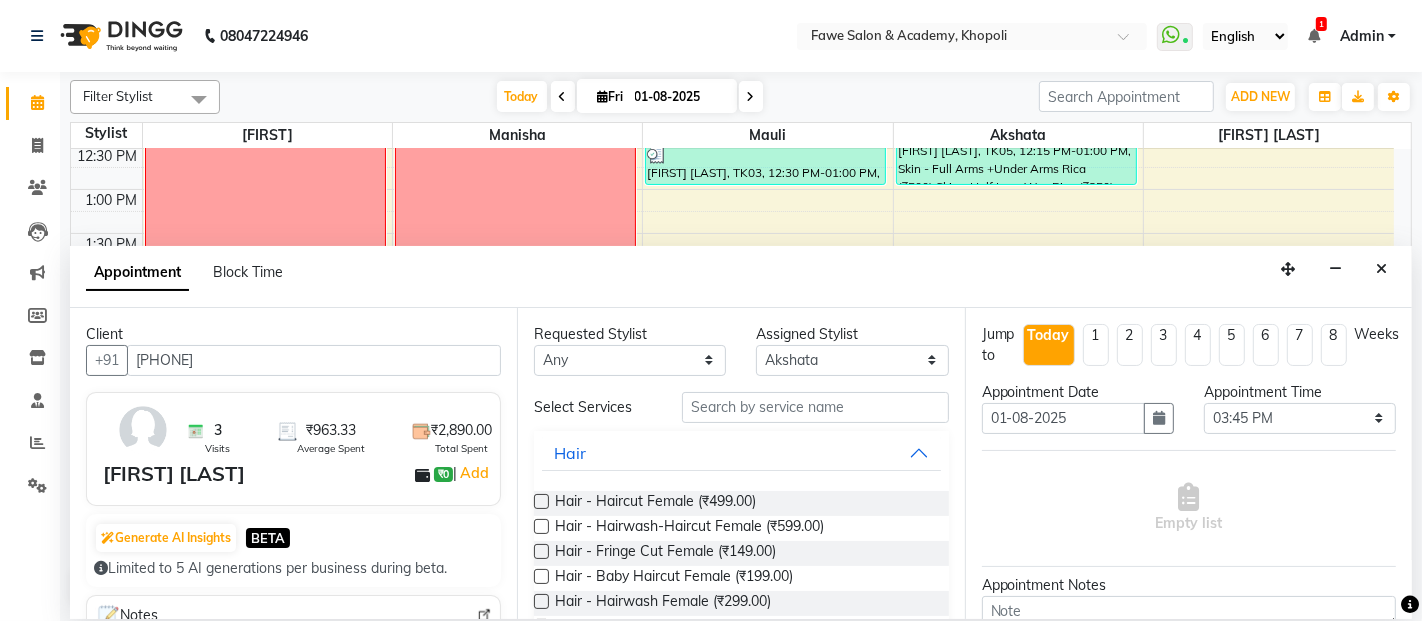 type on "[PHONE]" 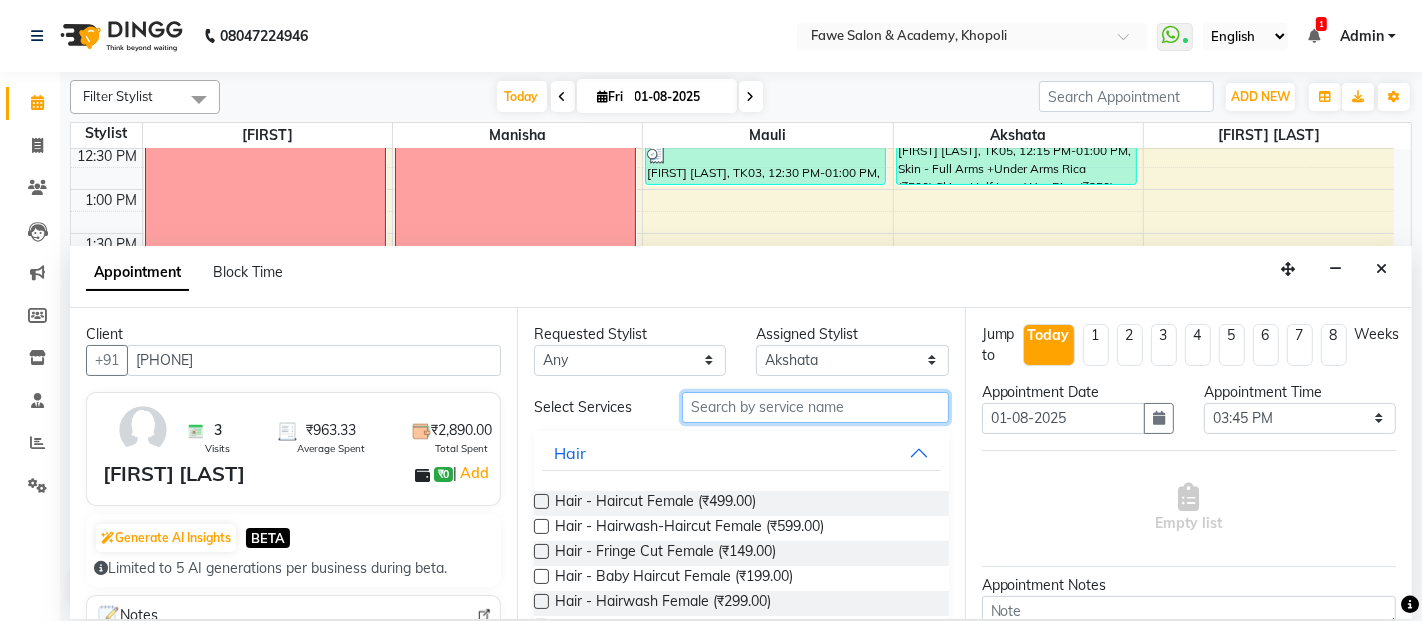 click at bounding box center (815, 407) 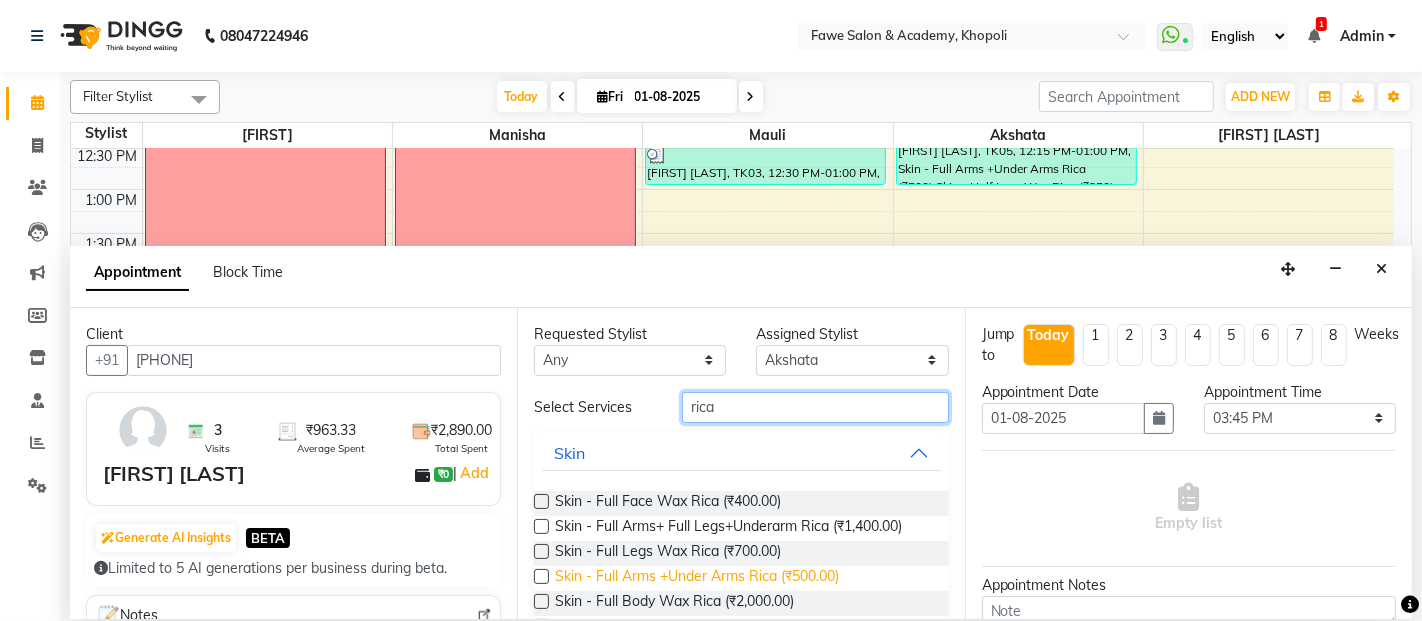 type on "rica" 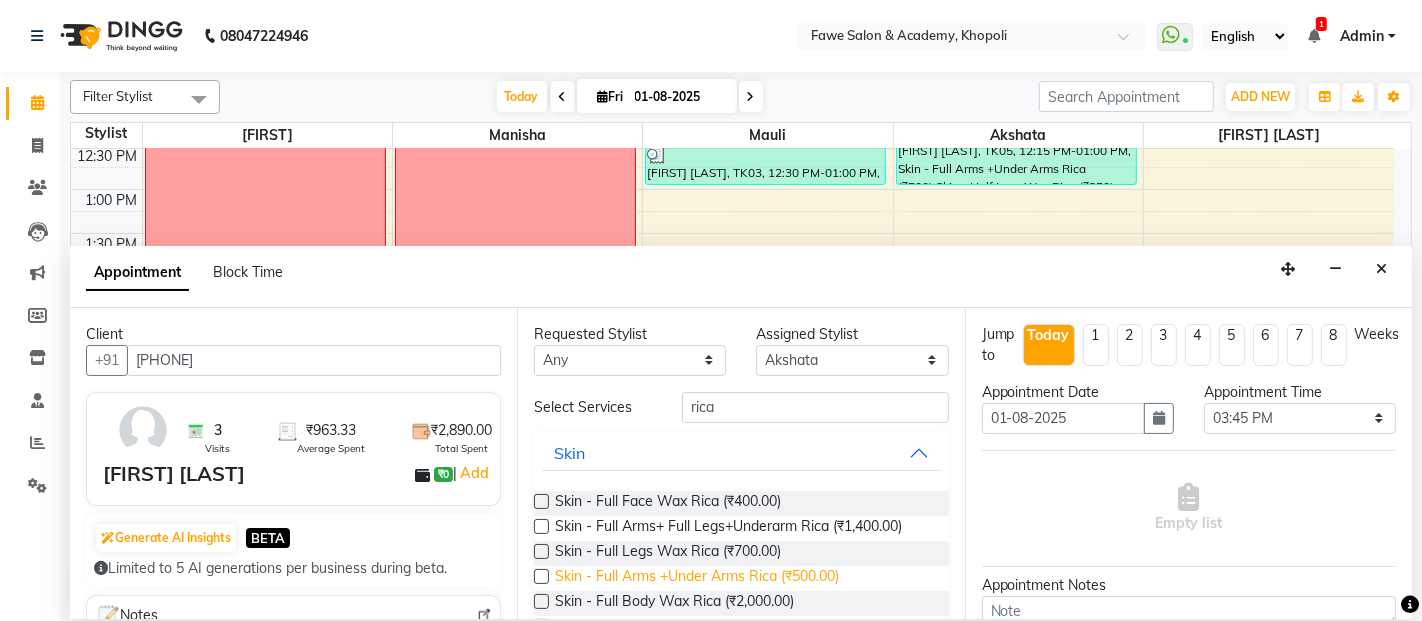 click on "Skin - Full Arms +Under Arms Rica (₹500.00)" at bounding box center (697, 578) 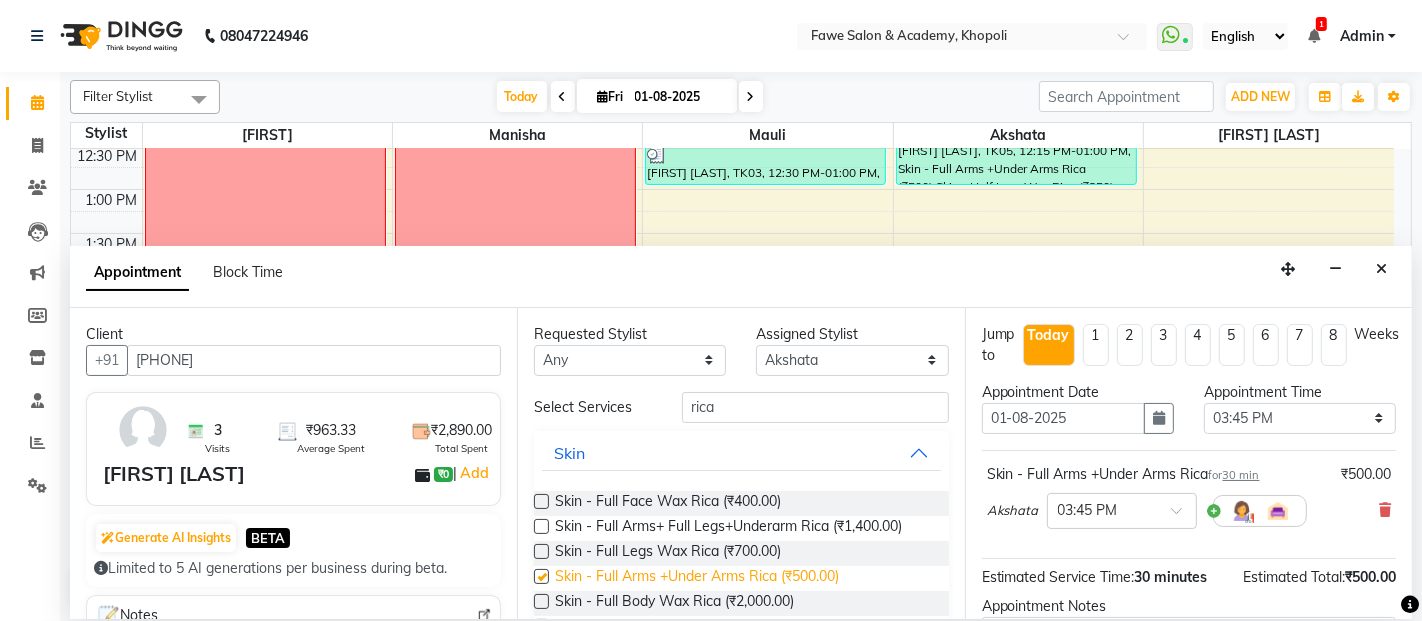 checkbox on "false" 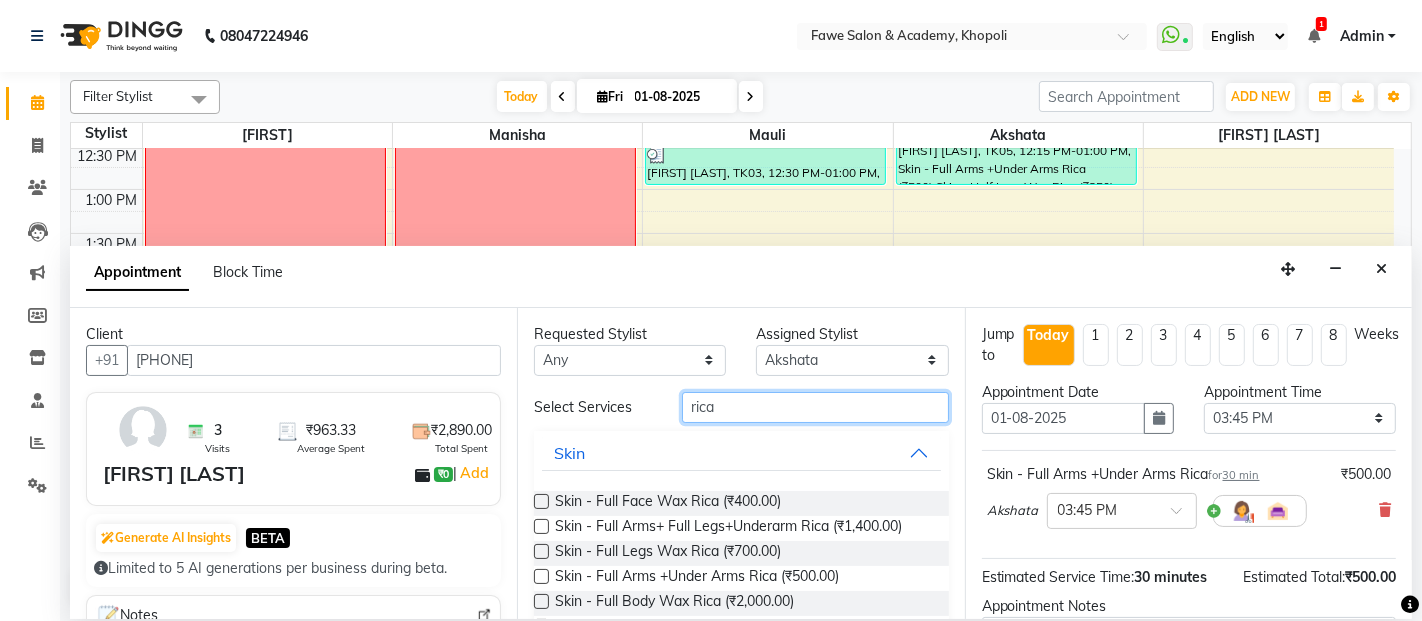 click on "rica" at bounding box center (815, 407) 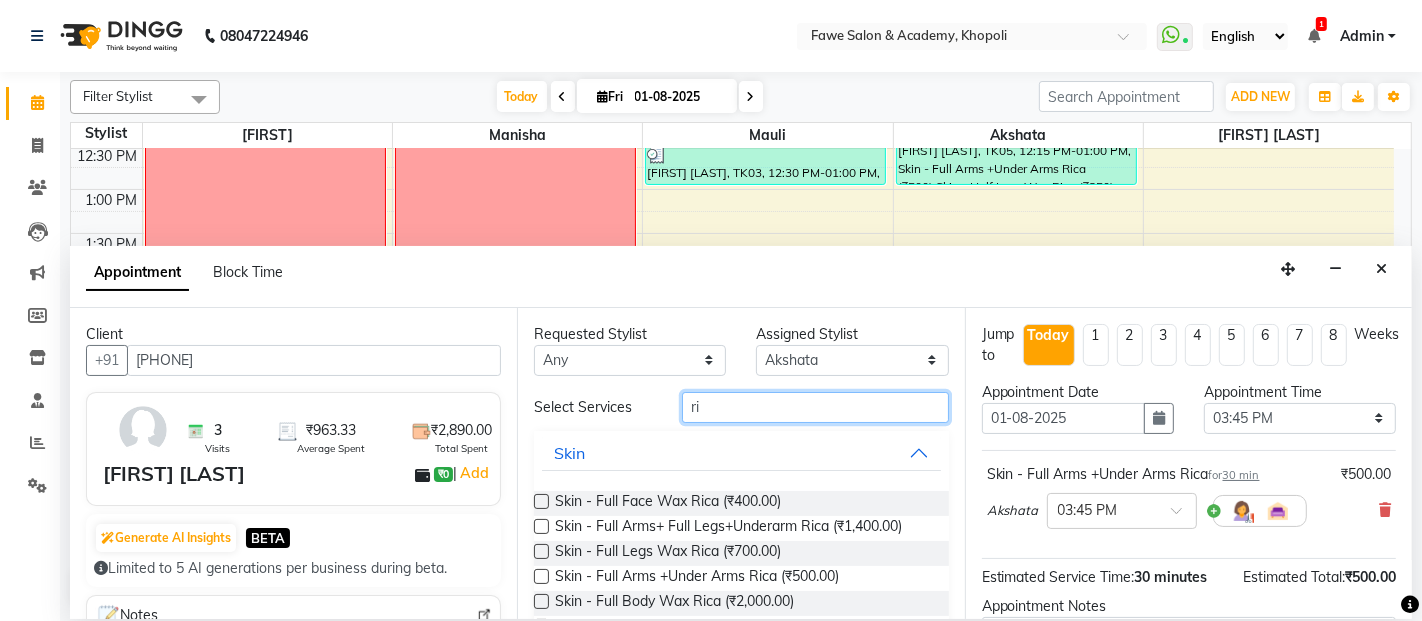type on "r" 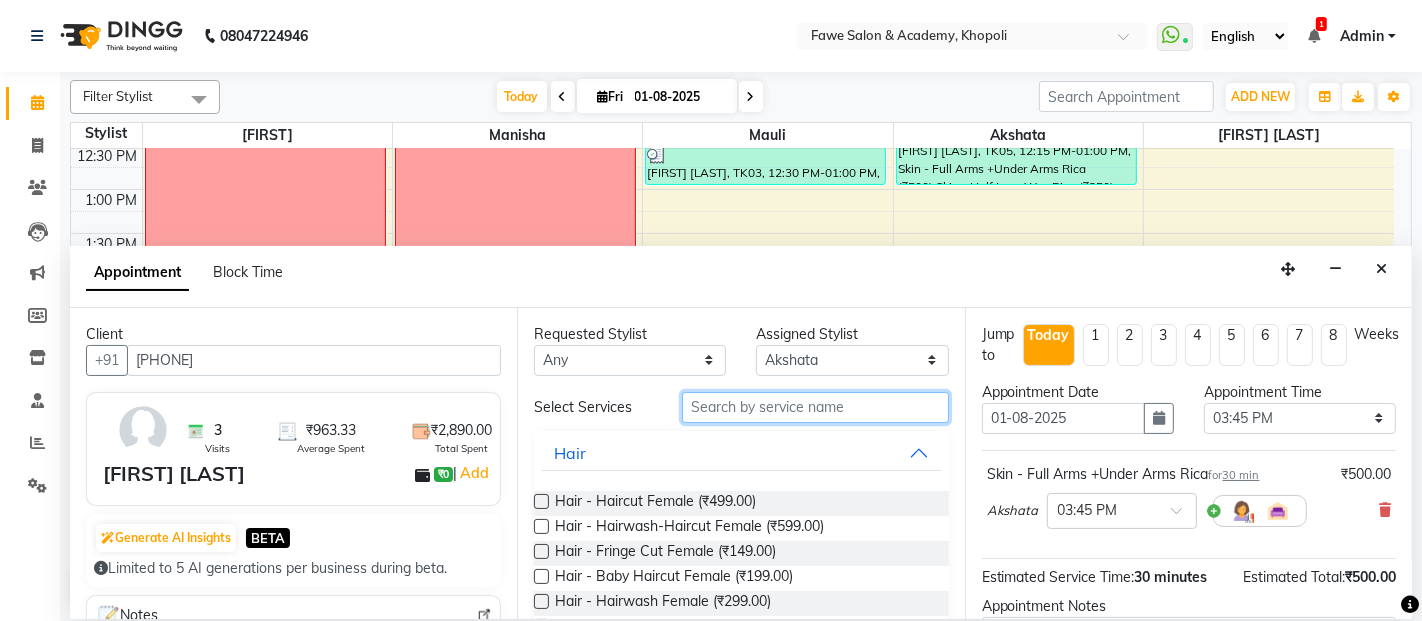 click at bounding box center (815, 407) 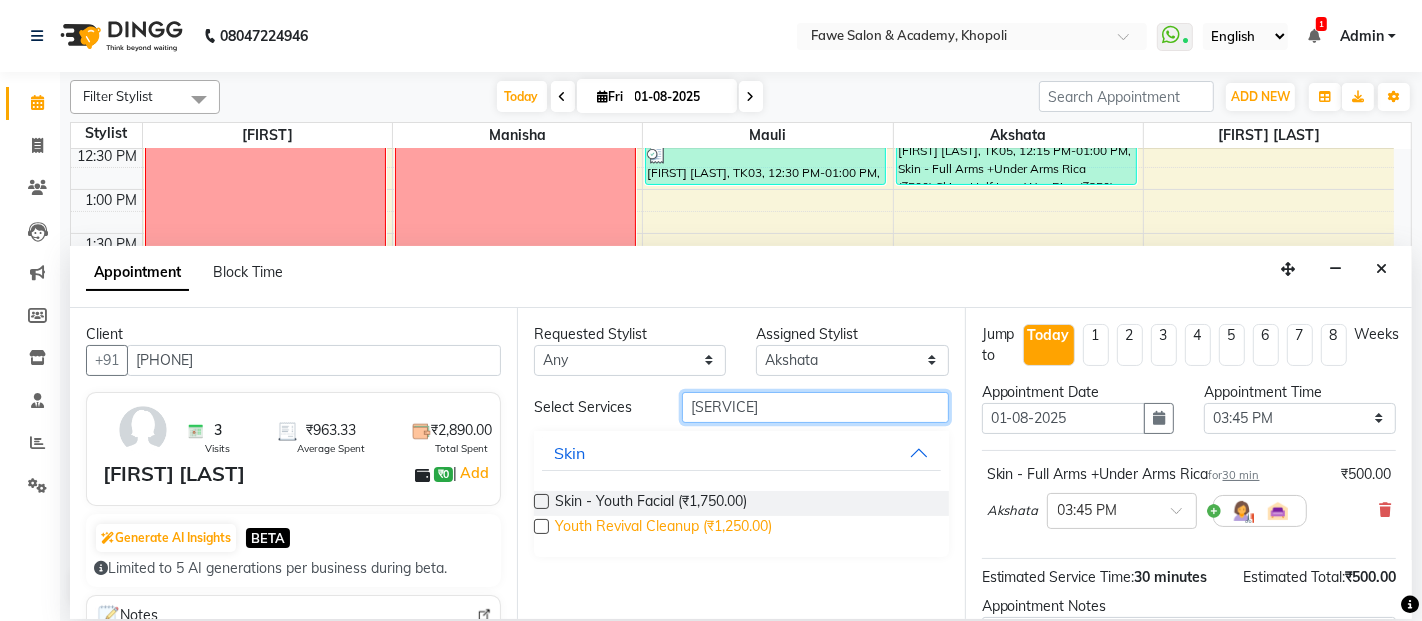 type on "[SERVICE]" 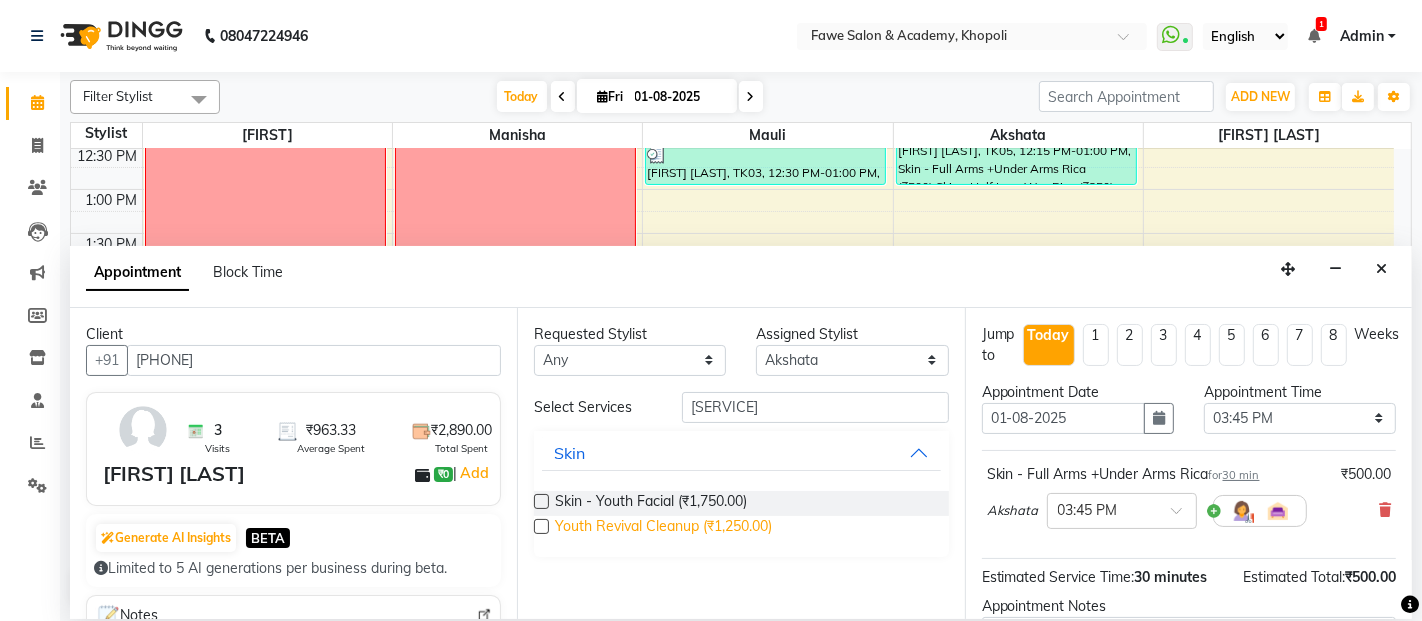 click on "Youth Revival Cleanup (₹1,250.00)" at bounding box center (663, 528) 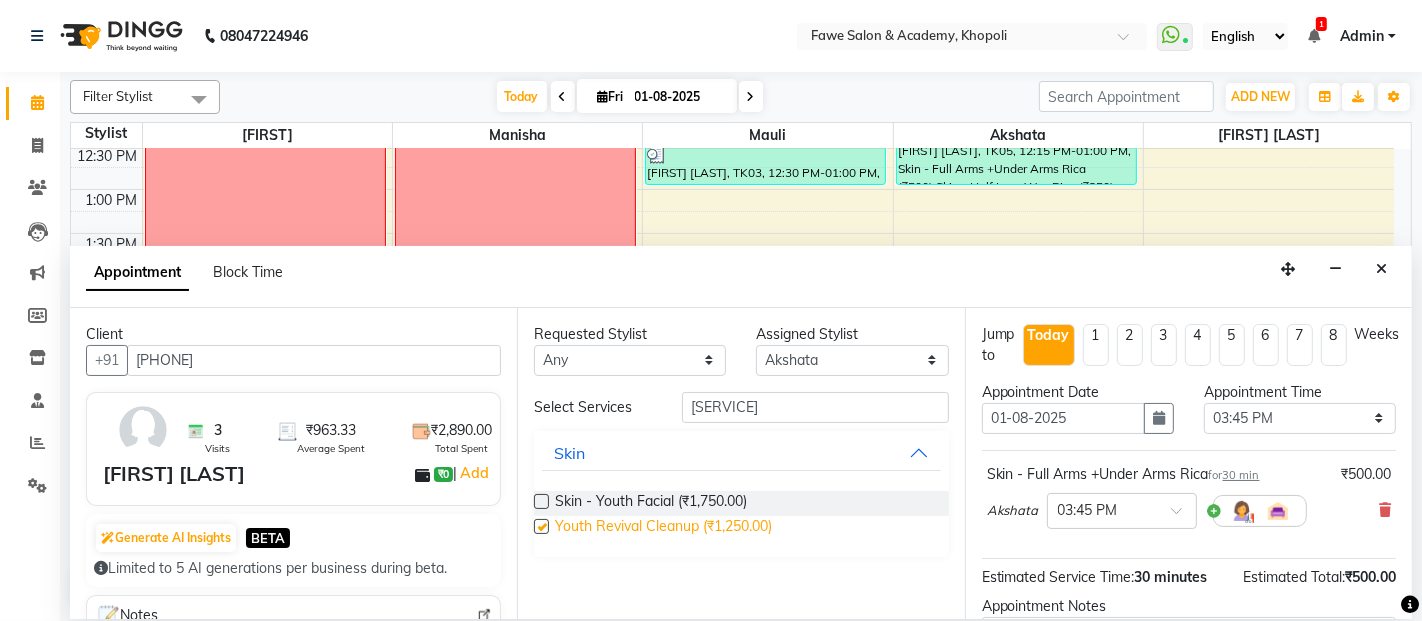 checkbox on "false" 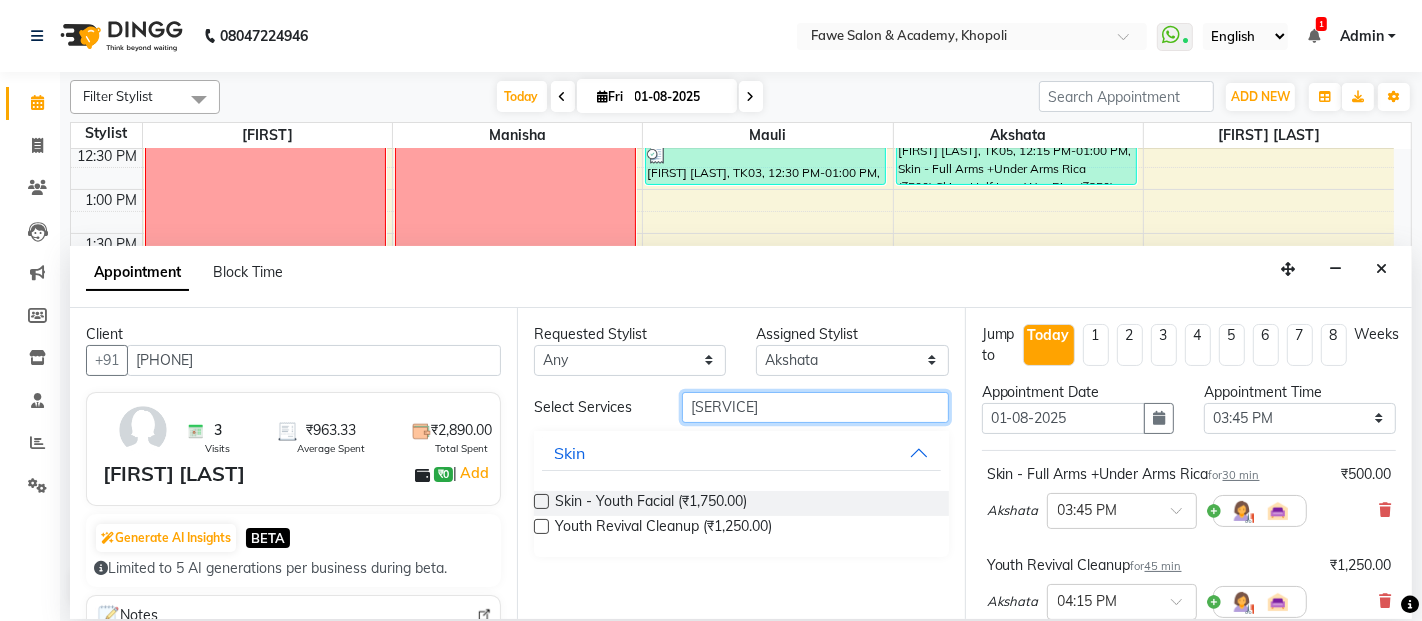 click on "[SERVICE]" at bounding box center [815, 407] 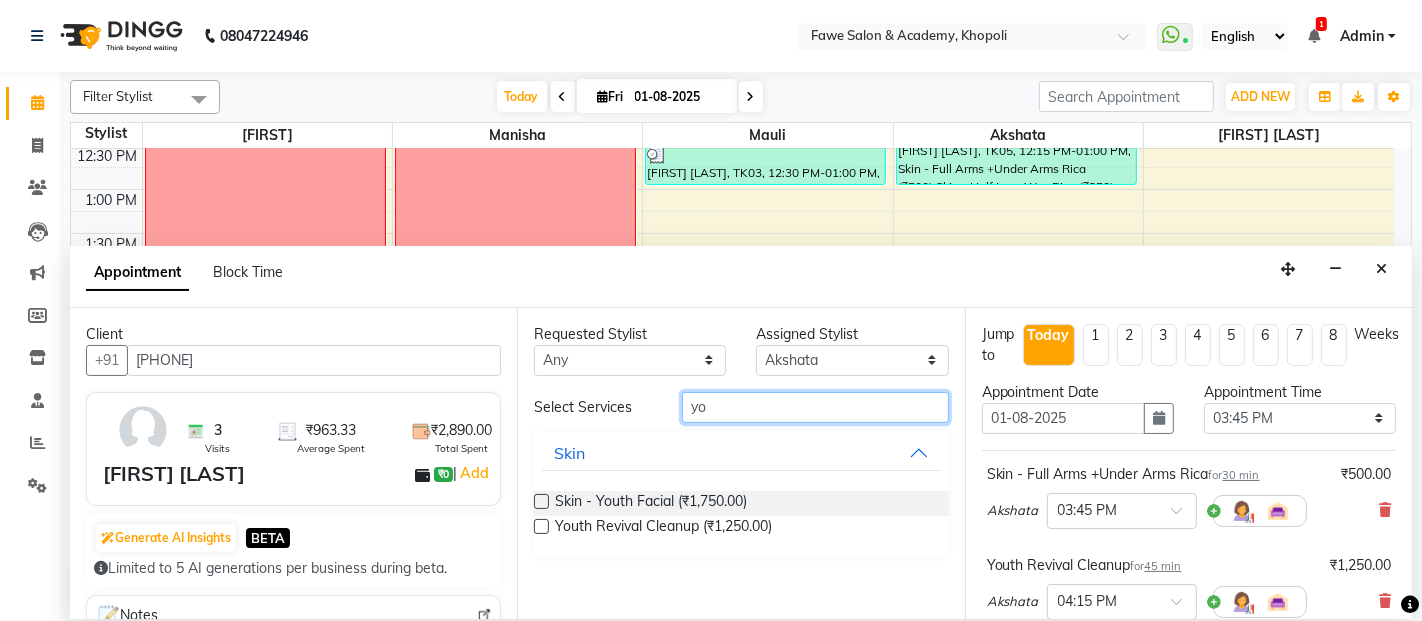 type on "y" 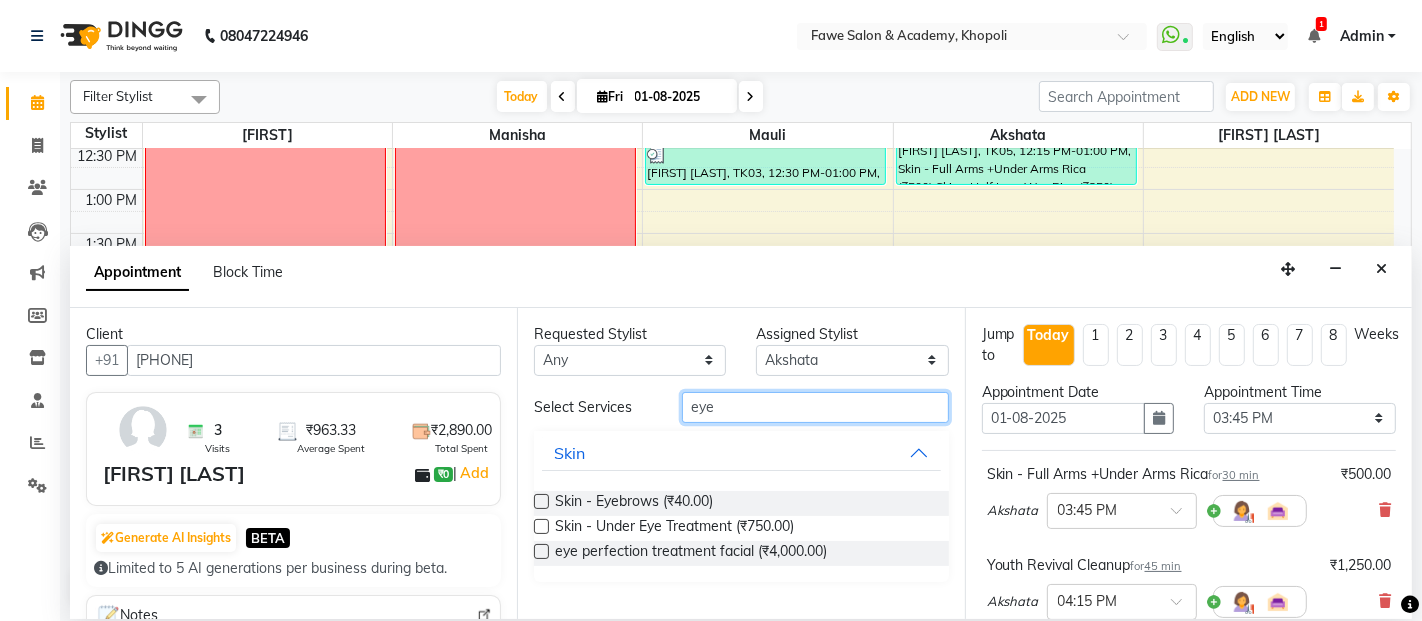 type on "eye" 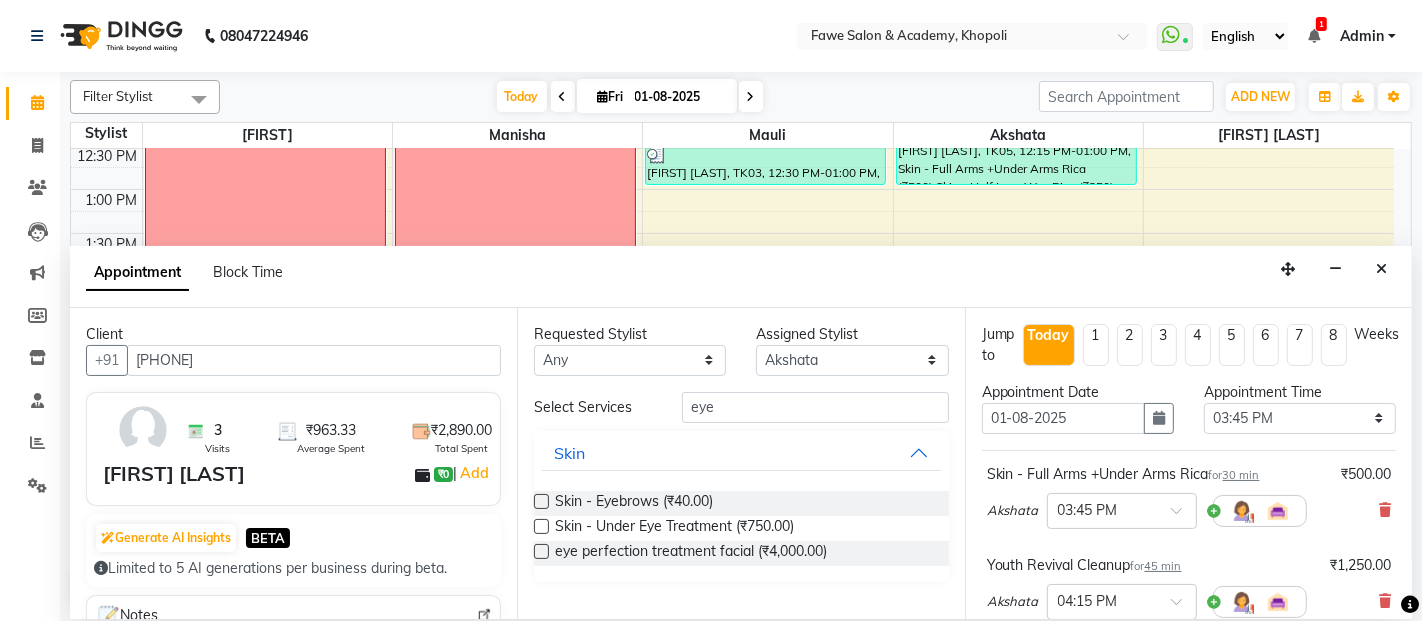 click on "Skin - Eyebrows (₹40.00)" at bounding box center [741, 503] 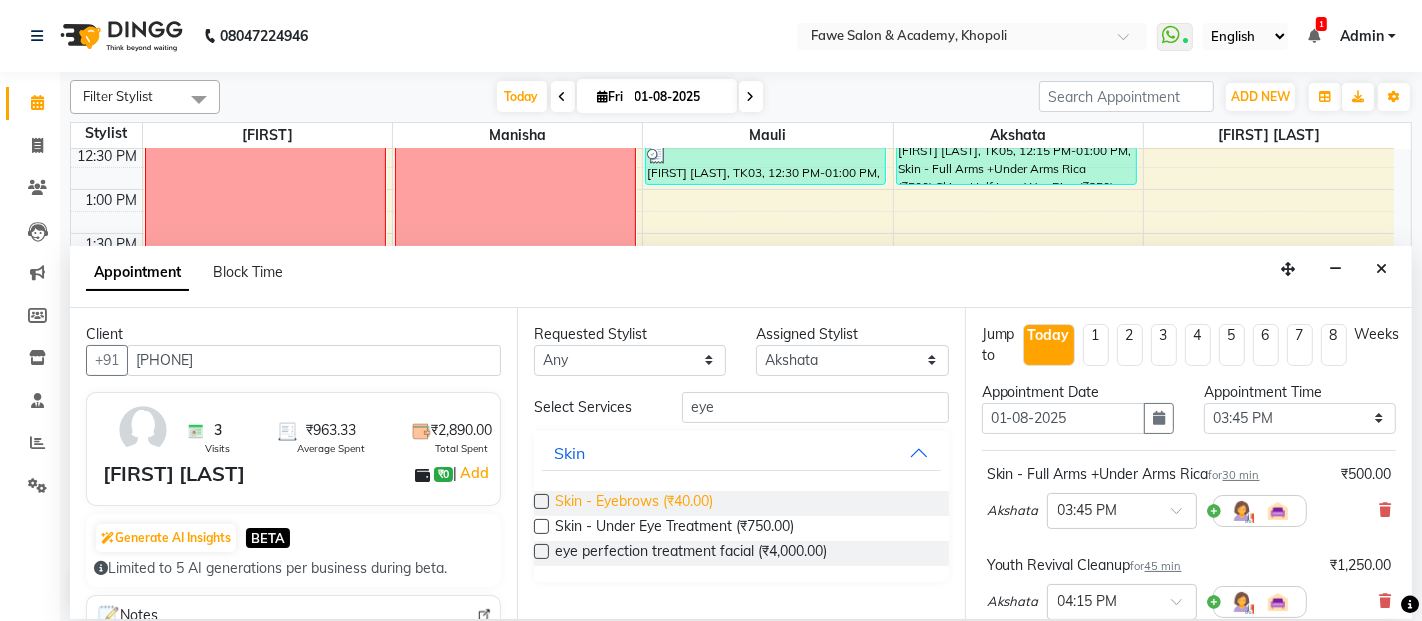 click on "Skin - Eyebrows (₹40.00)" at bounding box center [634, 503] 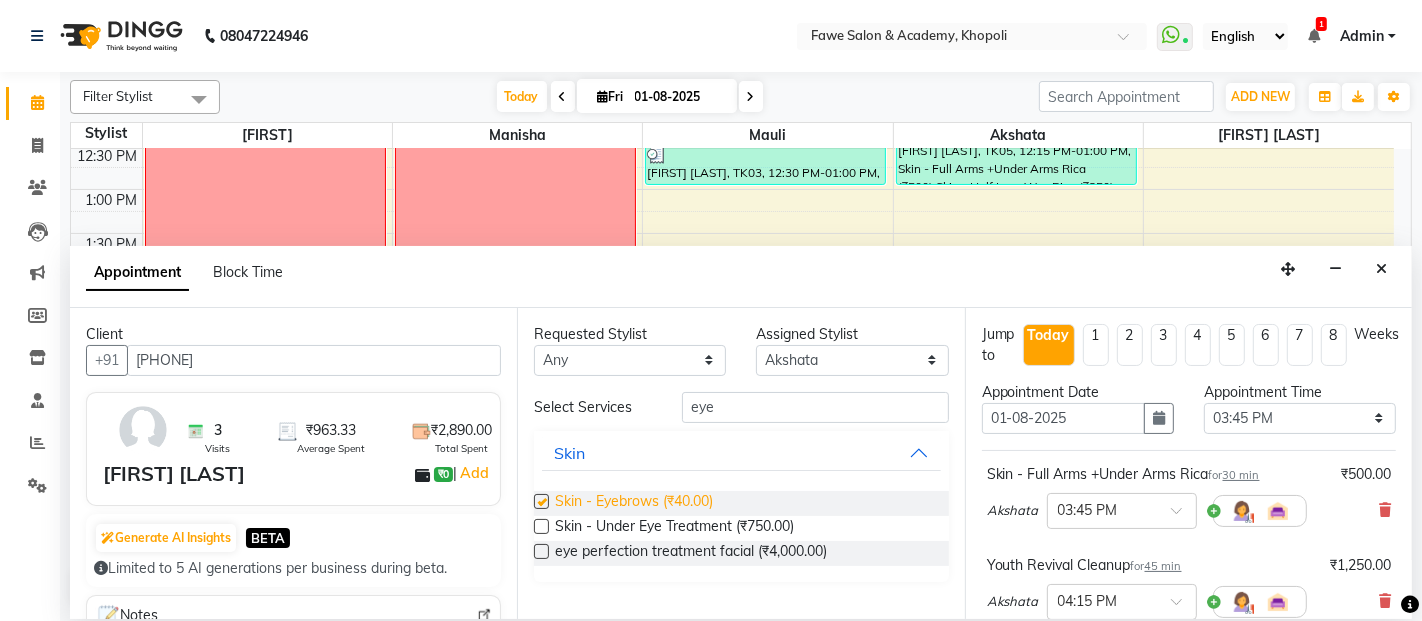 checkbox on "false" 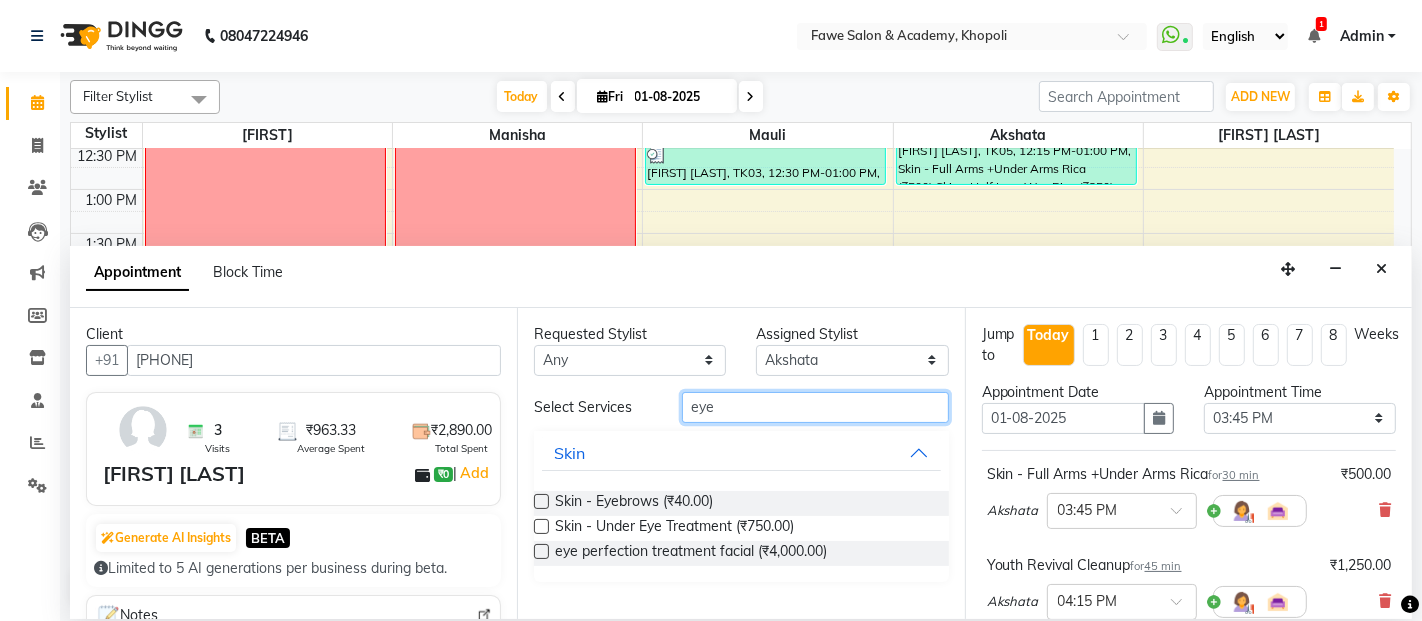 click on "eye" at bounding box center [815, 407] 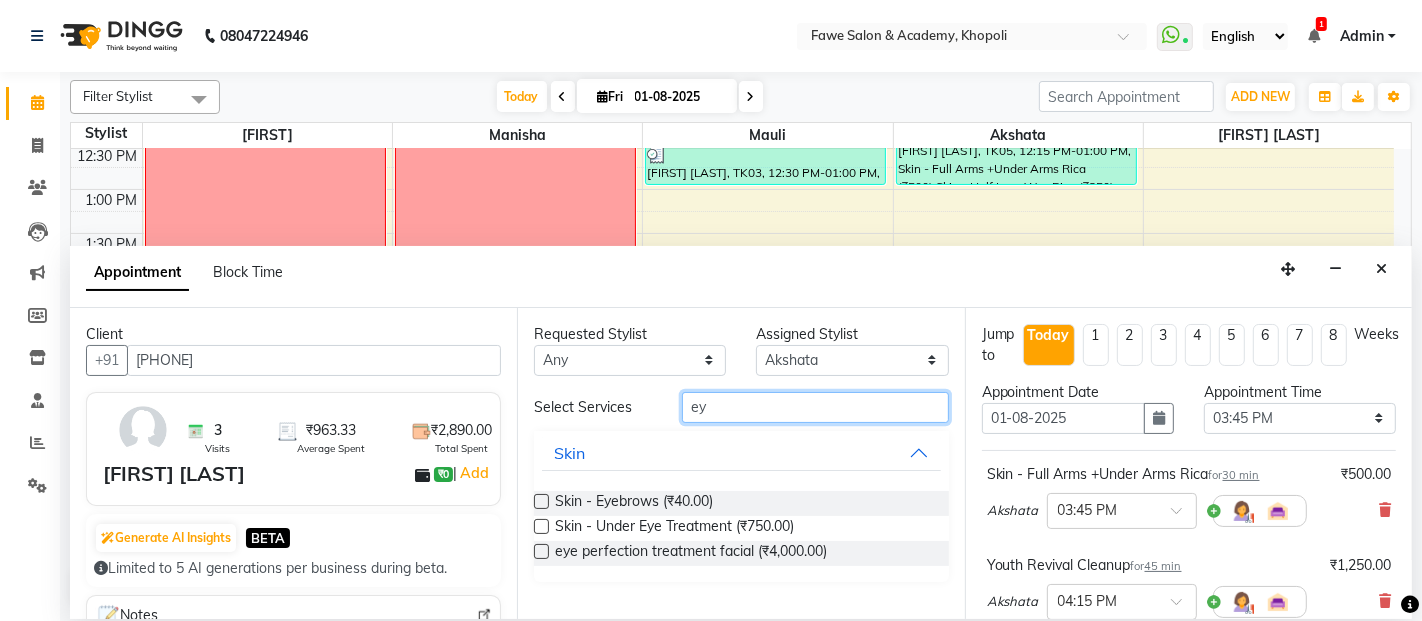 type on "e" 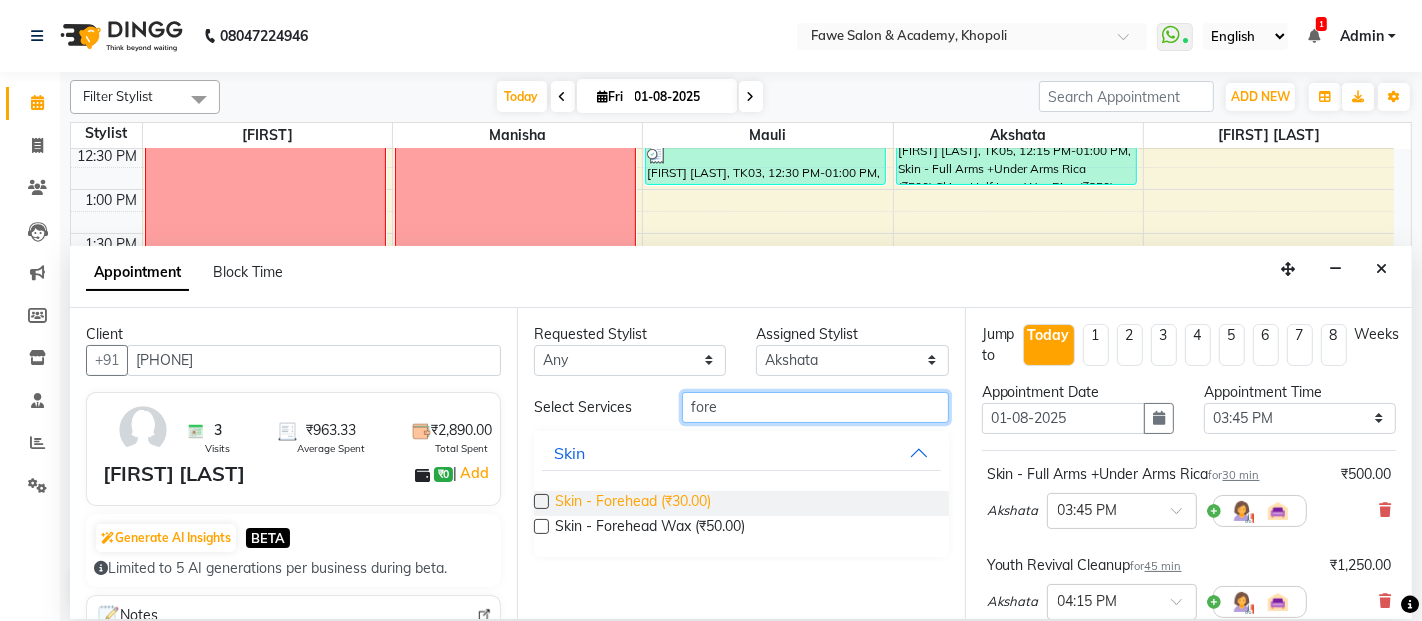 type on "fore" 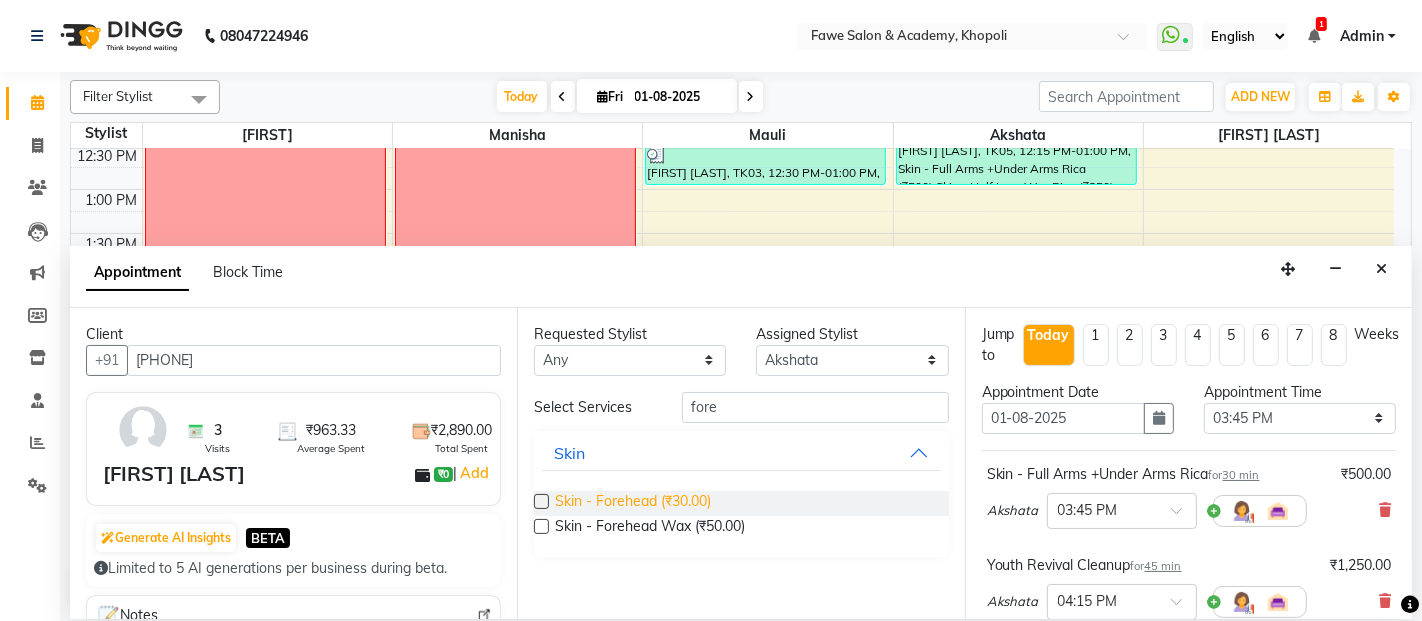 click on "Skin - Forehead (₹30.00)" at bounding box center [633, 503] 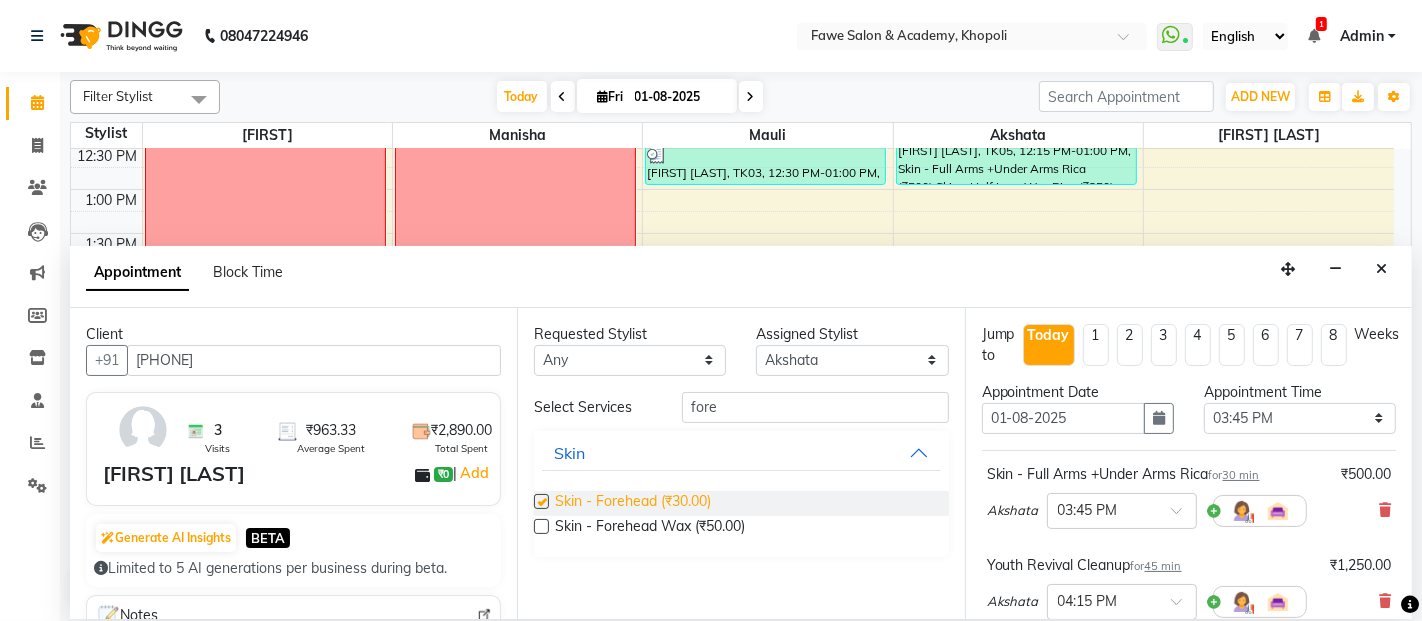 checkbox on "false" 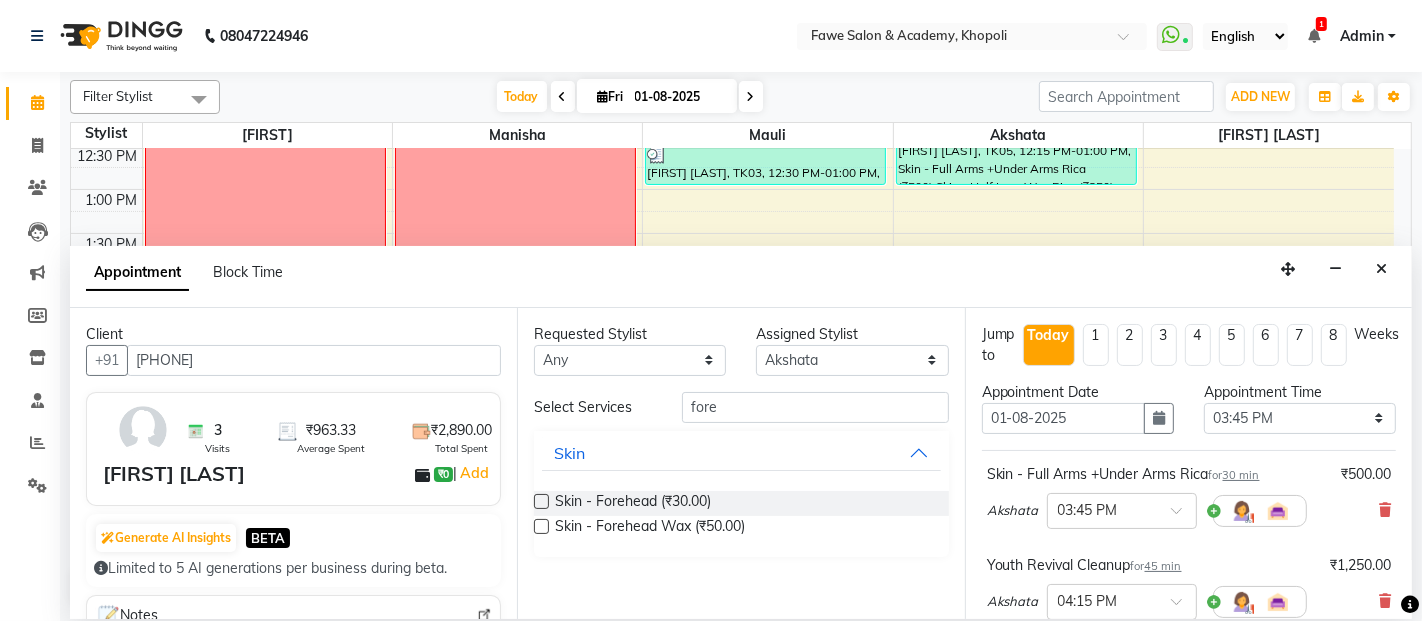 scroll, scrollTop: 508, scrollLeft: 0, axis: vertical 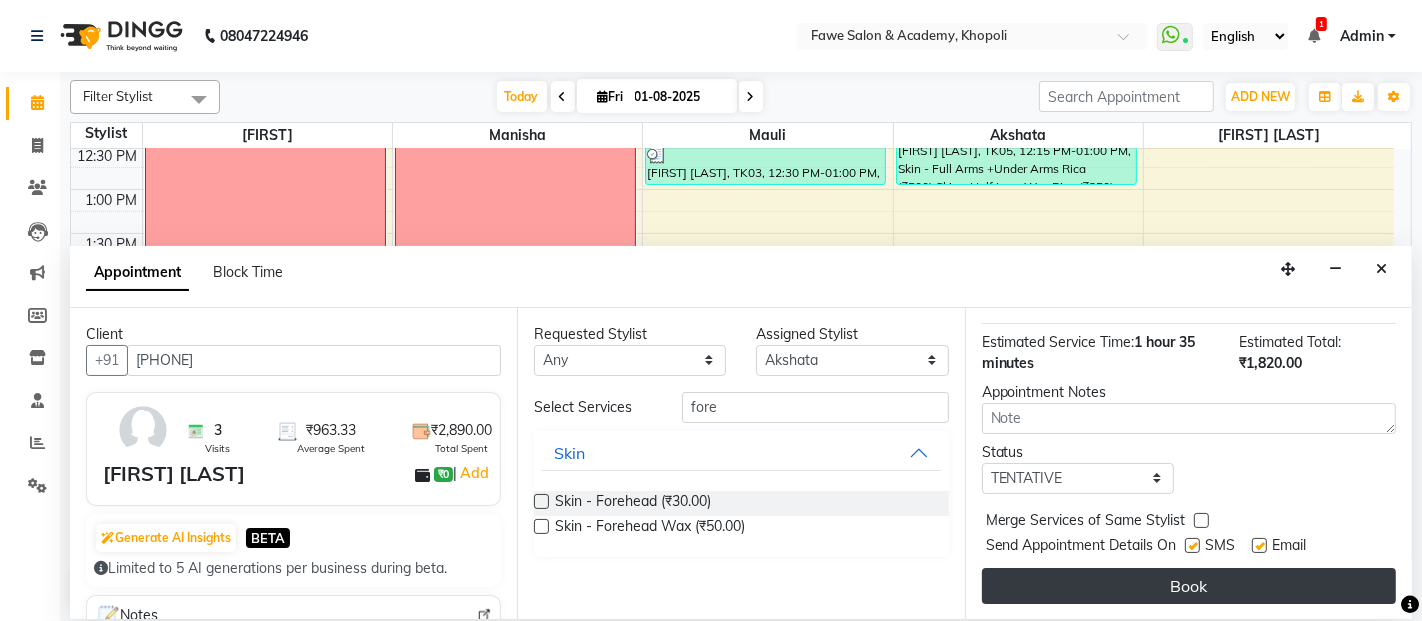 click on "Book" at bounding box center [1189, 586] 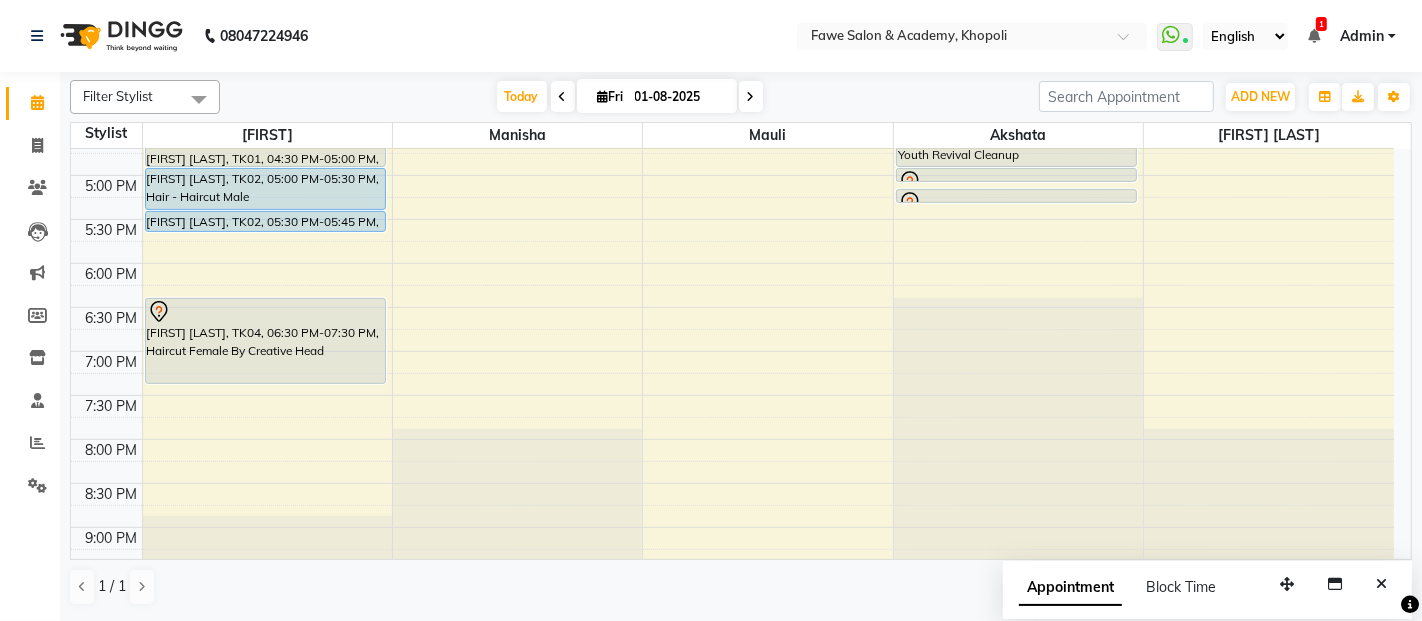 scroll, scrollTop: 714, scrollLeft: 0, axis: vertical 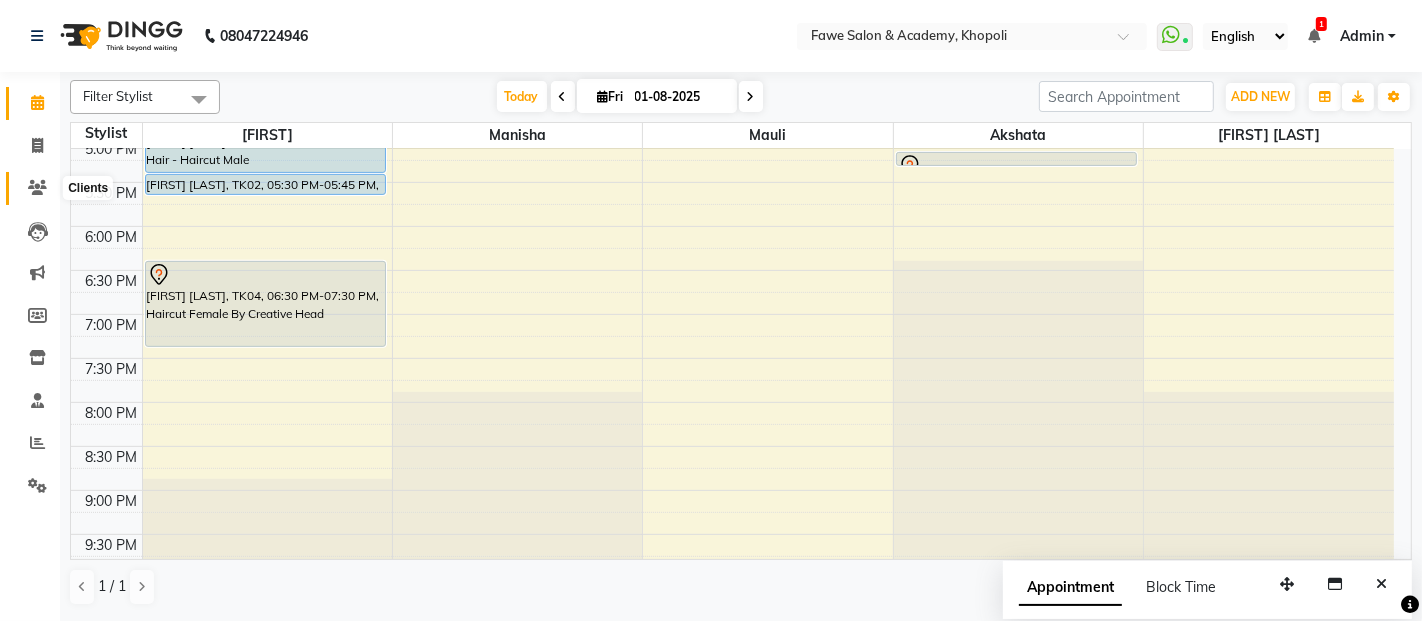 click 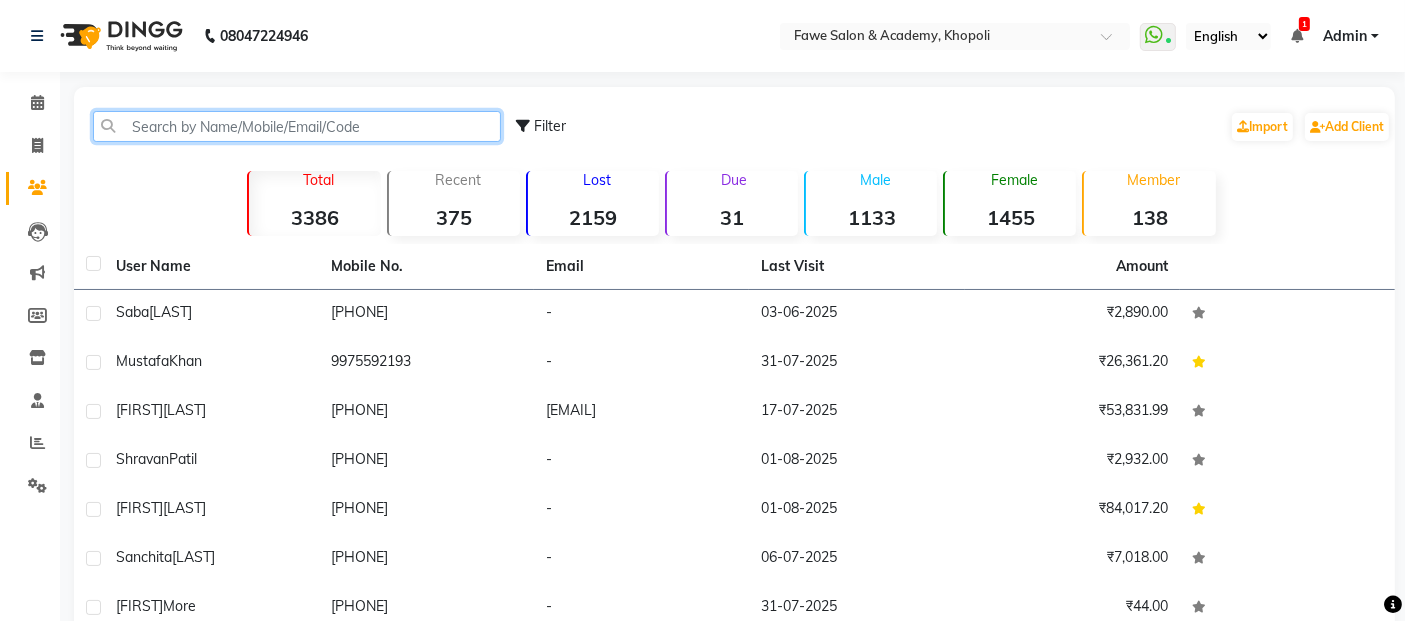click 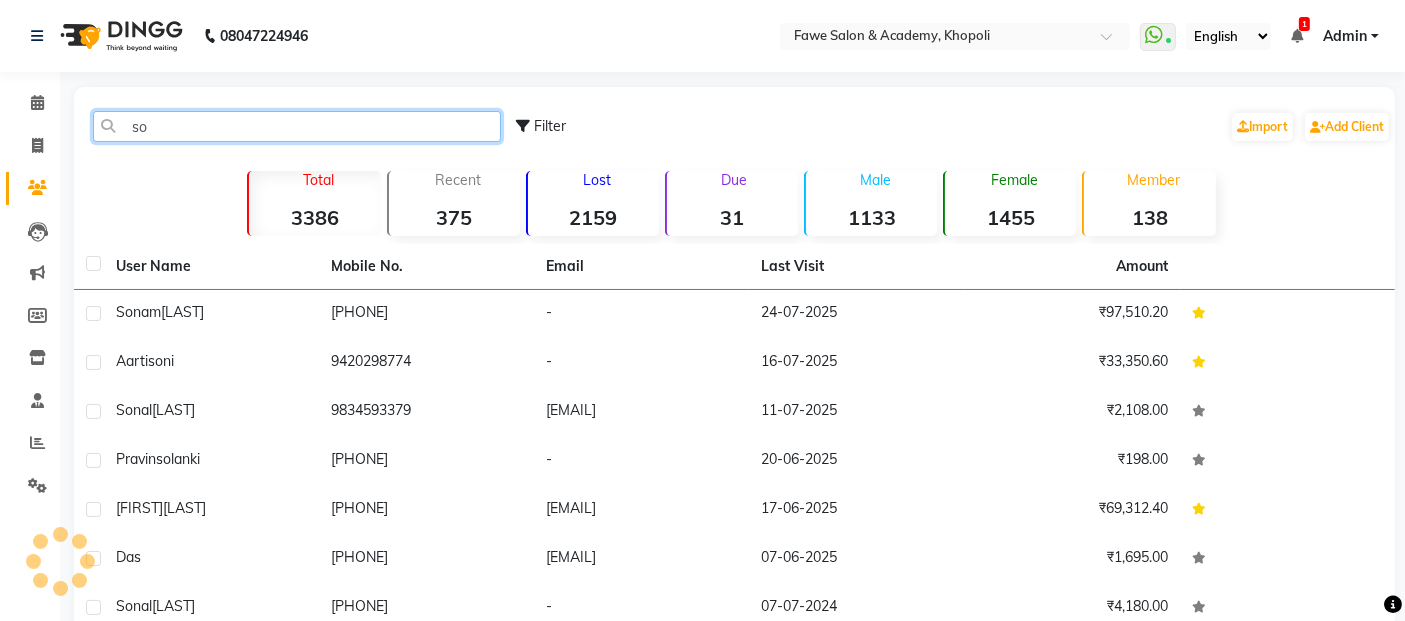 type on "s" 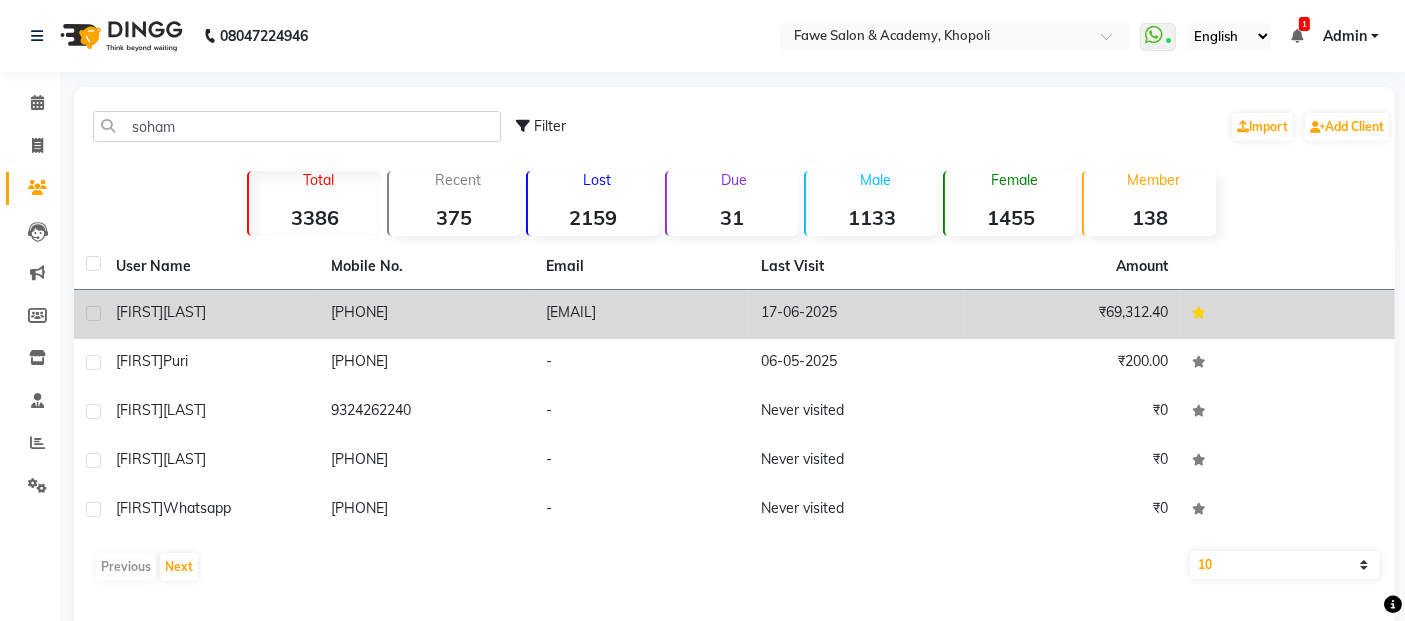 click on "[EMAIL]" 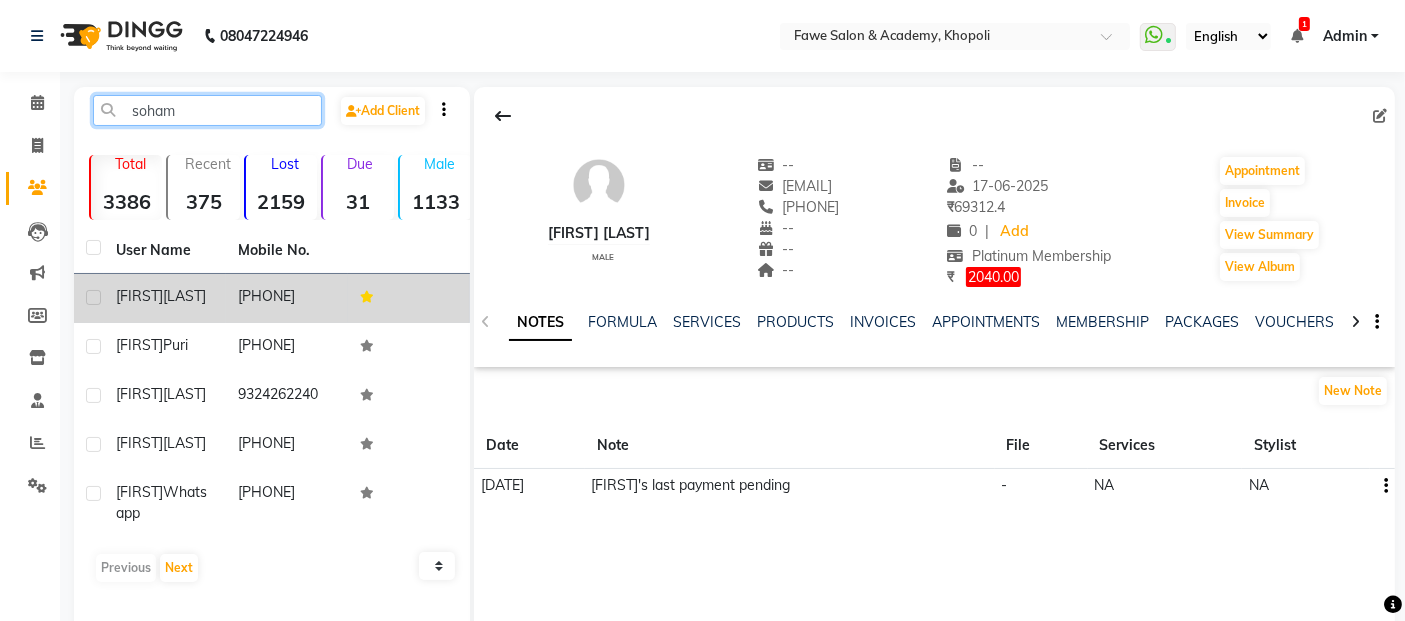click on "soham" 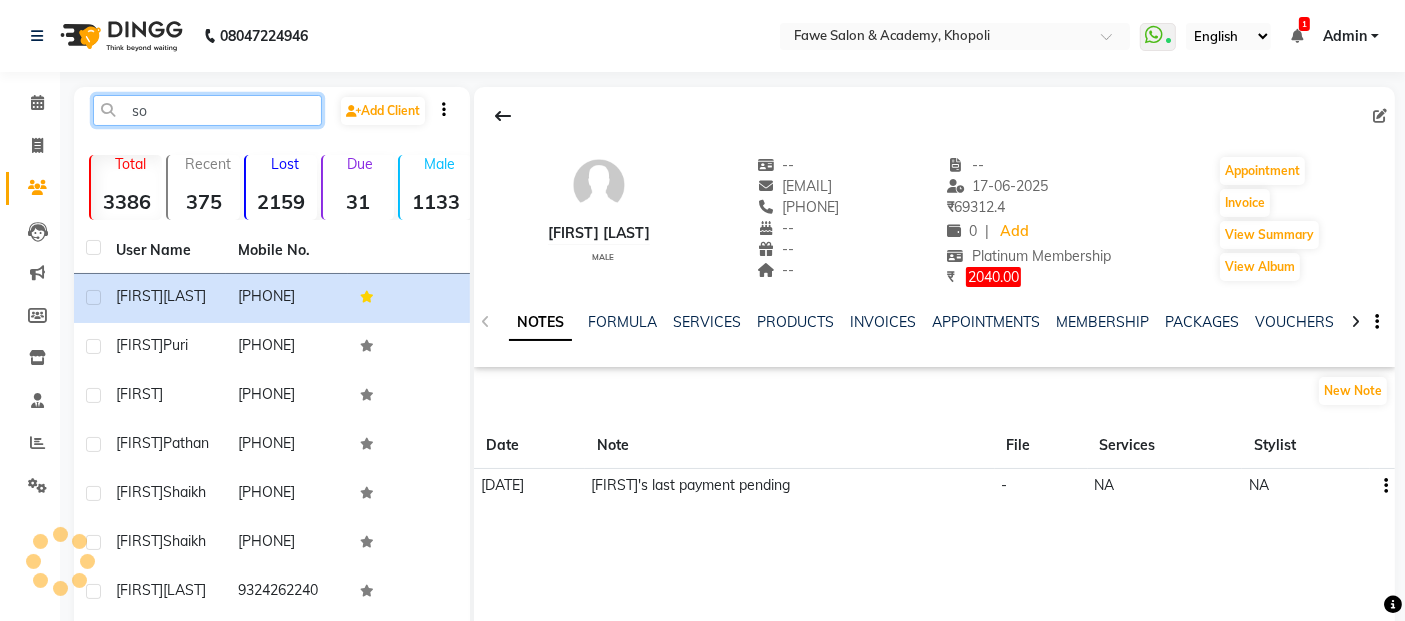 type on "s" 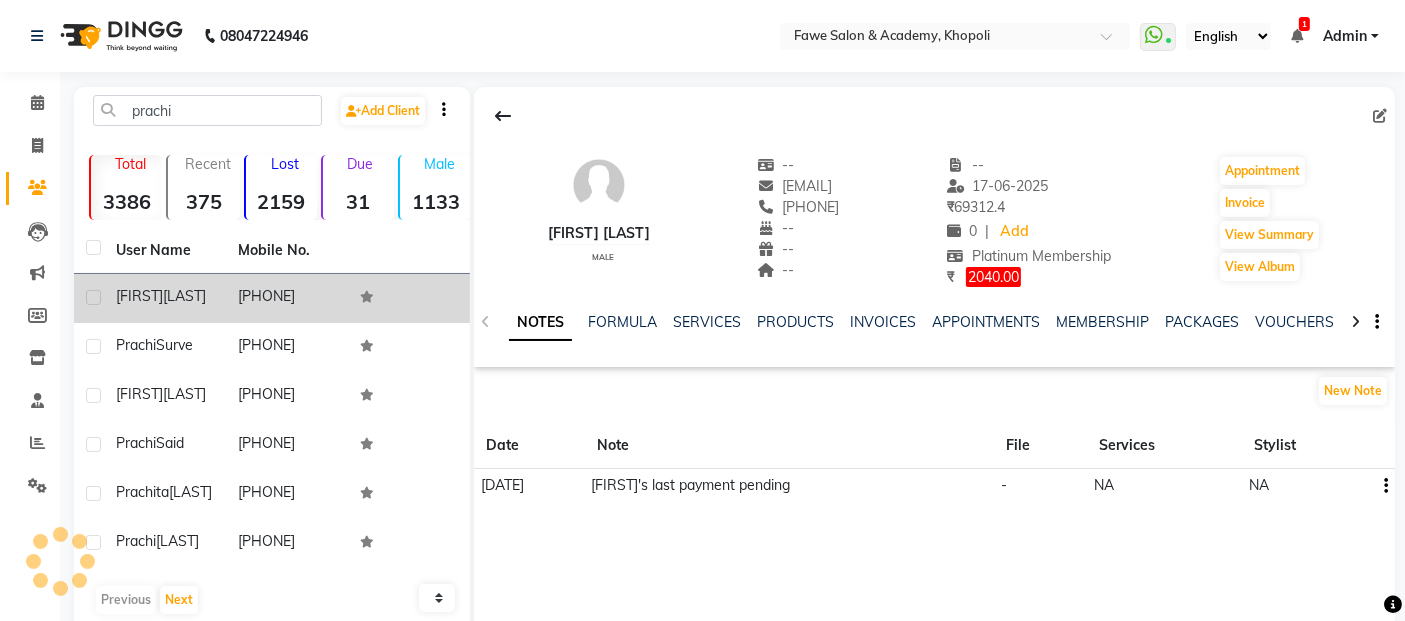 click on "[PHONE]" 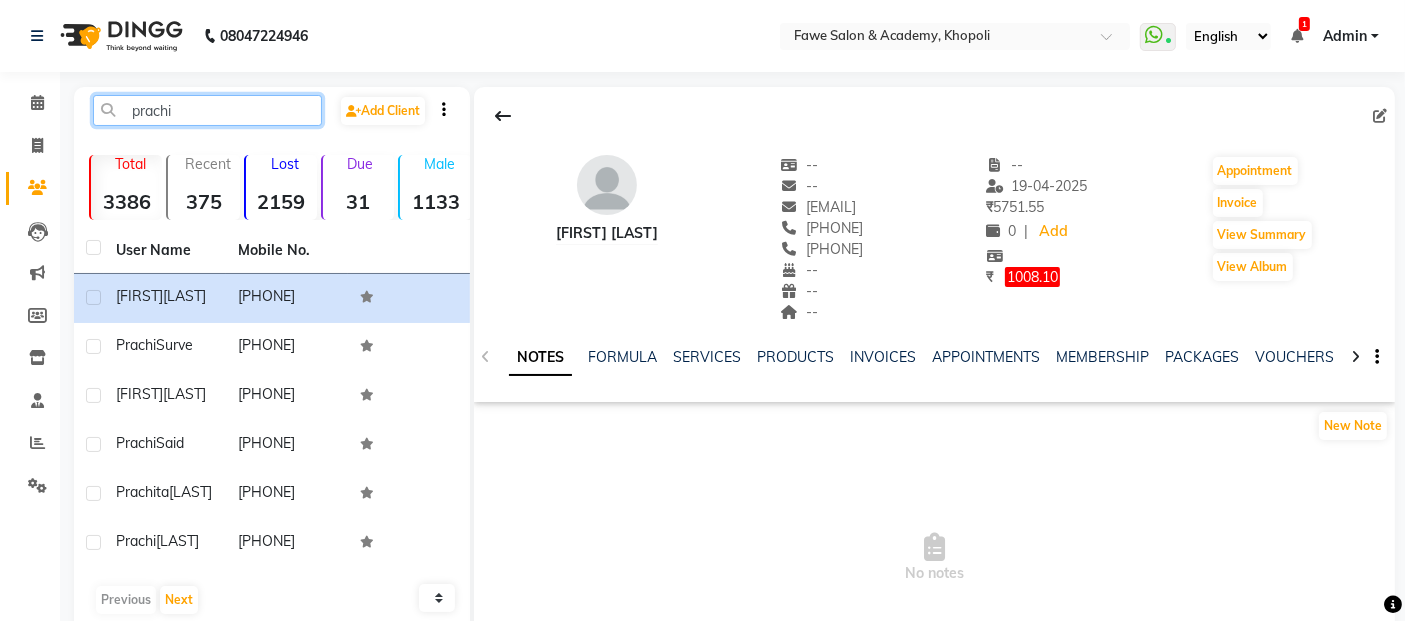 click on "prachi" 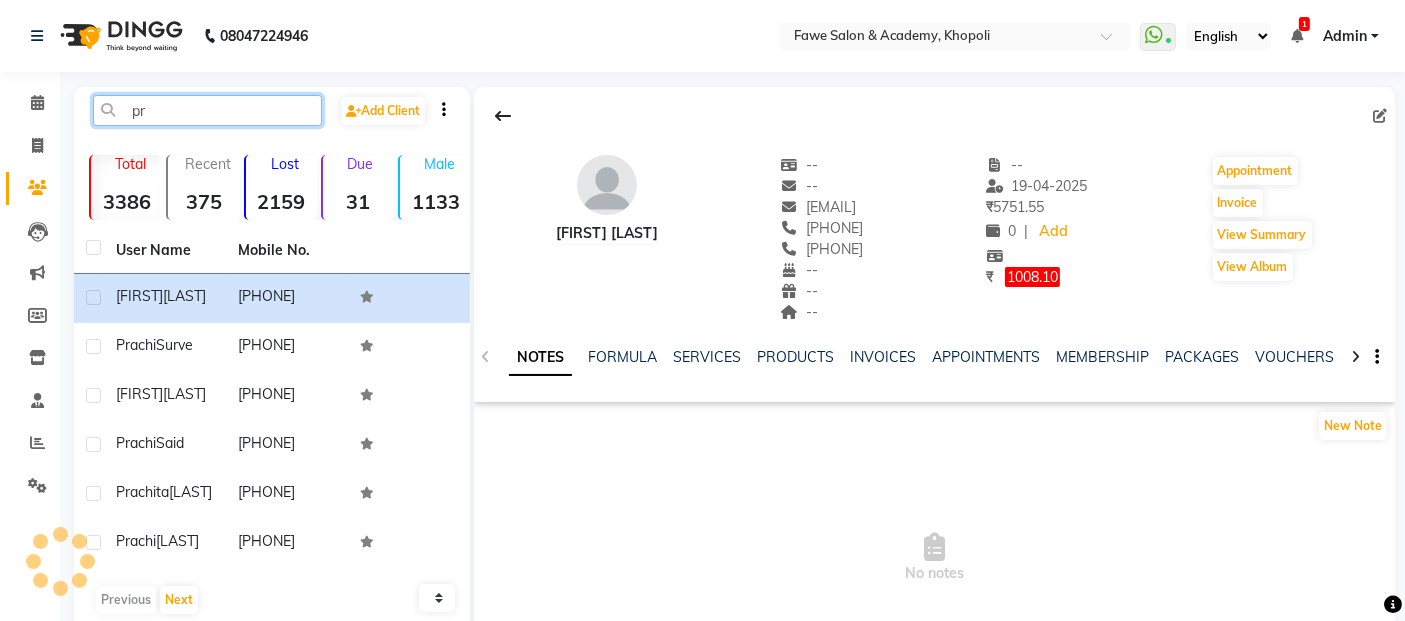 type on "p" 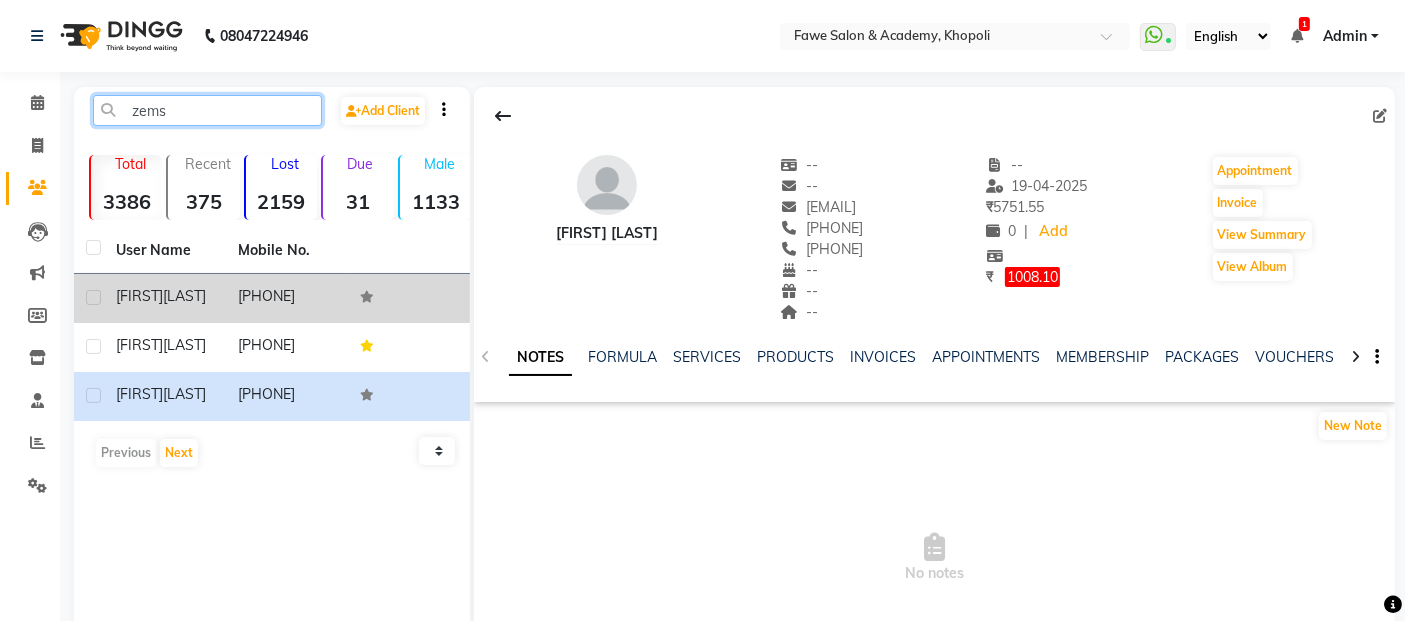 type on "zems" 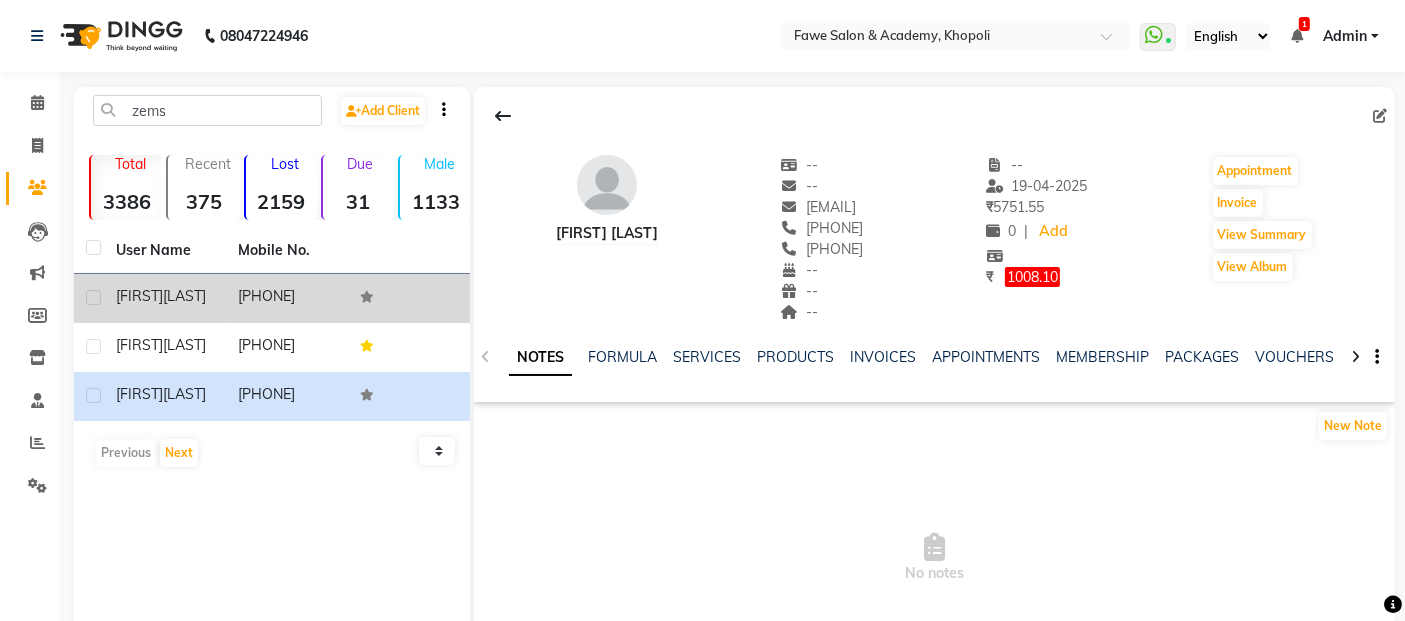 click on "[PHONE]" 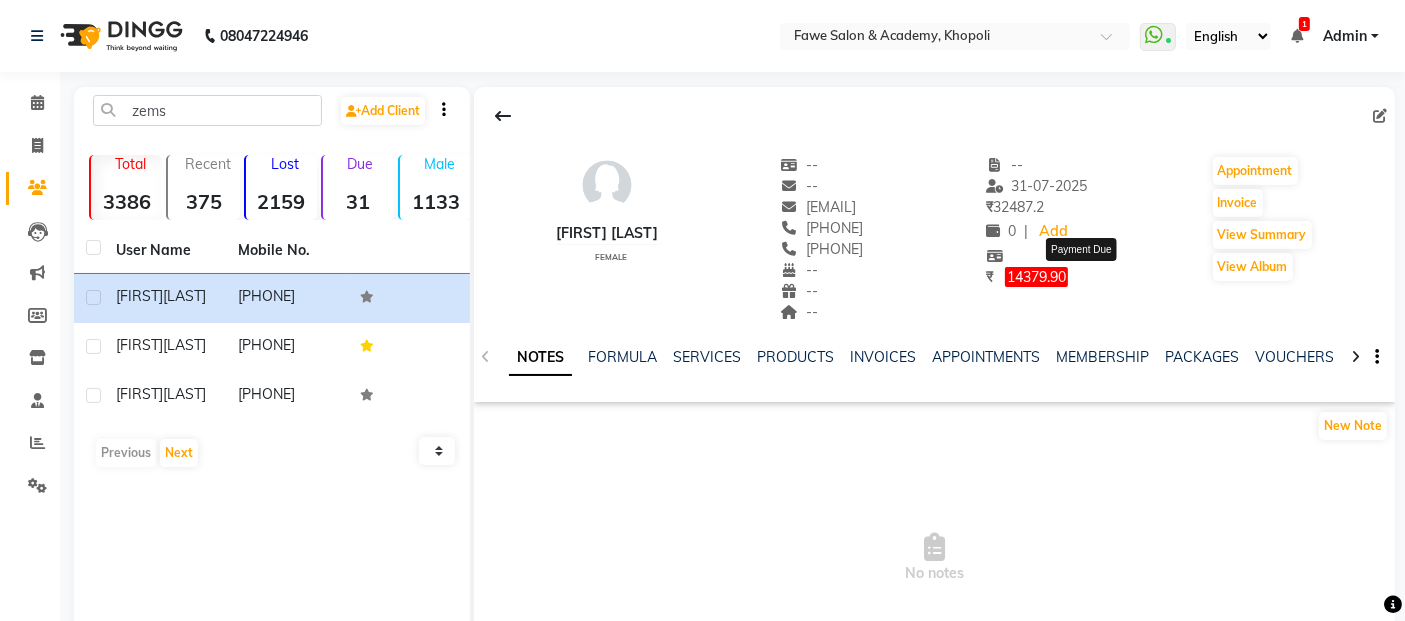 click on "14379.90" 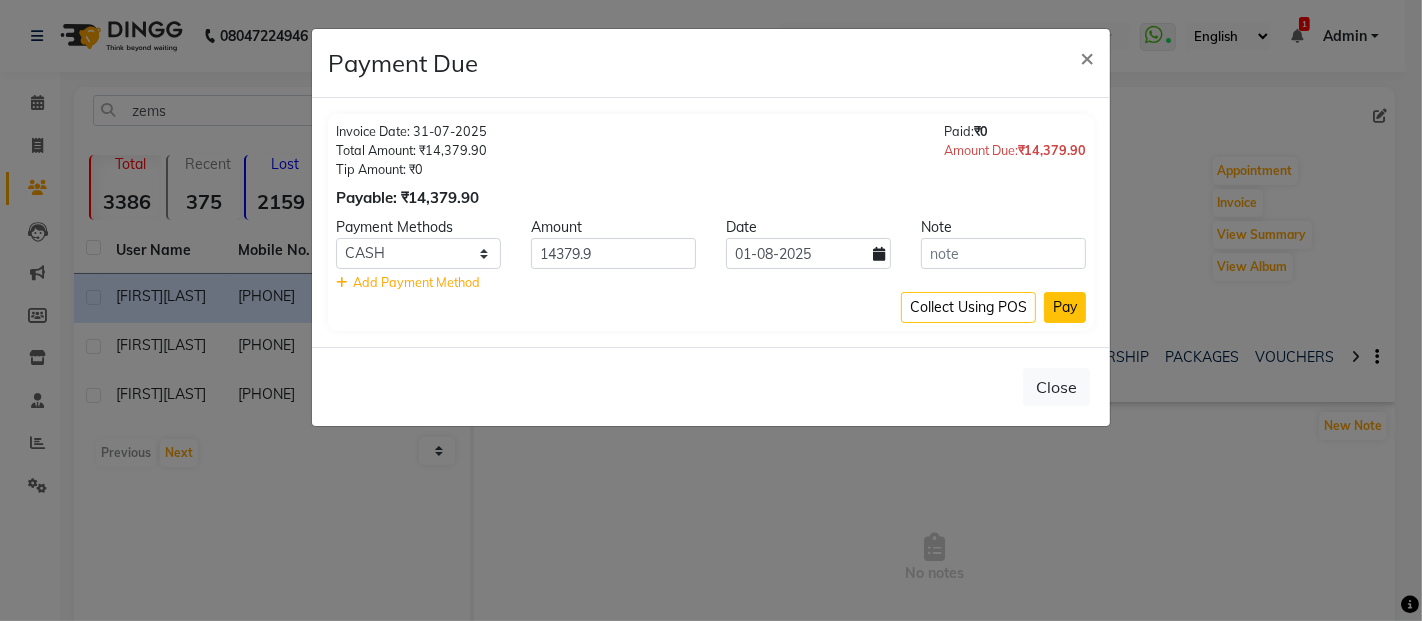 click on "Pay" 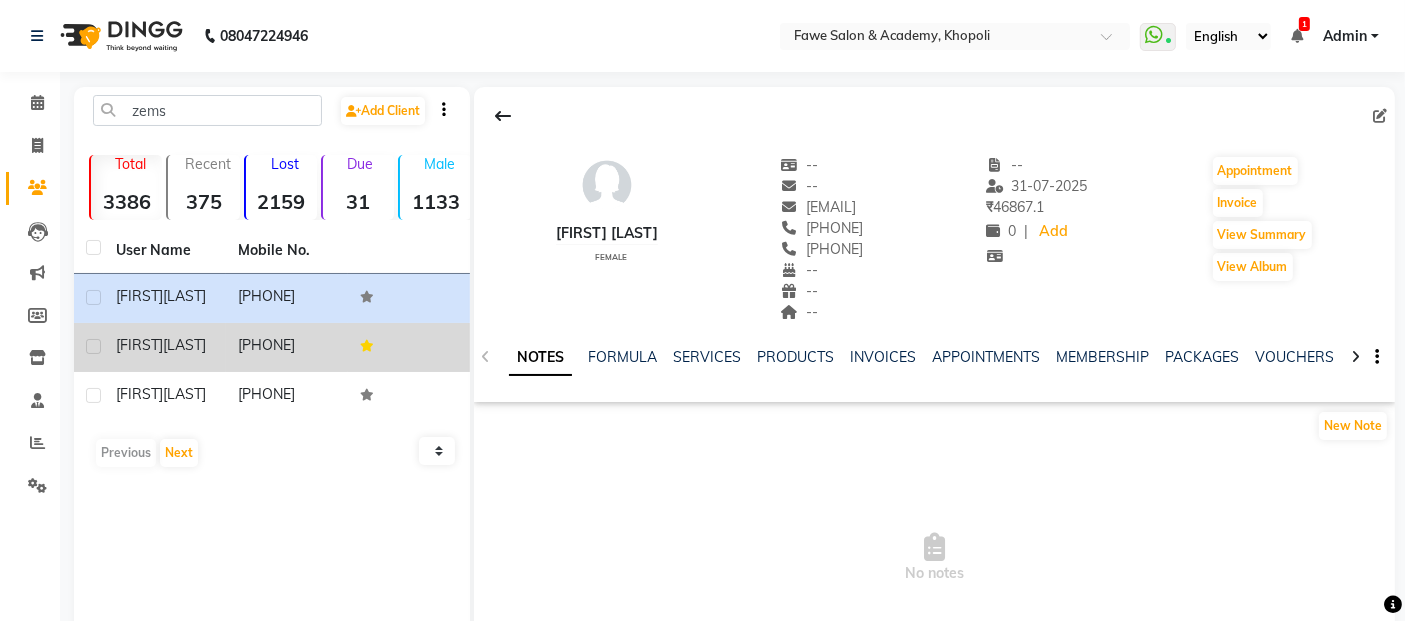 click 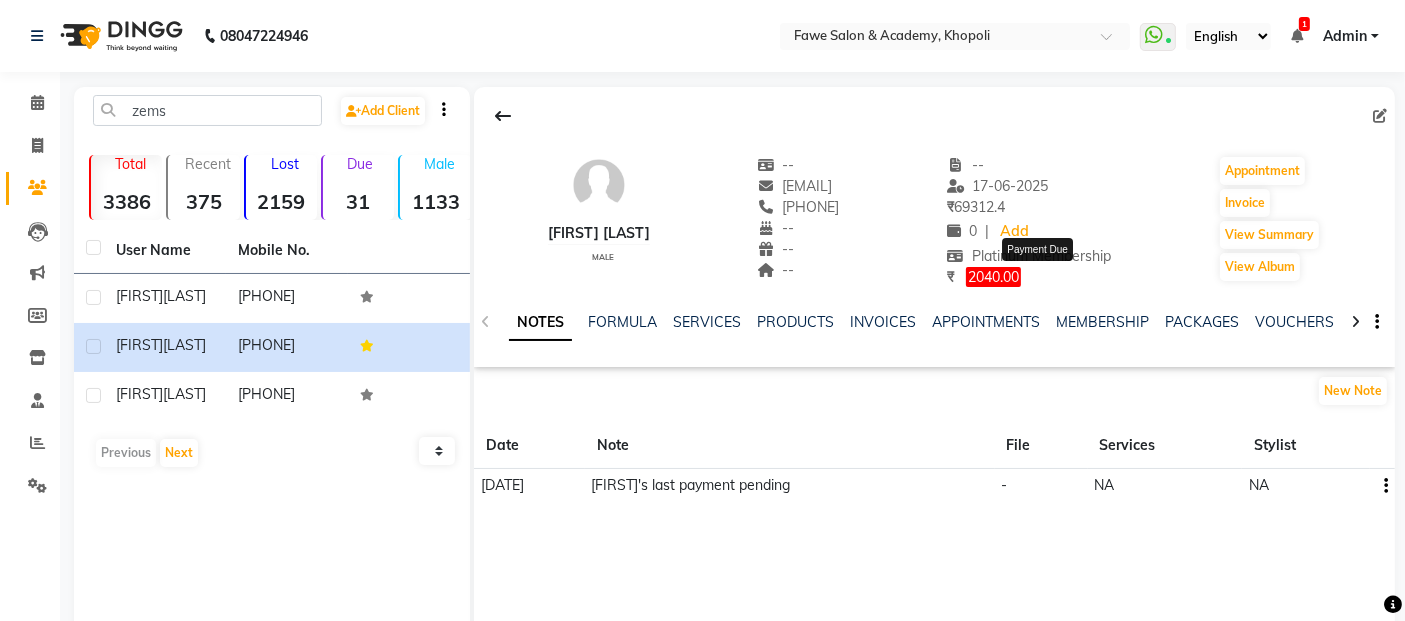 click on "2040.00" 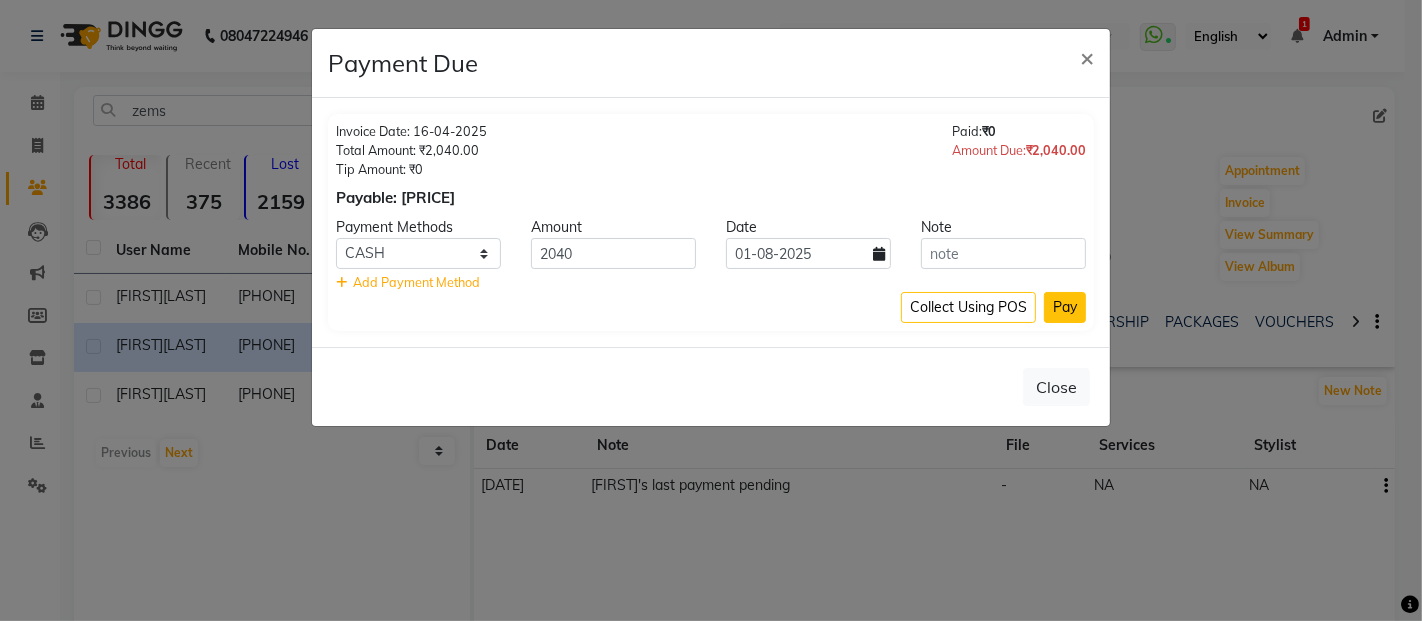 click on "Pay" 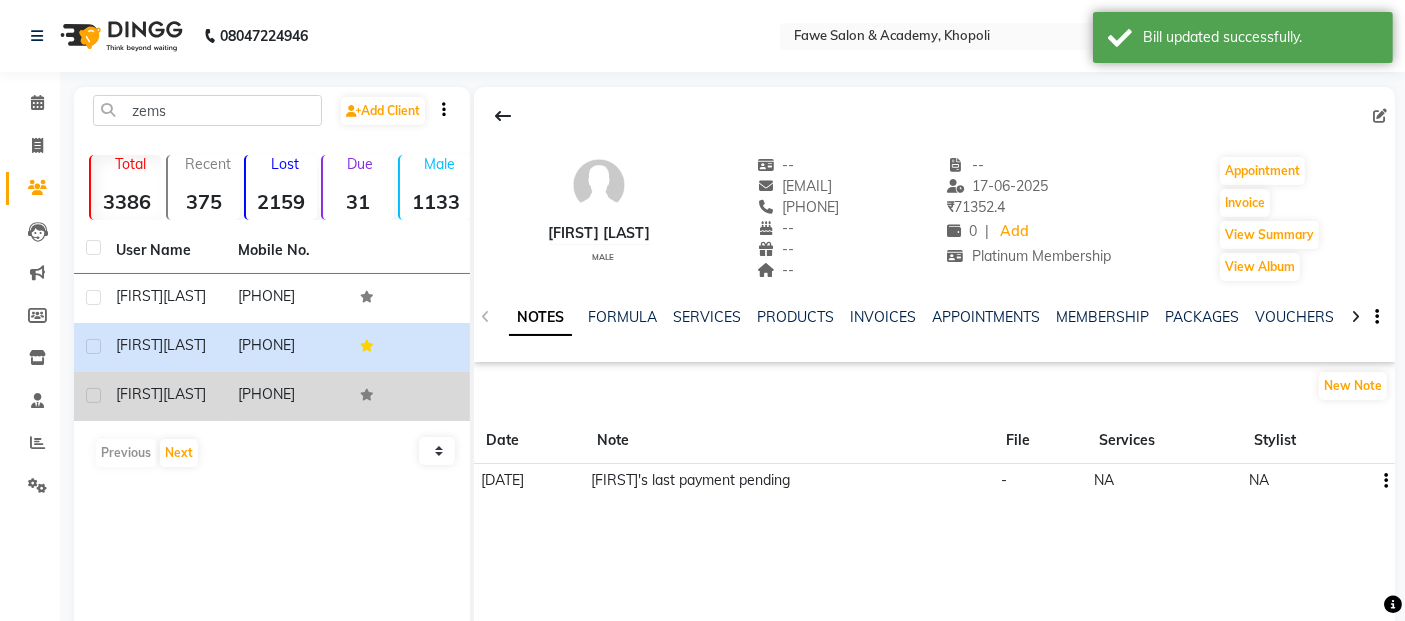 click on "[FIRST] [LAST]" 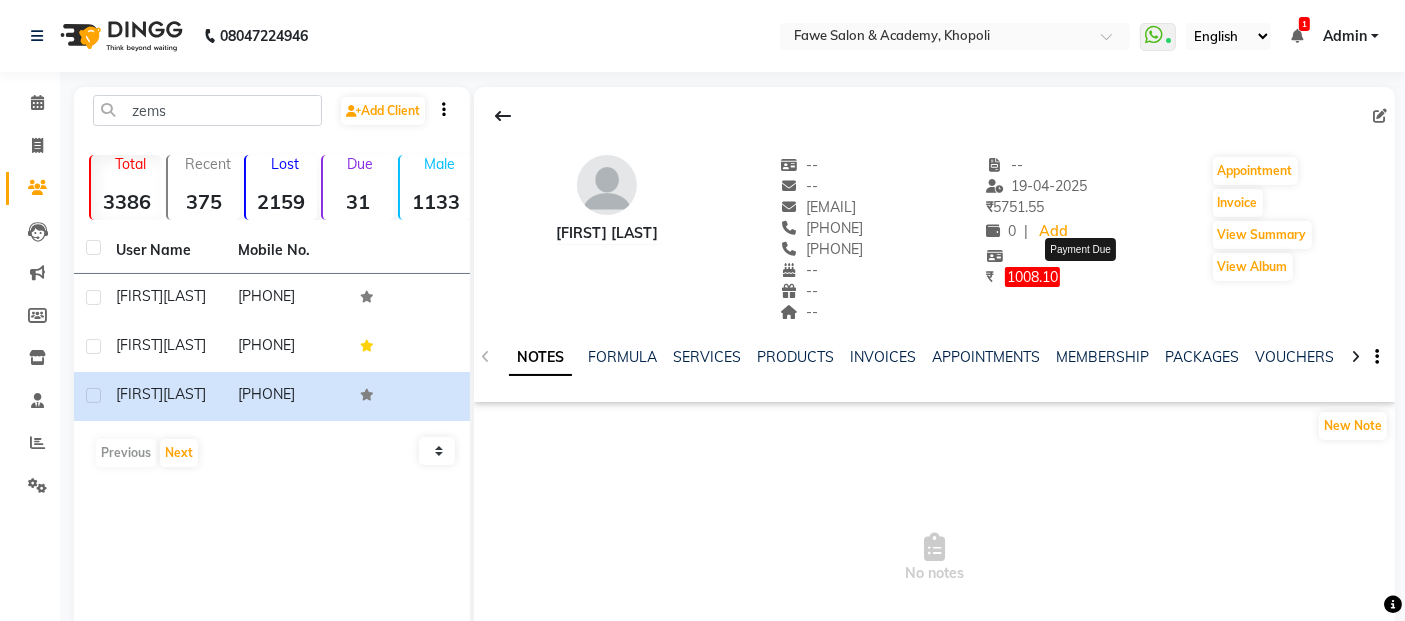 click on "1008.10" 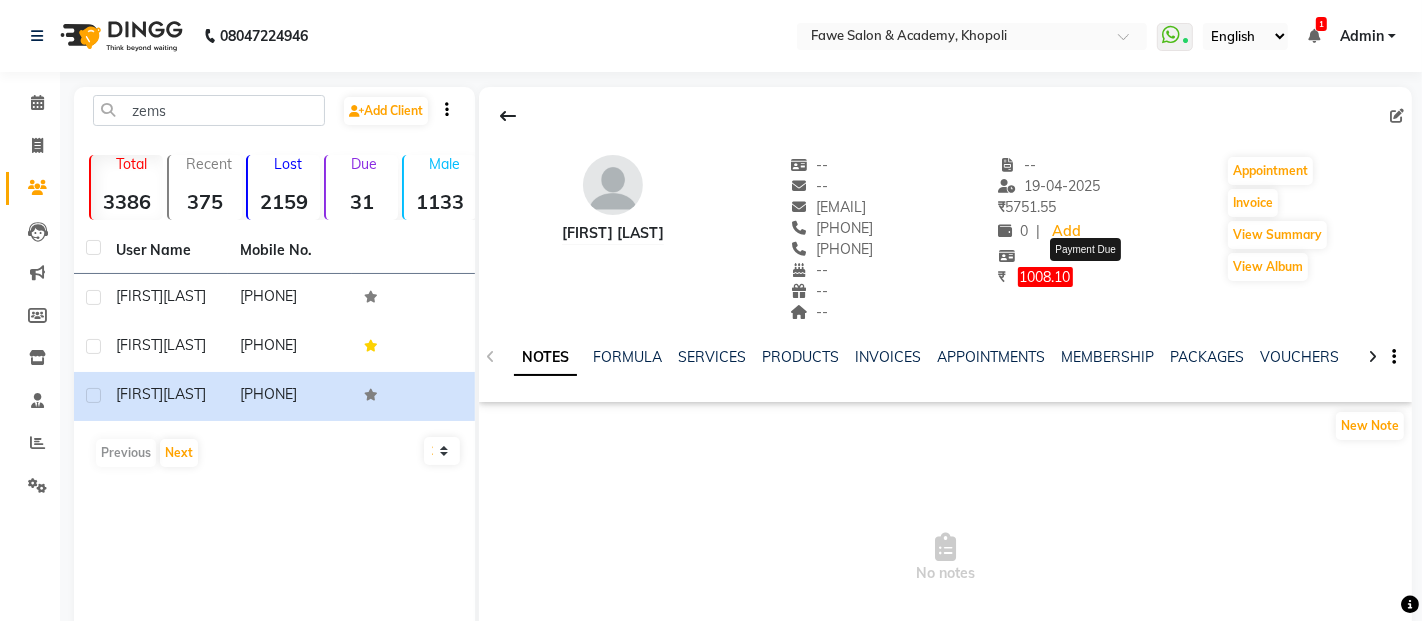select on "1" 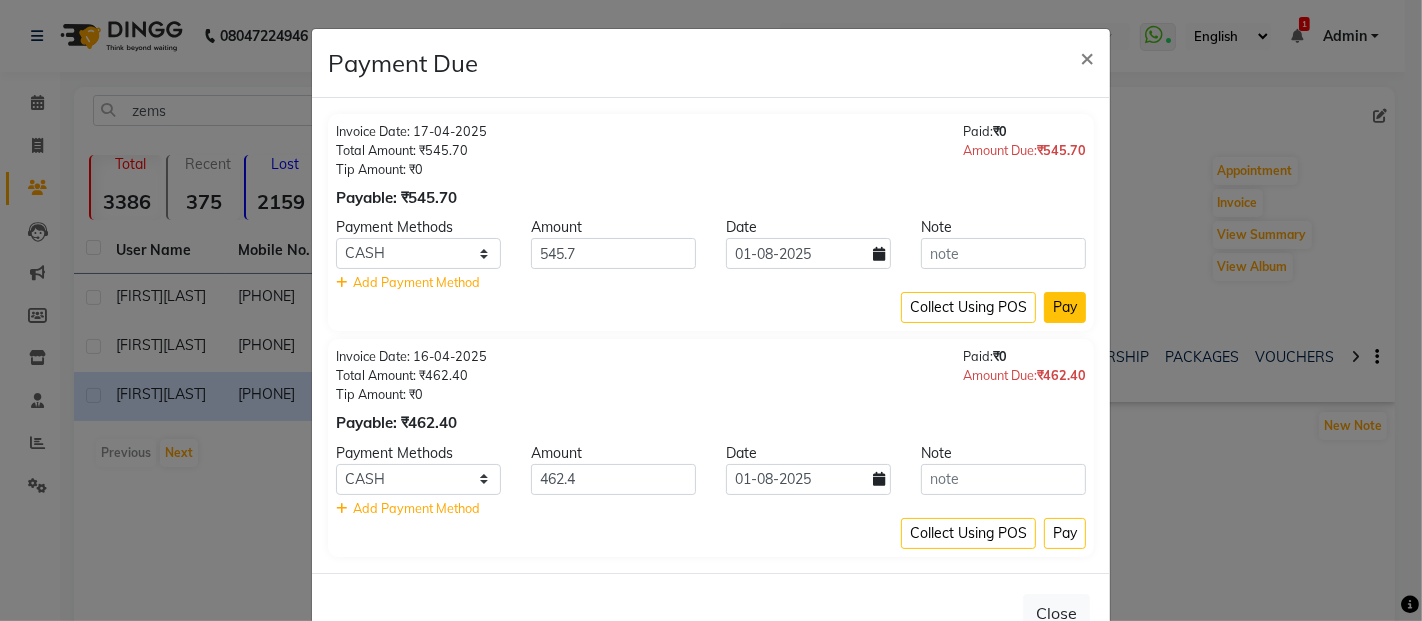 click on "Pay" 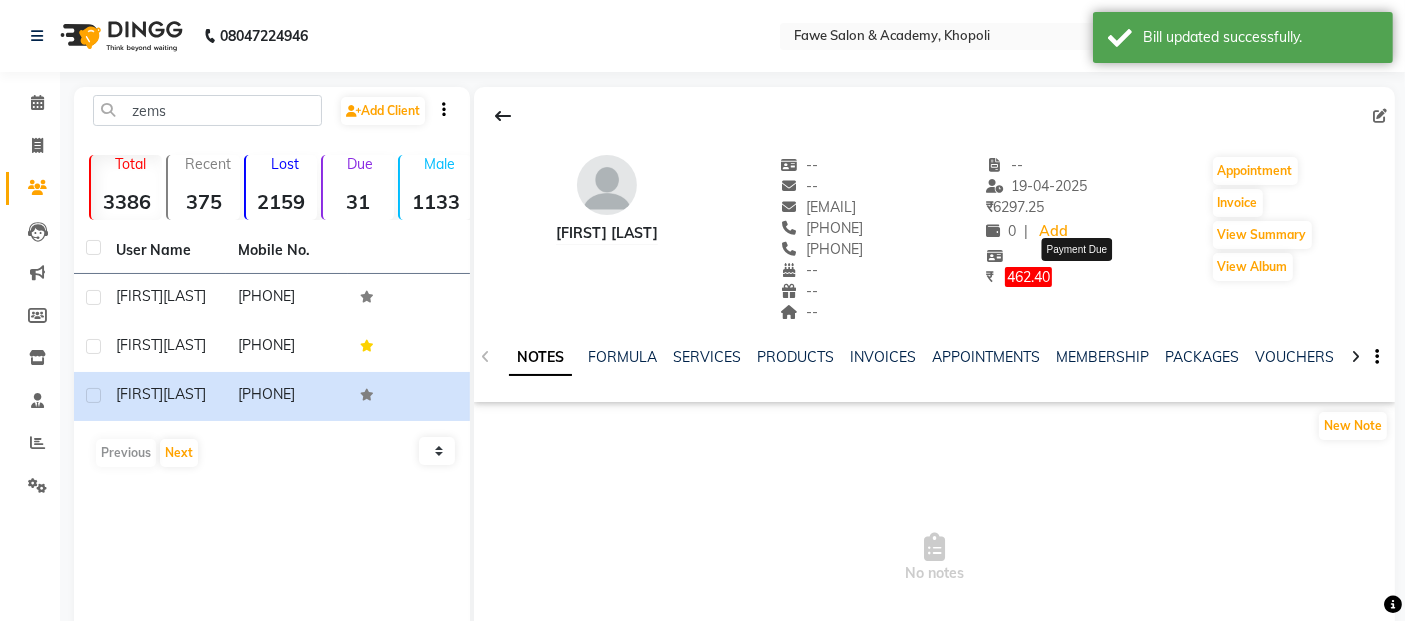 click on "462.40" 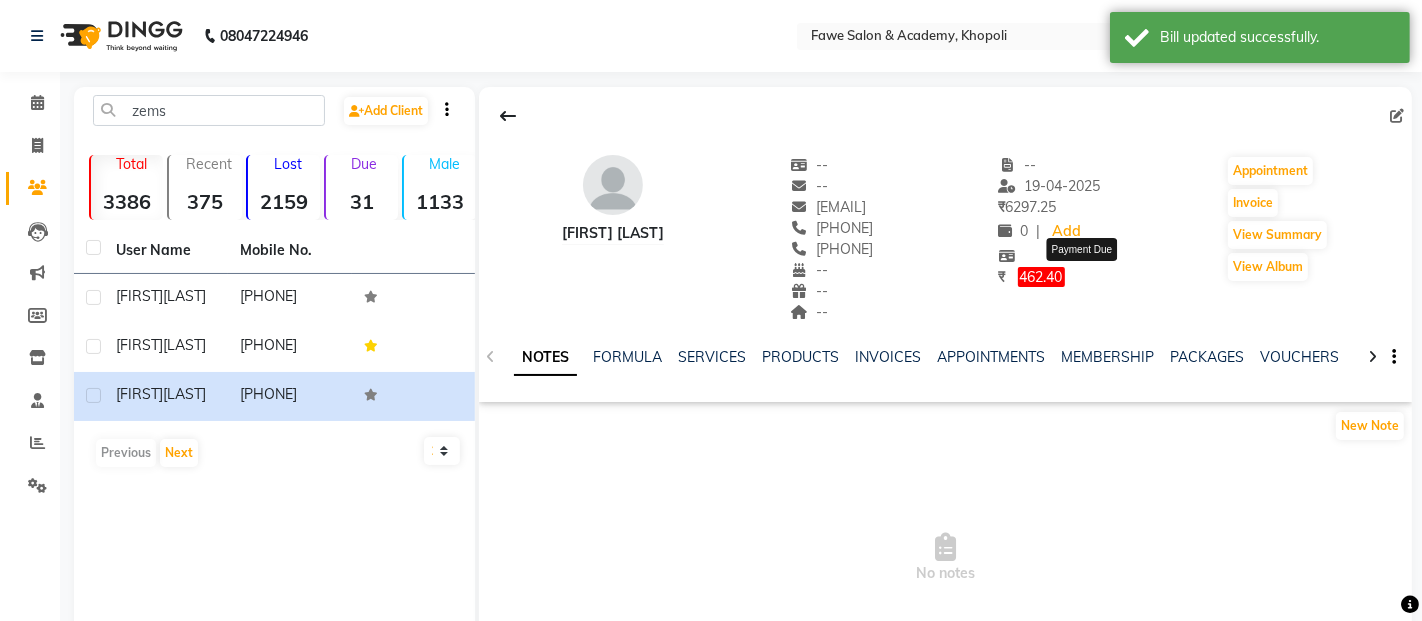 select on "1" 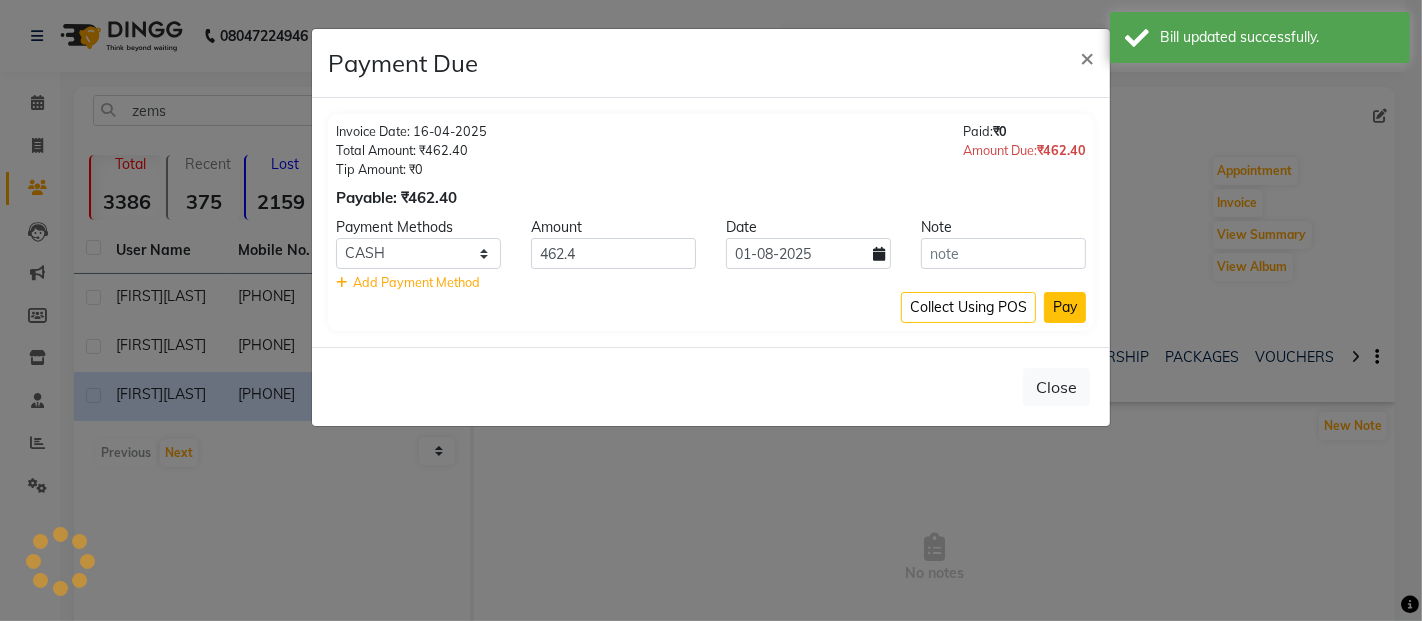 click on "Pay" 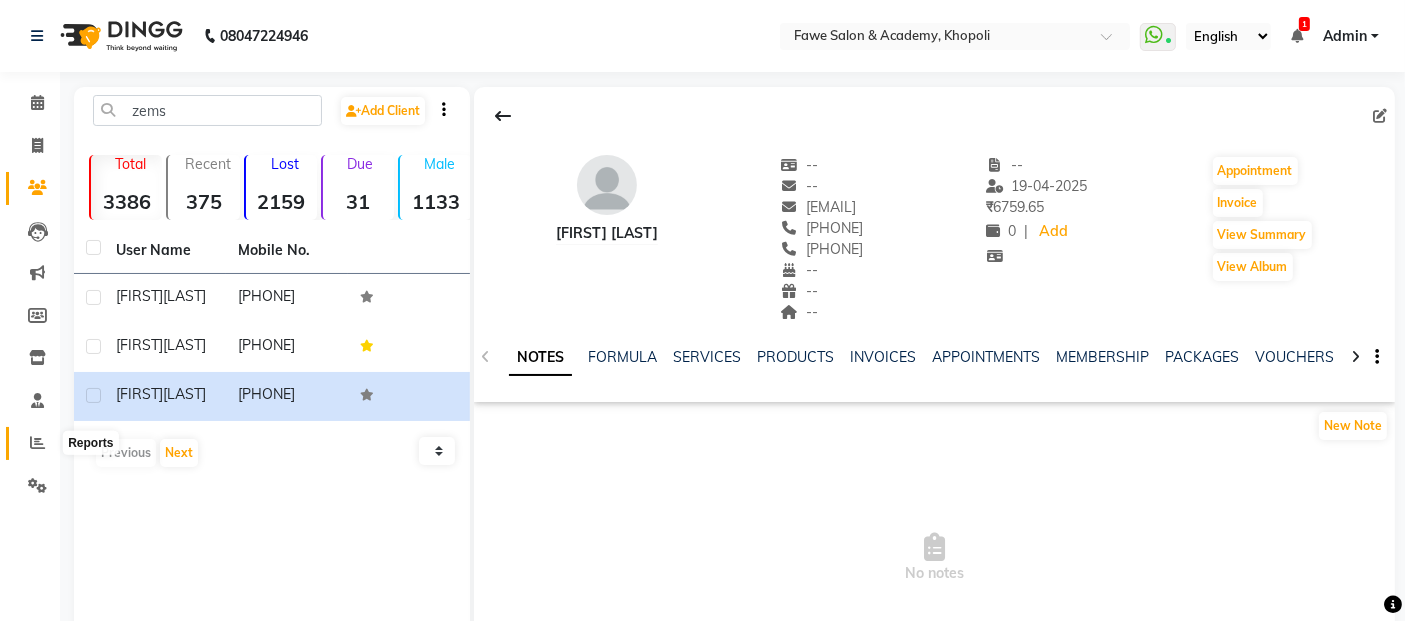click 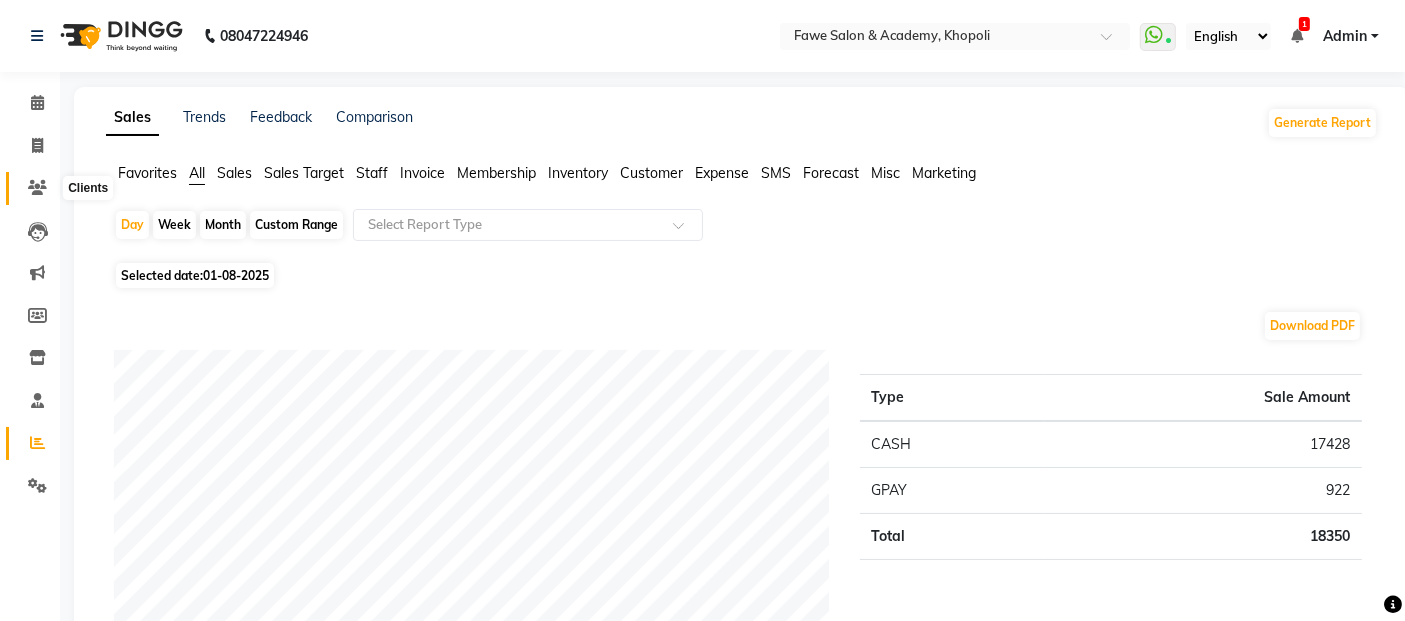 click 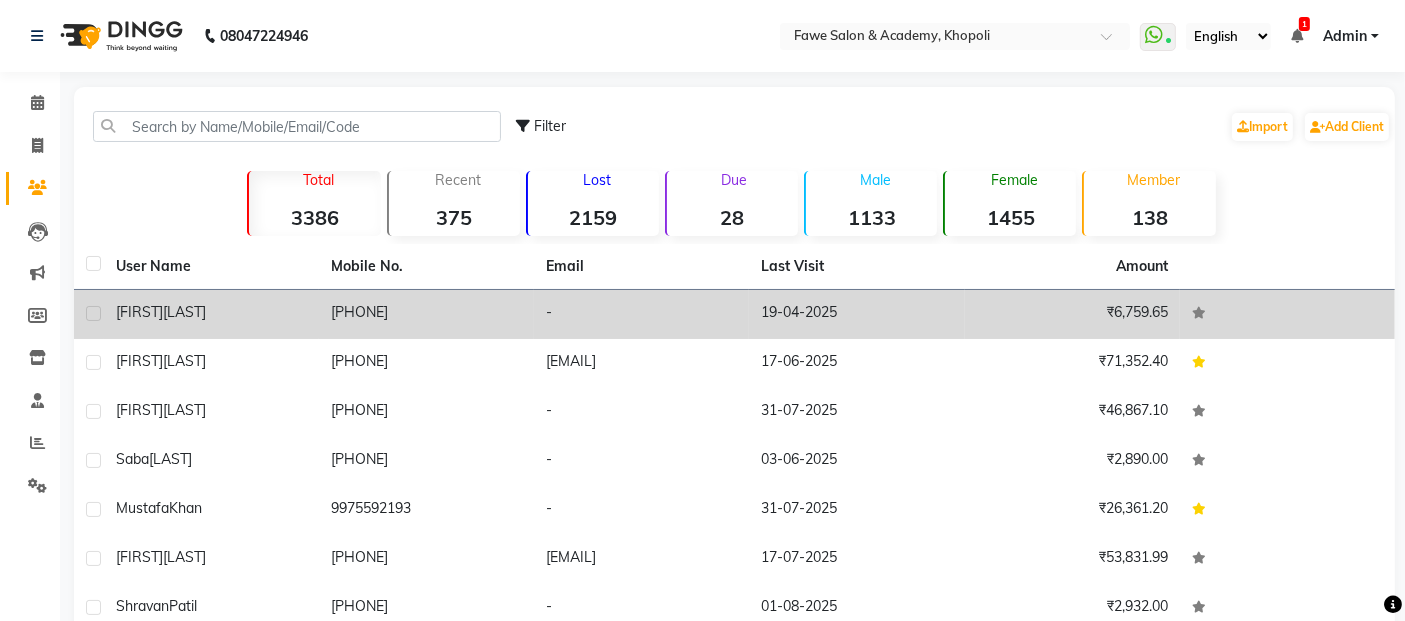 click on "[PHONE]" 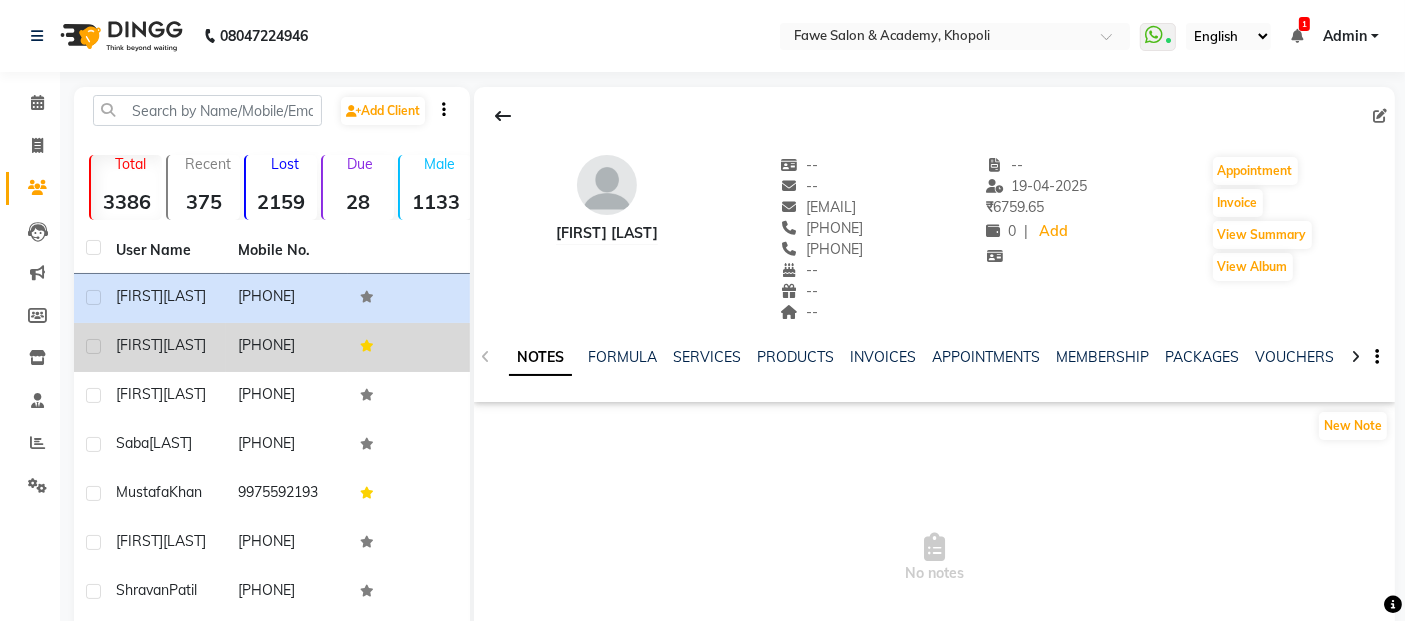 click on "[LAST]" 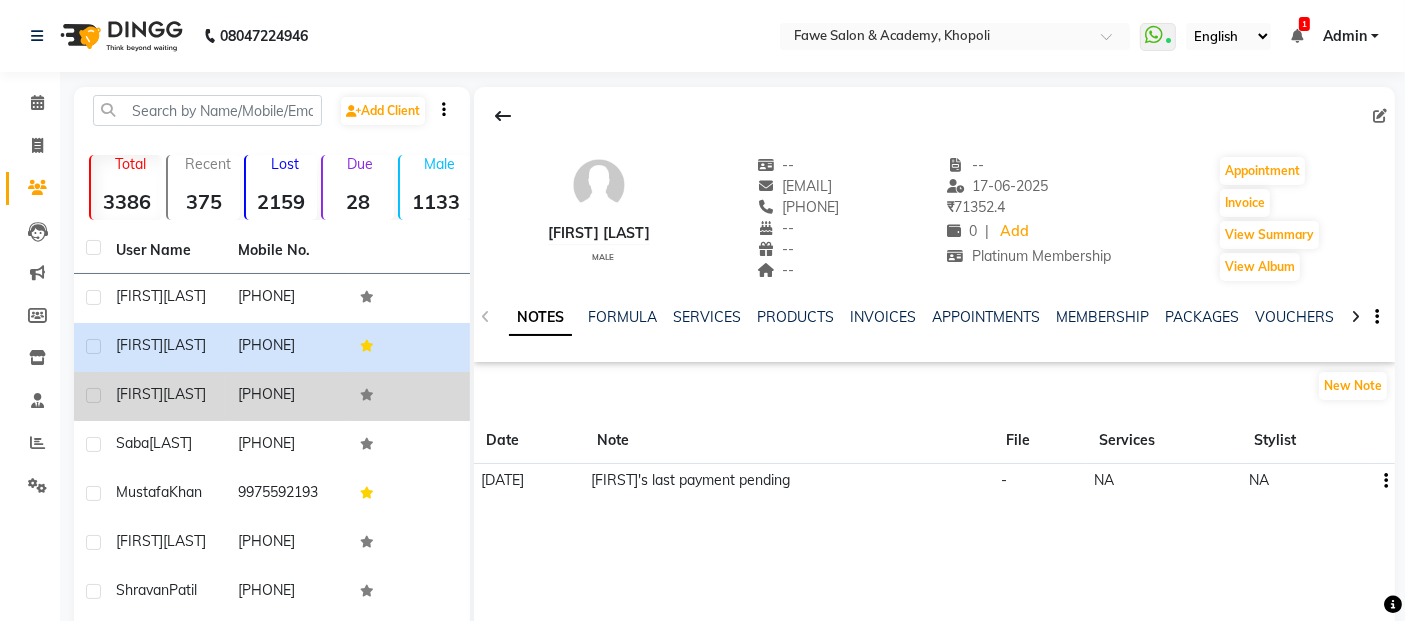 click on "[LAST]" 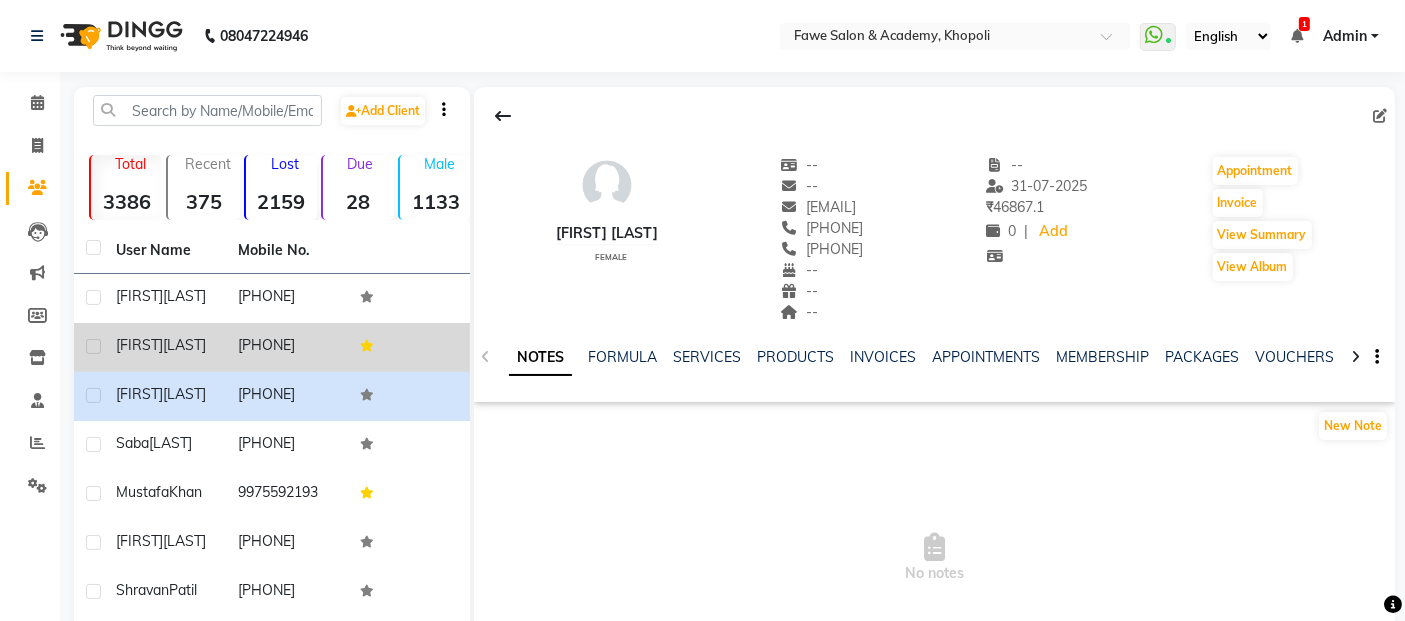 click 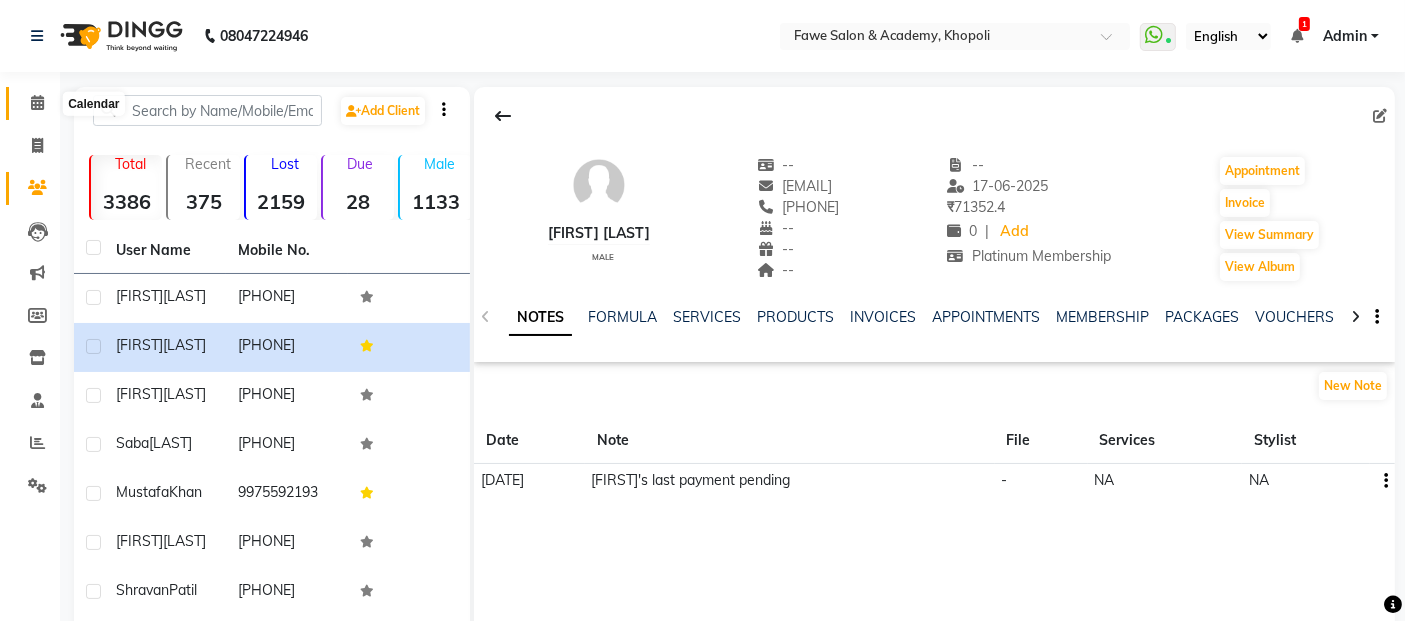 click 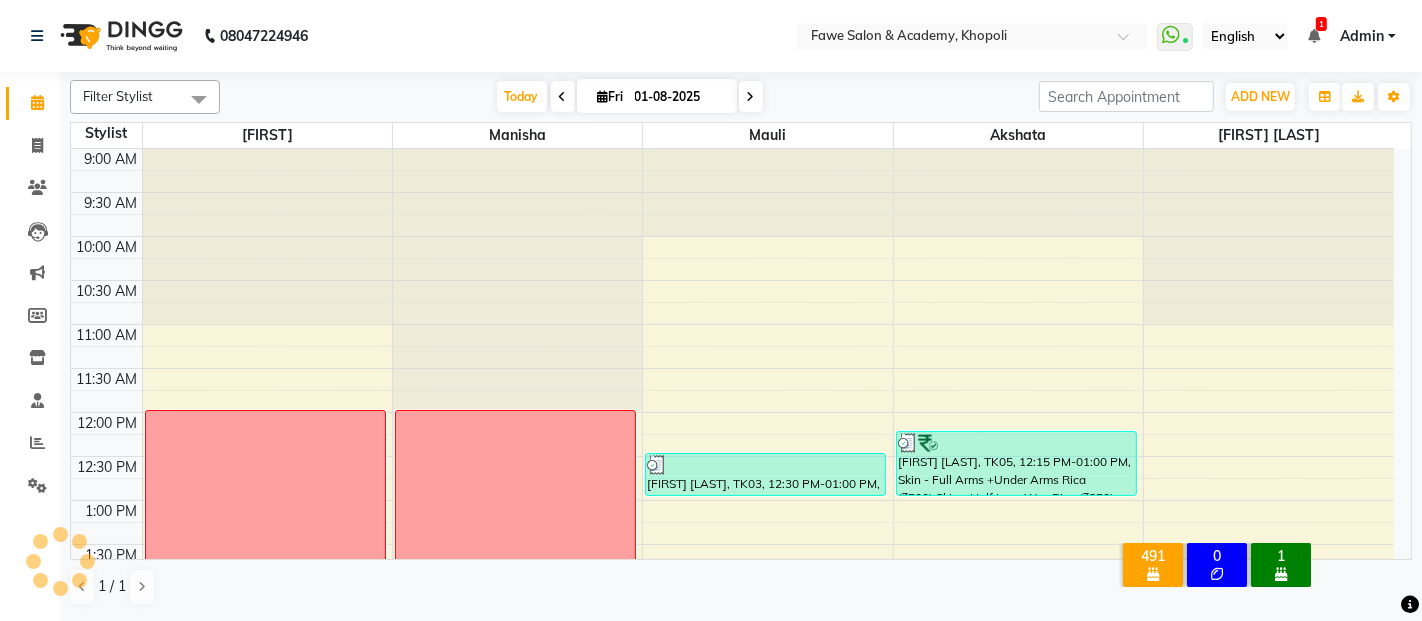scroll, scrollTop: 0, scrollLeft: 0, axis: both 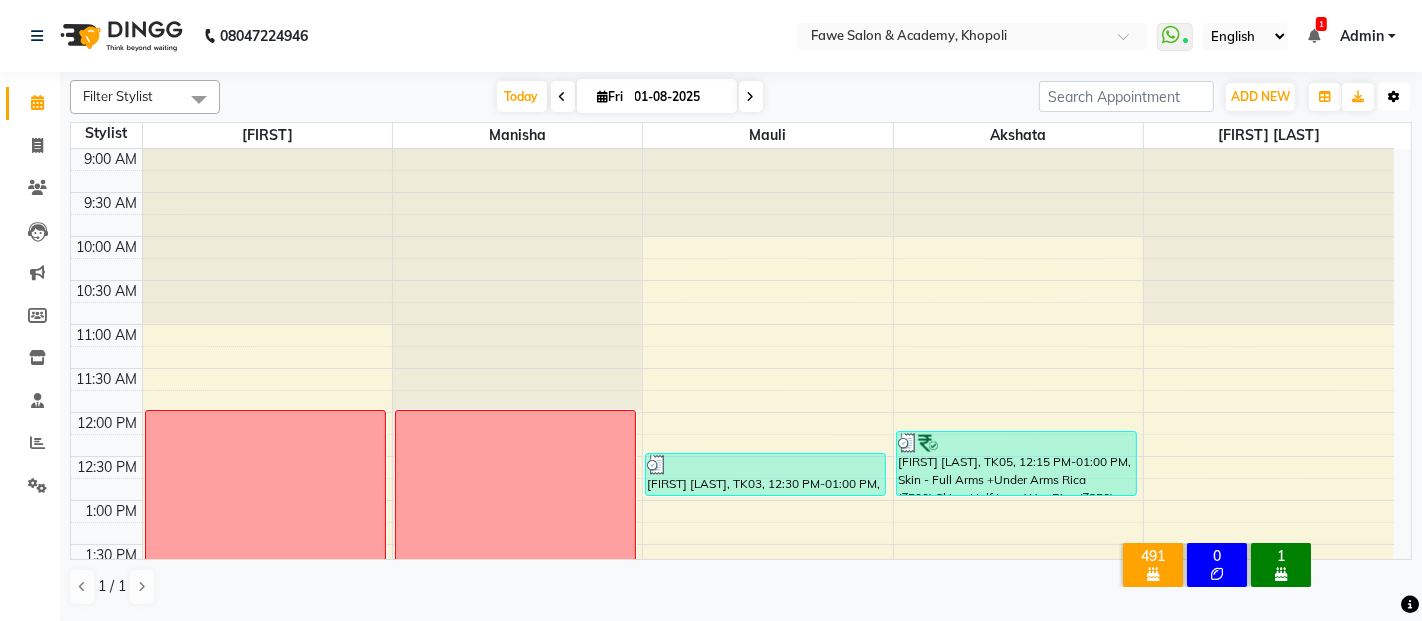 click at bounding box center [1394, 97] 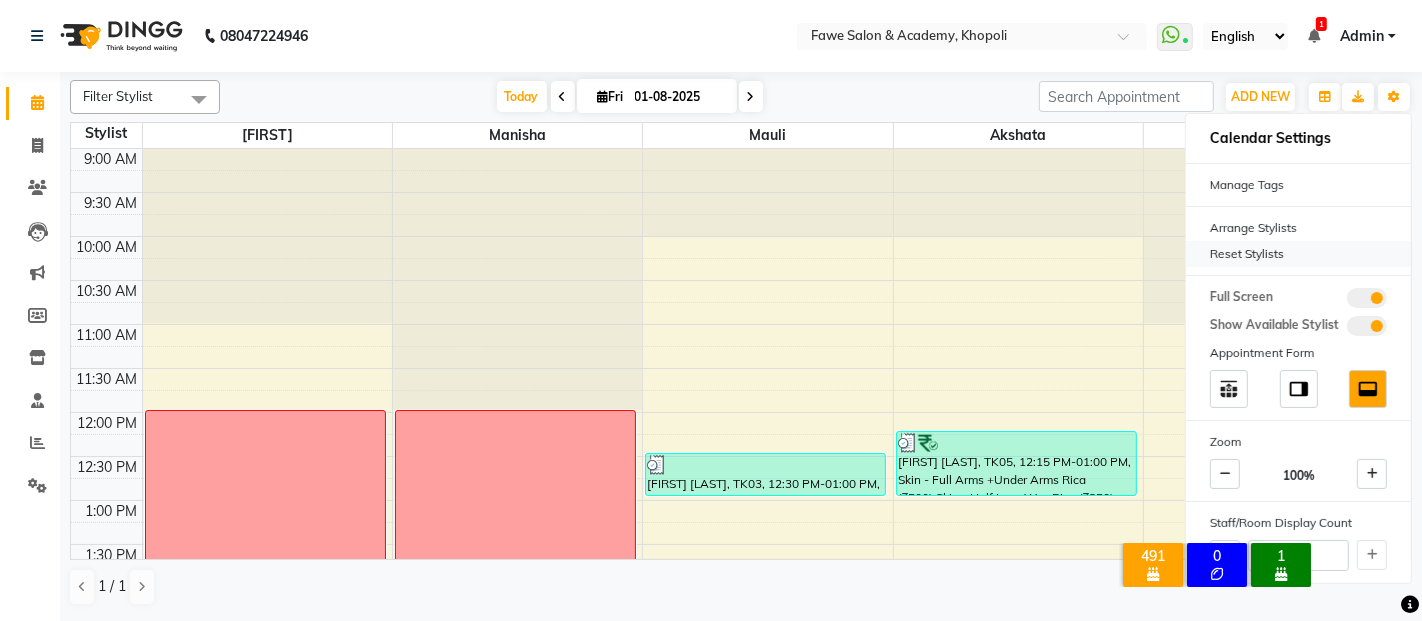click on "Reset Stylists" at bounding box center [1298, 254] 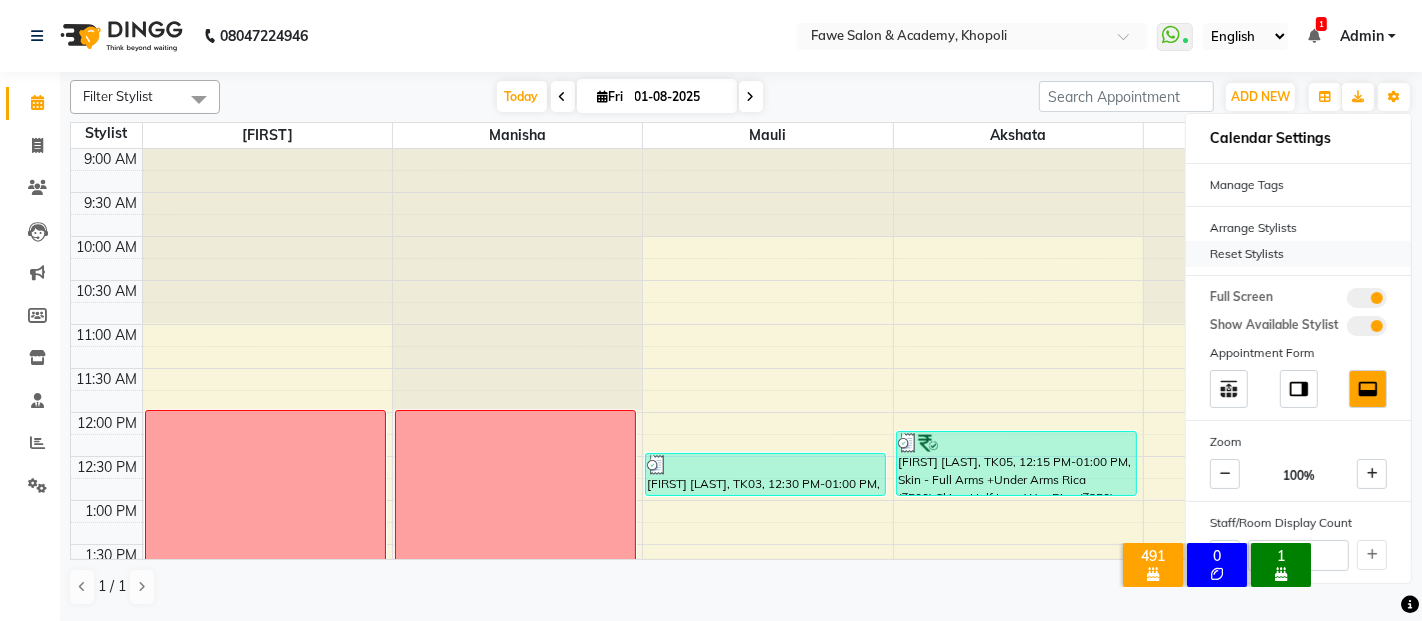 click on "Reset Stylists" at bounding box center (1298, 254) 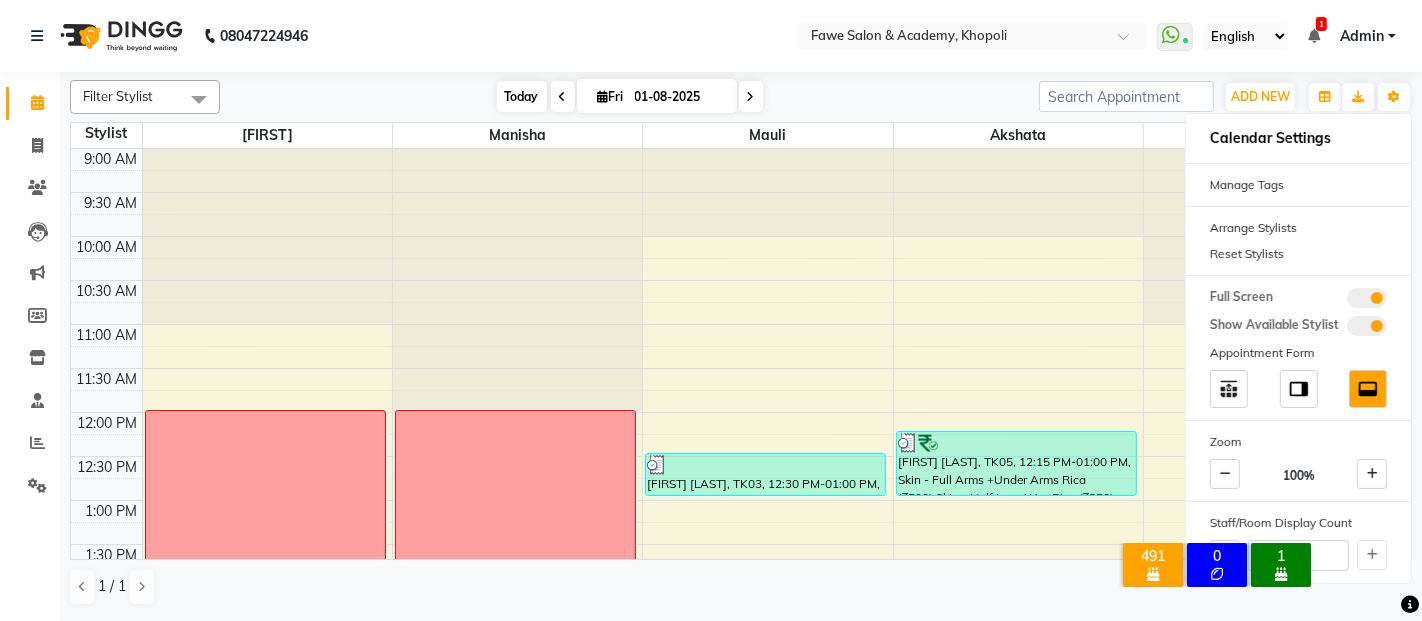 click on "Today" at bounding box center [522, 96] 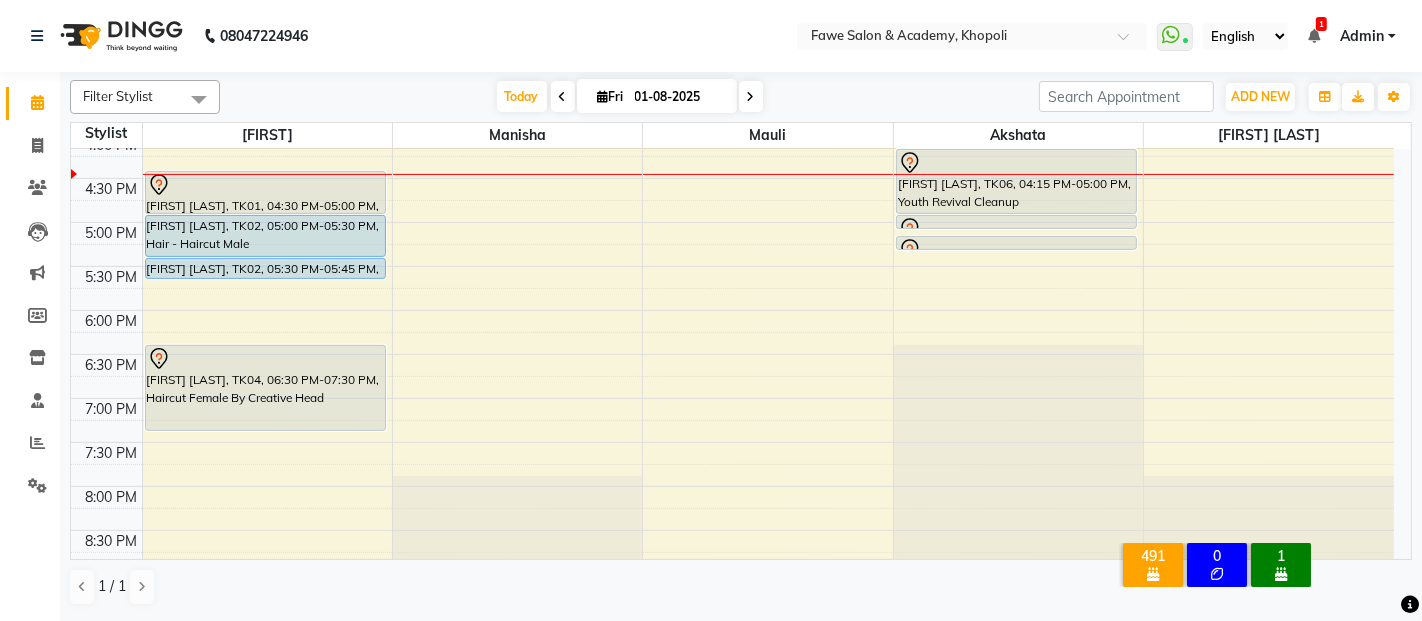 scroll, scrollTop: 621, scrollLeft: 0, axis: vertical 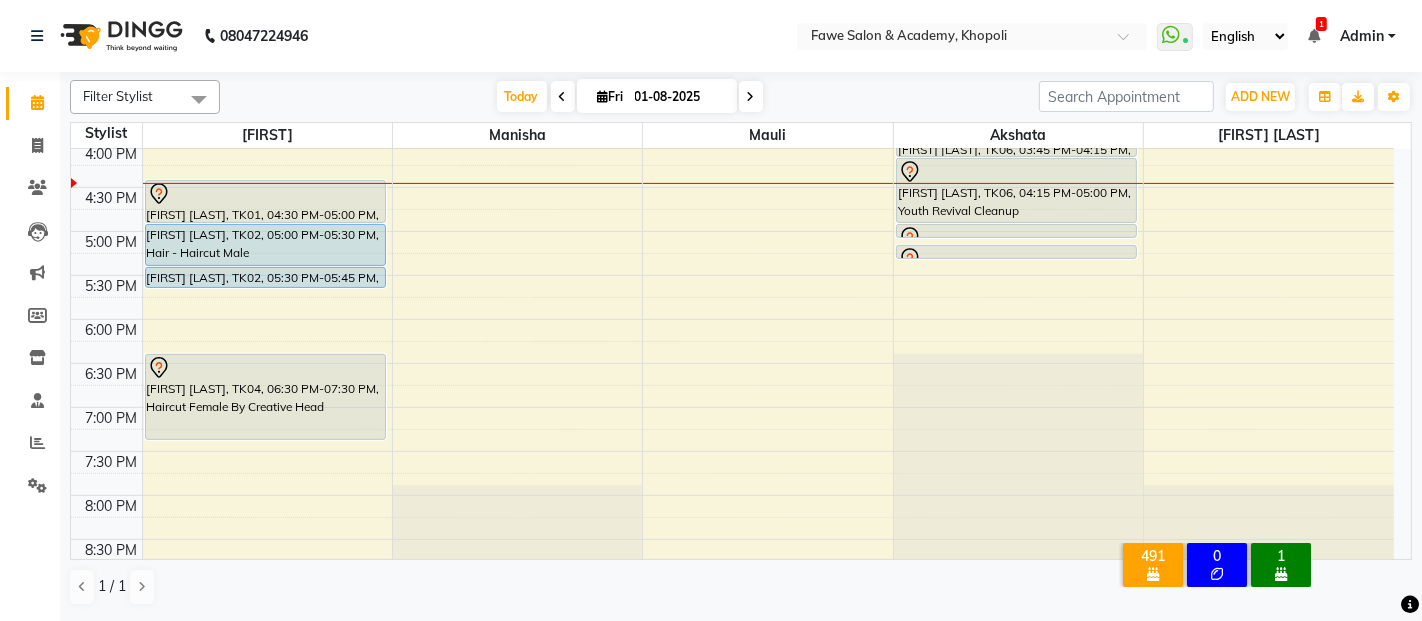 click on "WhatsApp Status  ✕ Status:  Connected Most Recent Message: [DATE]     [TIME] Recent Service Activity: [DATE]     [TIME] English ENGLISH Español العربية मराठी हिंदी ગુજરાતી தமிழ் 中文 1 Notifications nothing to show Admin Manage Profile Change Password Sign out  Version:3.15.11" at bounding box center (972, 36) 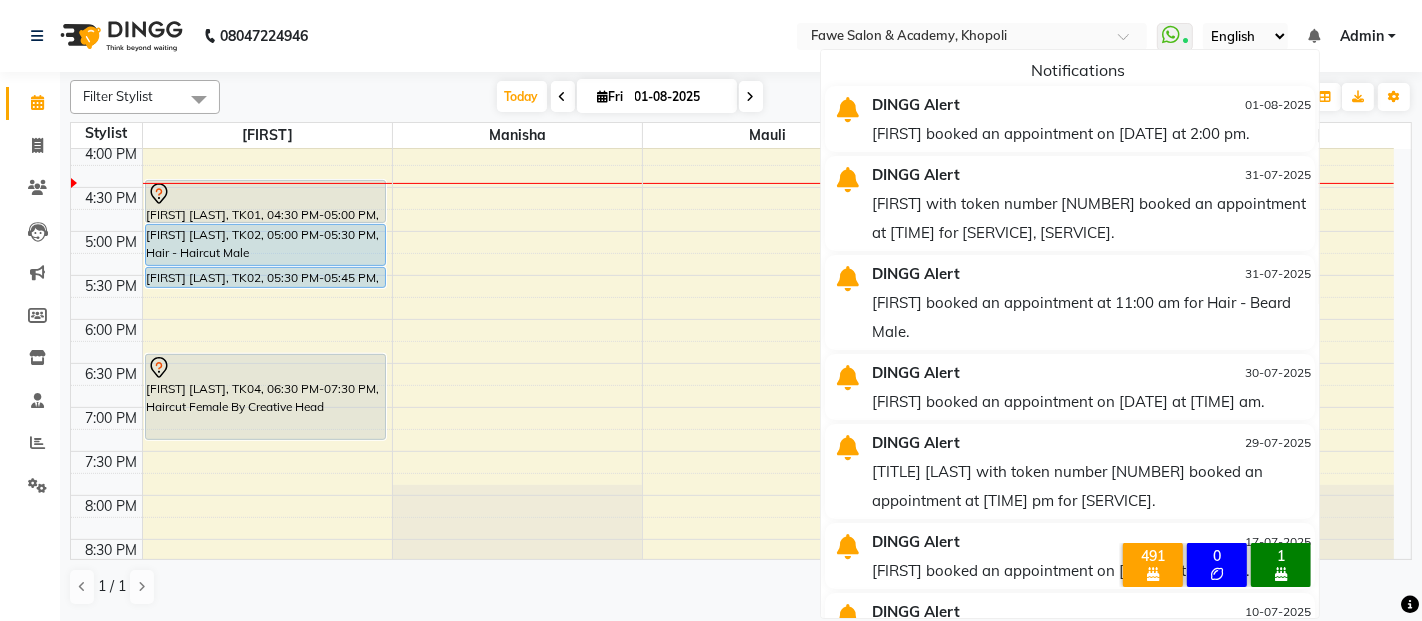 click at bounding box center (1314, 36) 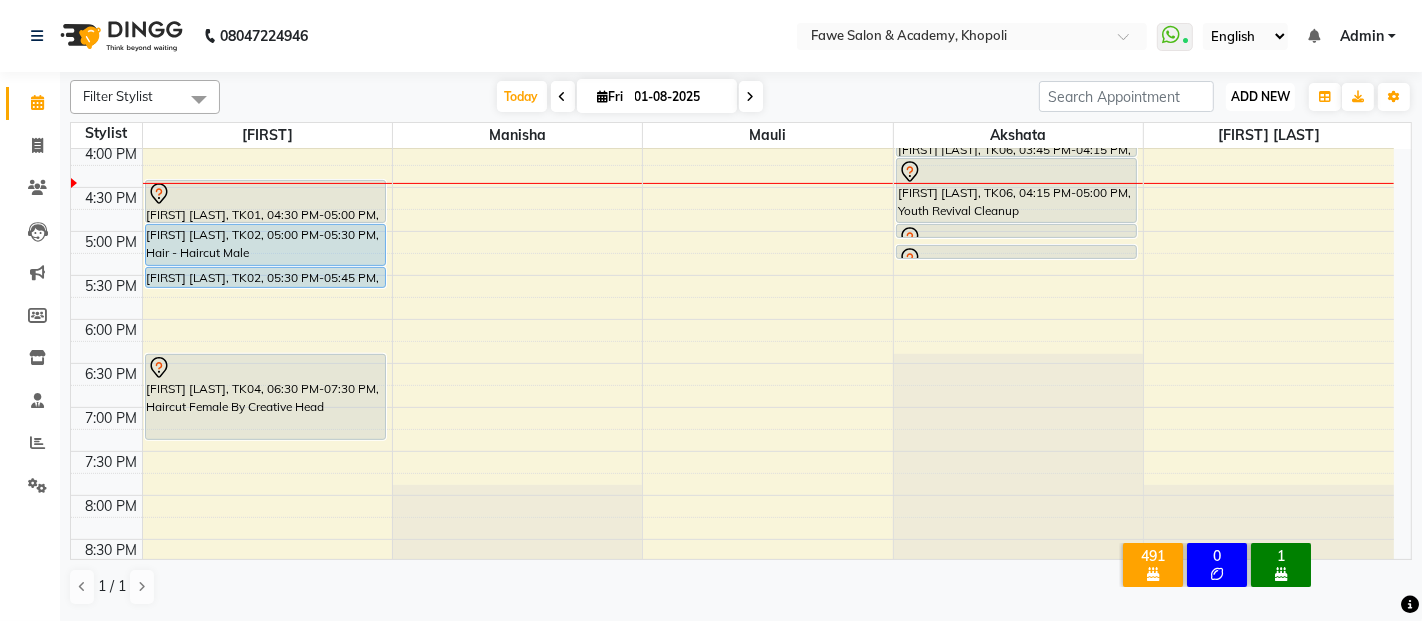 click on "ADD NEW" at bounding box center [1260, 96] 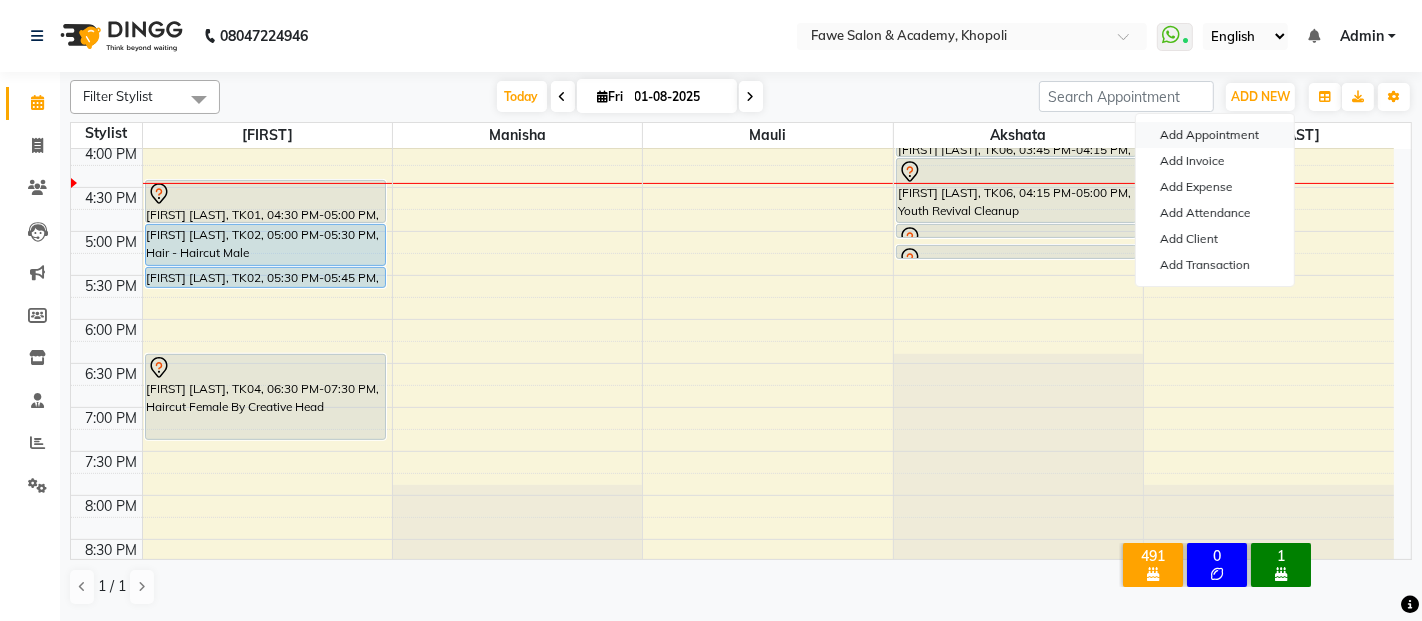 click on "Add Appointment" at bounding box center [1215, 135] 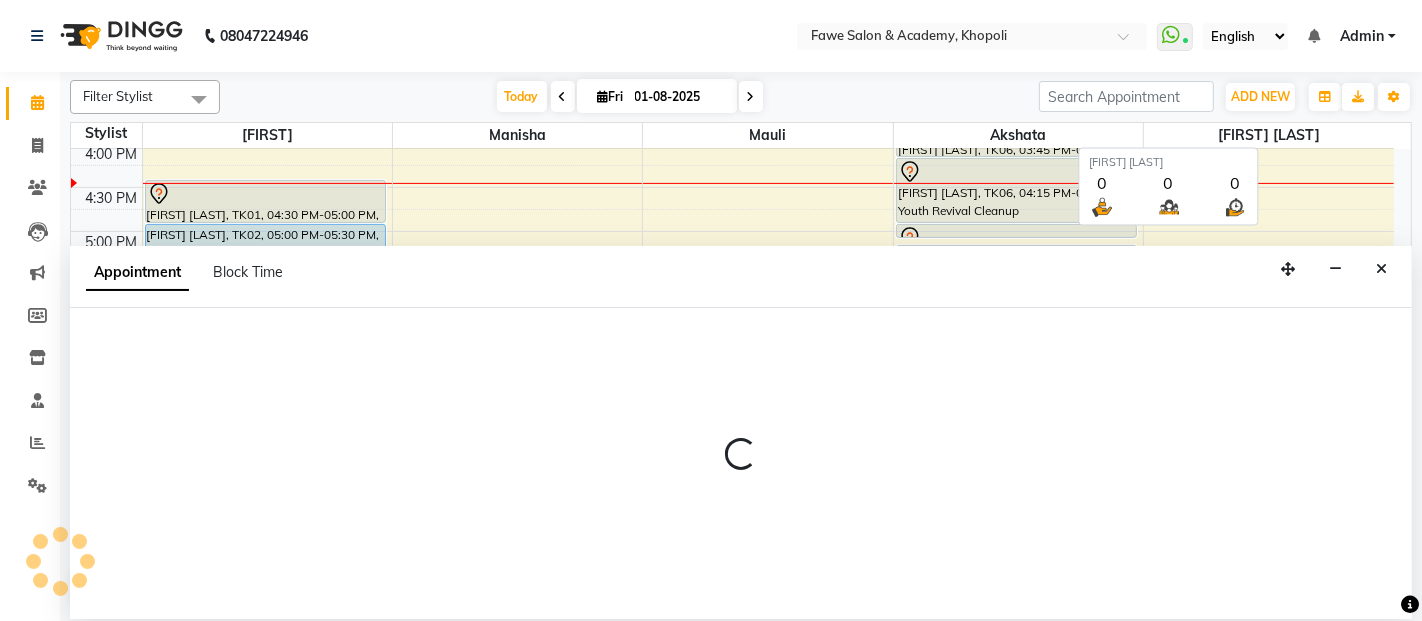 select on "600" 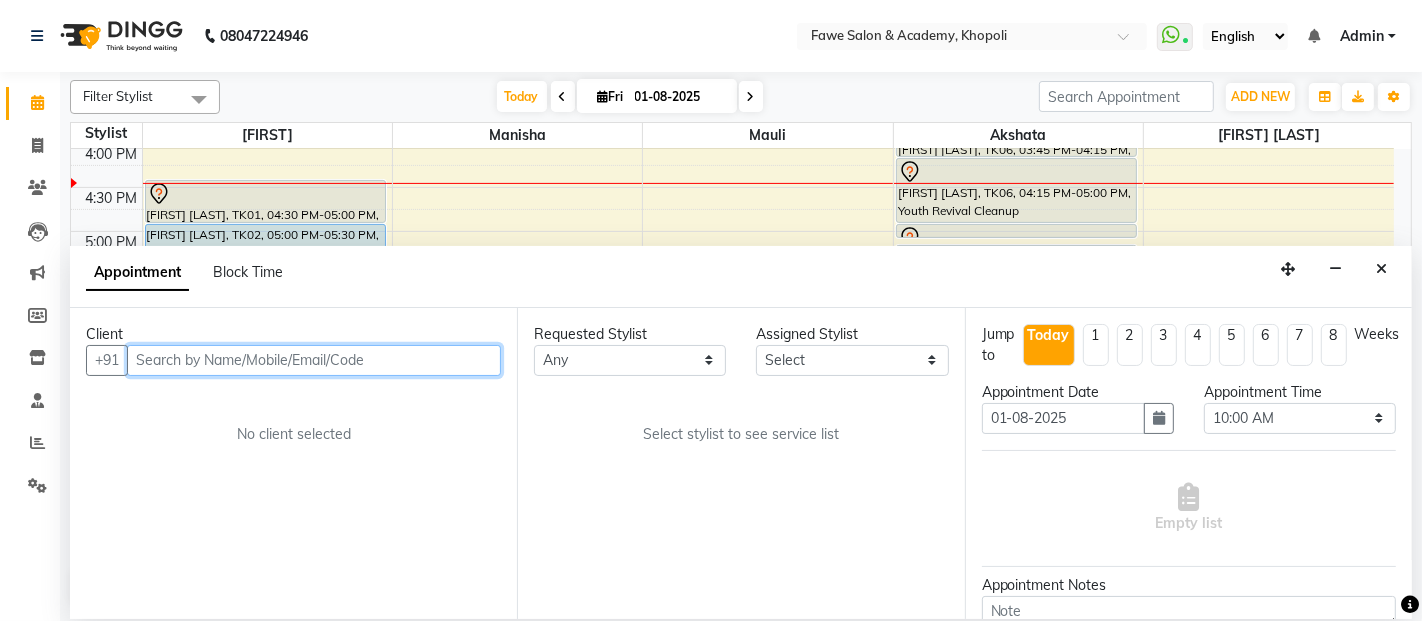 click at bounding box center (314, 360) 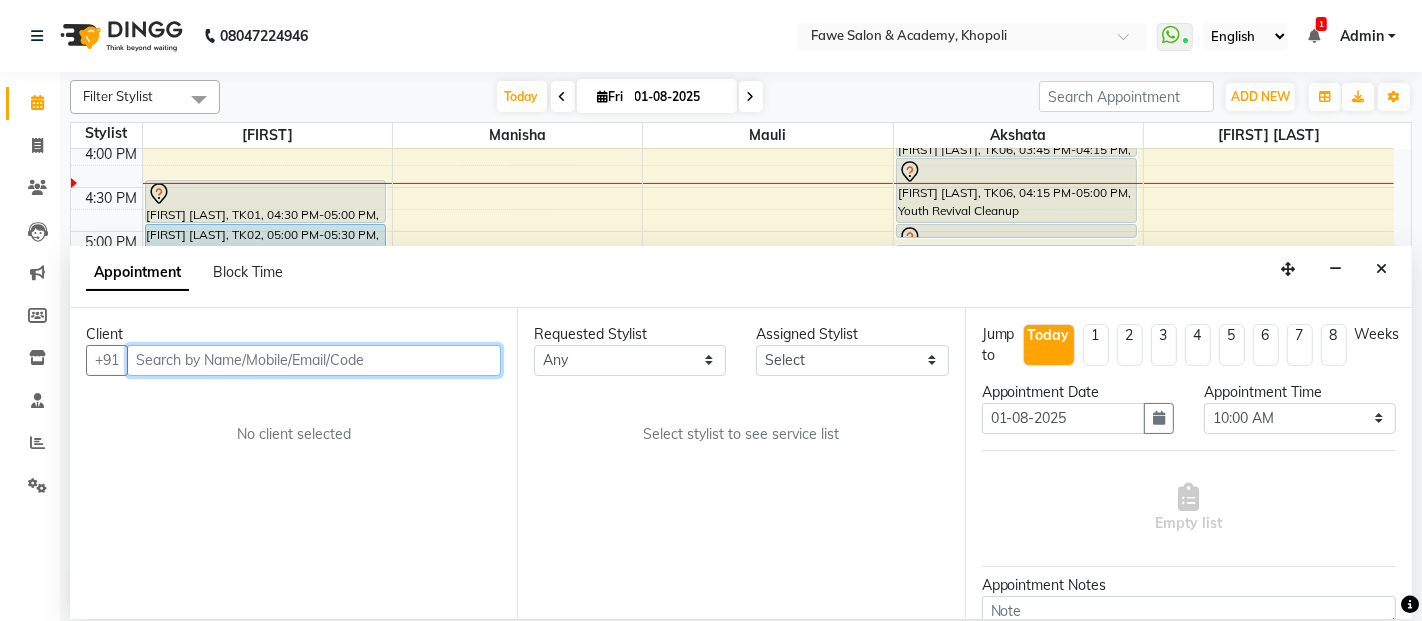 type on "d" 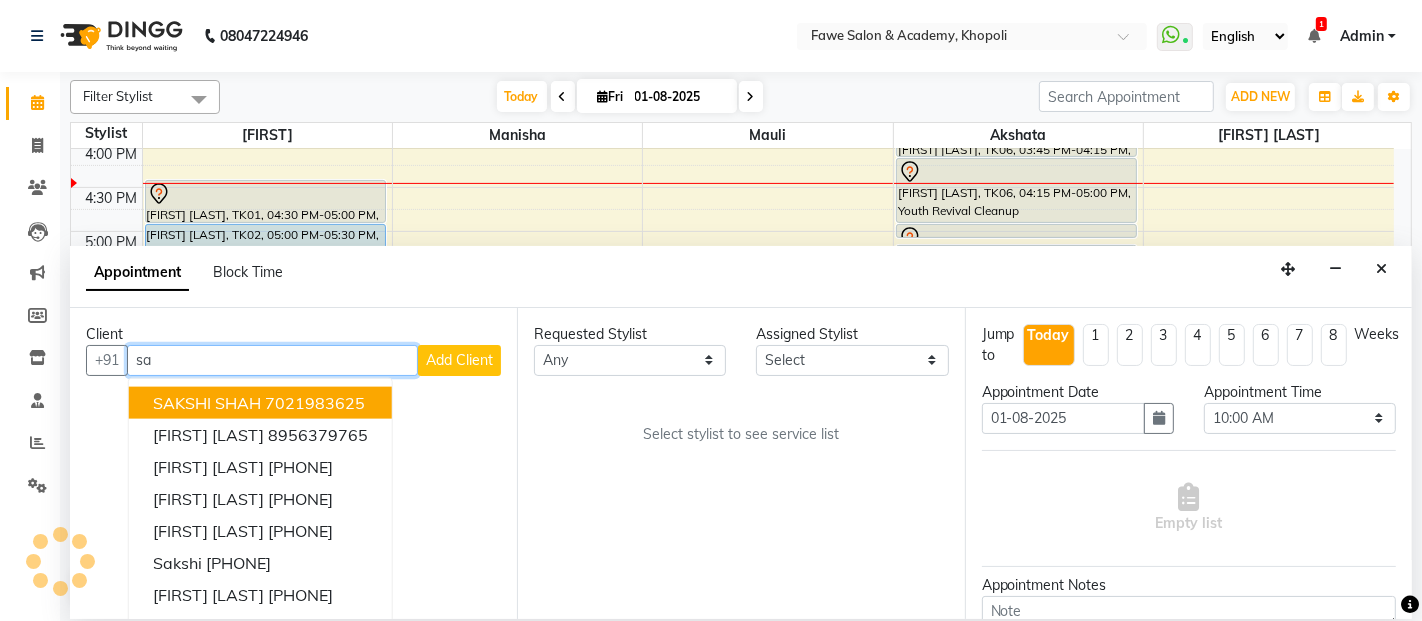type on "s" 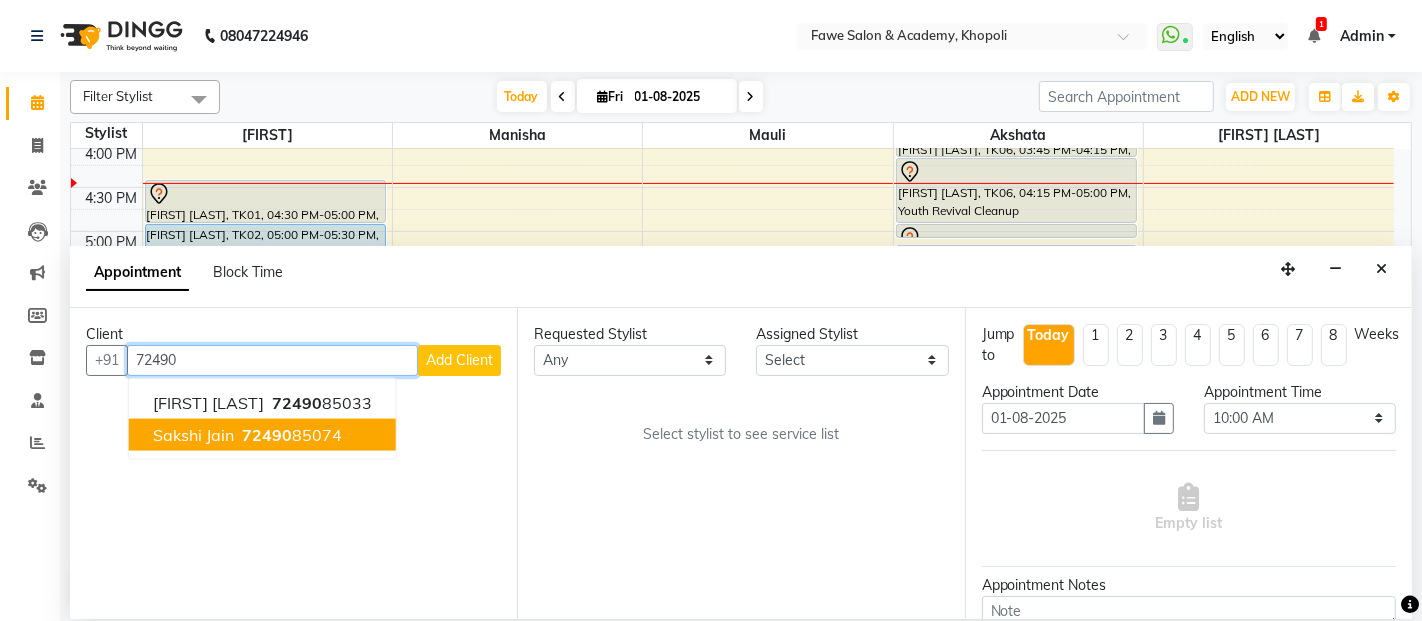 click on "72490" at bounding box center (267, 435) 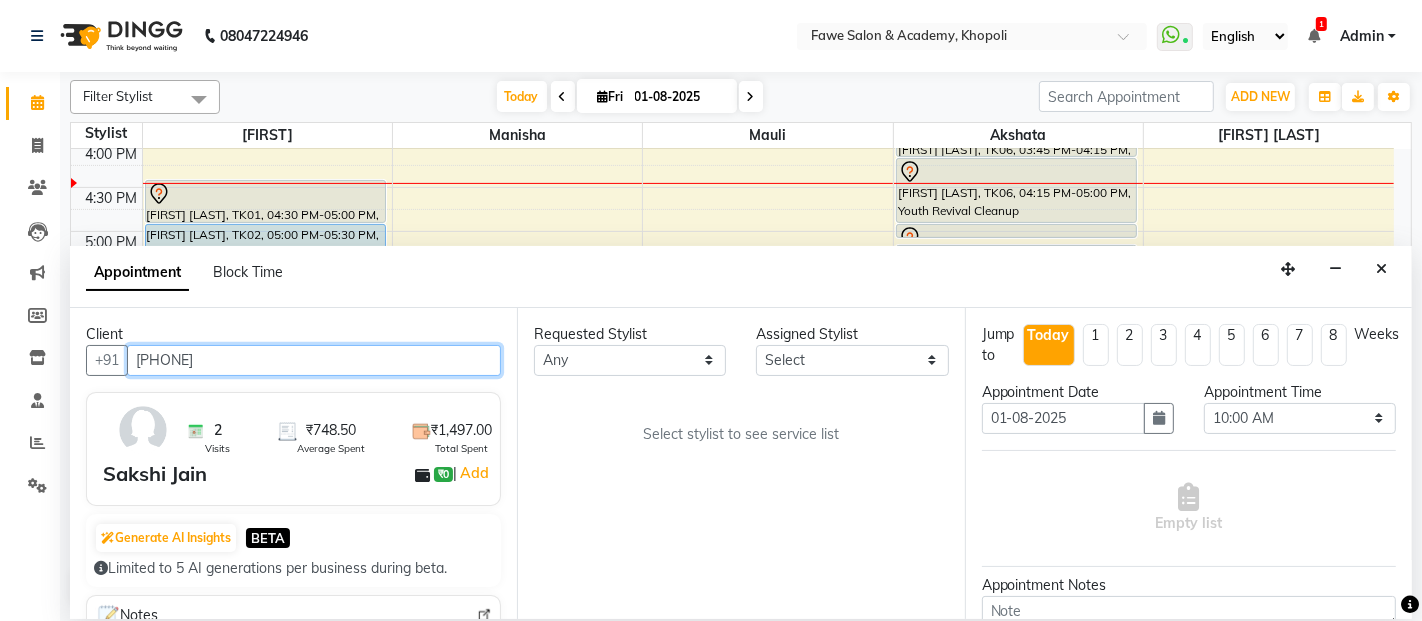 type on "[PHONE]" 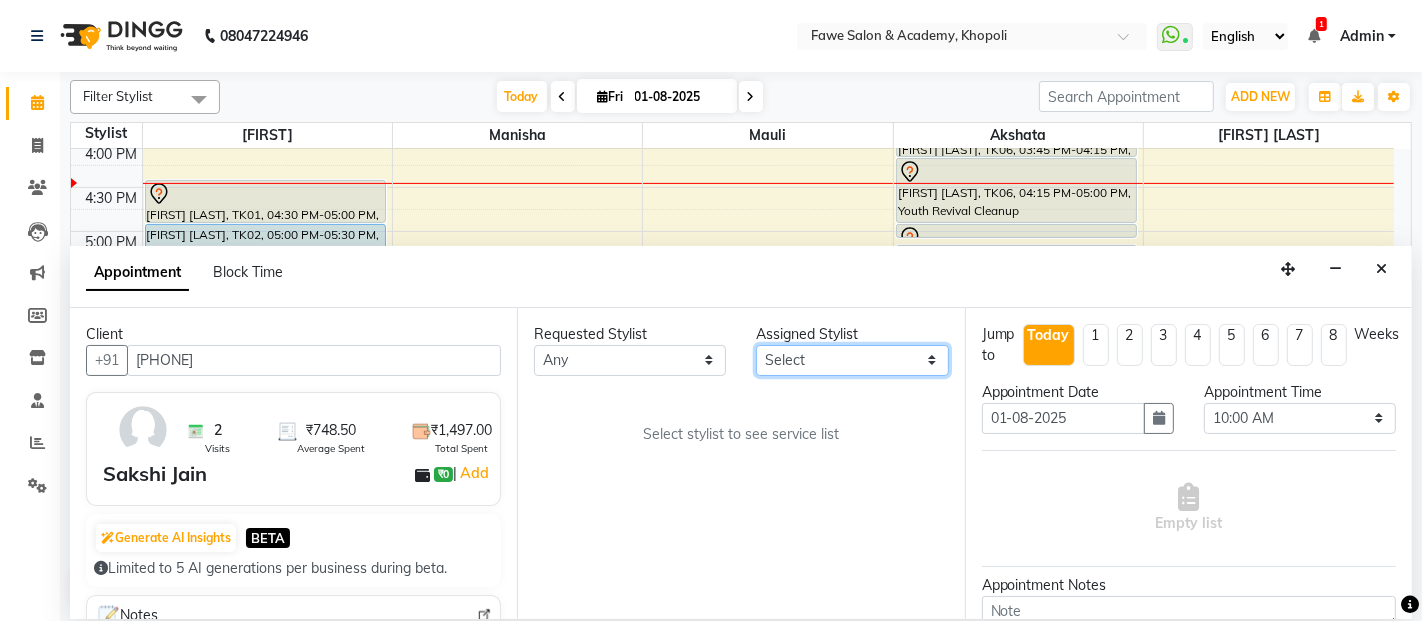 click on "Select [FIRST] [FIRST] [FIRST] [FIRST] [FIRST]" at bounding box center [852, 360] 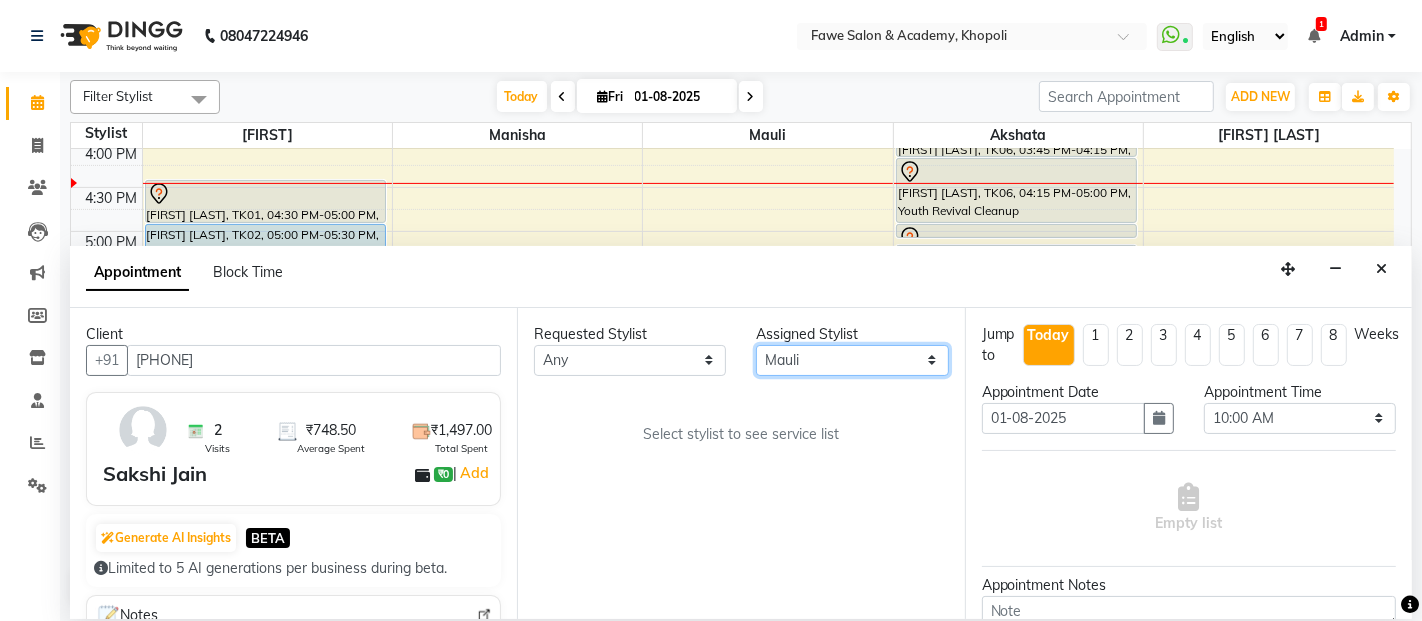 click on "Select [FIRST] [FIRST] [FIRST] [FIRST] [FIRST]" at bounding box center (852, 360) 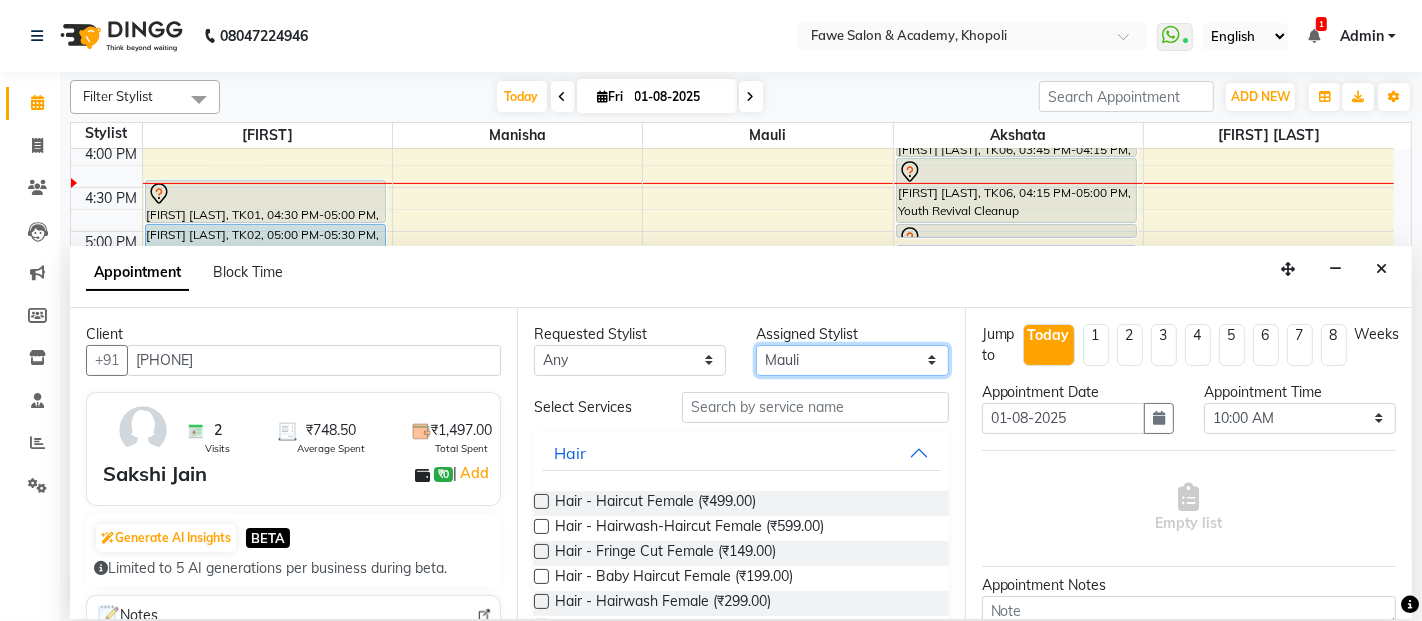 click on "Select [FIRST] [FIRST] [FIRST] [FIRST] [FIRST]" at bounding box center (852, 360) 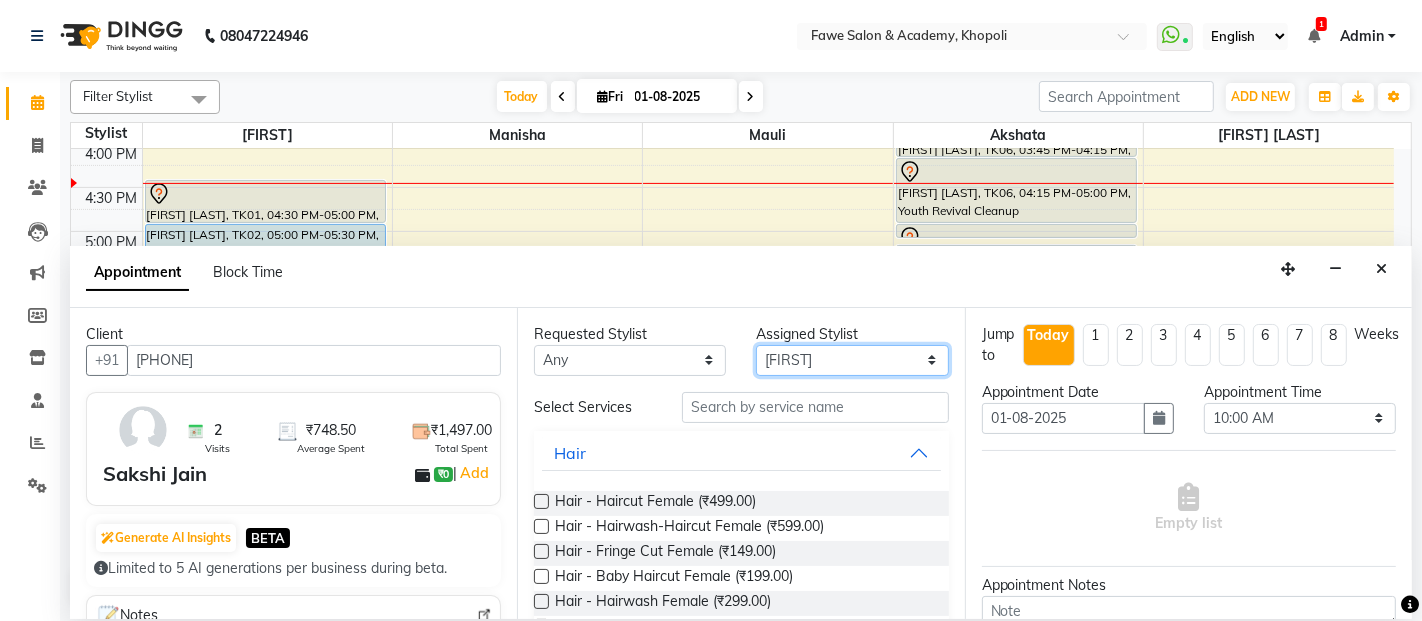click on "Select [FIRST] [FIRST] [FIRST] [FIRST] [FIRST]" at bounding box center (852, 360) 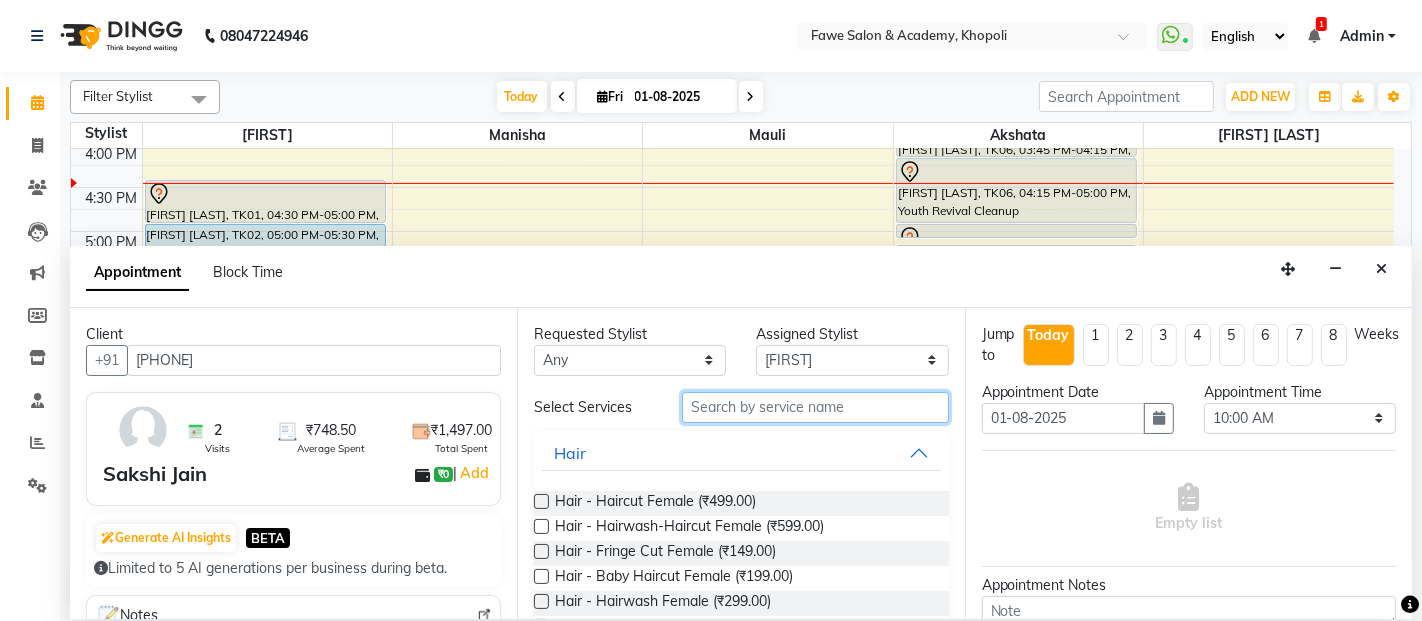 click at bounding box center (815, 407) 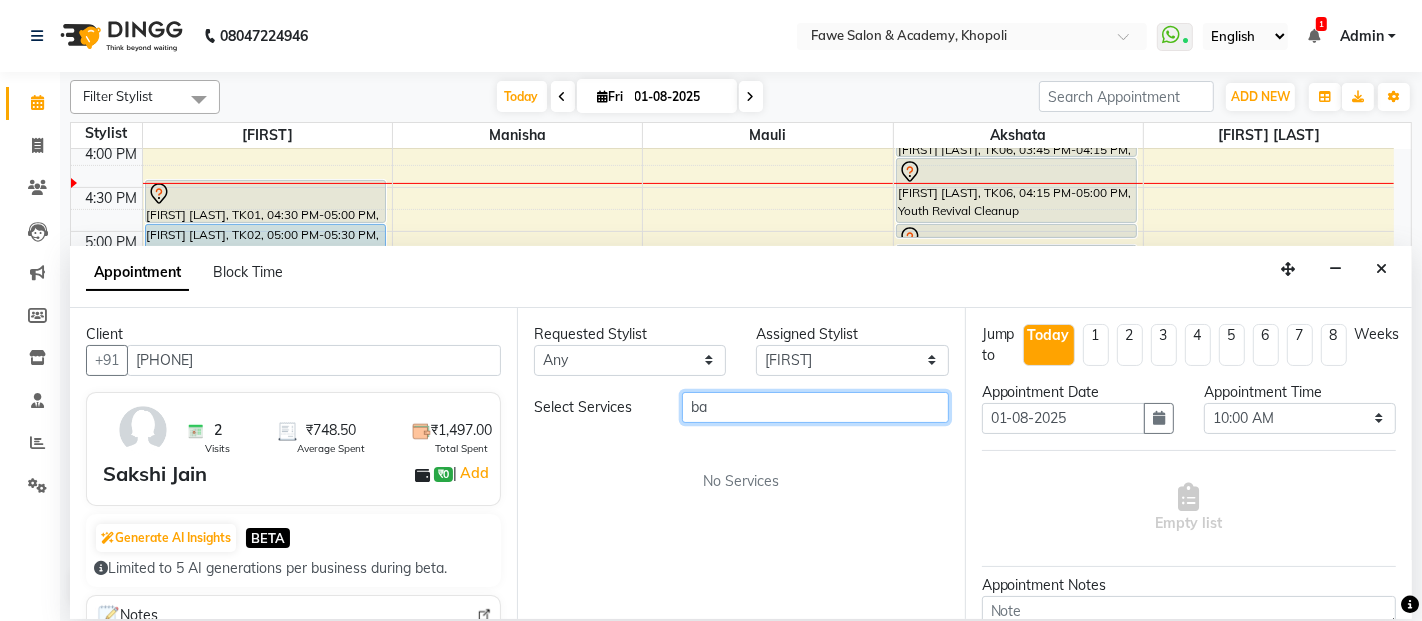 type on "b" 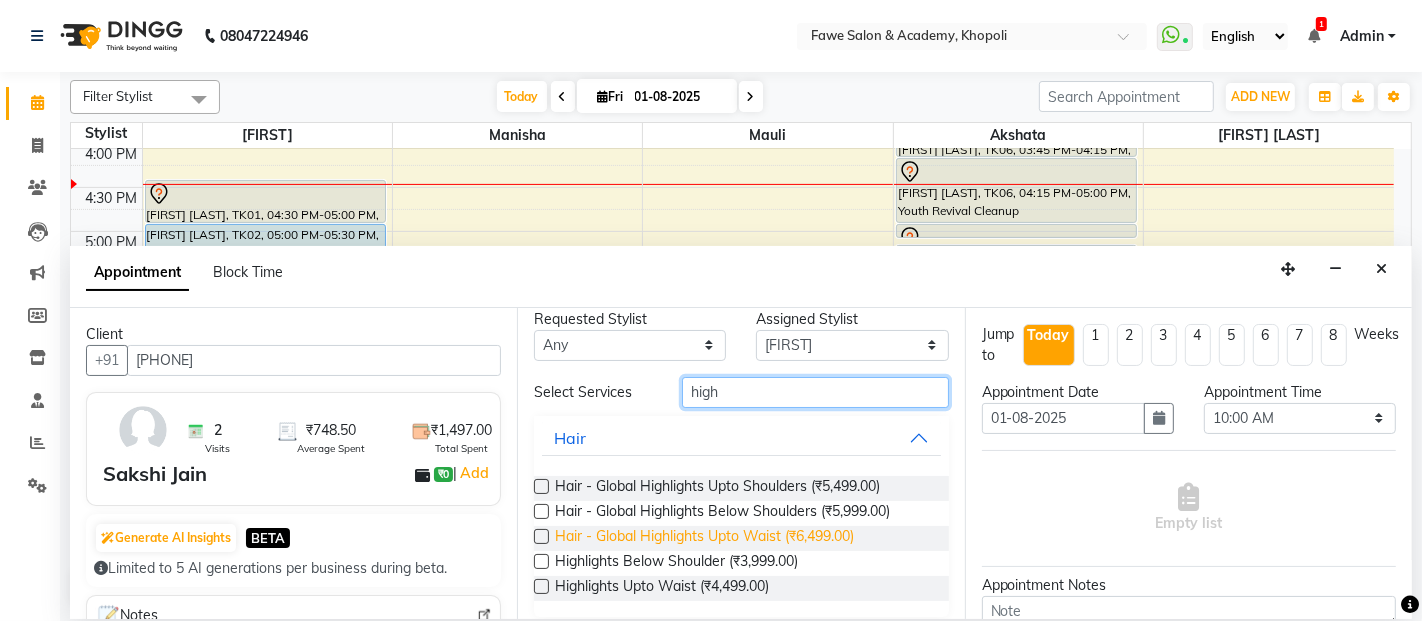 scroll, scrollTop: 28, scrollLeft: 0, axis: vertical 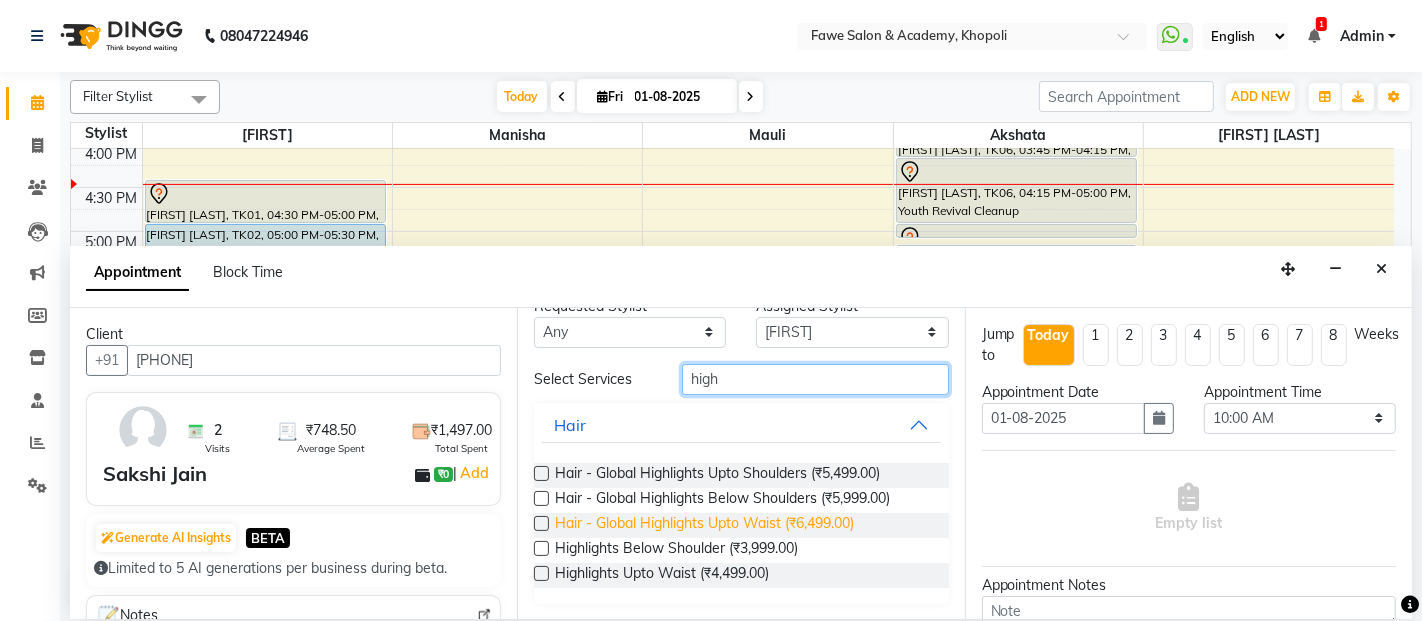 type on "high" 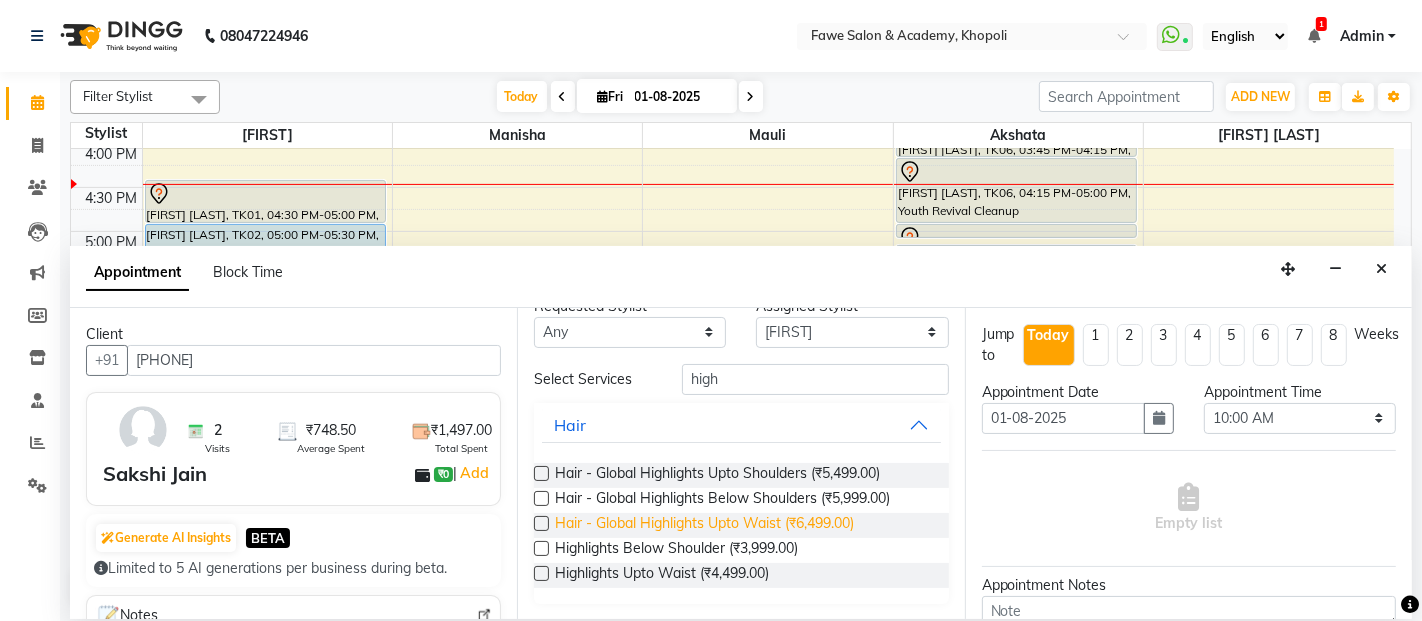 click on "Hair - Global Highlights Upto Waist (₹6,499.00)" at bounding box center (704, 525) 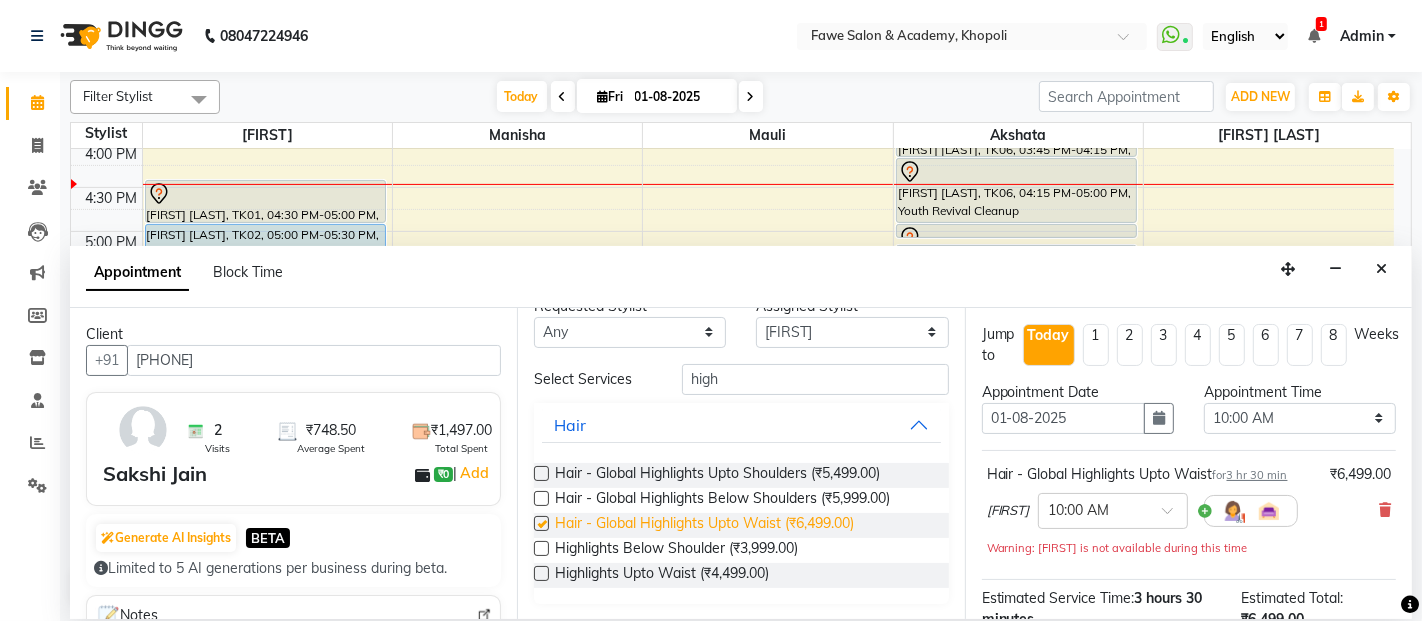 checkbox on "false" 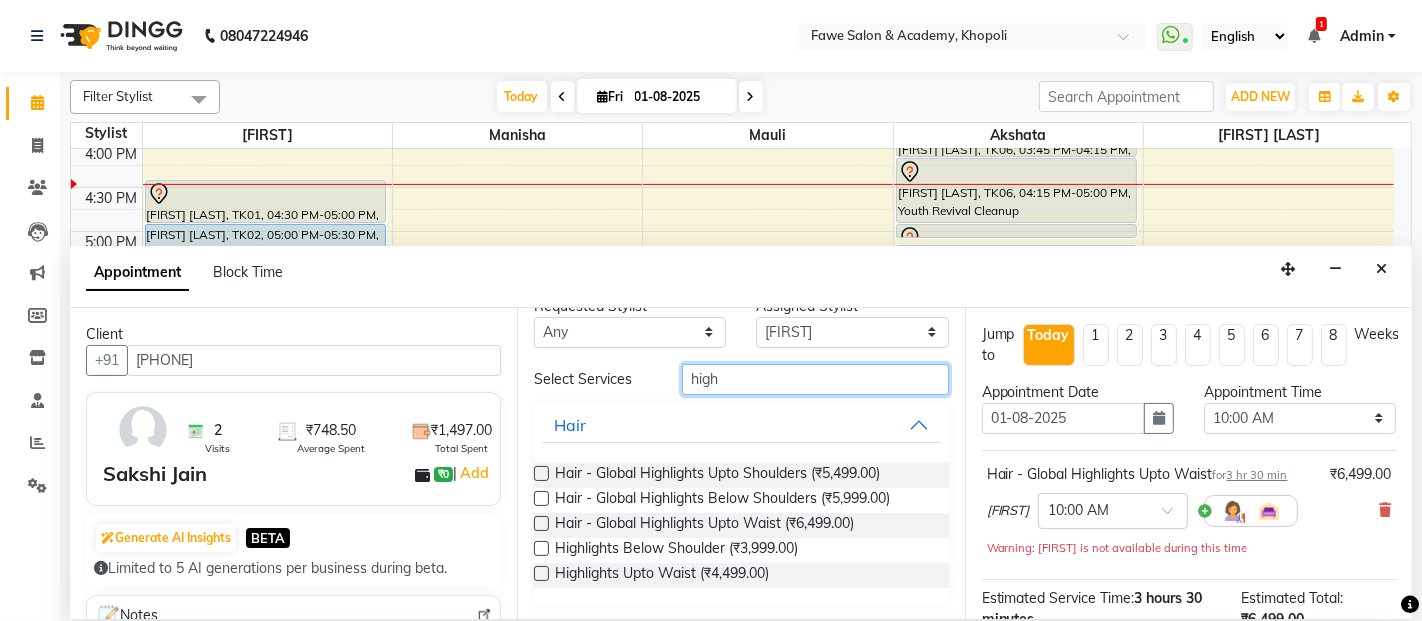click on "high" at bounding box center [815, 379] 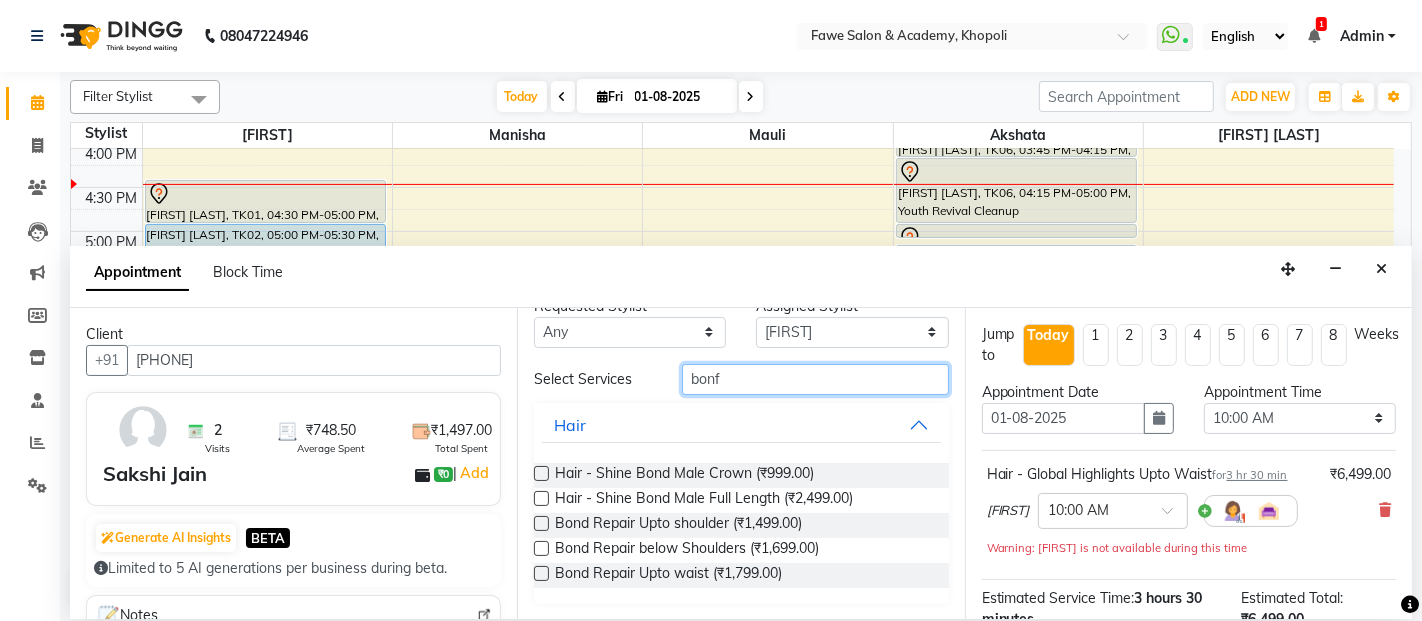 scroll, scrollTop: 0, scrollLeft: 0, axis: both 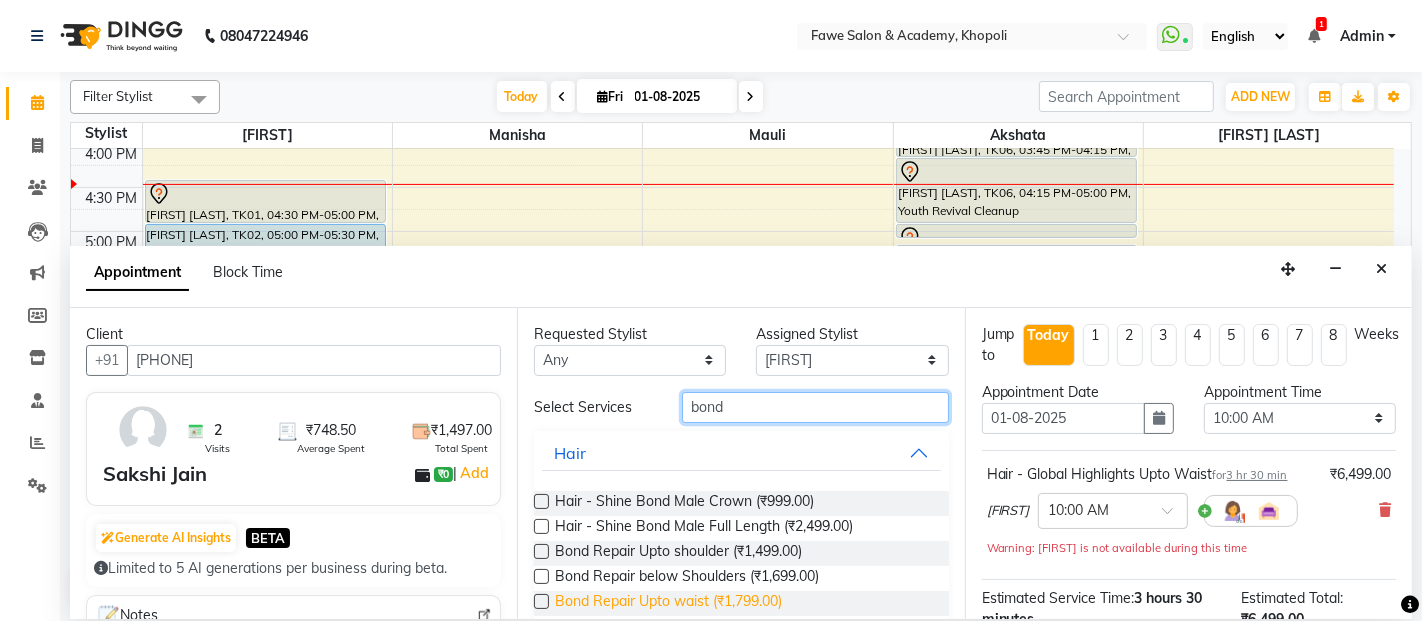 type on "bond" 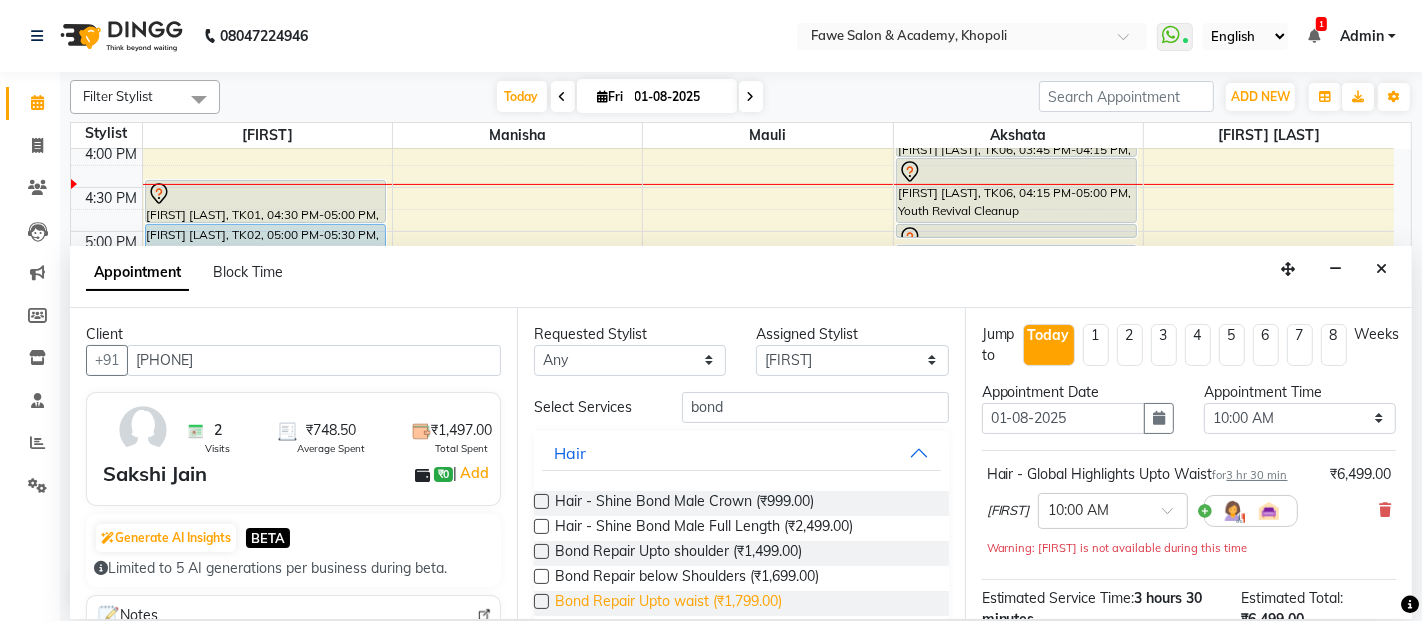 click on "Bond Repair Upto waist (₹1,799.00)" at bounding box center [668, 603] 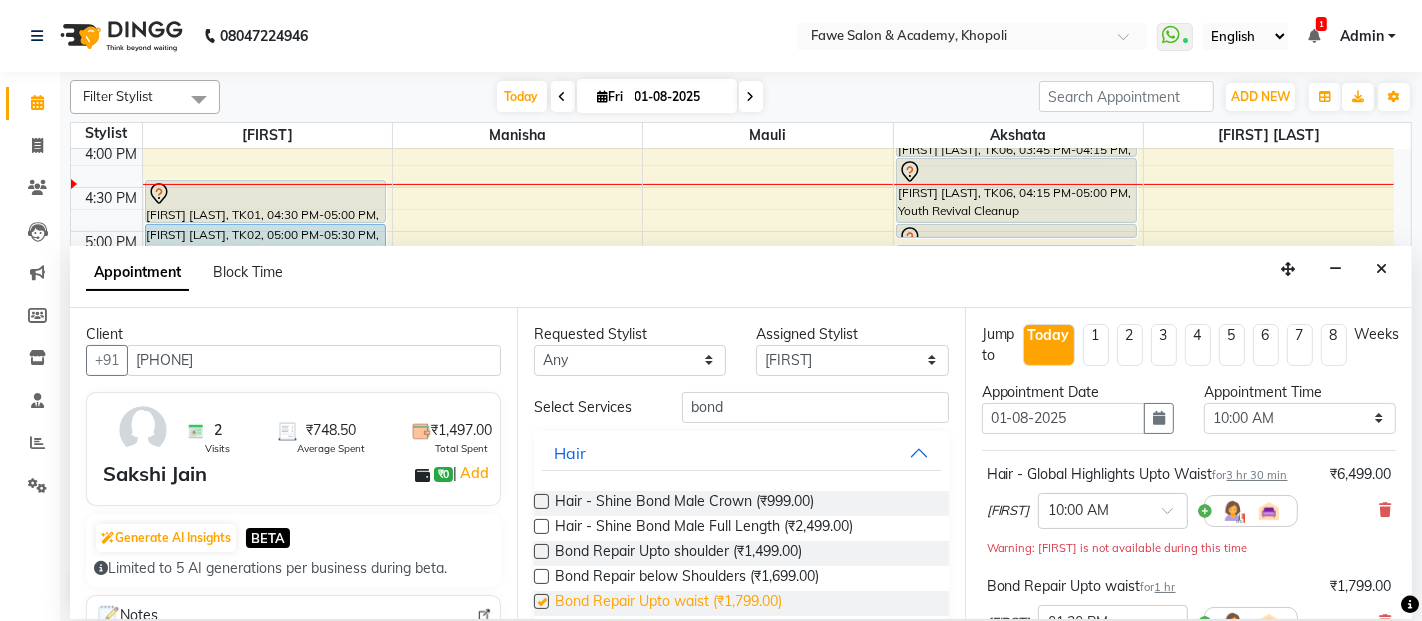 checkbox on "false" 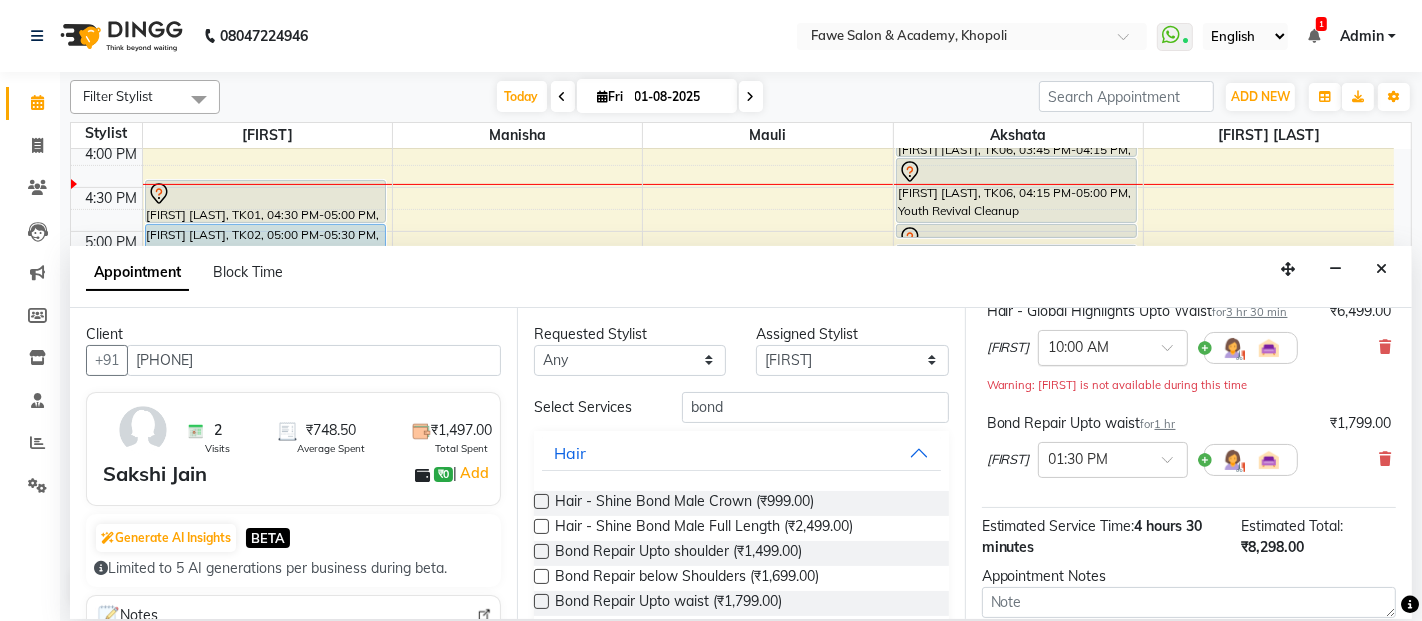 scroll, scrollTop: 0, scrollLeft: 0, axis: both 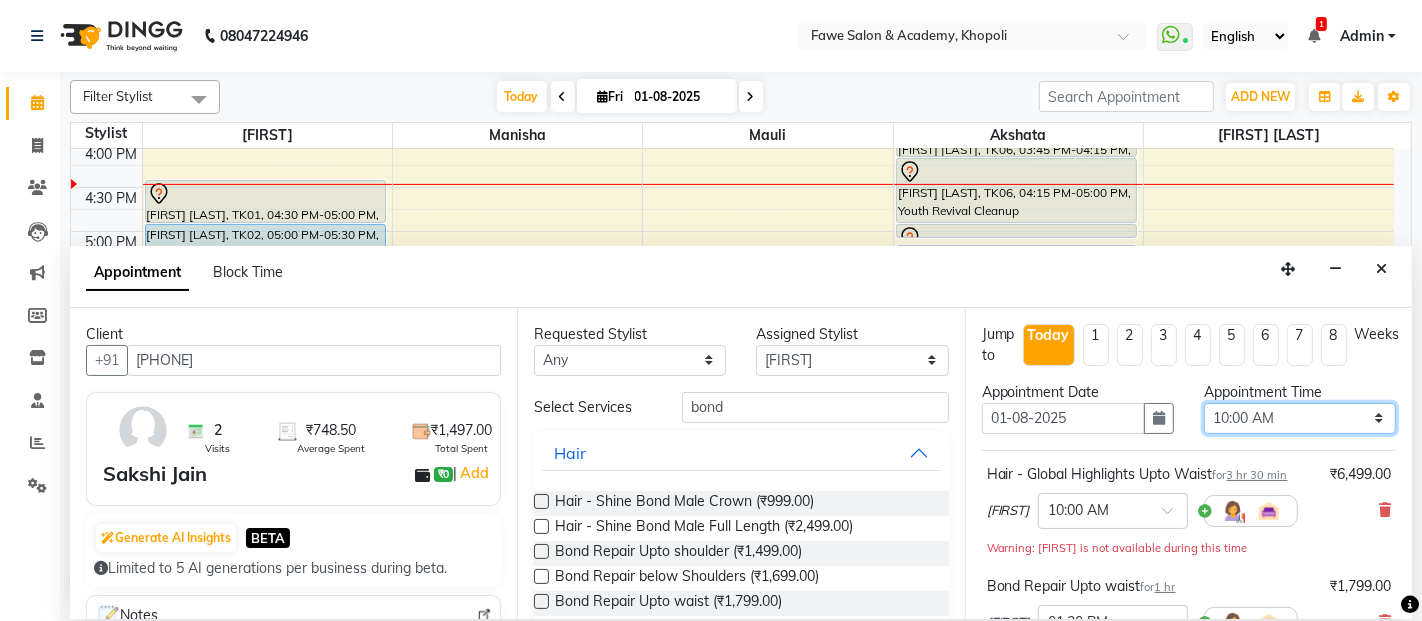 click on "Select 10:00 AM 10:15 AM 10:30 AM 10:45 AM 11:00 AM 11:15 AM 11:30 AM 11:45 AM 12:00 PM 12:15 PM 12:30 PM 12:45 PM 01:00 PM 01:15 PM 01:30 PM 01:45 PM 02:00 PM 02:15 PM 02:30 PM 02:45 PM 03:00 PM 03:15 PM 03:30 PM 03:45 PM 04:00 PM 04:15 PM 04:30 PM 04:45 PM 05:00 PM 05:15 PM 05:30 PM 05:45 PM 06:00 PM 06:15 PM 06:30 PM 06:45 PM 07:00 PM 07:15 PM 07:30 PM 07:45 PM 08:00 PM 08:15 PM 08:30 PM 08:45 PM 09:00 PM 09:15 PM 09:30 PM 09:45 PM 10:00 PM" at bounding box center (1300, 418) 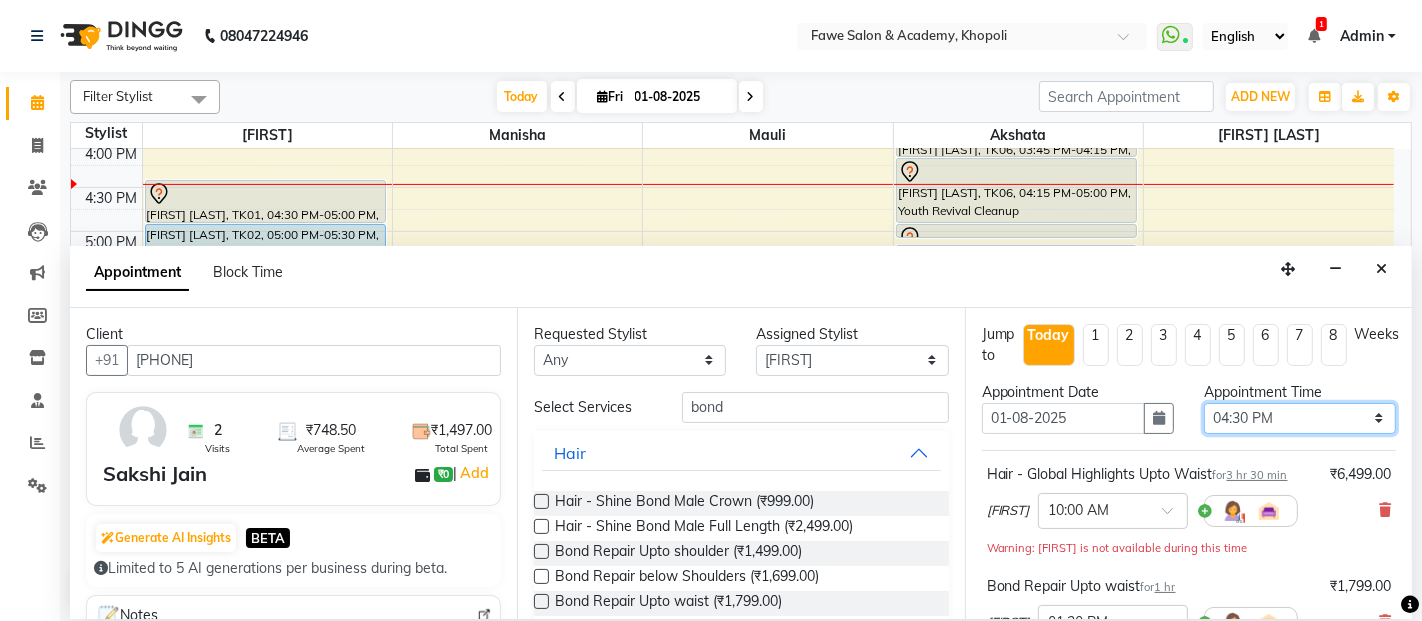 click on "Select 10:00 AM 10:15 AM 10:30 AM 10:45 AM 11:00 AM 11:15 AM 11:30 AM 11:45 AM 12:00 PM 12:15 PM 12:30 PM 12:45 PM 01:00 PM 01:15 PM 01:30 PM 01:45 PM 02:00 PM 02:15 PM 02:30 PM 02:45 PM 03:00 PM 03:15 PM 03:30 PM 03:45 PM 04:00 PM 04:15 PM 04:30 PM 04:45 PM 05:00 PM 05:15 PM 05:30 PM 05:45 PM 06:00 PM 06:15 PM 06:30 PM 06:45 PM 07:00 PM 07:15 PM 07:30 PM 07:45 PM 08:00 PM 08:15 PM 08:30 PM 08:45 PM 09:00 PM 09:15 PM 09:30 PM 09:45 PM 10:00 PM" at bounding box center [1300, 418] 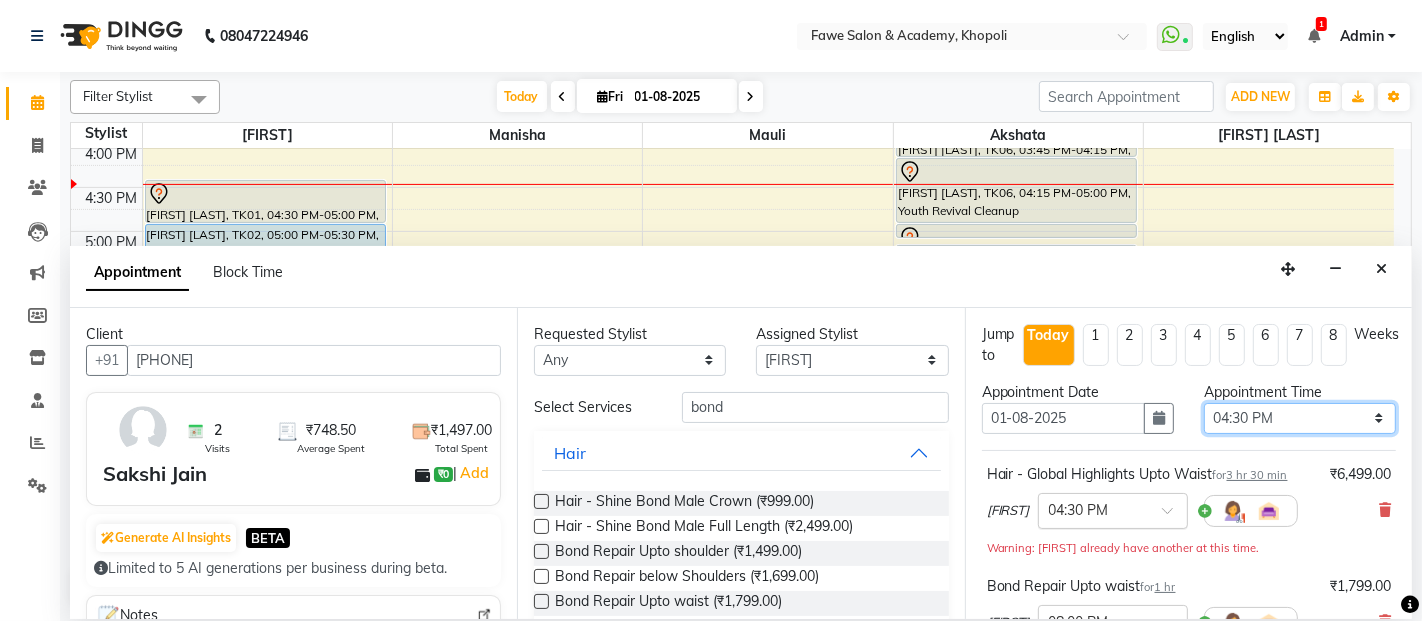 scroll, scrollTop: 347, scrollLeft: 0, axis: vertical 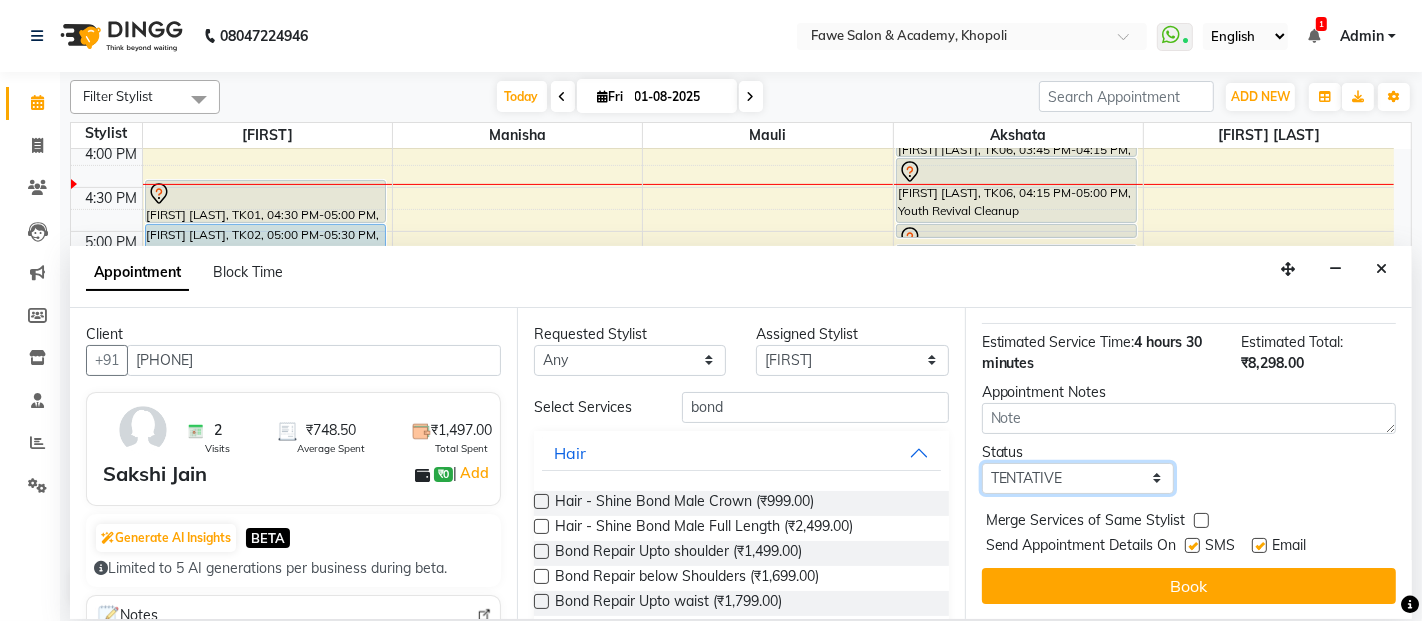 click on "Select TENTATIVE CONFIRM CHECK-IN UPCOMING" at bounding box center (1078, 478) 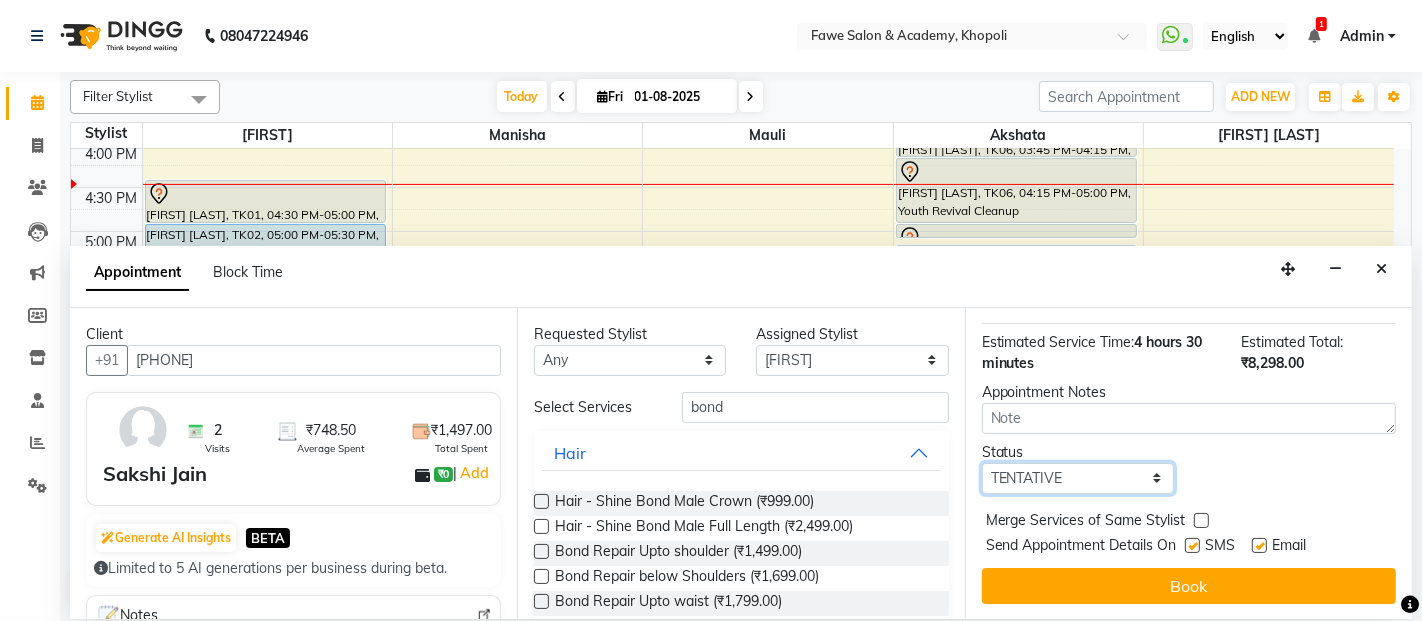 select on "check-in" 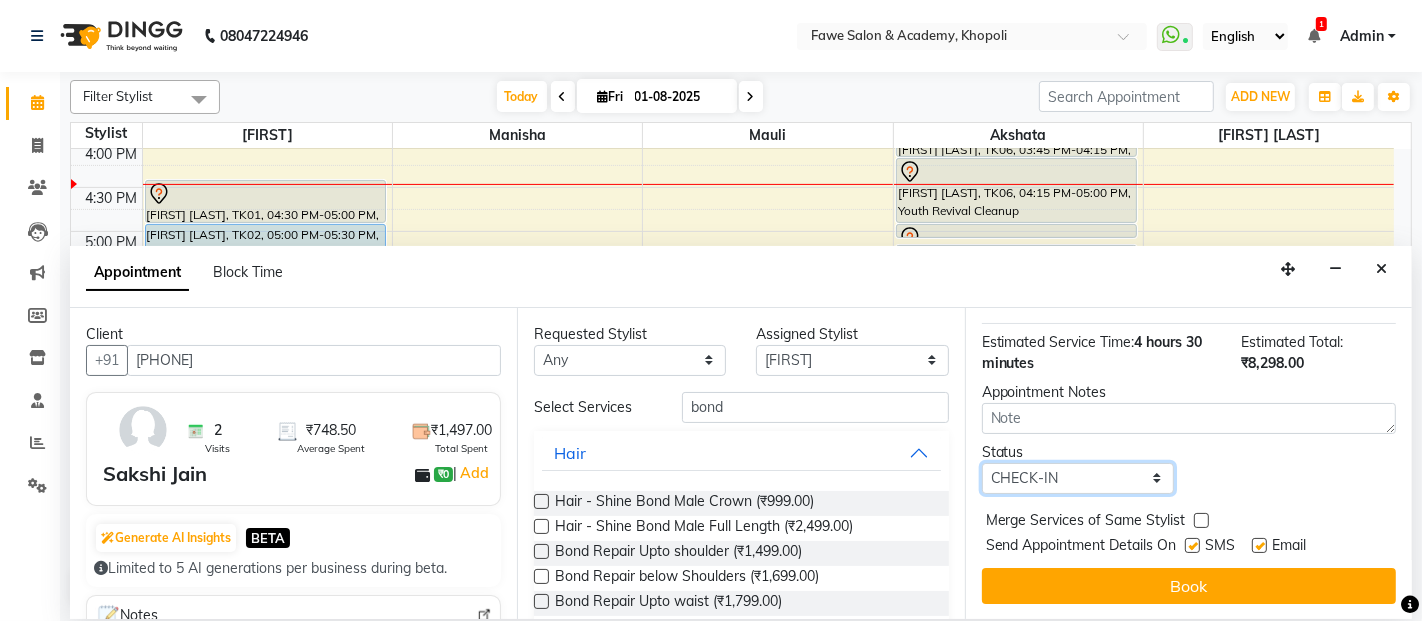 click on "Select TENTATIVE CONFIRM CHECK-IN UPCOMING" at bounding box center [1078, 478] 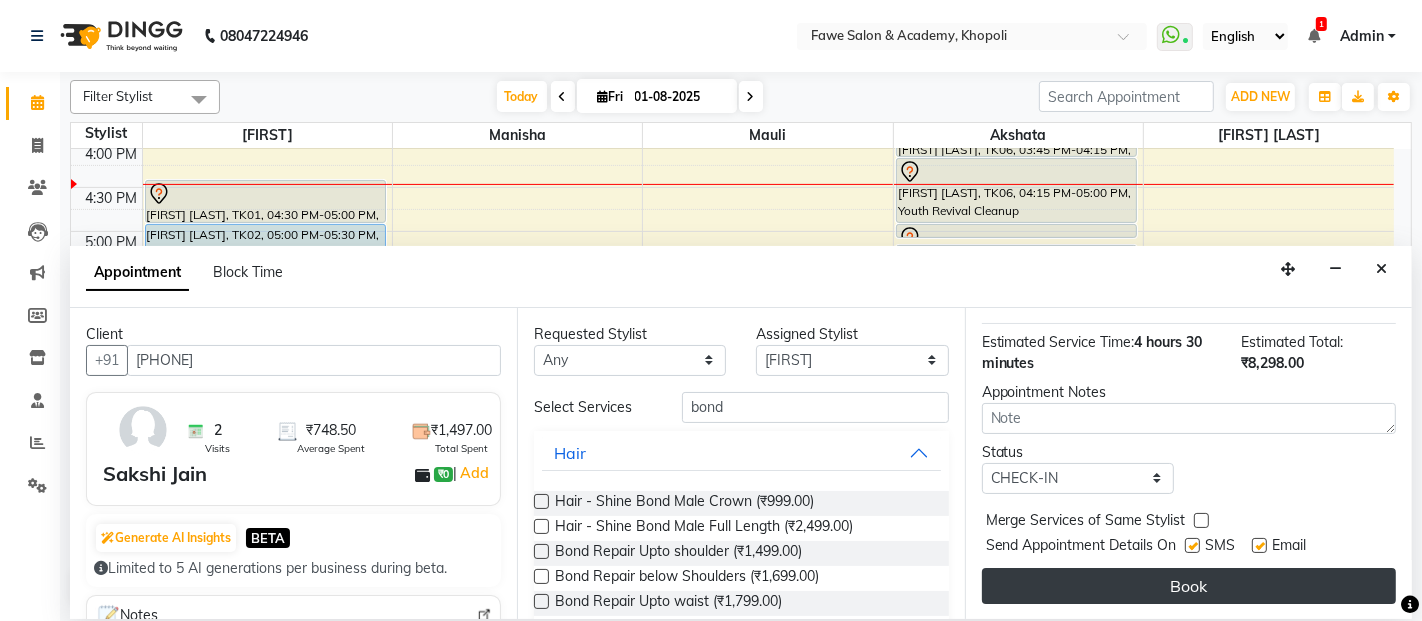 click on "Book" at bounding box center (1189, 586) 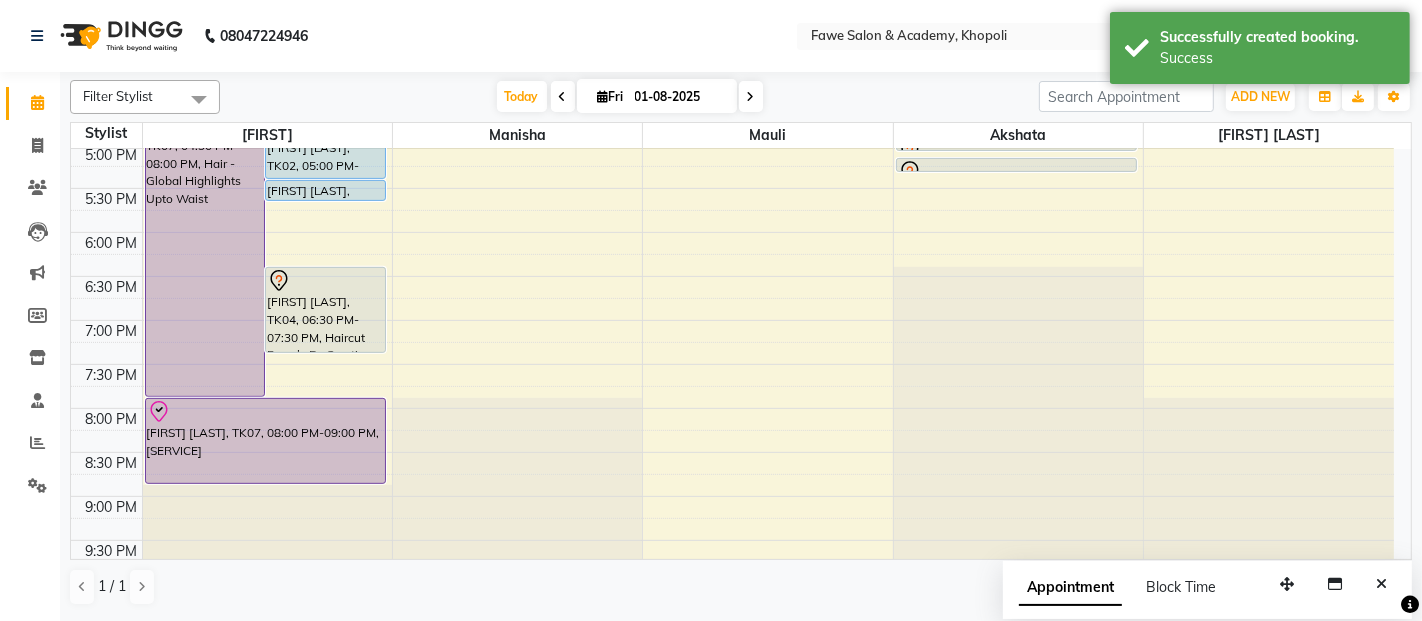 scroll, scrollTop: 640, scrollLeft: 0, axis: vertical 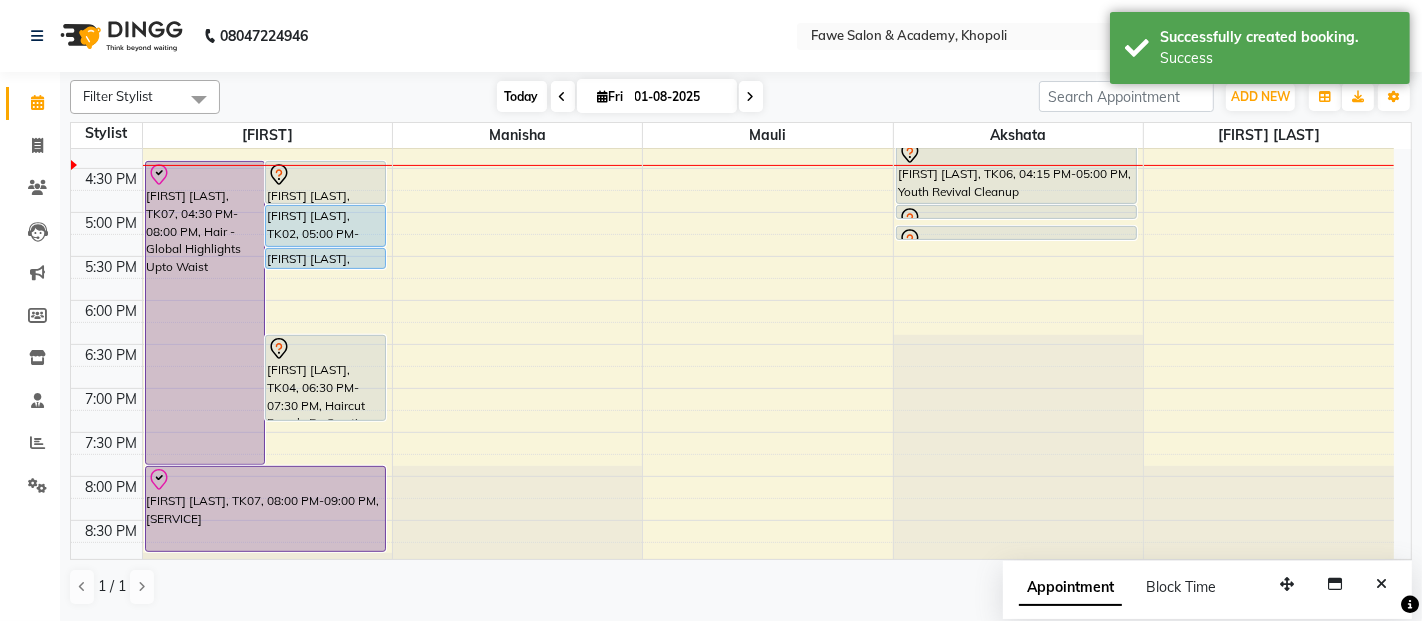 click on "Today" at bounding box center (522, 96) 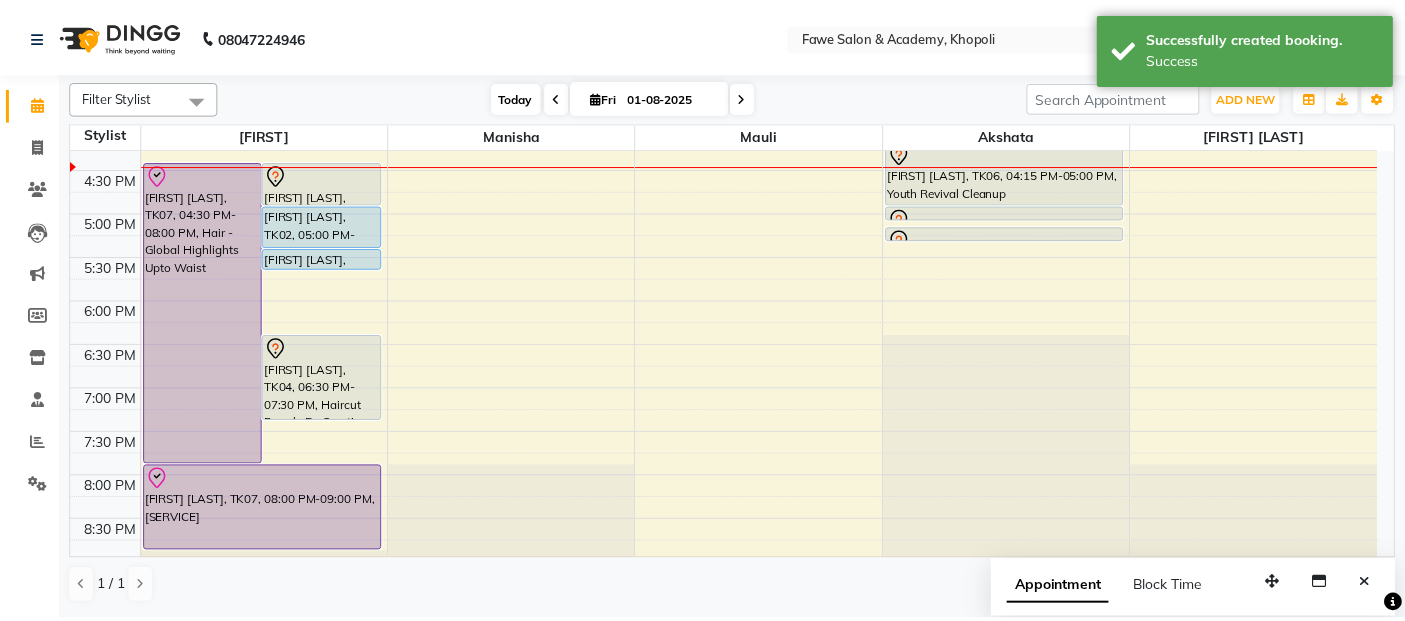 scroll, scrollTop: 609, scrollLeft: 0, axis: vertical 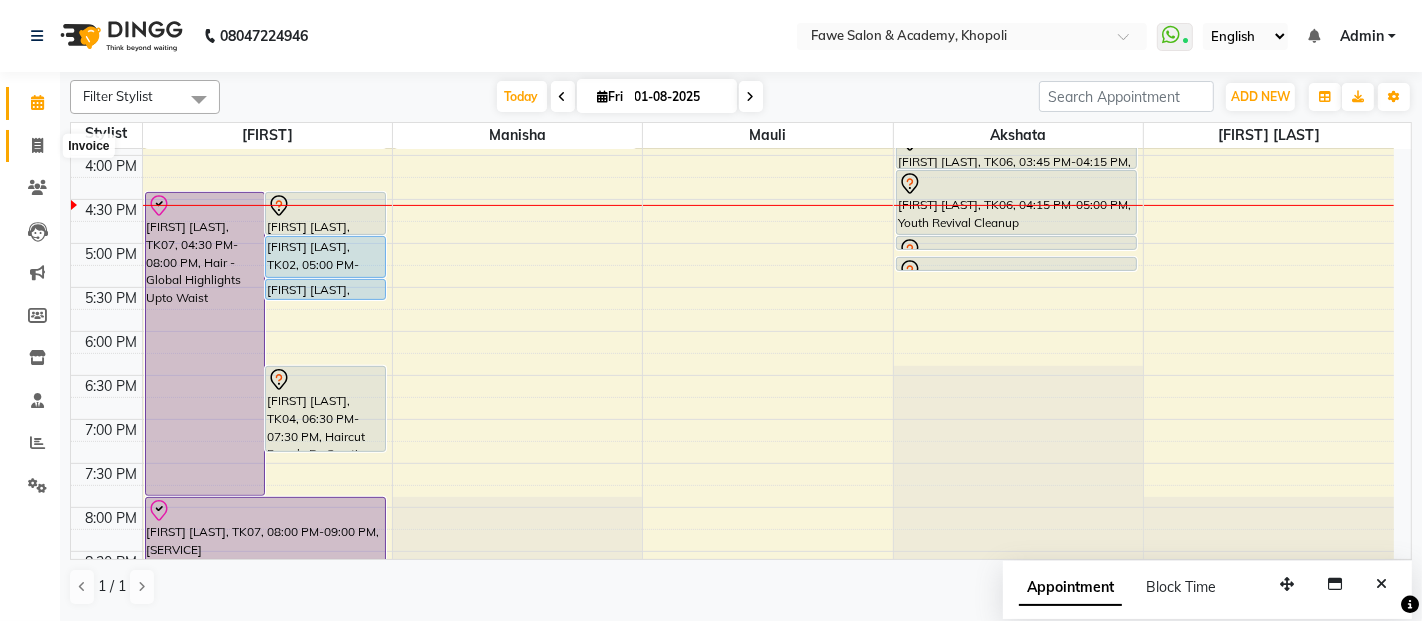 click 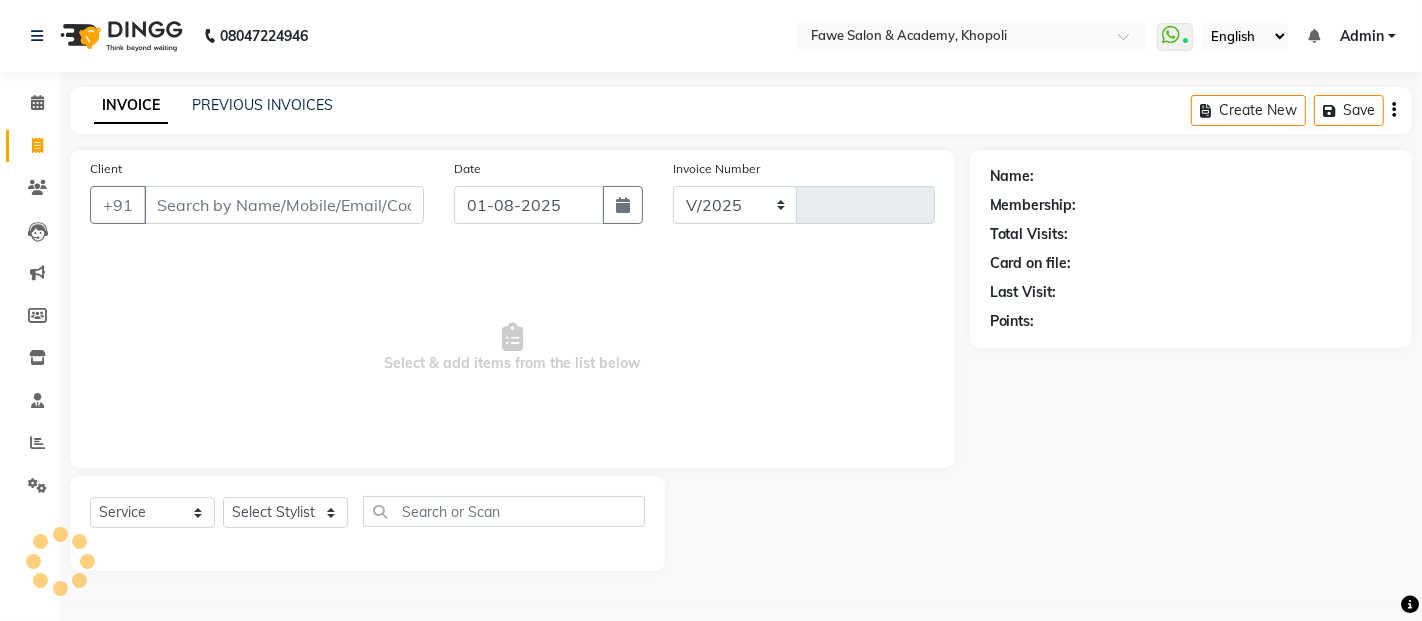 select on "879" 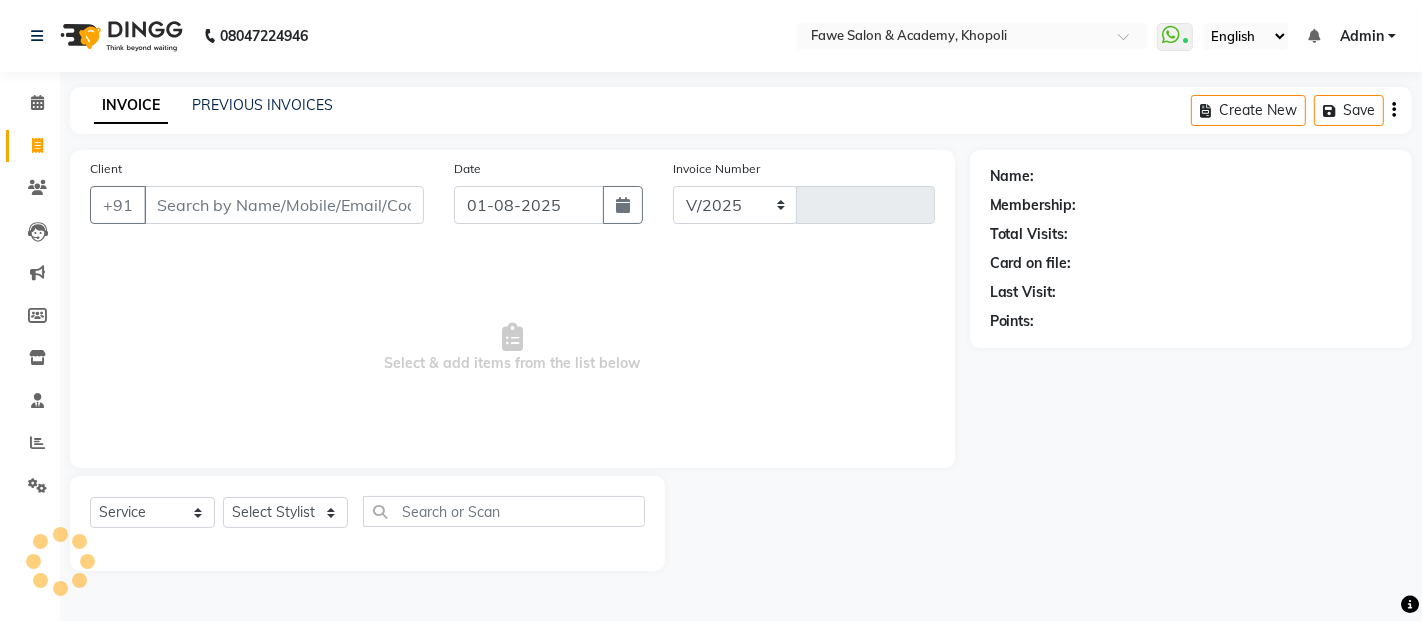 type on "0938" 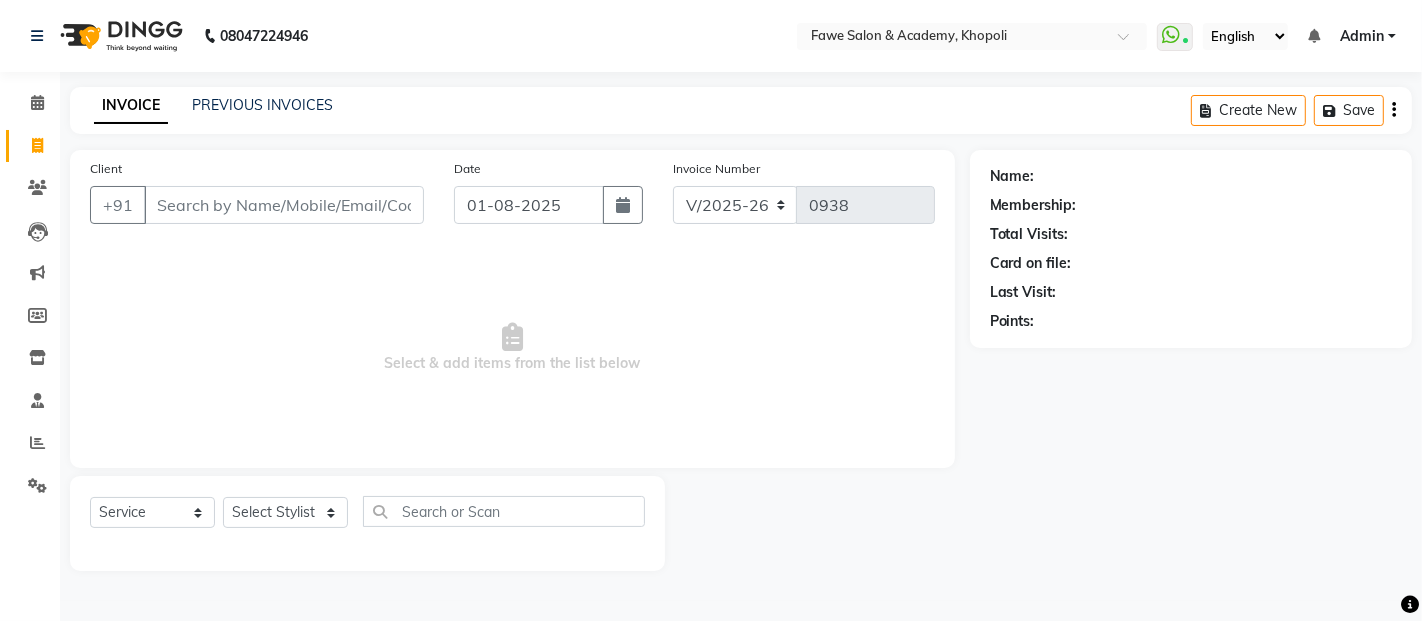 click on "Client" at bounding box center [284, 205] 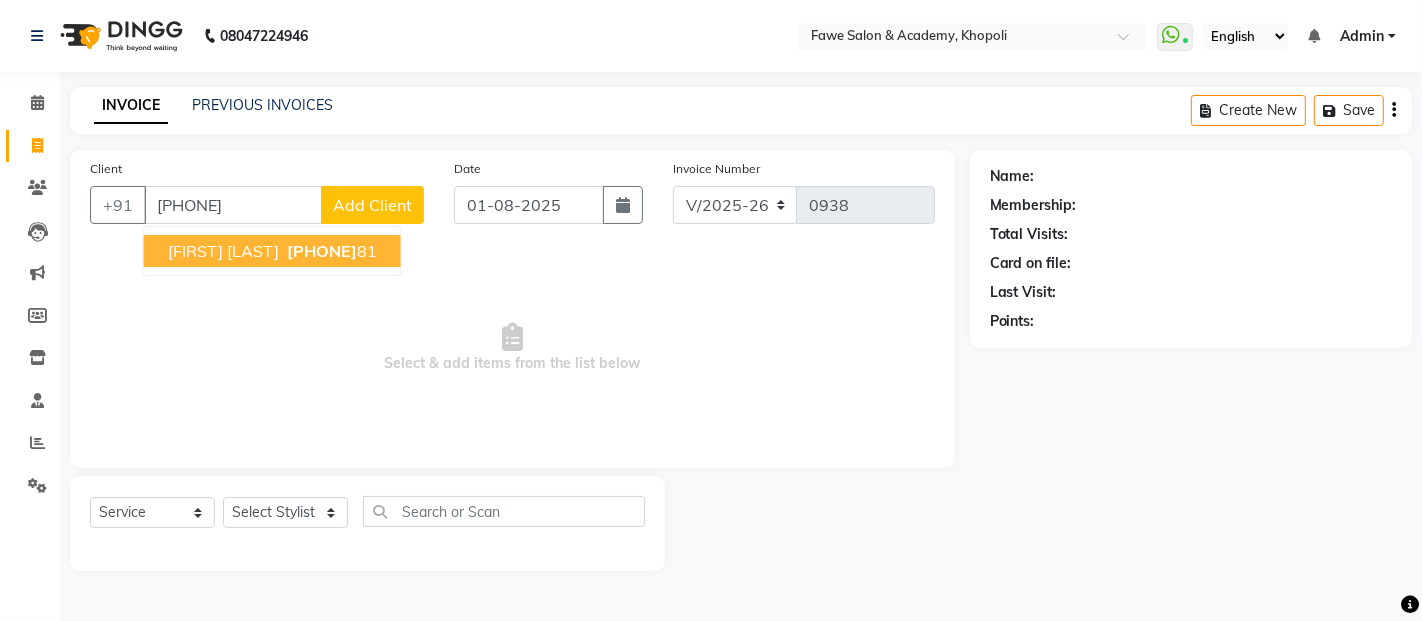 click on "[FIRST] [LAST] [PHONE] 81" at bounding box center (272, 251) 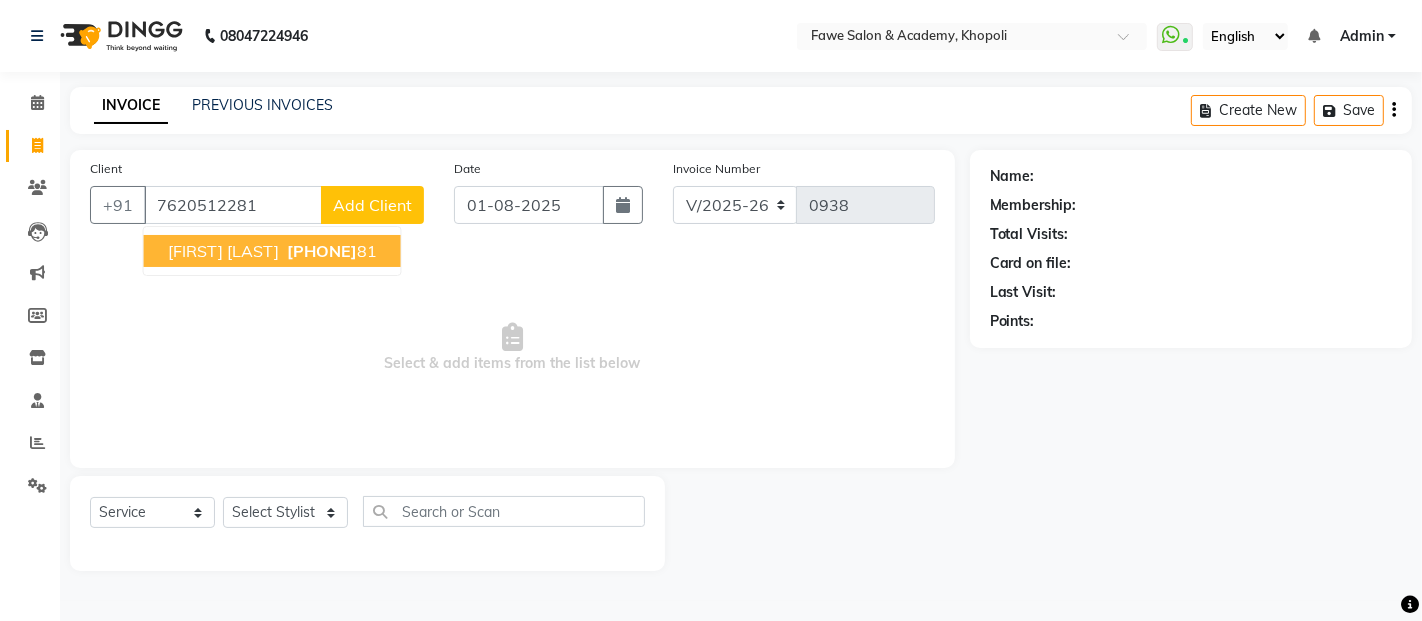 type on "7620512281" 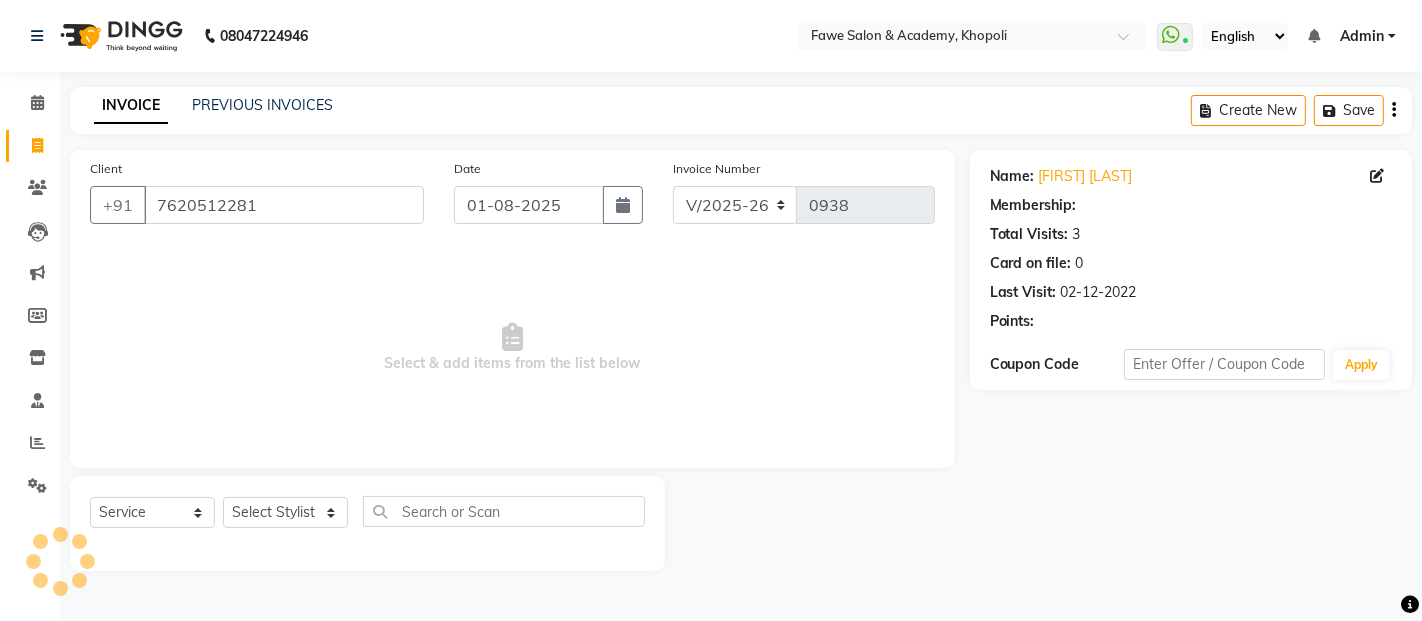 select on "1: Object" 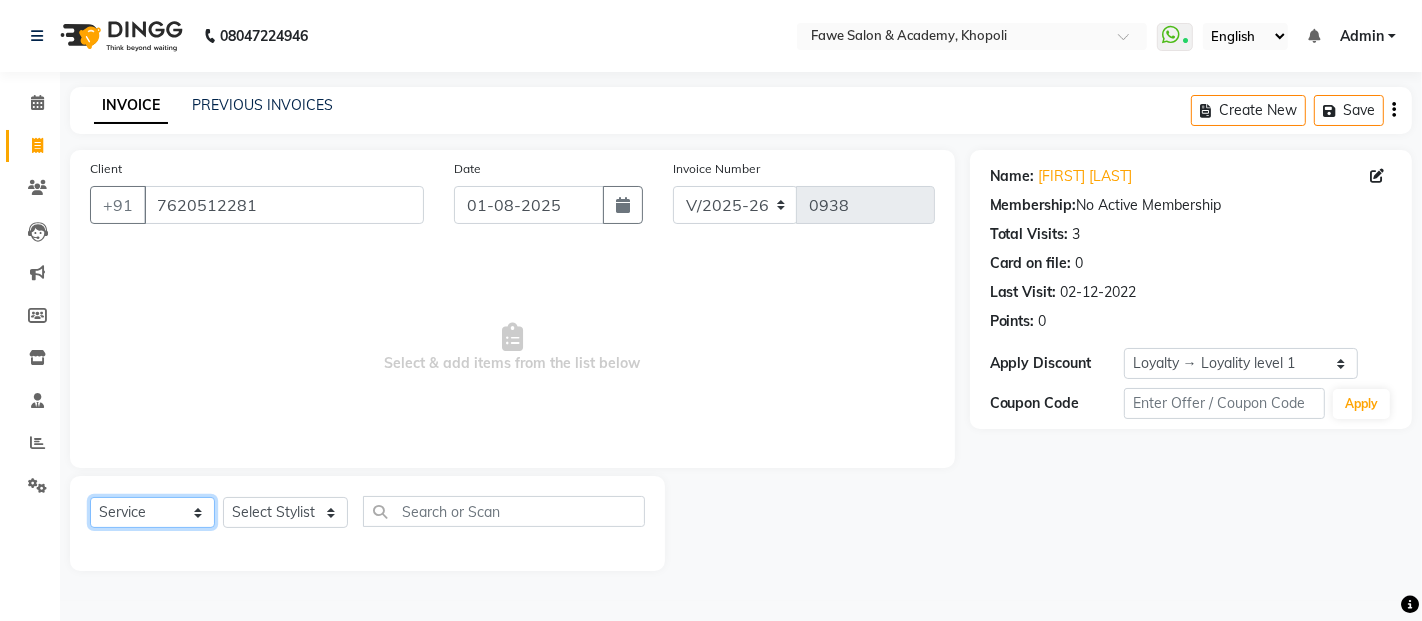 click on "Select  Service  Product  Membership  Package Voucher Prepaid Gift Card" 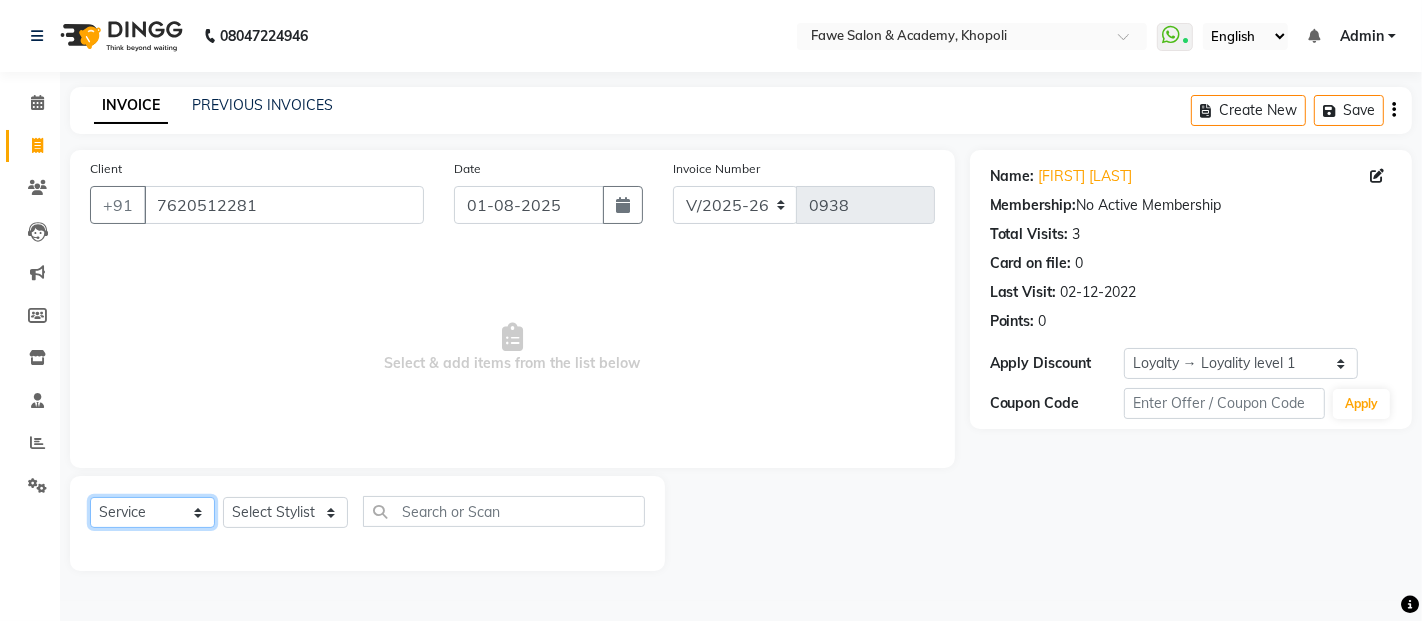 click on "Select  Service  Product  Membership  Package Voucher Prepaid Gift Card" 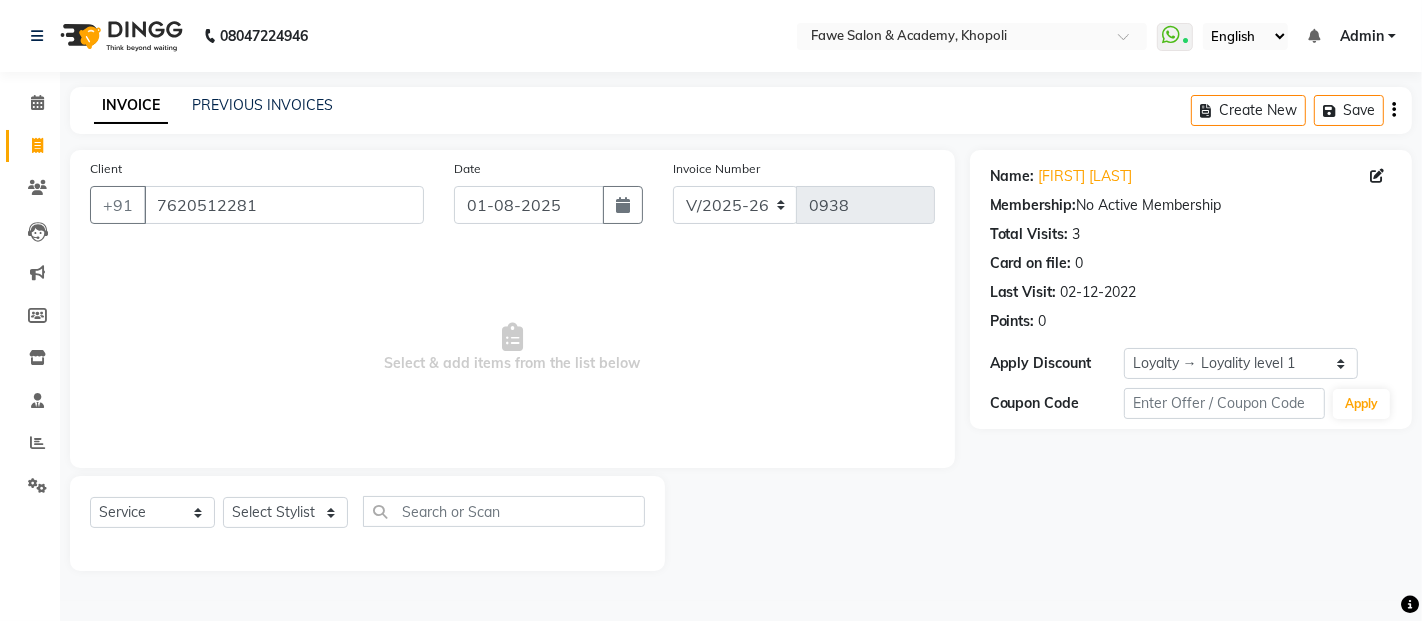 click on "Select  Service  Product  Membership  Package Voucher Prepaid Gift Card  Select Stylist [FIRST] [FIRST] [FIRST] [FIRST] [FIRST]" 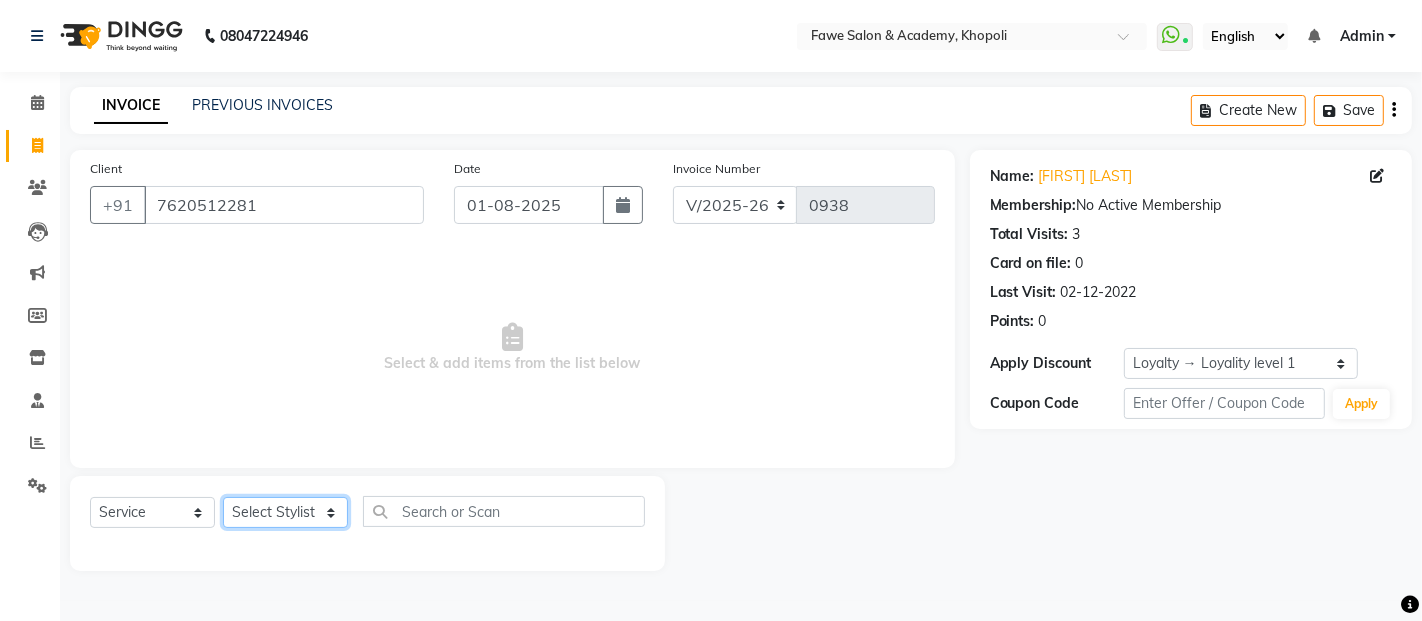 click on "Select Stylist [FIRST] [FIRST] [FIRST] [FIRST] [FIRST]" 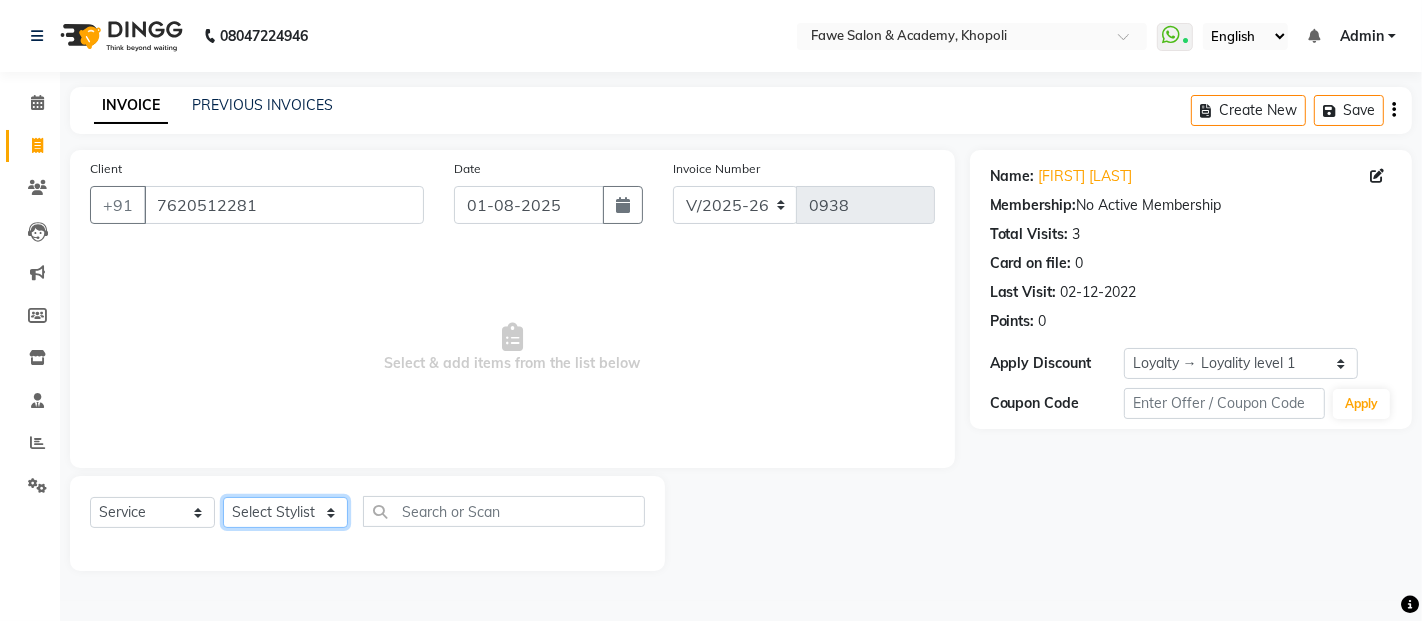 select on "14304" 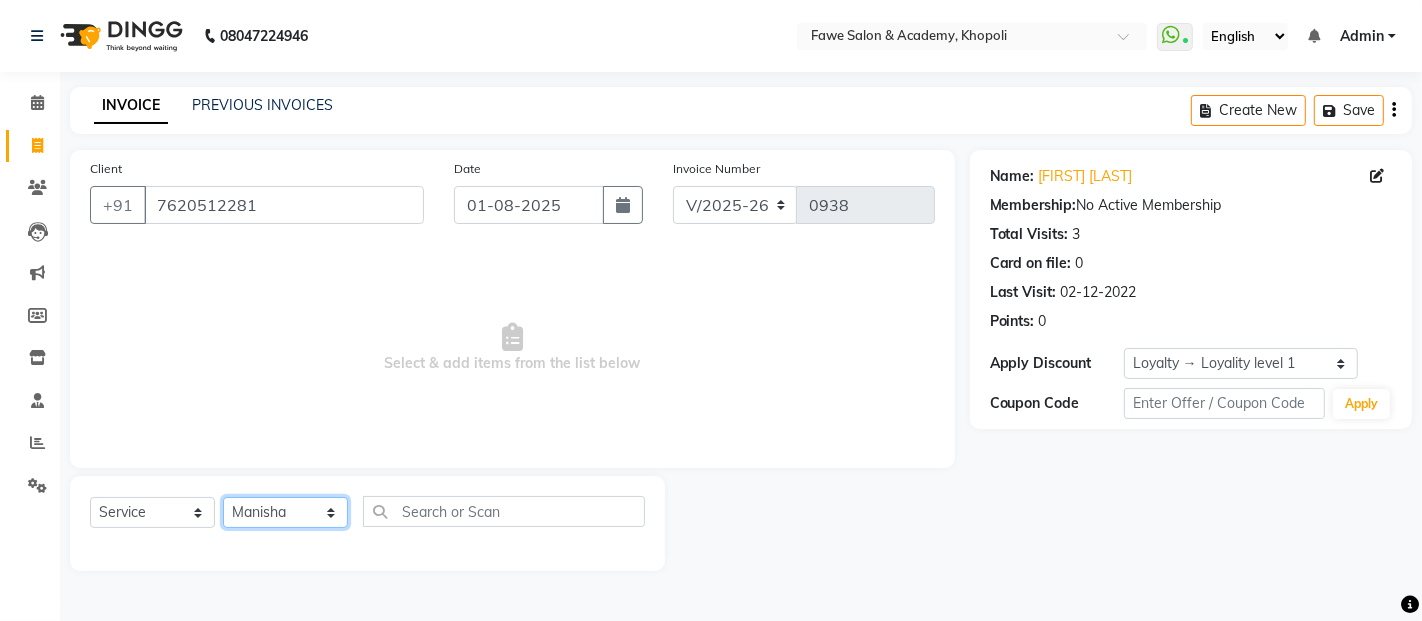 click on "Select Stylist [FIRST] [FIRST] [FIRST] [FIRST] [FIRST]" 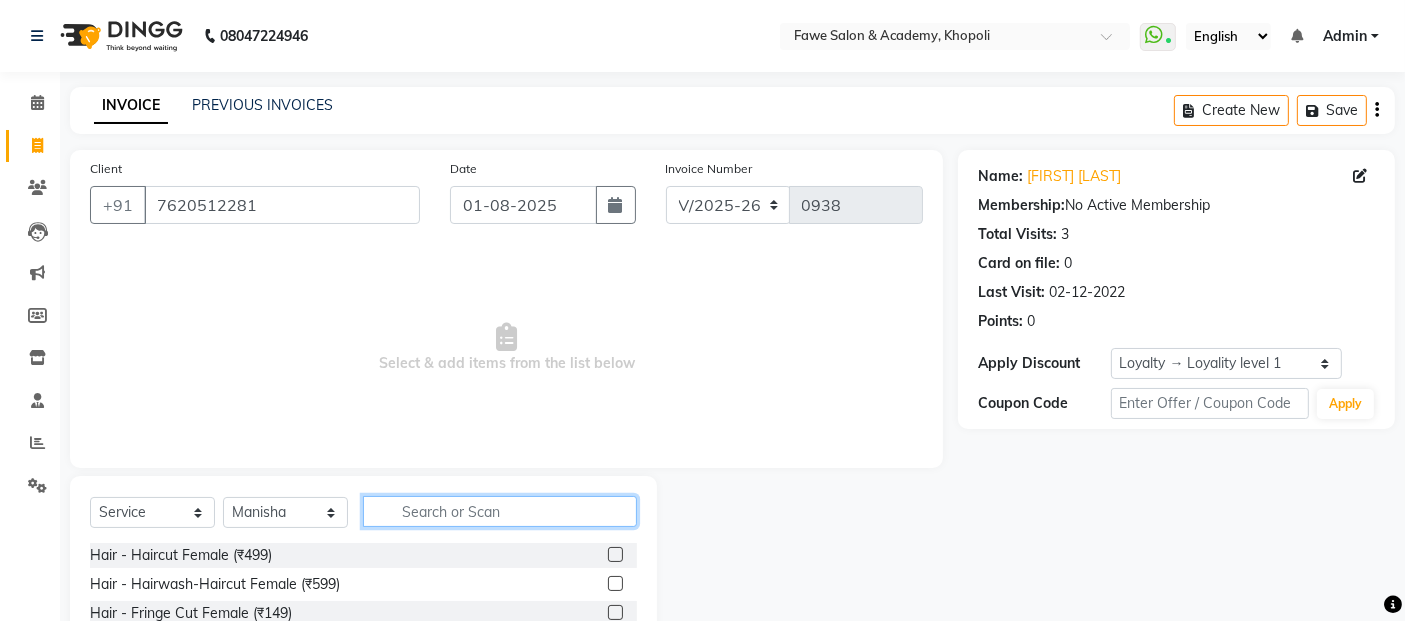 click 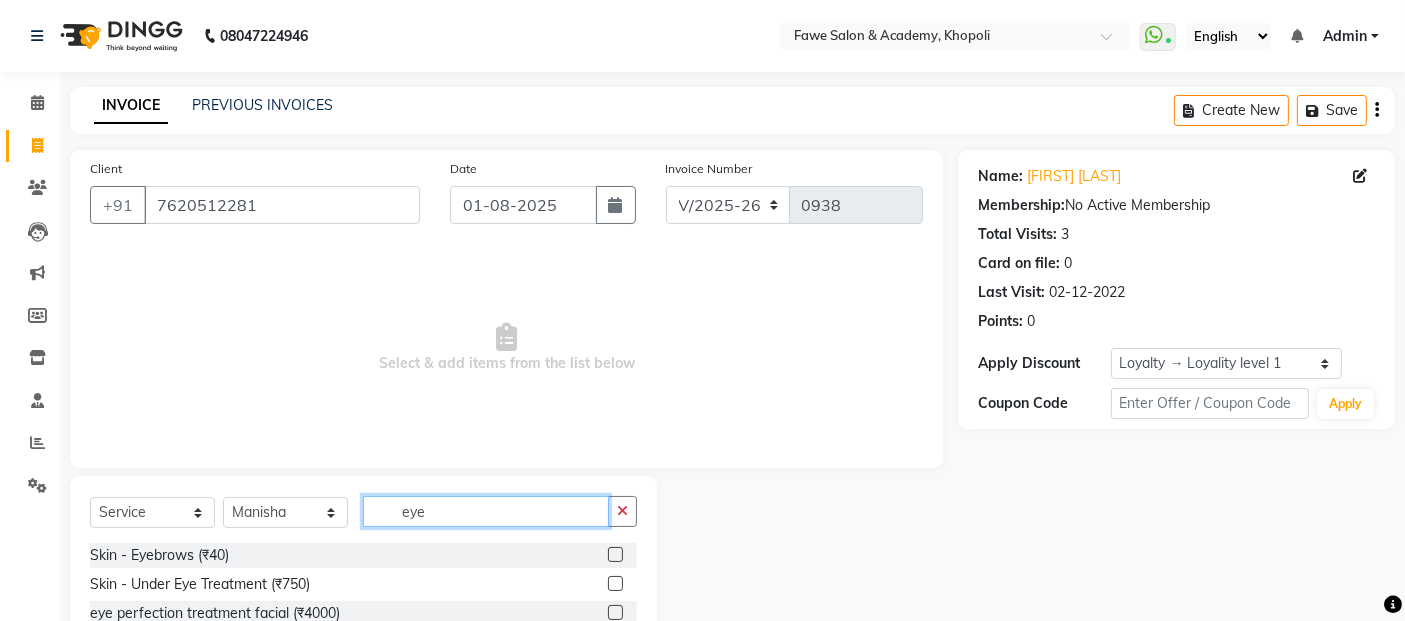 scroll, scrollTop: 94, scrollLeft: 0, axis: vertical 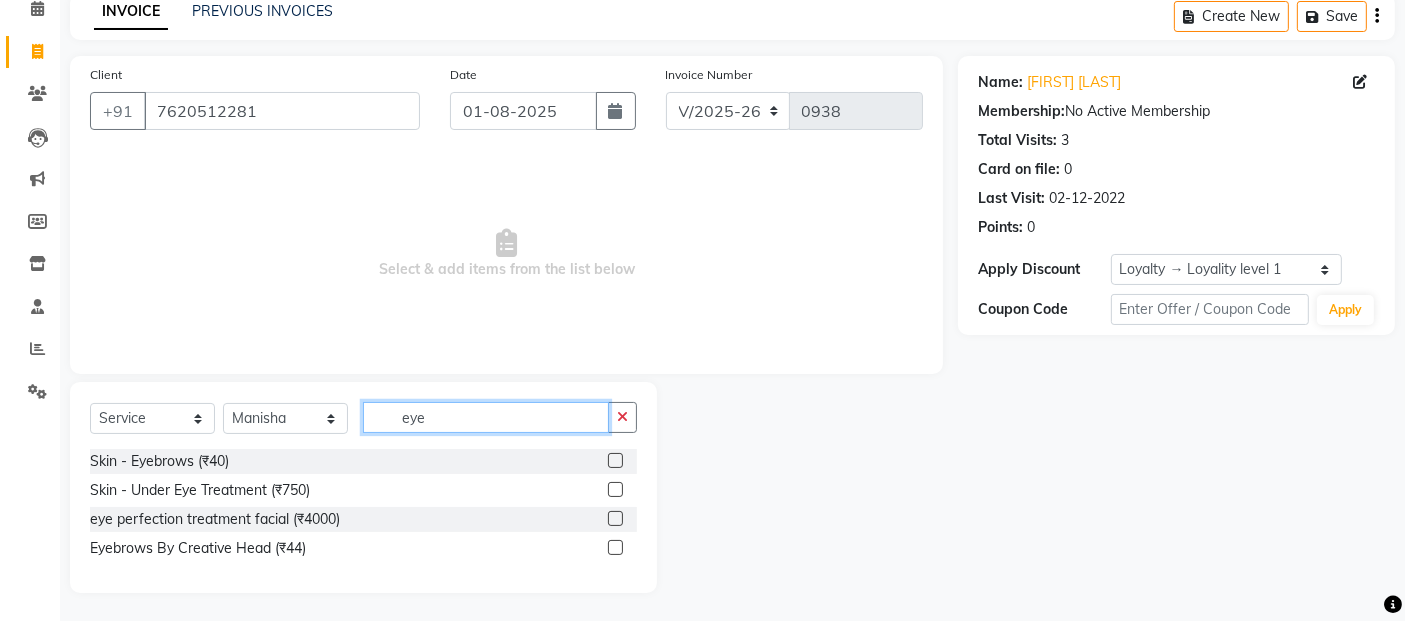 type on "eye" 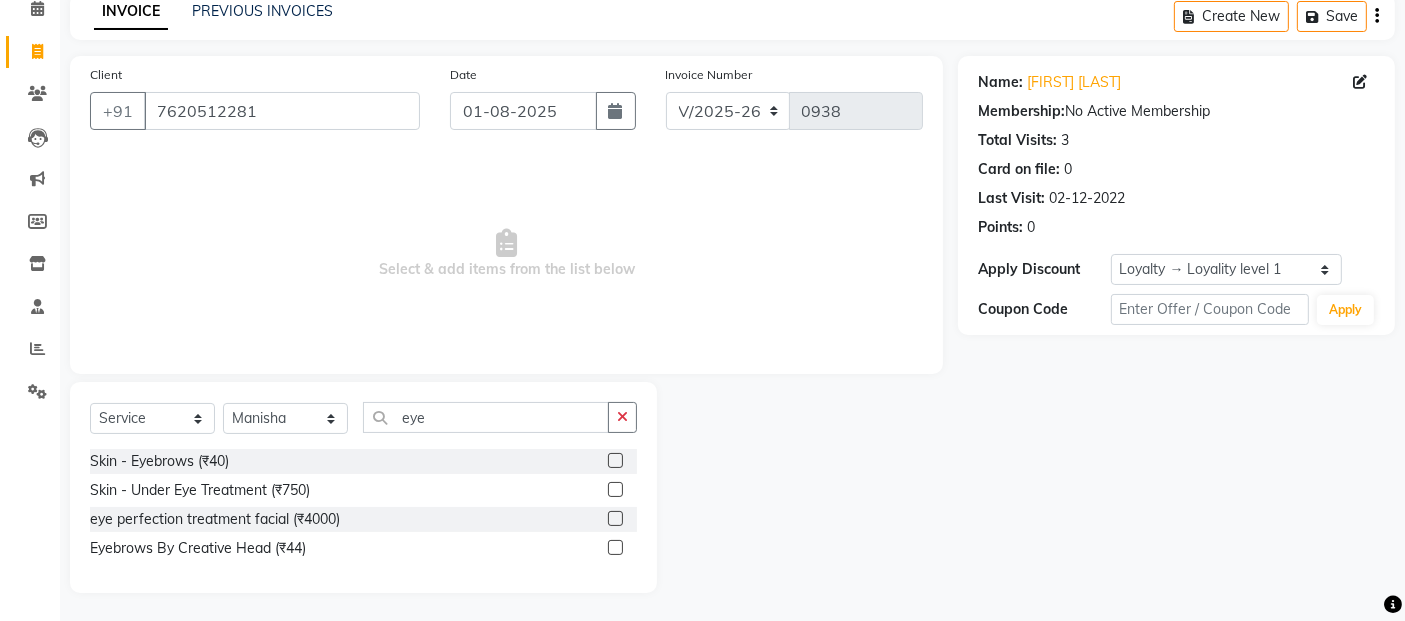 click 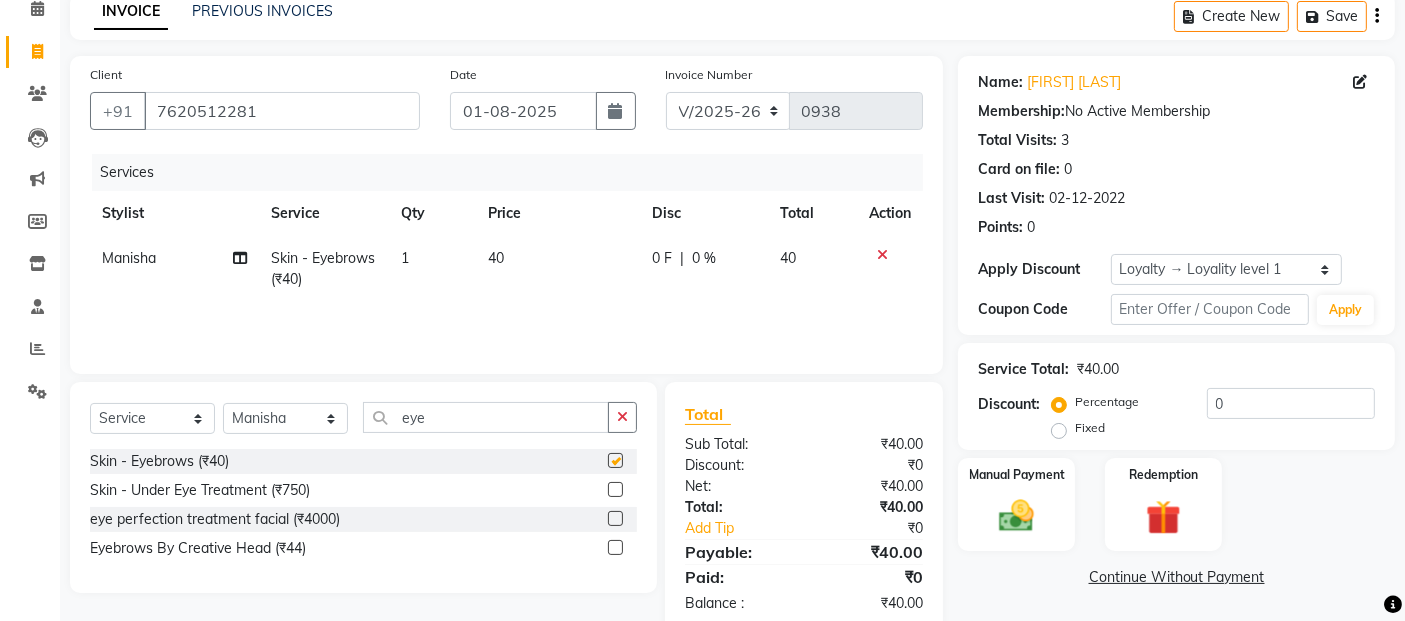checkbox on "false" 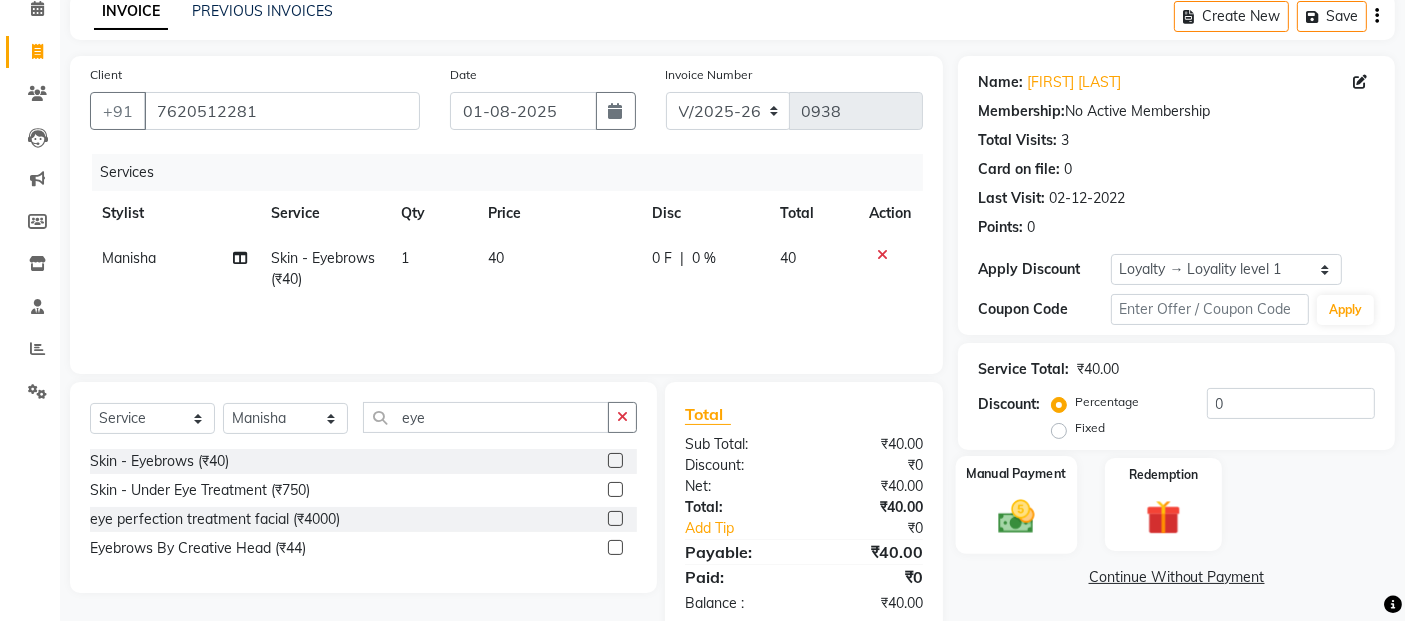 click on "Manual Payment" 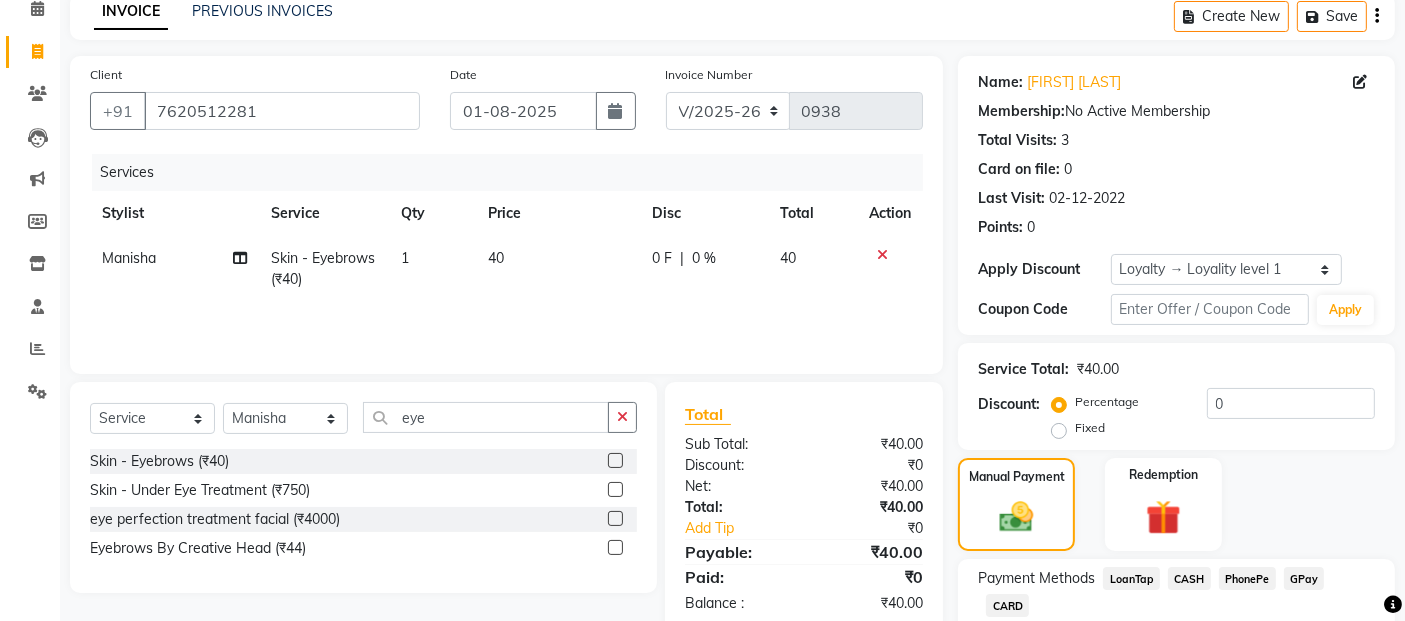 click on "GPay" 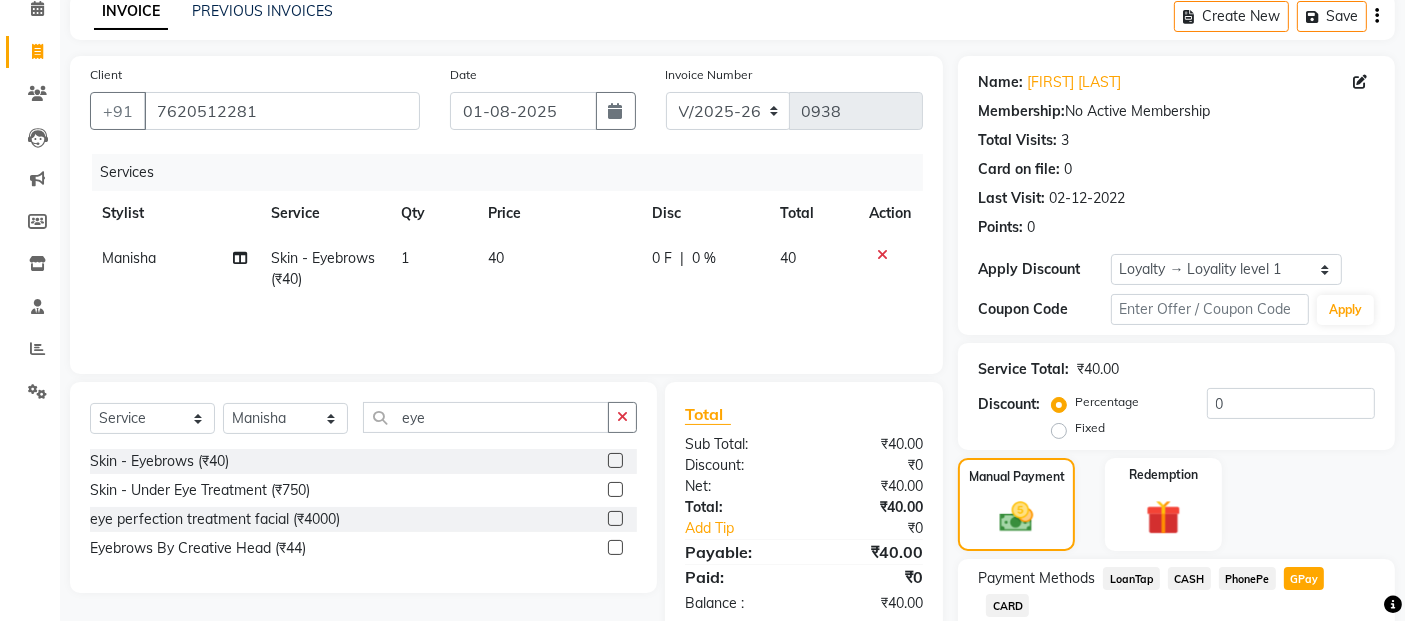 scroll, scrollTop: 251, scrollLeft: 0, axis: vertical 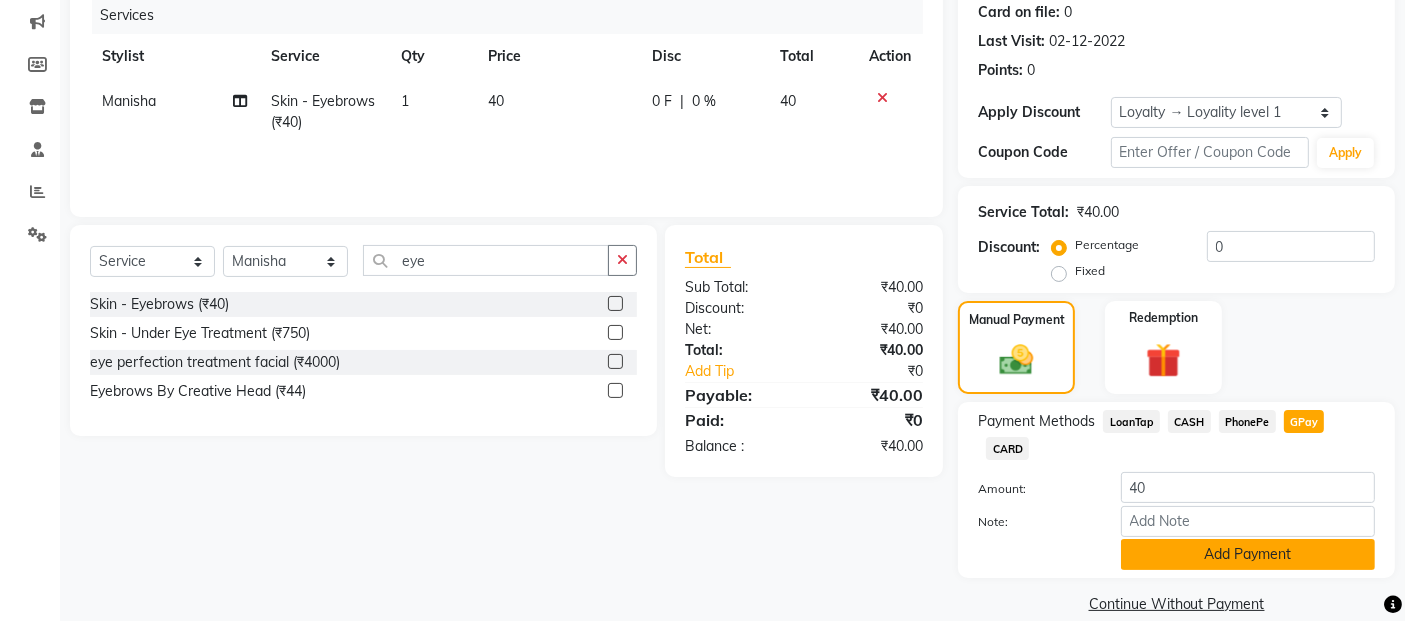 click on "Add Payment" 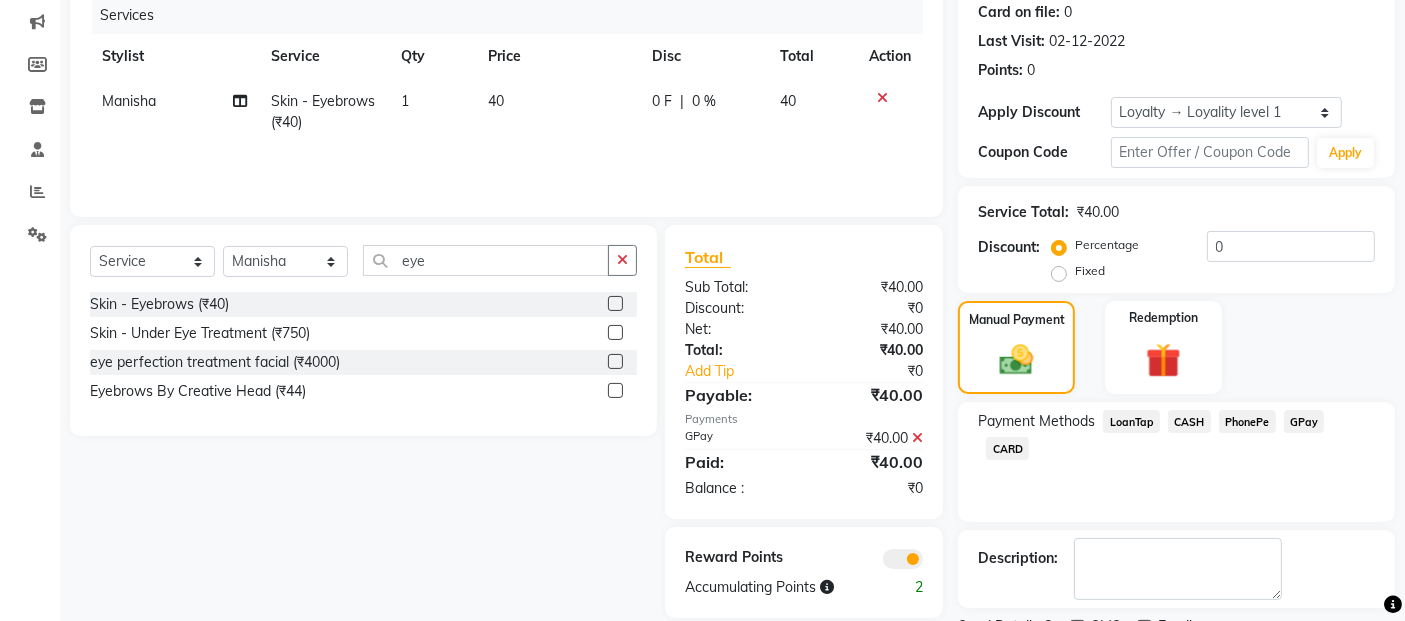 click 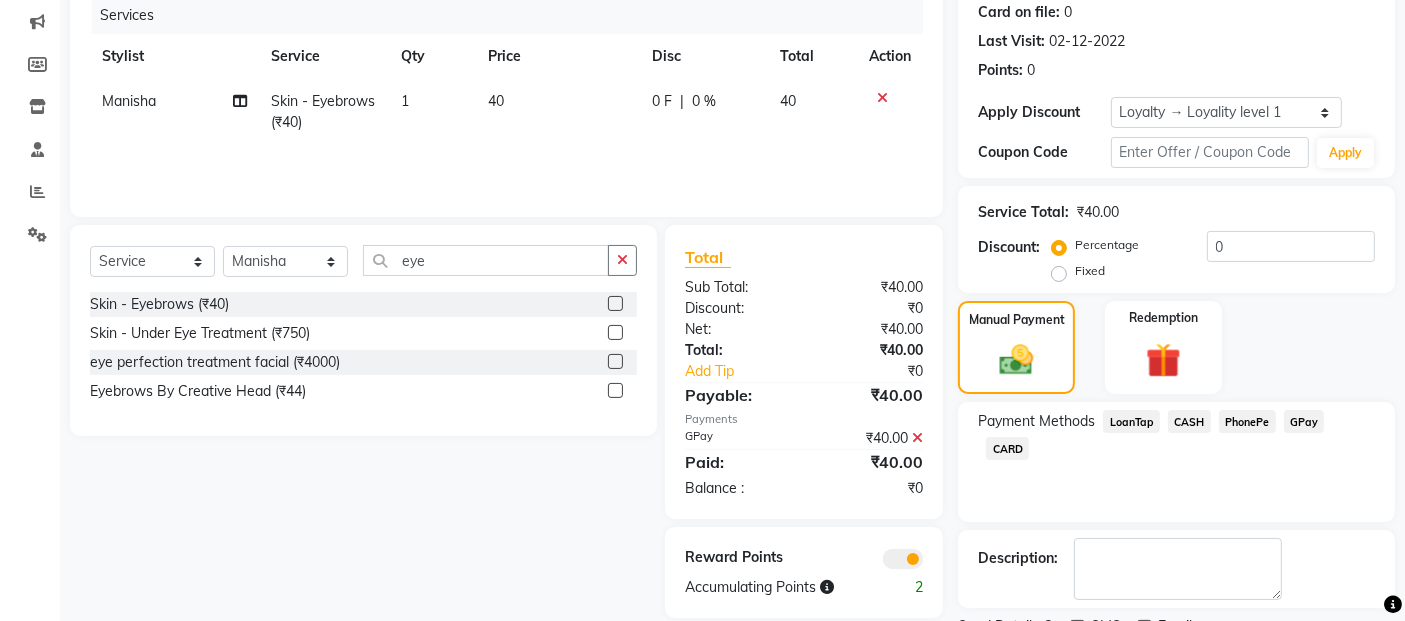 click 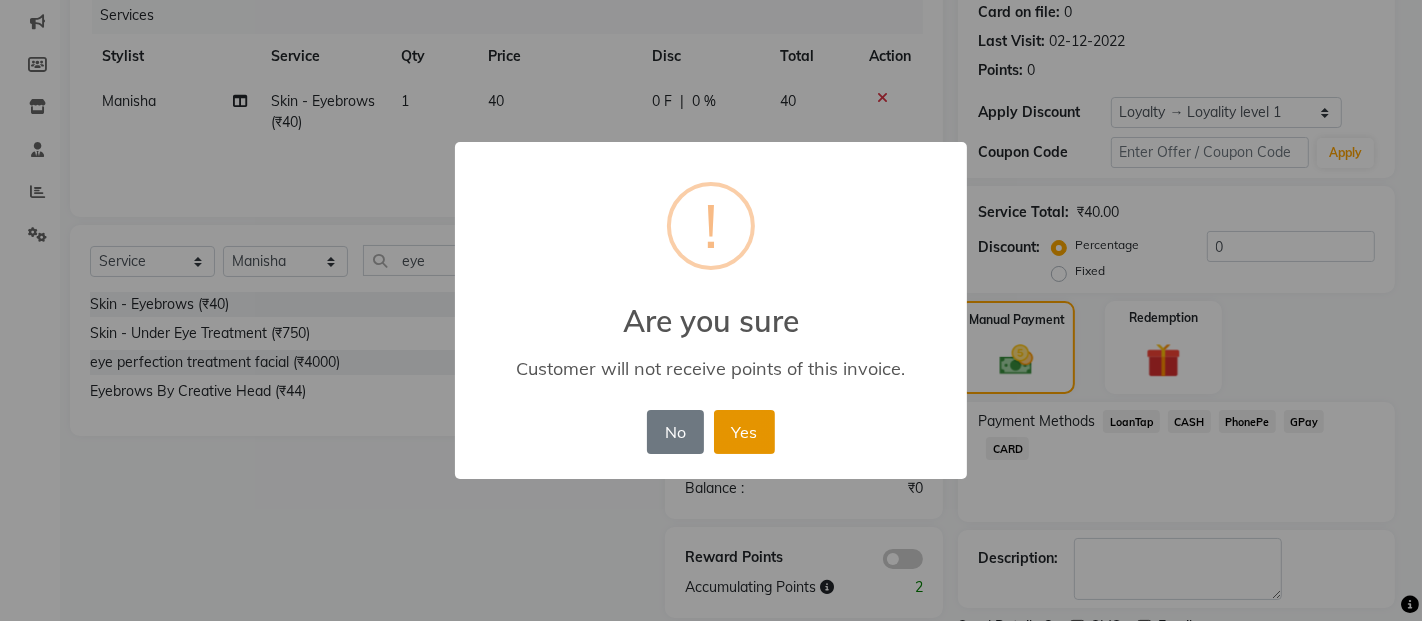 click on "Yes" at bounding box center [744, 432] 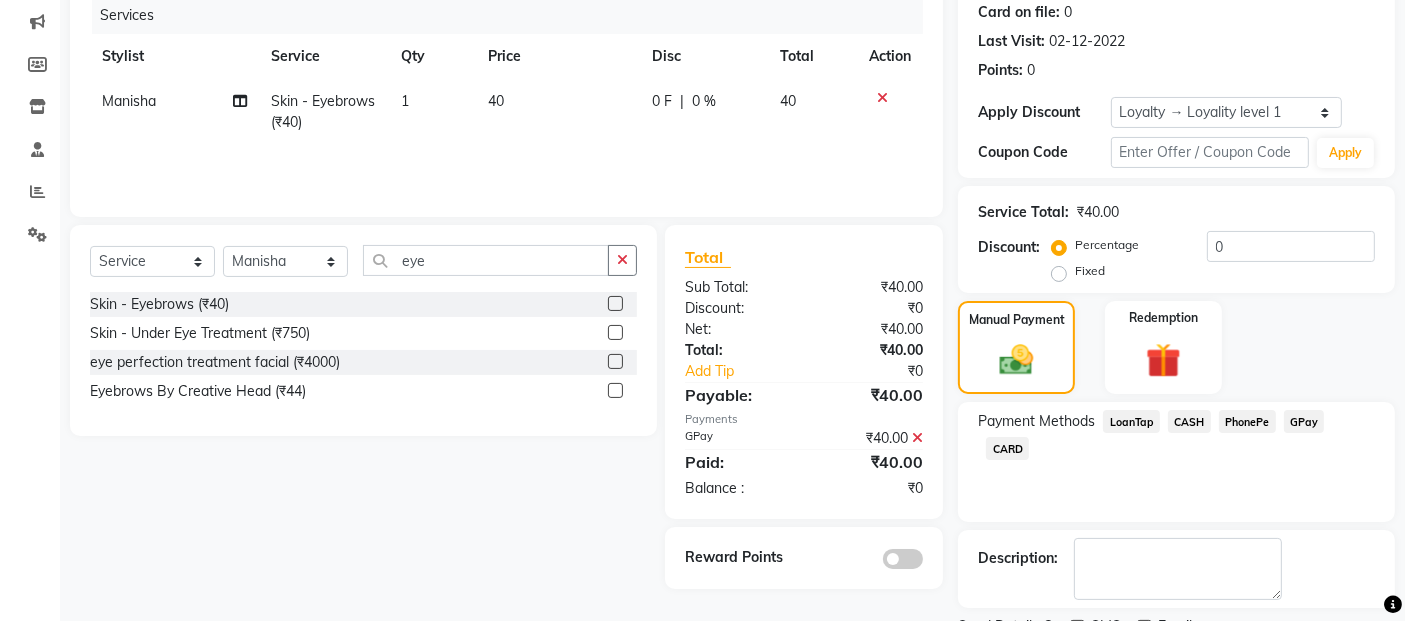 scroll, scrollTop: 0, scrollLeft: 0, axis: both 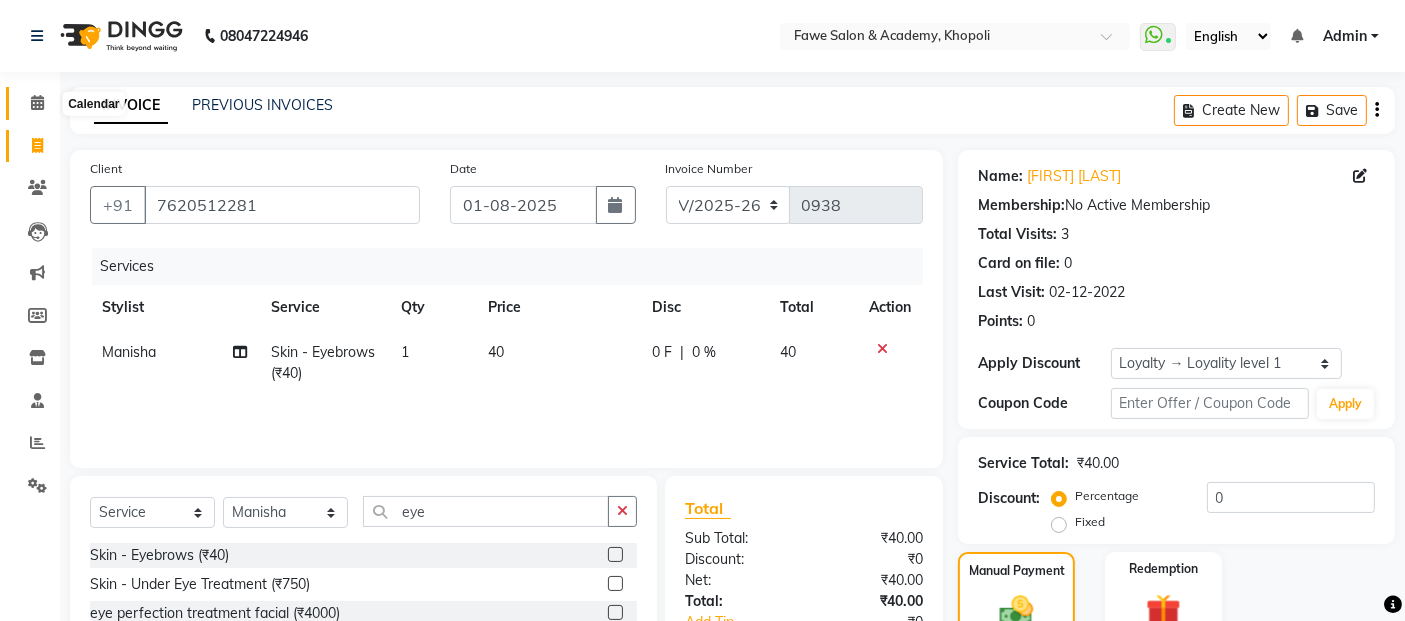 click 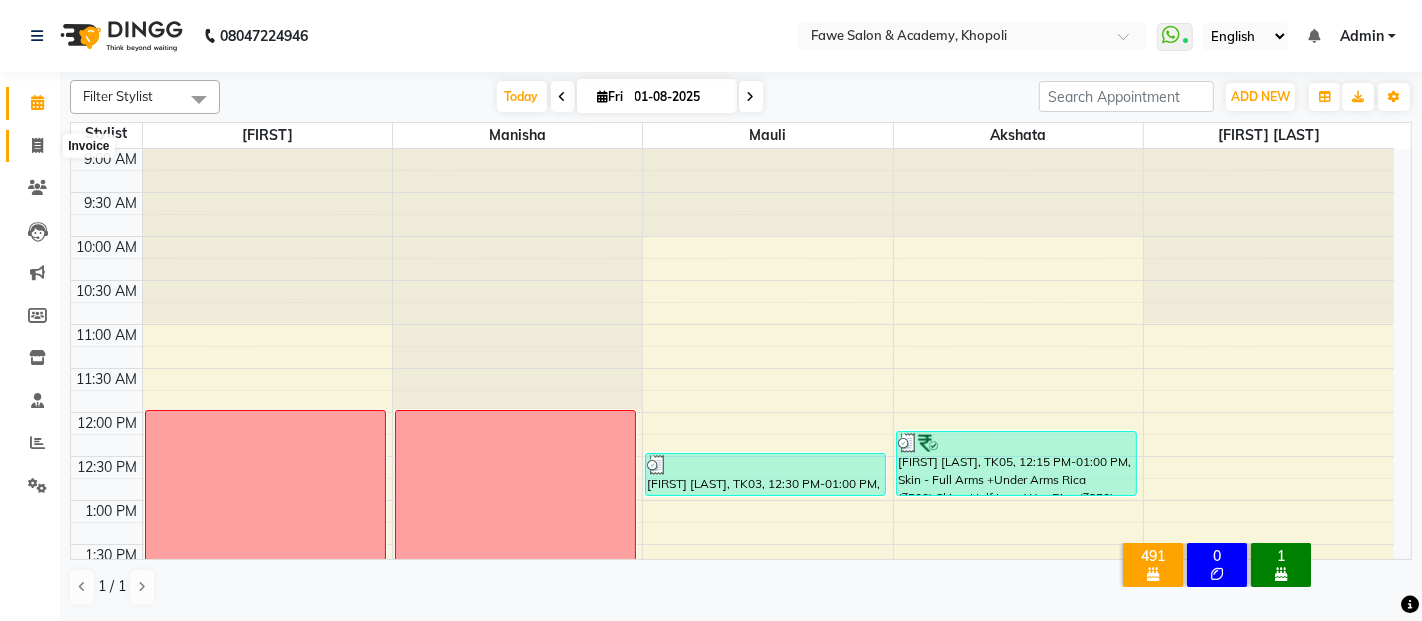 click 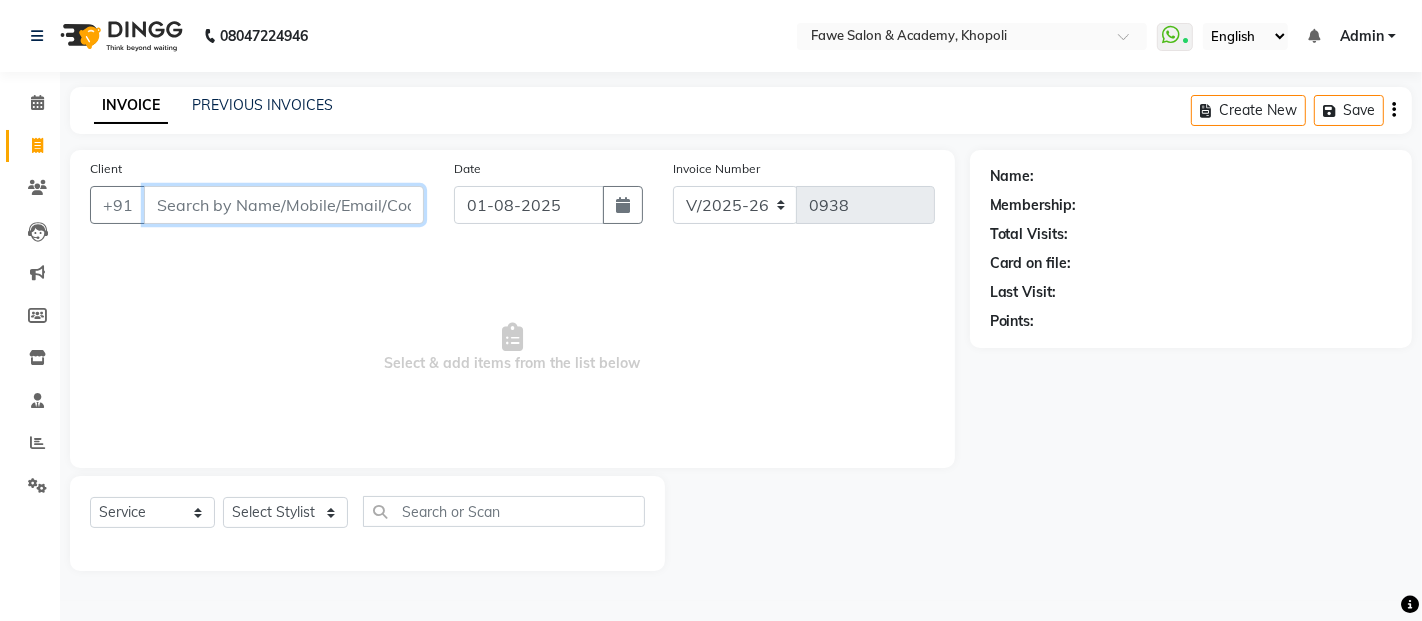 click on "Client" at bounding box center [284, 205] 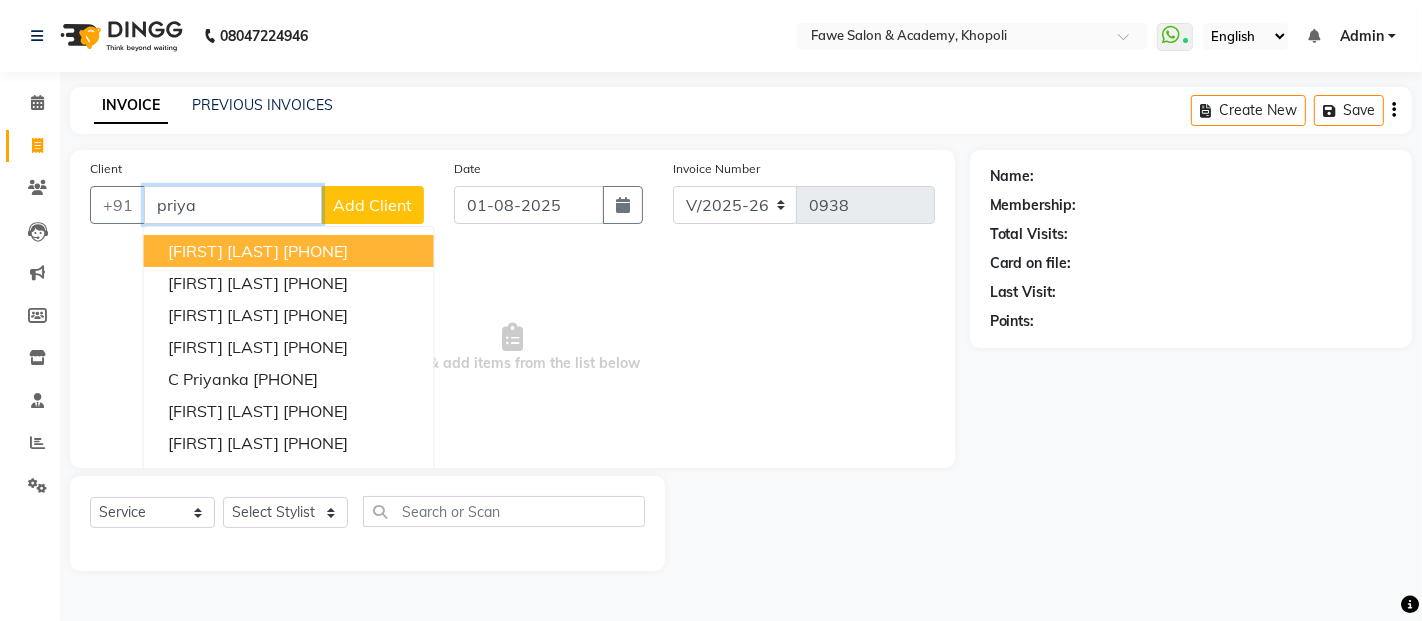 click on "[FIRST] [LAST]" at bounding box center (223, 251) 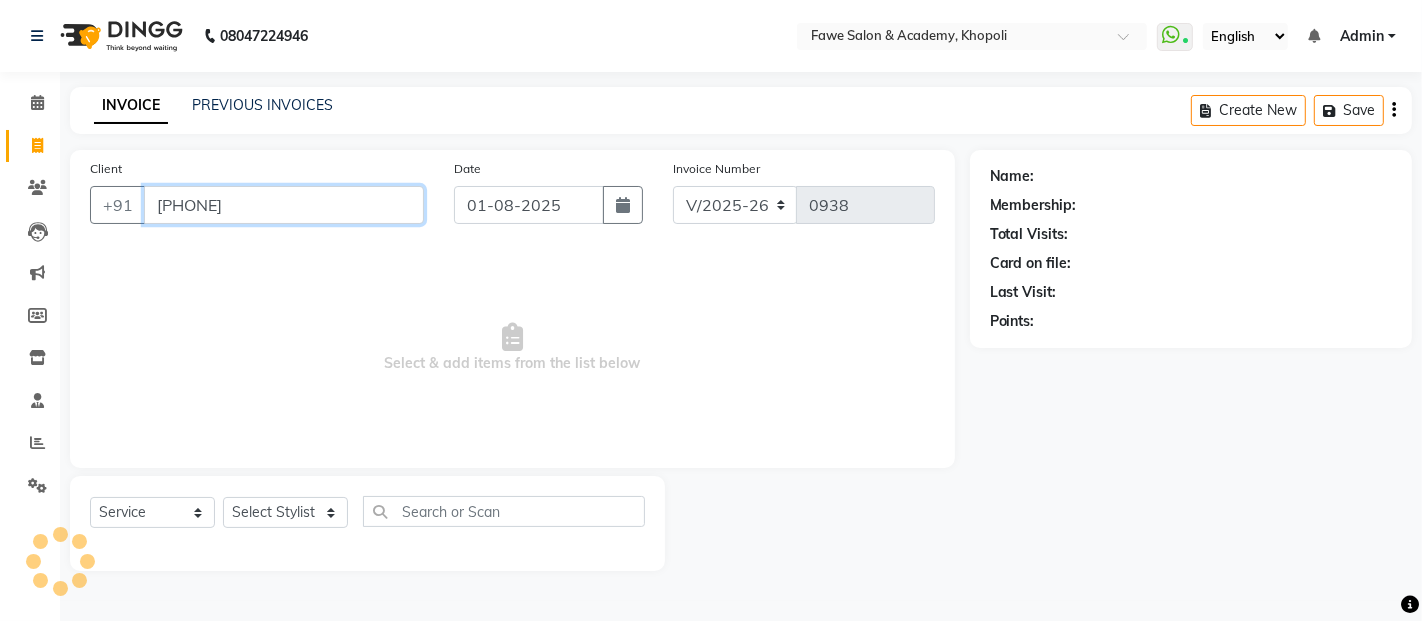 type on "[PHONE]" 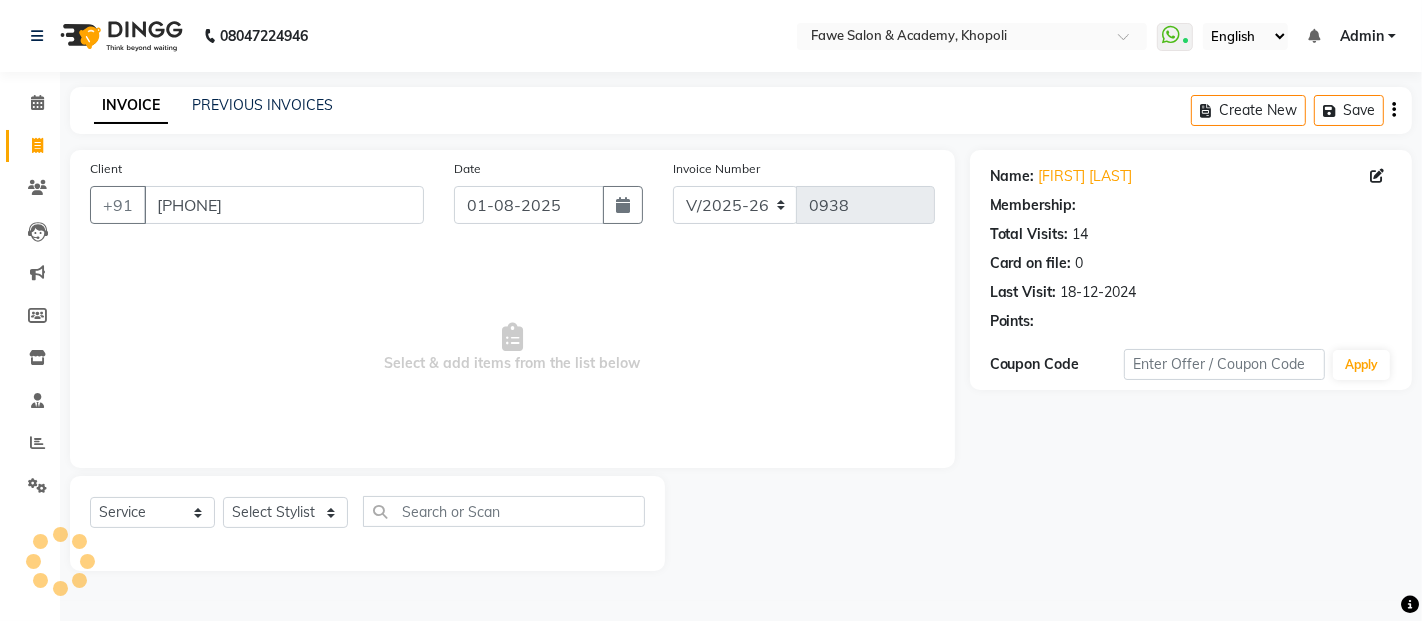 select on "2: Object" 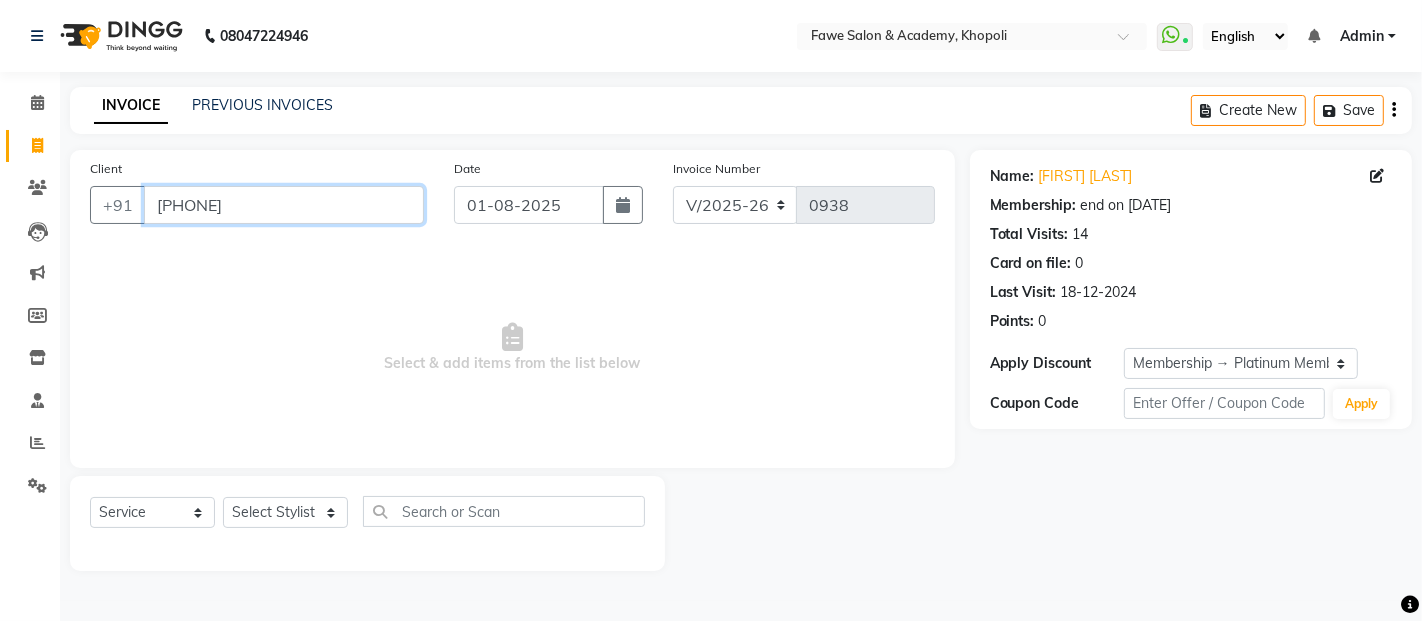 click on "[PHONE]" at bounding box center [284, 205] 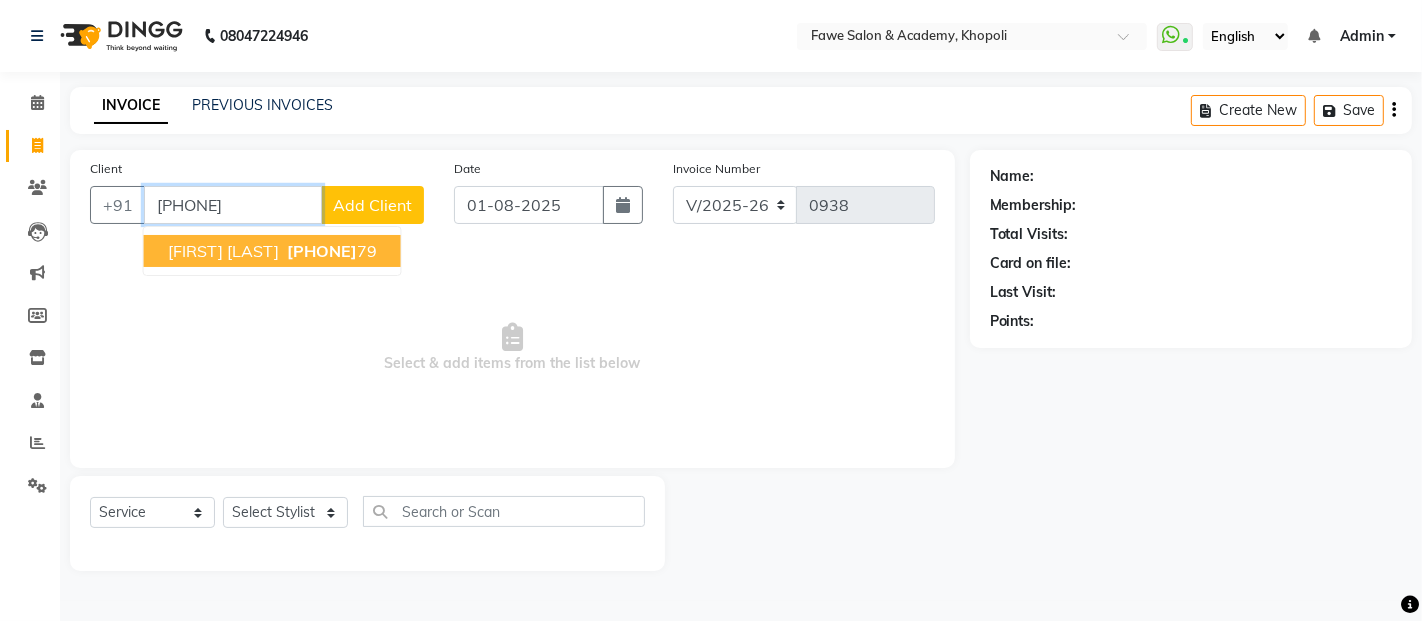 click on "[PHONE]" at bounding box center [330, 251] 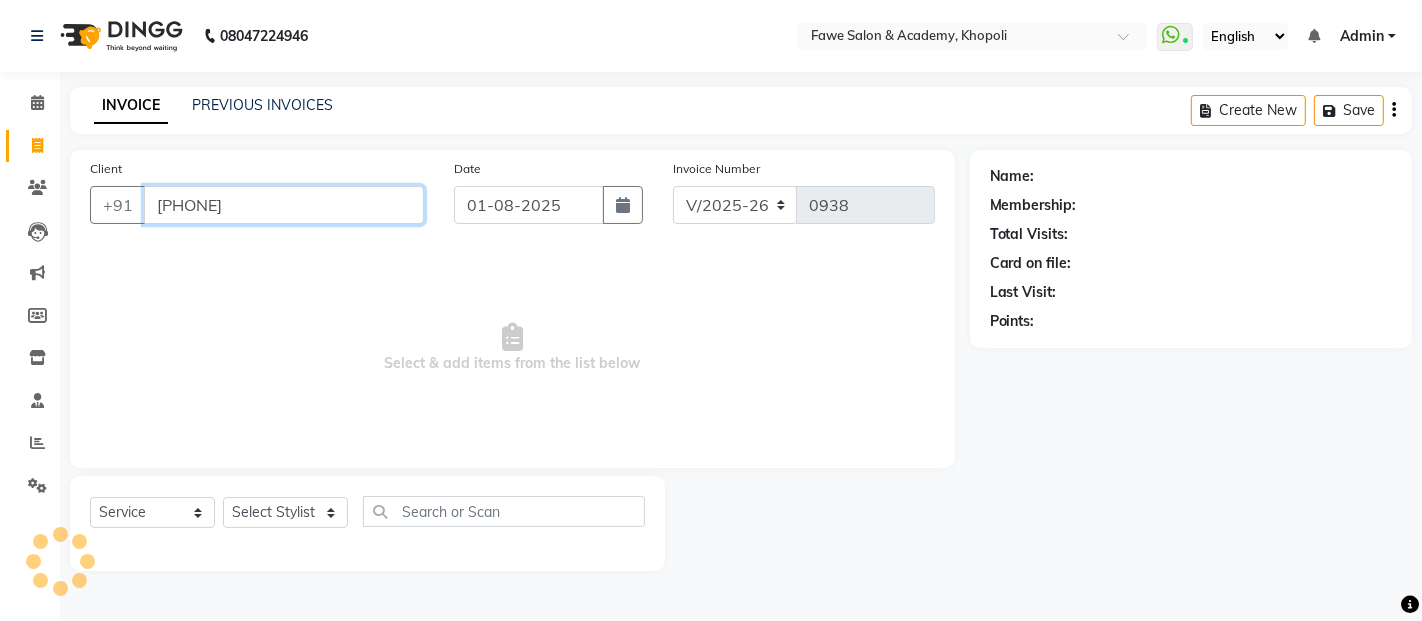 type on "[PHONE]" 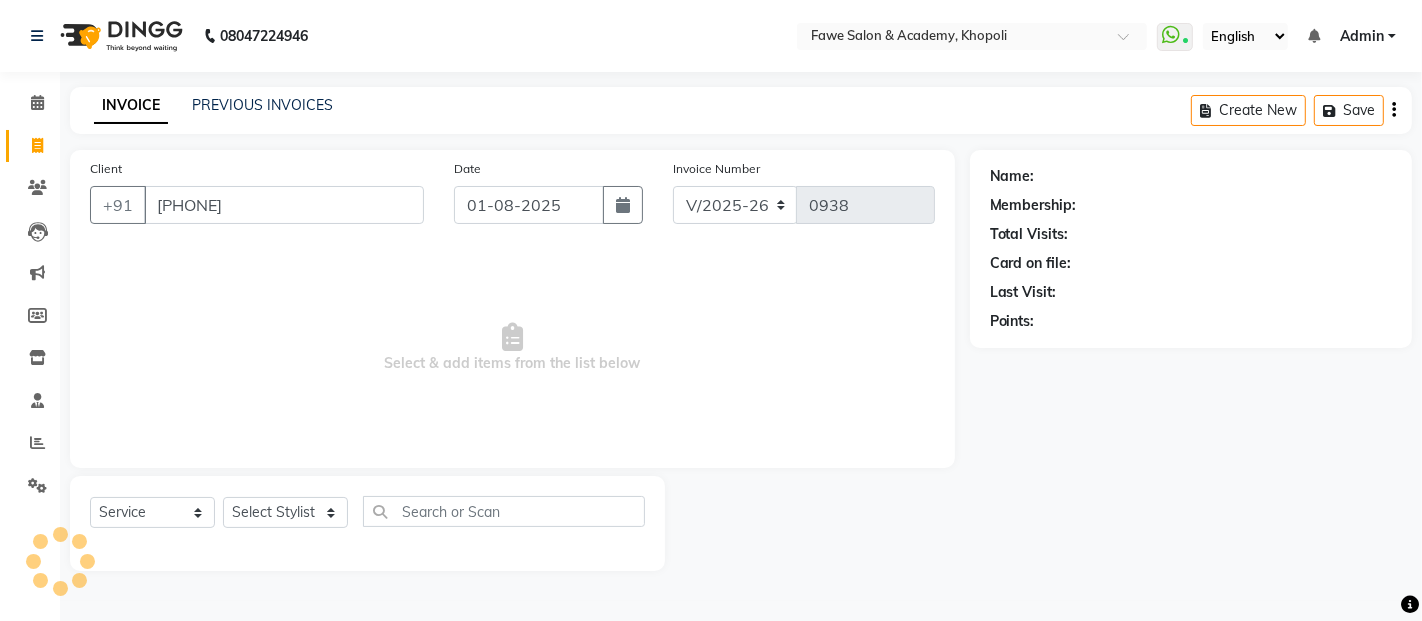 select on "1: Object" 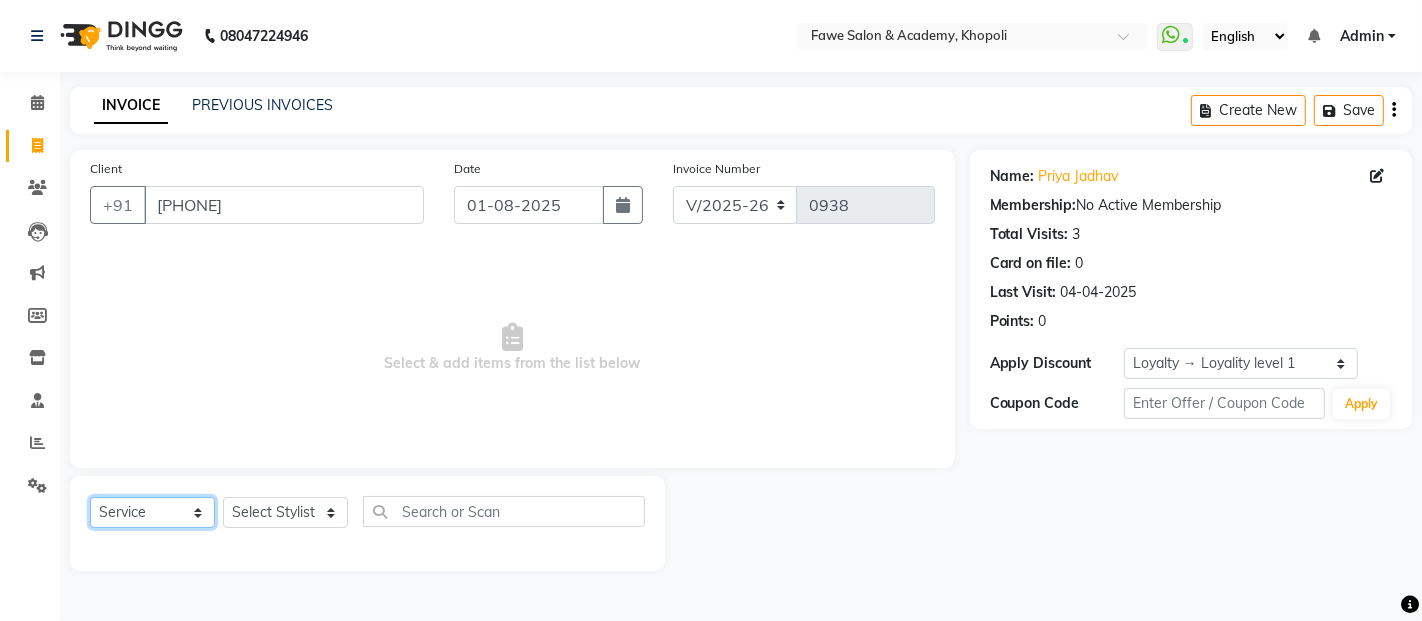 click on "Select  Service  Product  Membership  Package Voucher Prepaid Gift Card" 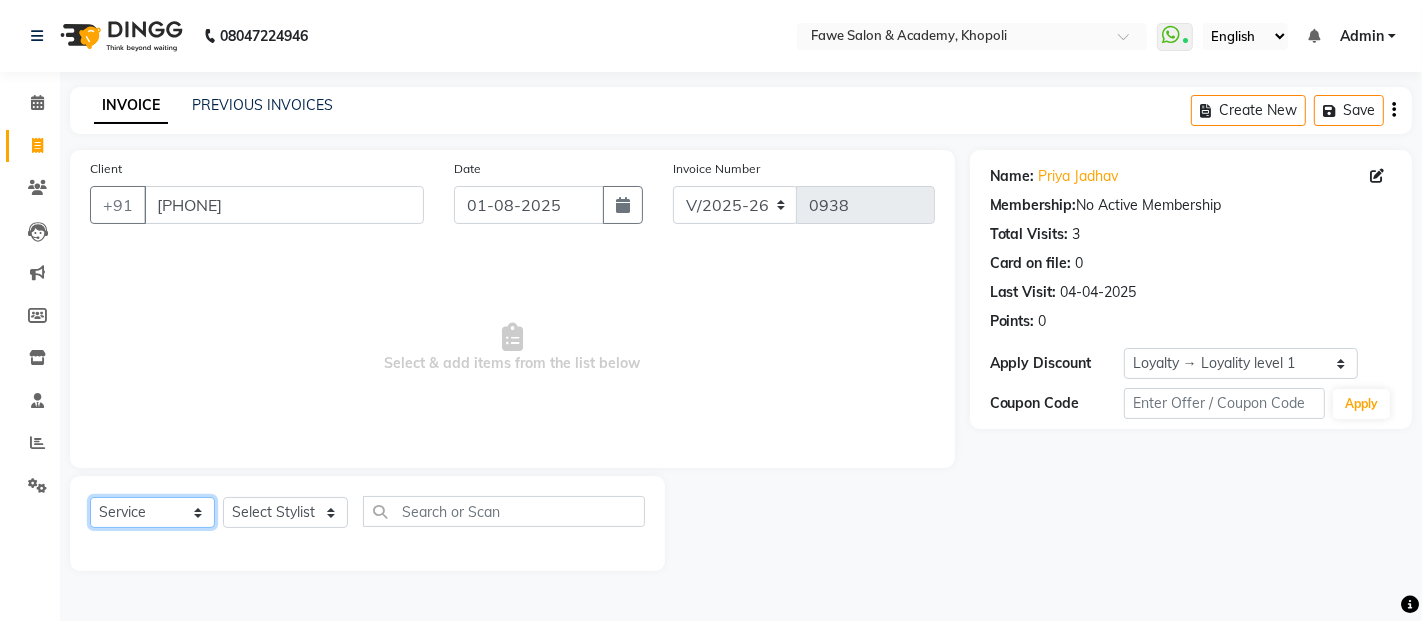 click on "Select  Service  Product  Membership  Package Voucher Prepaid Gift Card" 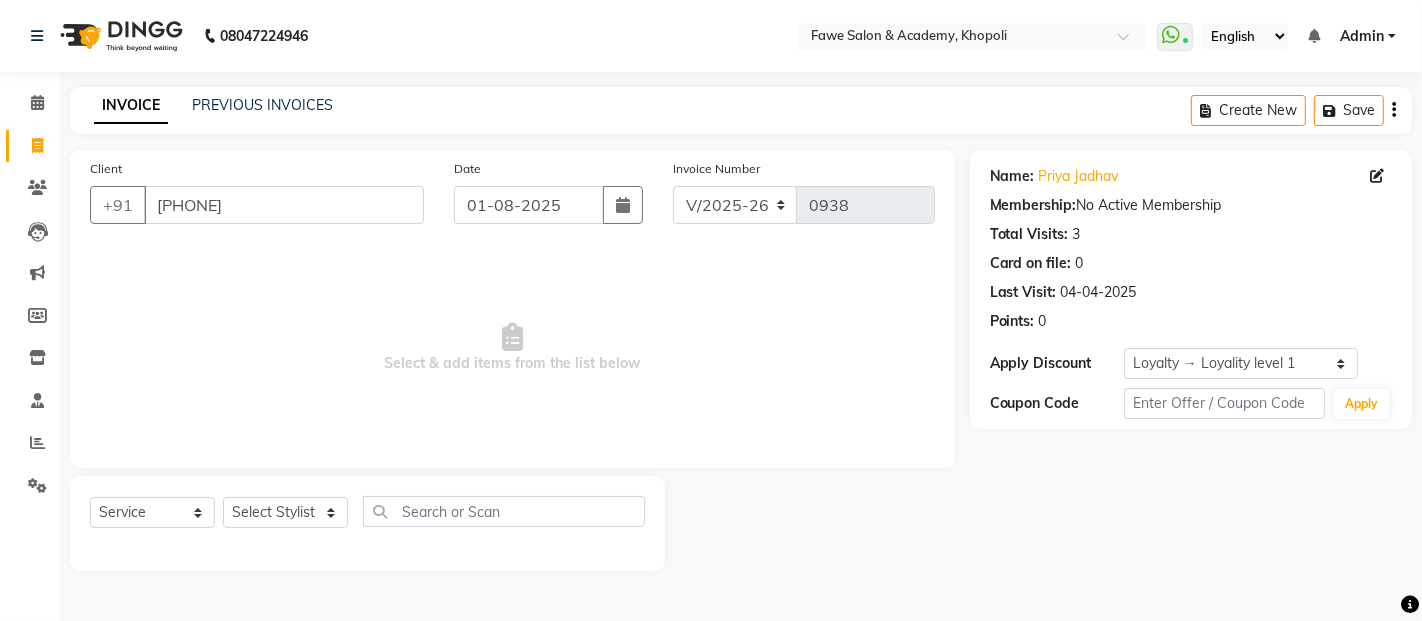 click on "Select  Service  Product  Membership  Package Voucher Prepaid Gift Card  Select Stylist [FIRST] [FIRST] [FIRST] [FIRST] [FIRST]" 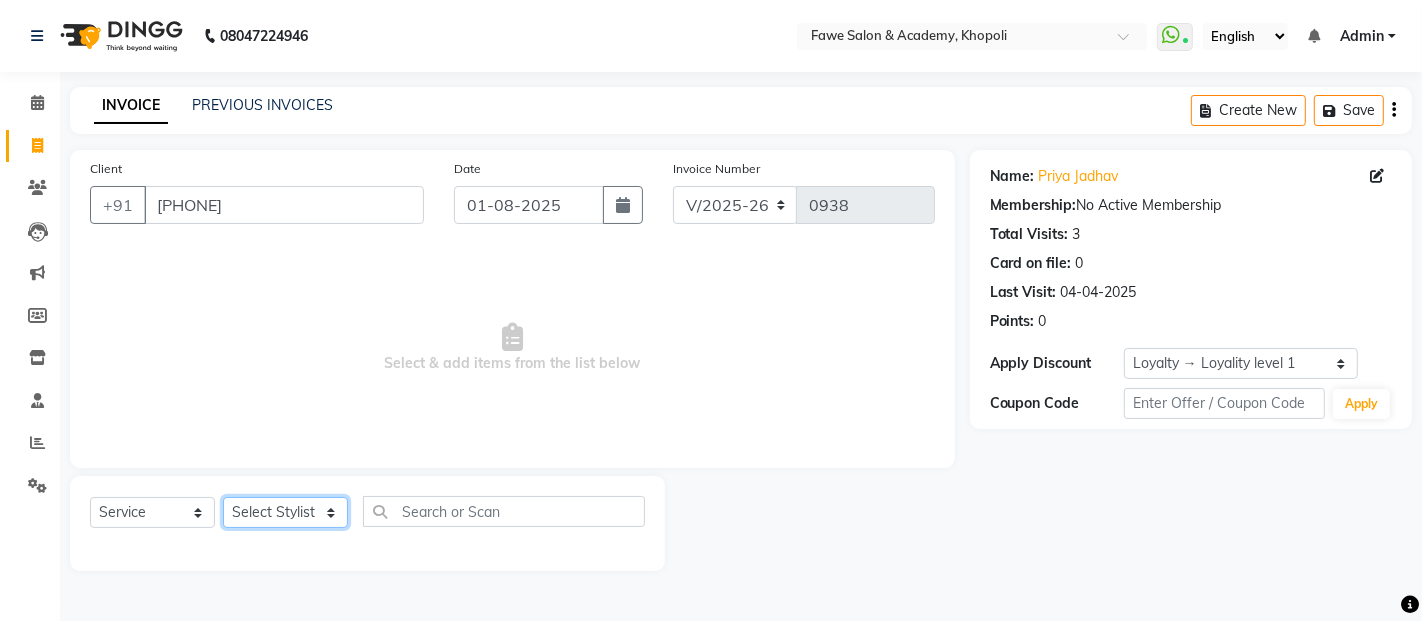 click on "Select Stylist [FIRST] [FIRST] [FIRST] [FIRST] [FIRST]" 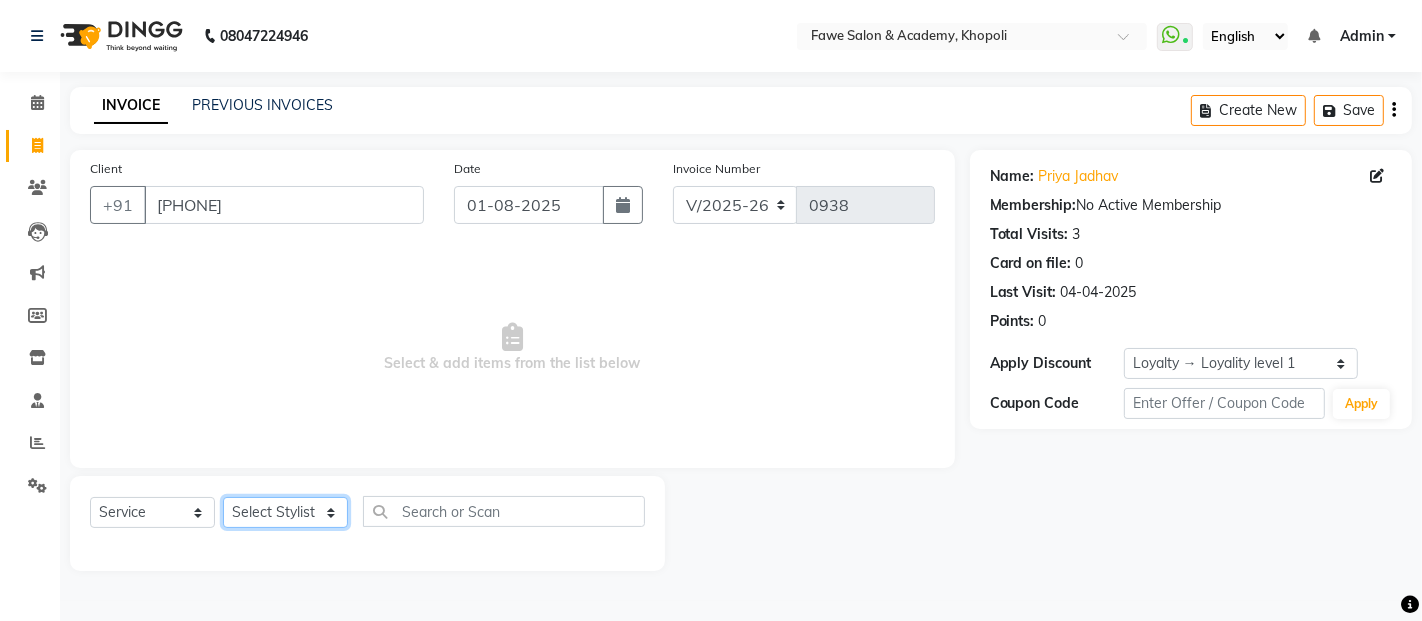 select on "14304" 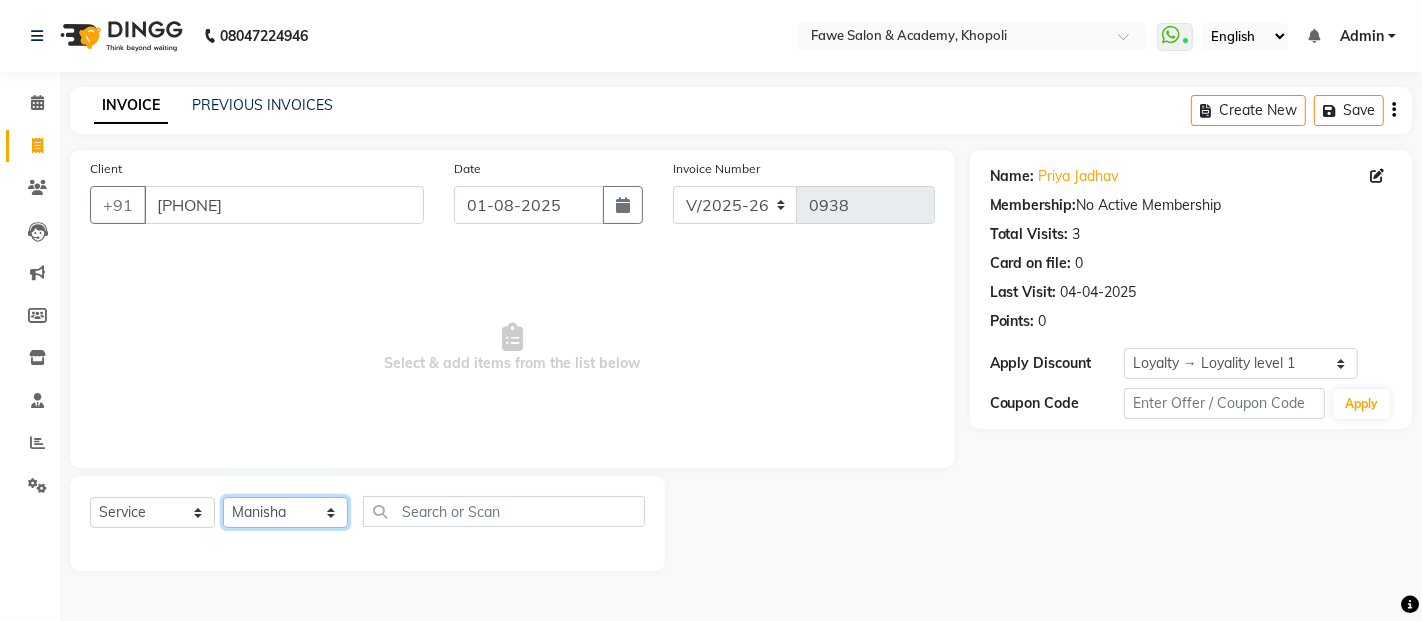 click on "Select Stylist [FIRST] [FIRST] [FIRST] [FIRST] [FIRST]" 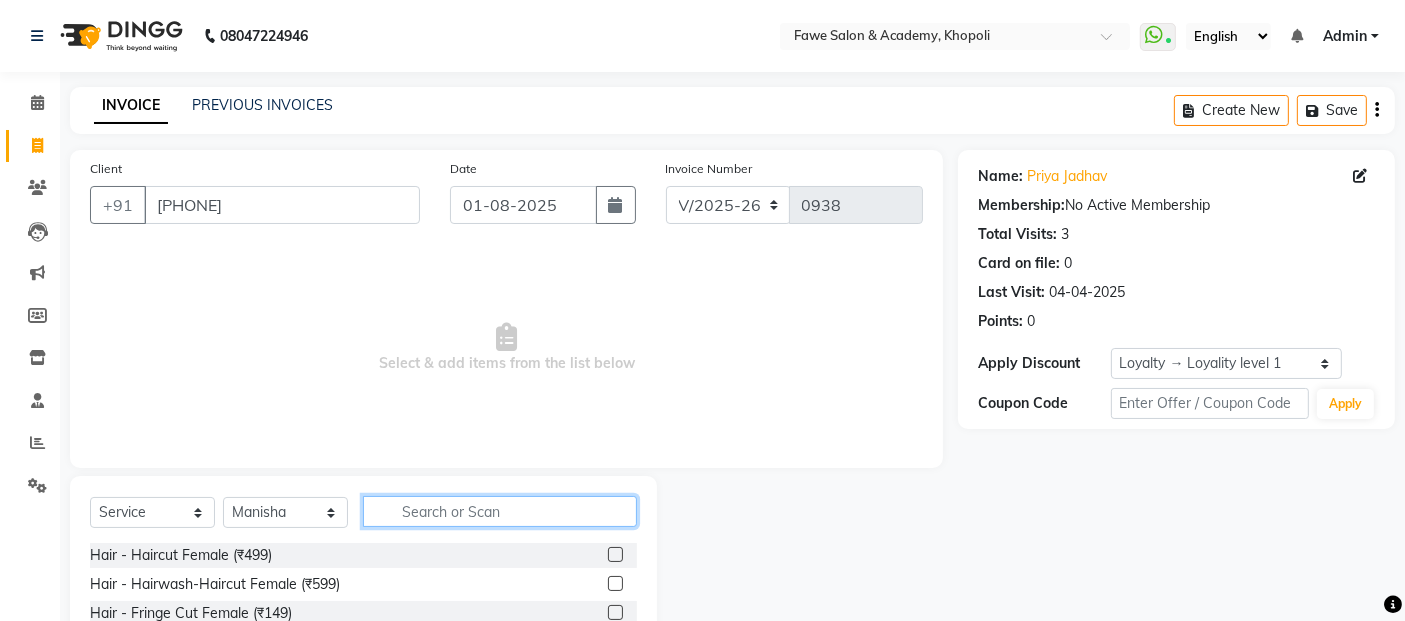click 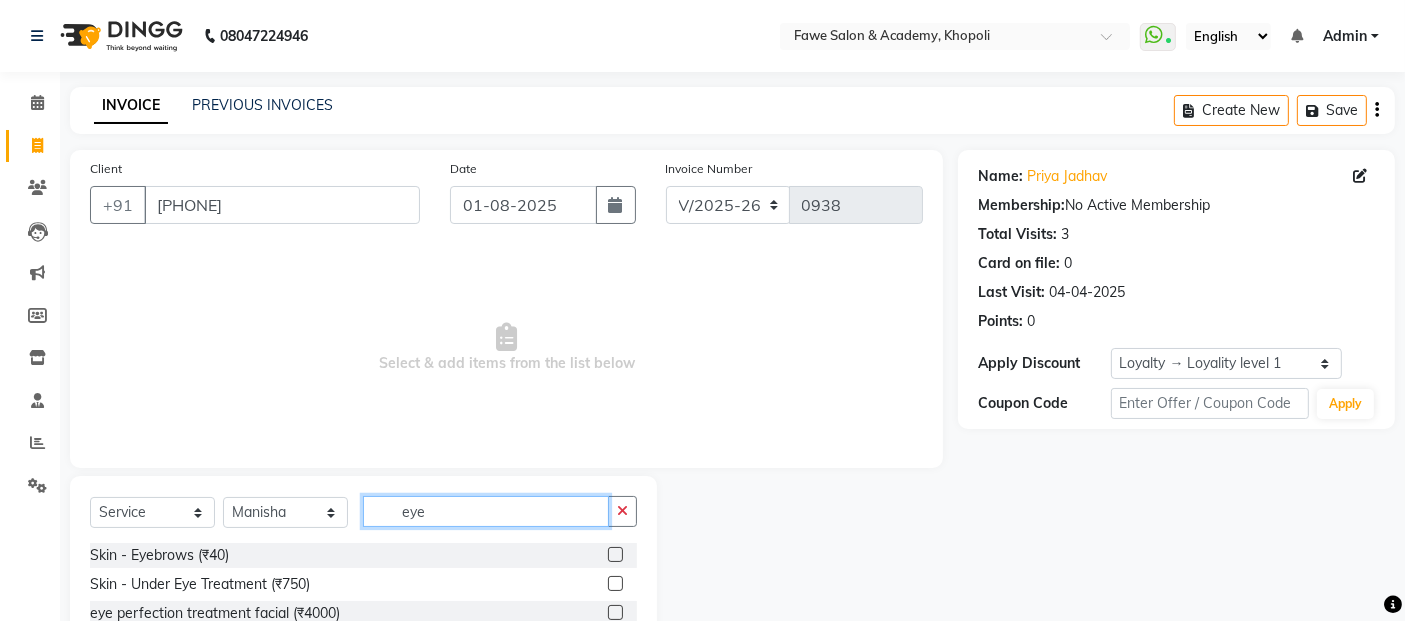 scroll, scrollTop: 94, scrollLeft: 0, axis: vertical 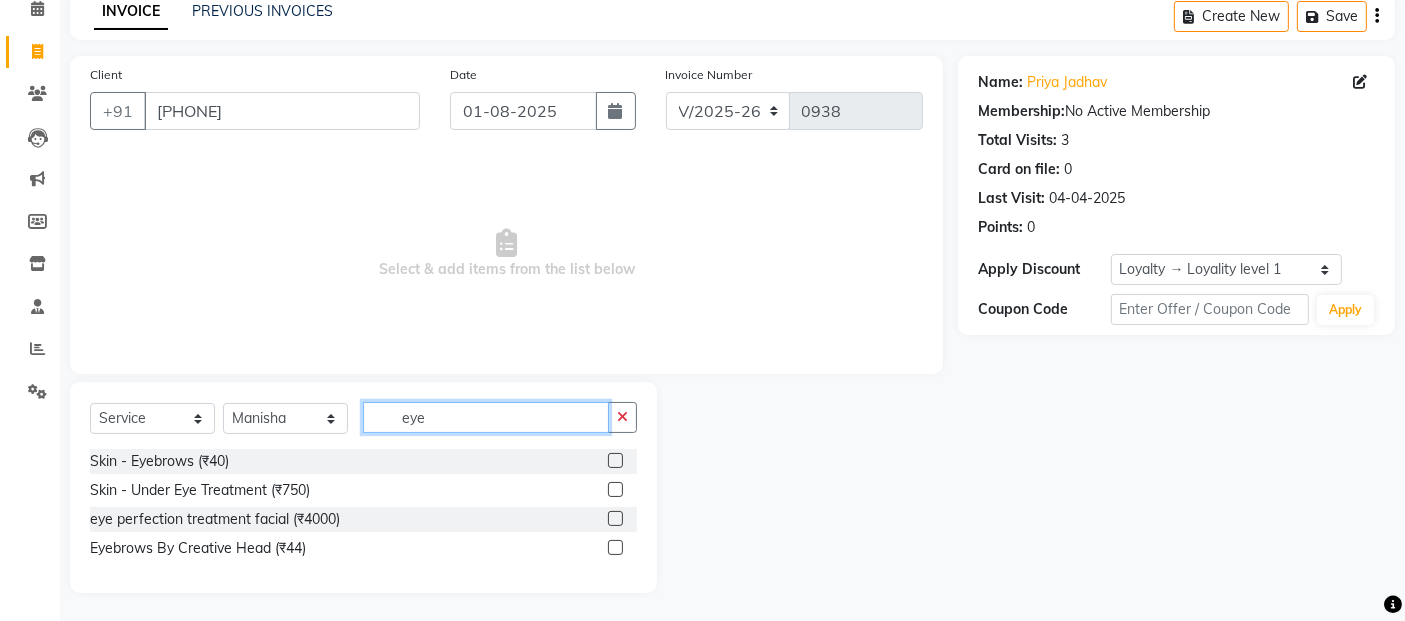 type on "eye" 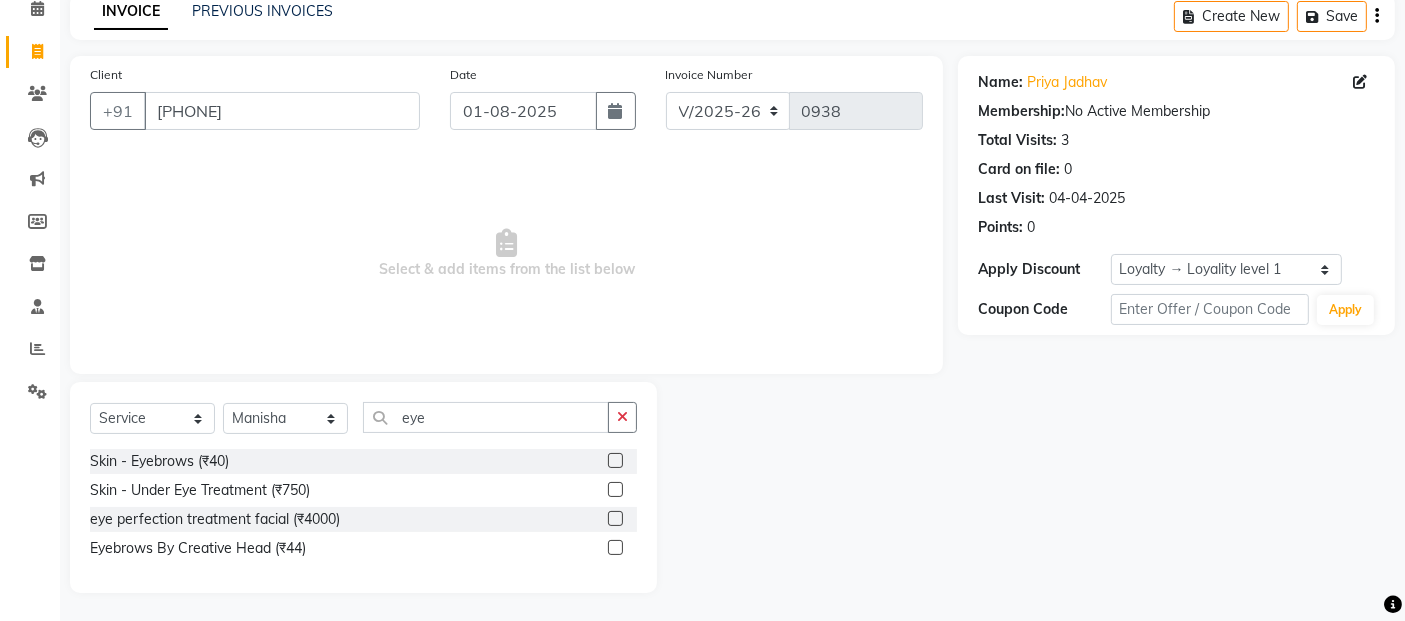 click 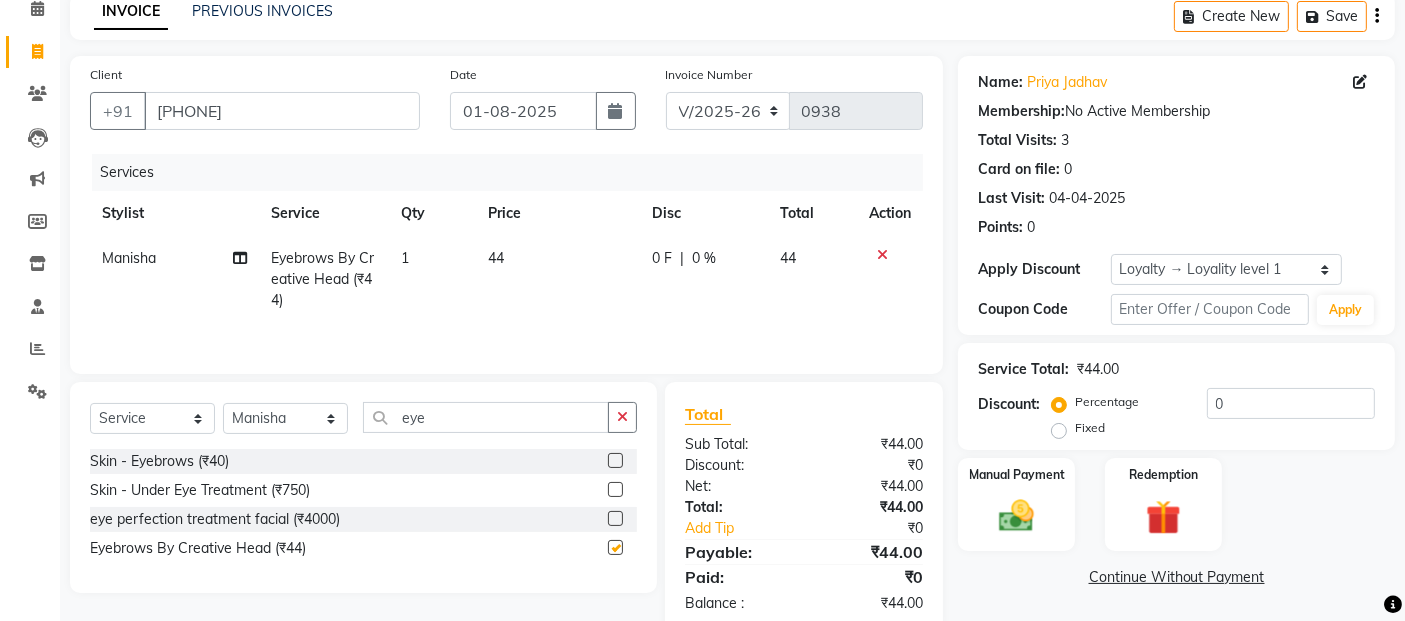 checkbox on "false" 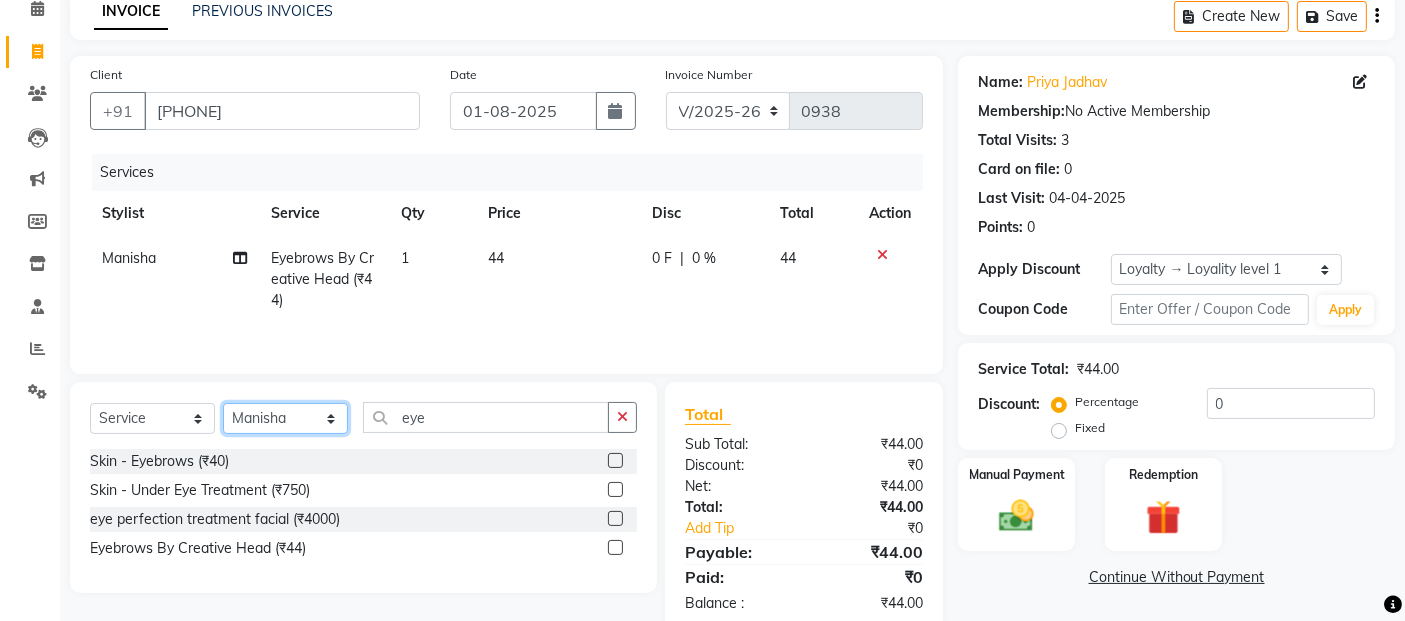 click on "Select Stylist [FIRST] [FIRST] [FIRST] [FIRST] [FIRST]" 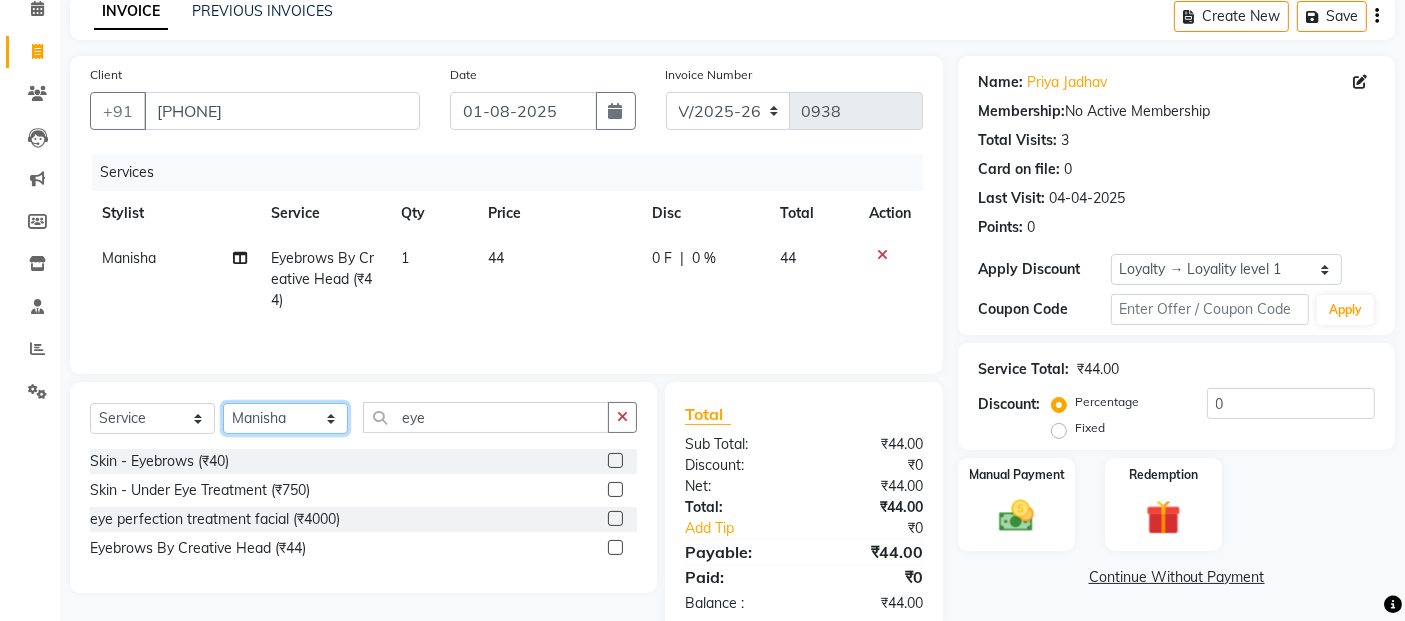 select on "14305" 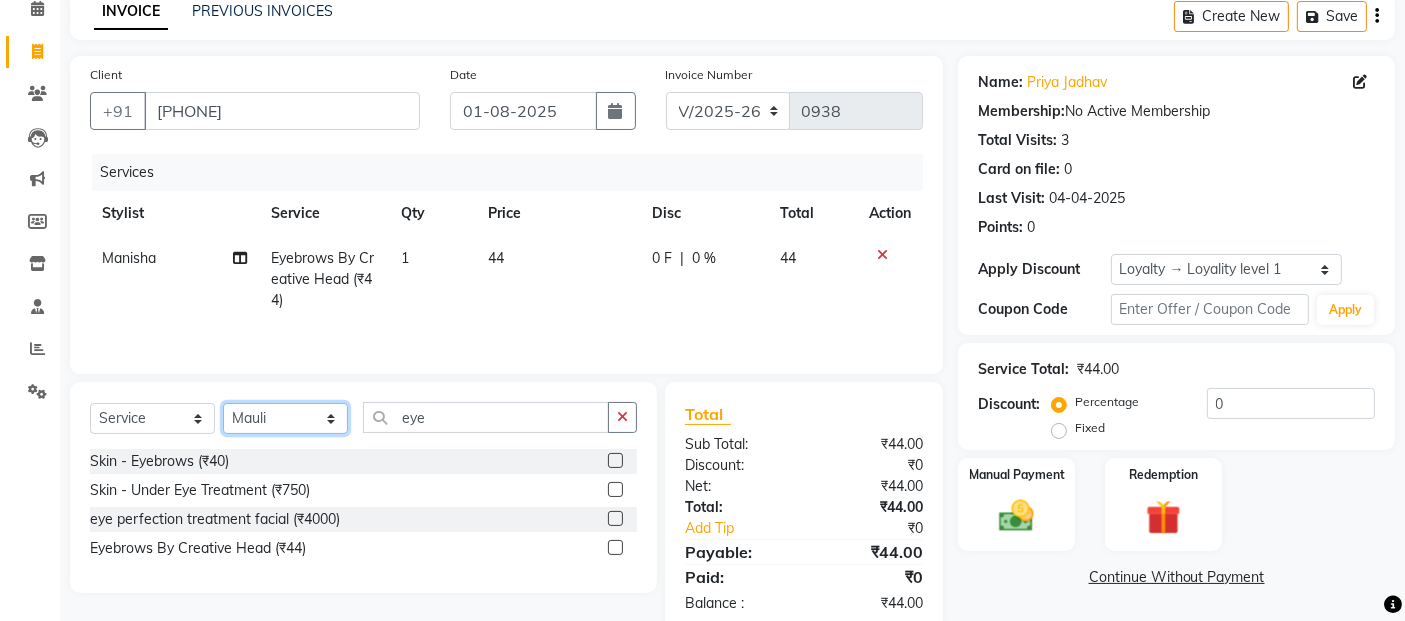click on "Select Stylist [FIRST] [FIRST] [FIRST] [FIRST] [FIRST]" 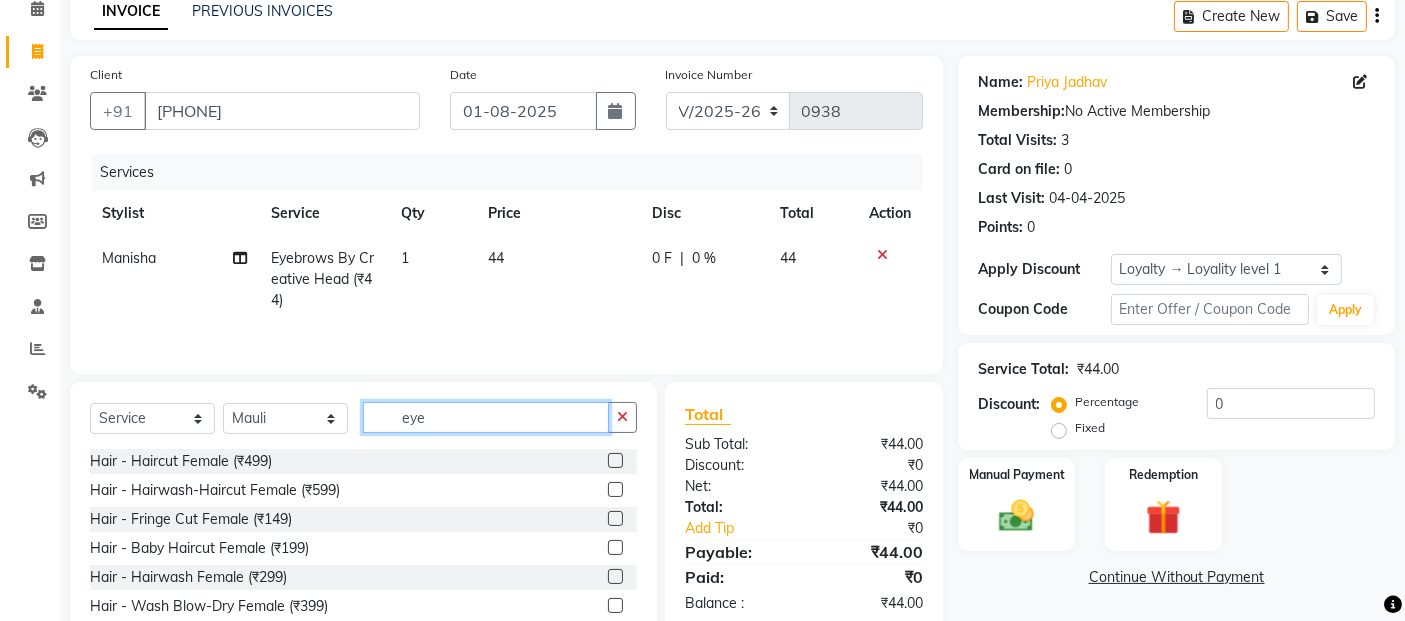 click on "eye" 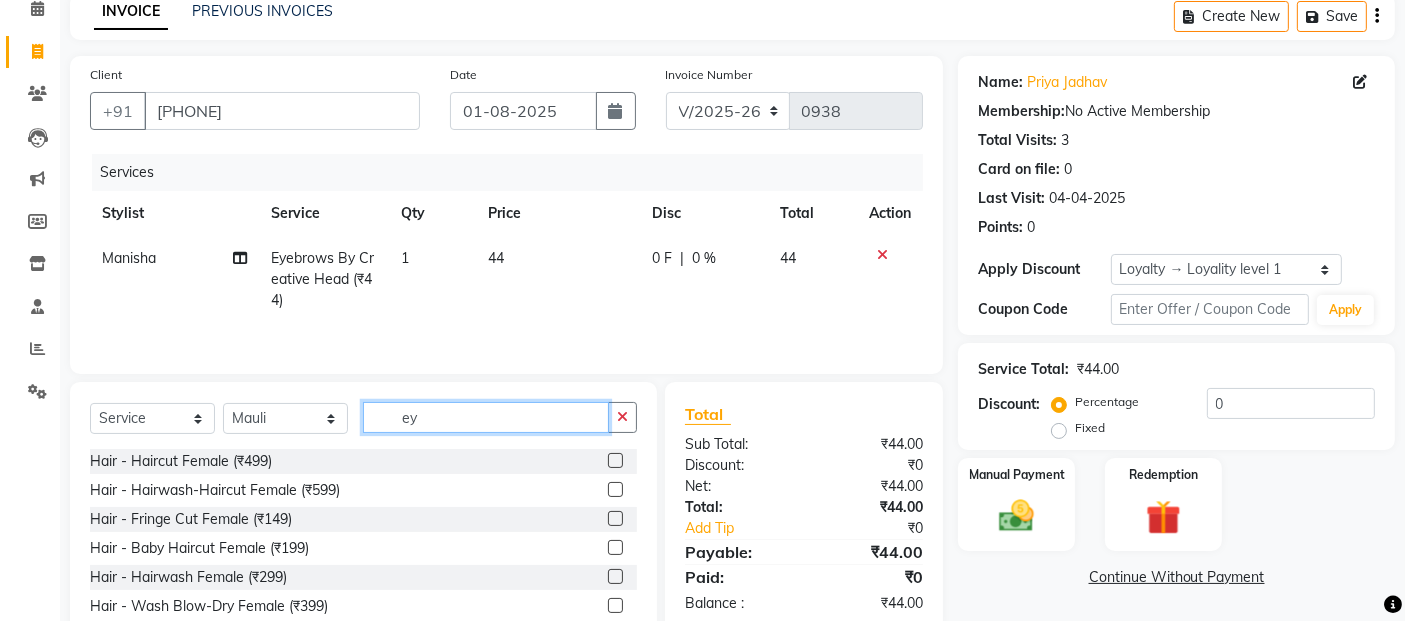 type on "e" 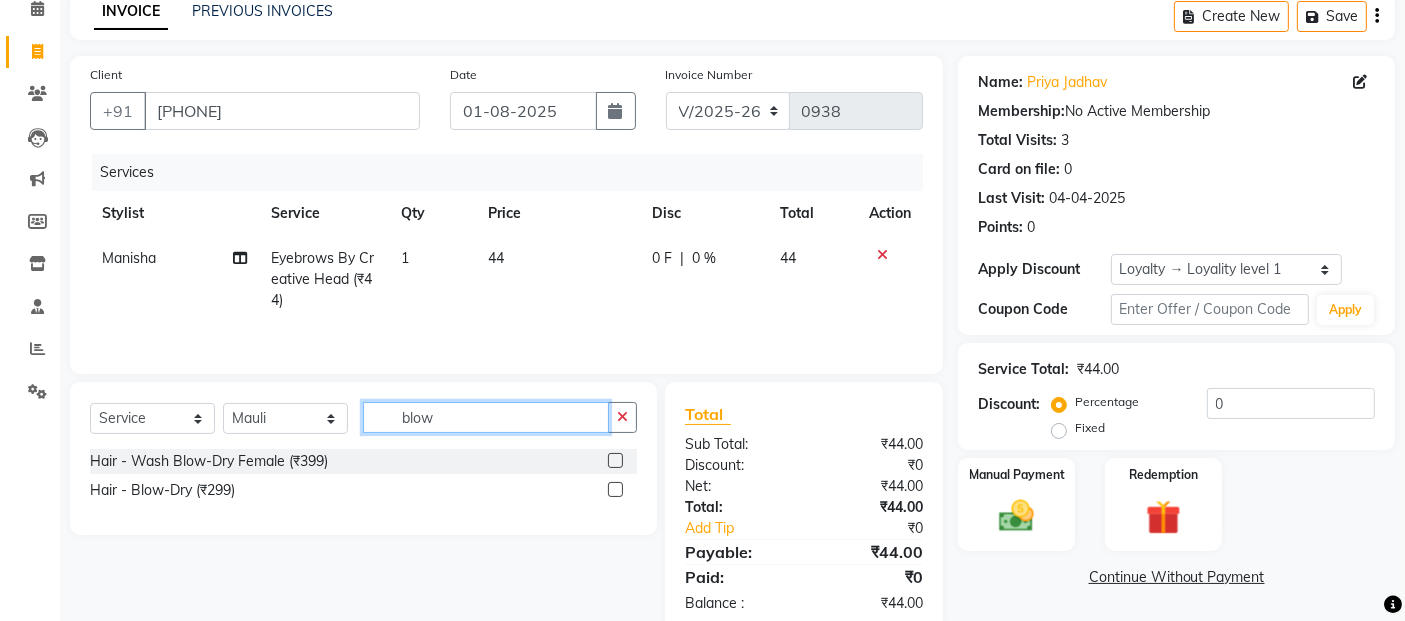 type on "blow" 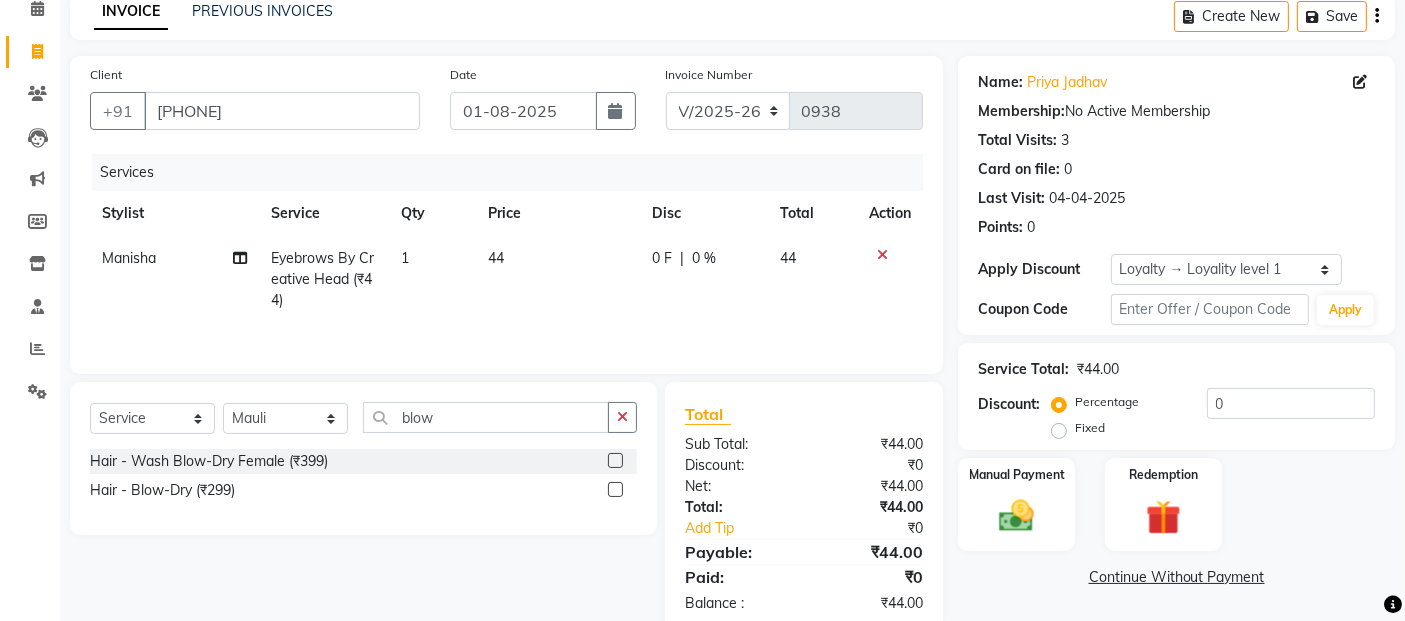 click 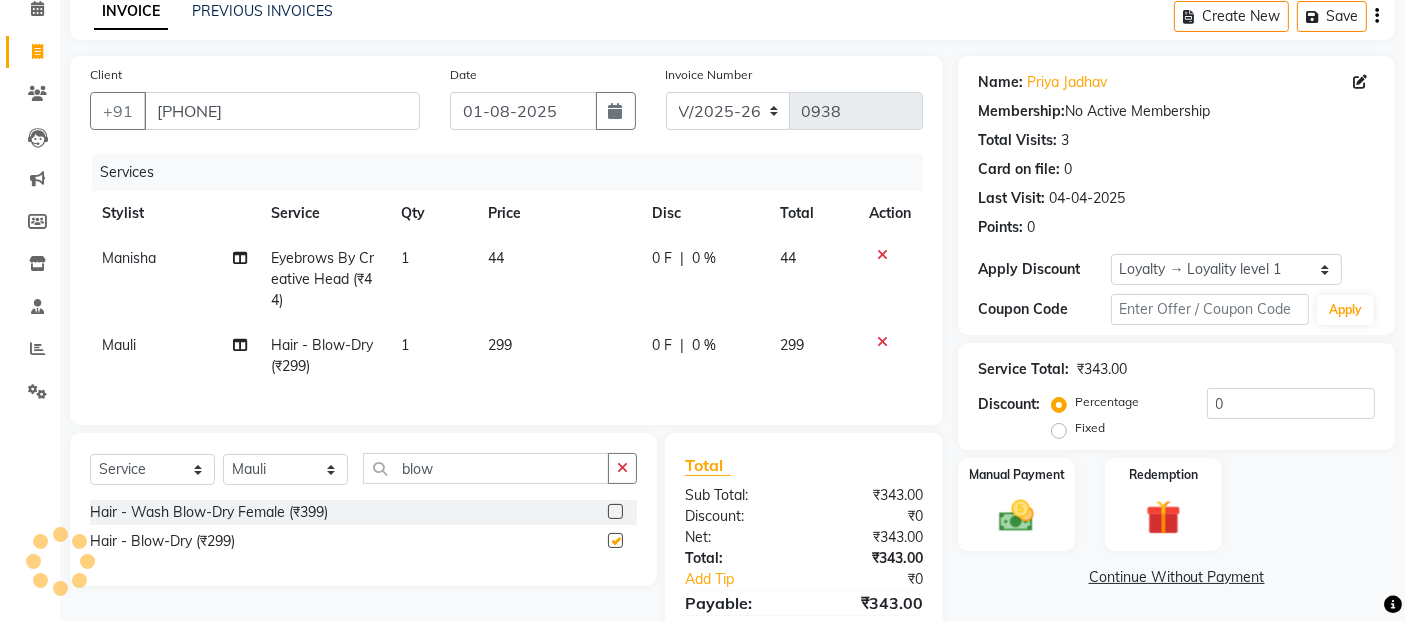 checkbox on "false" 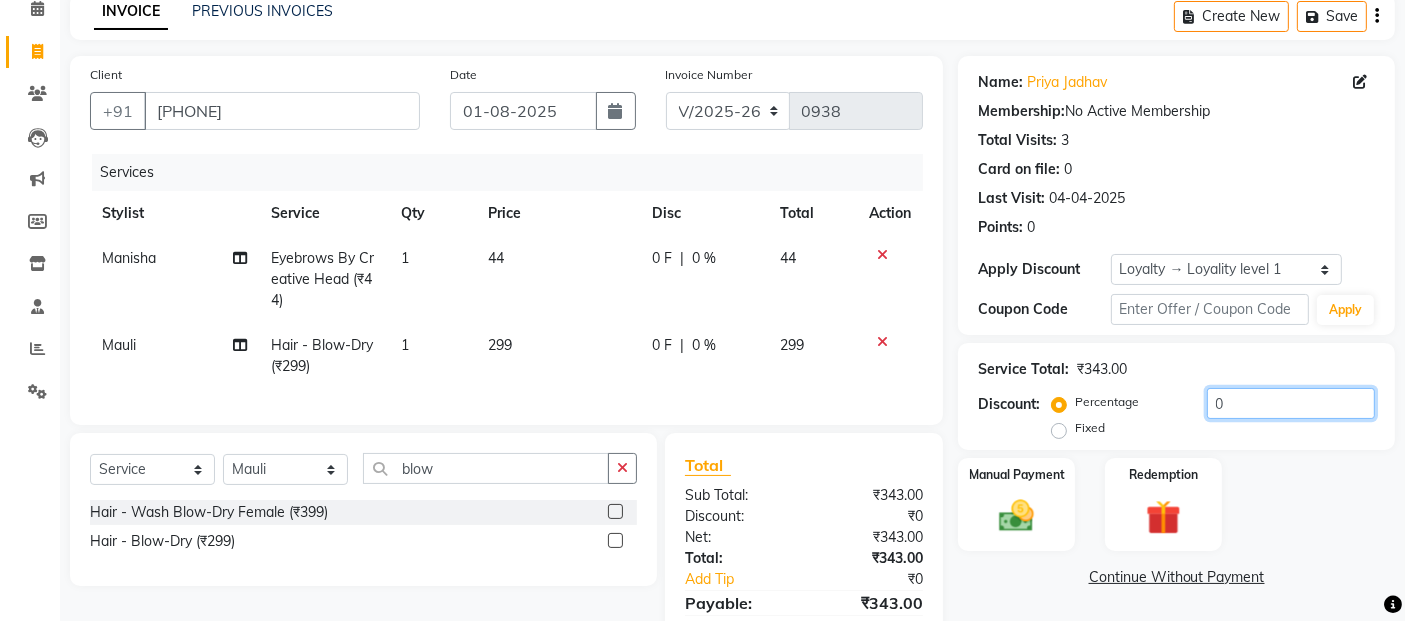 click on "0" 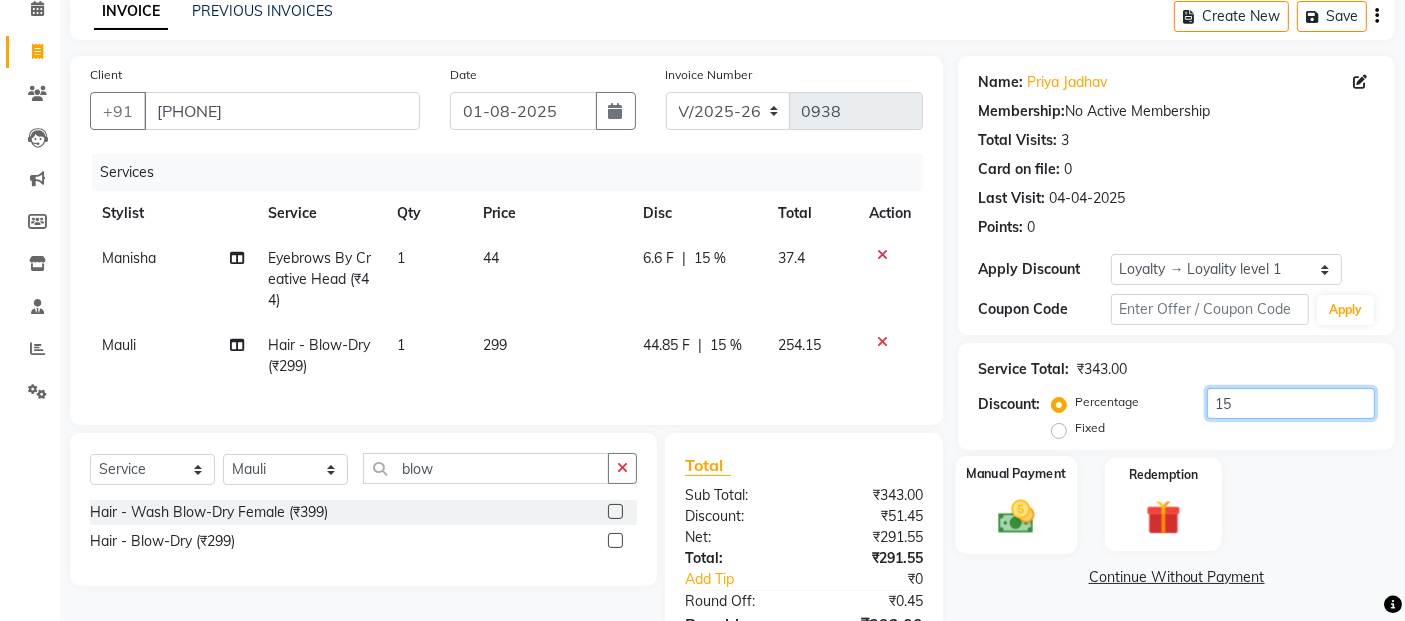 type on "15" 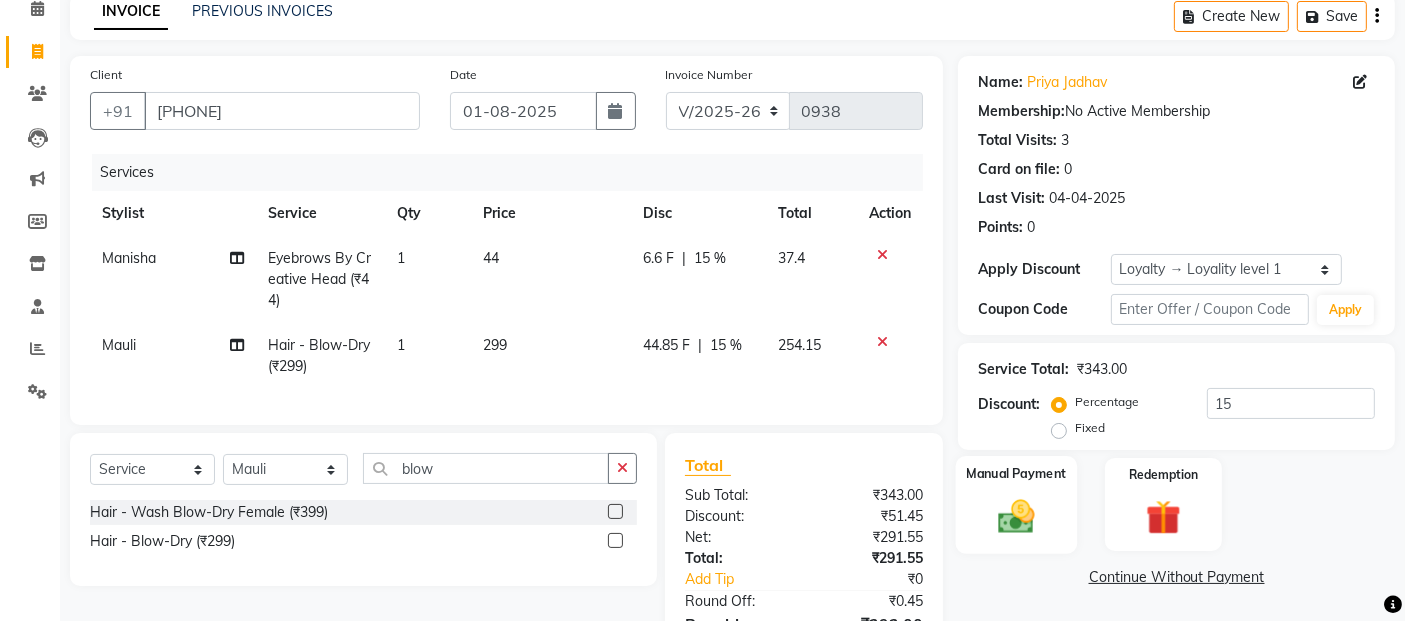 click on "Manual Payment" 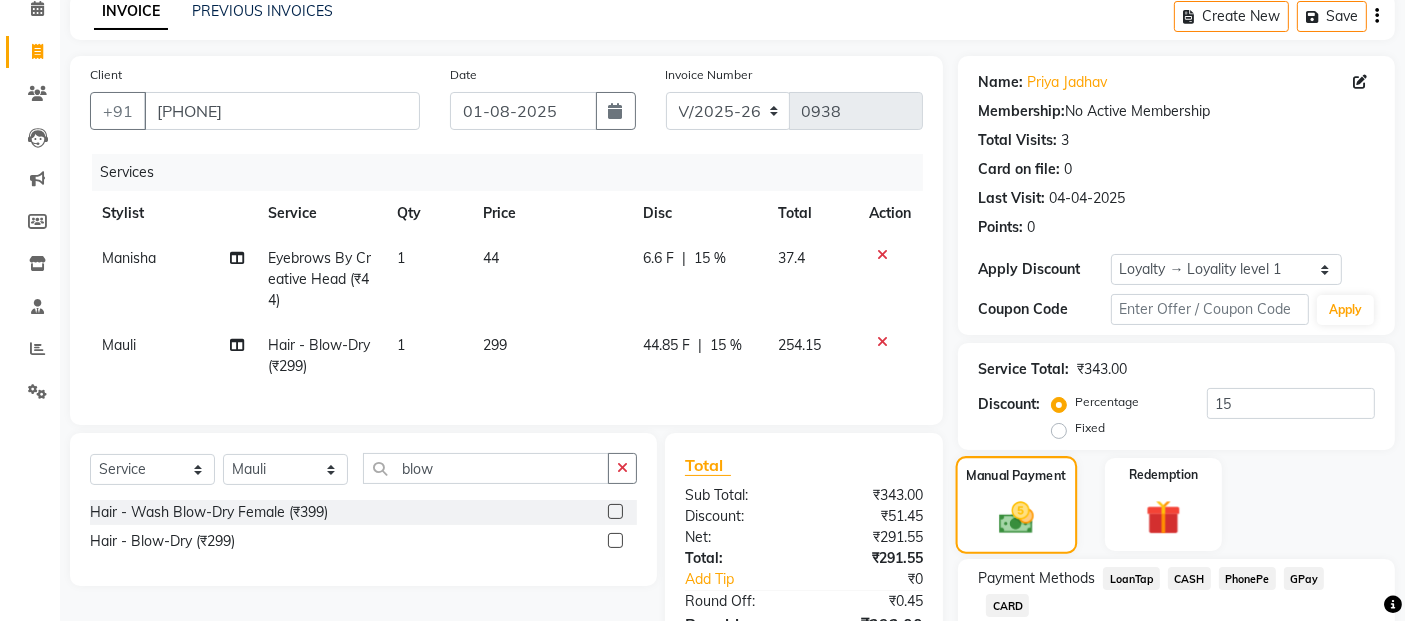 scroll, scrollTop: 224, scrollLeft: 0, axis: vertical 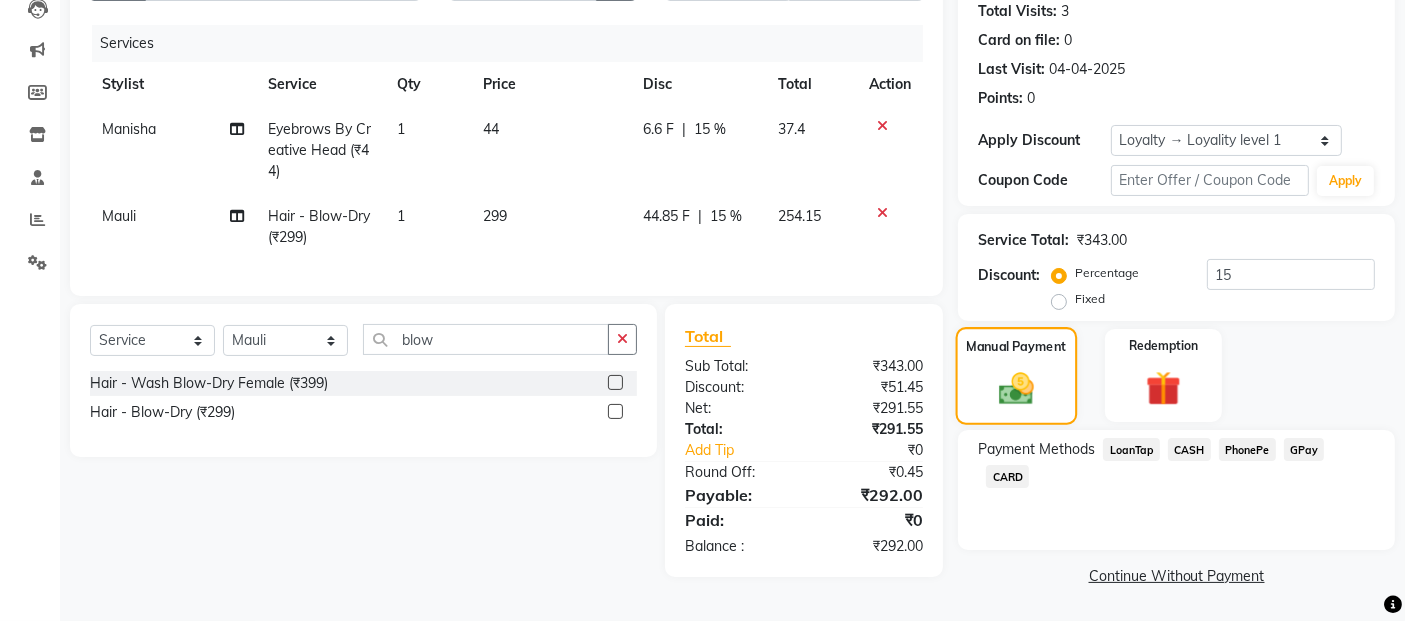 click on "Manual Payment" 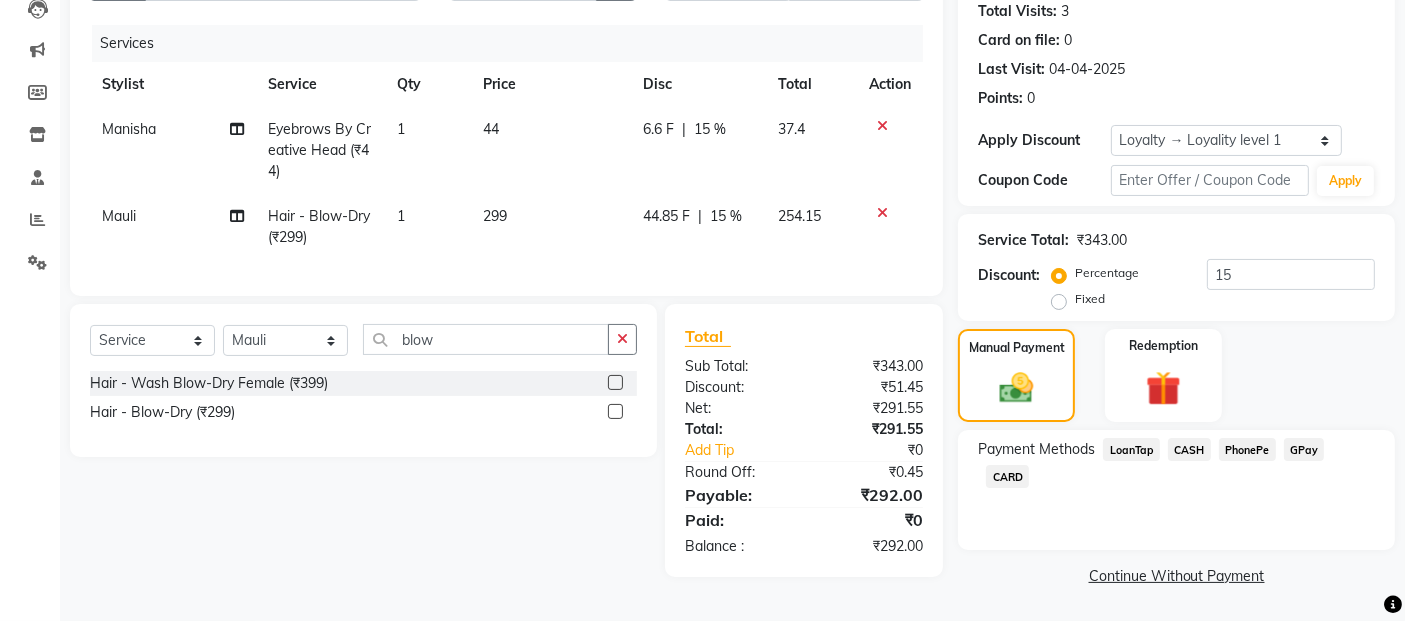 click on "GPay" 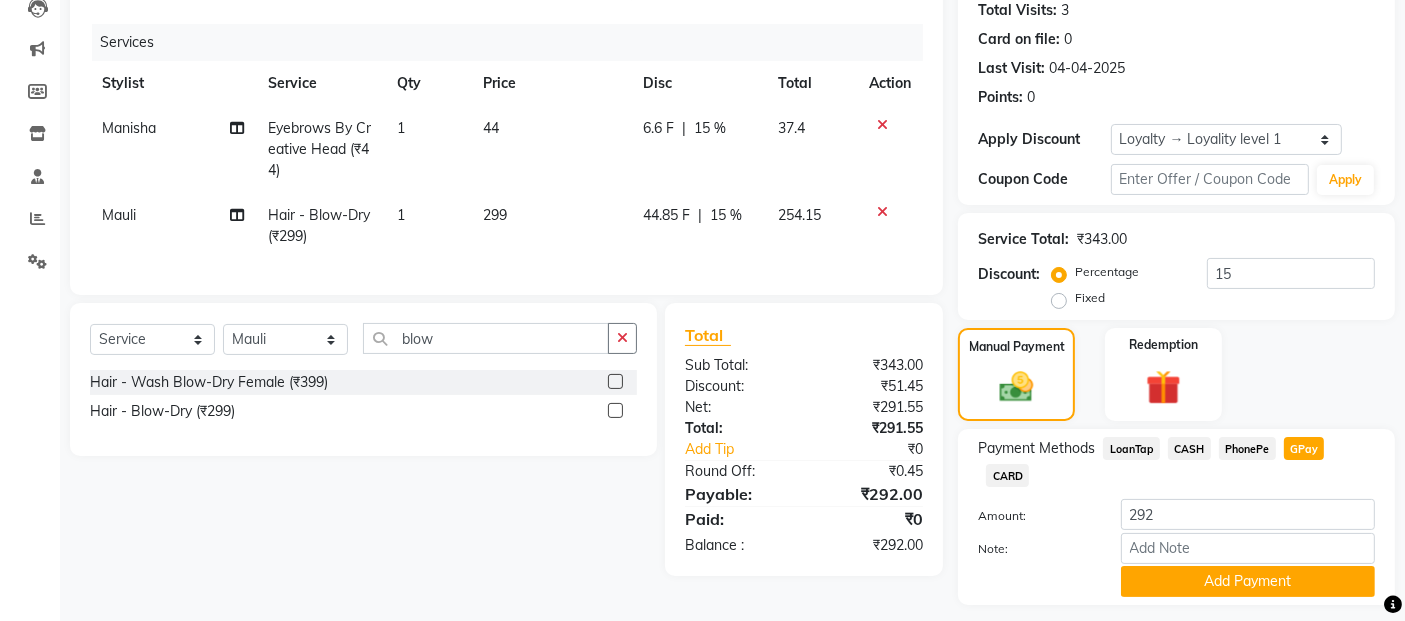 scroll, scrollTop: 251, scrollLeft: 0, axis: vertical 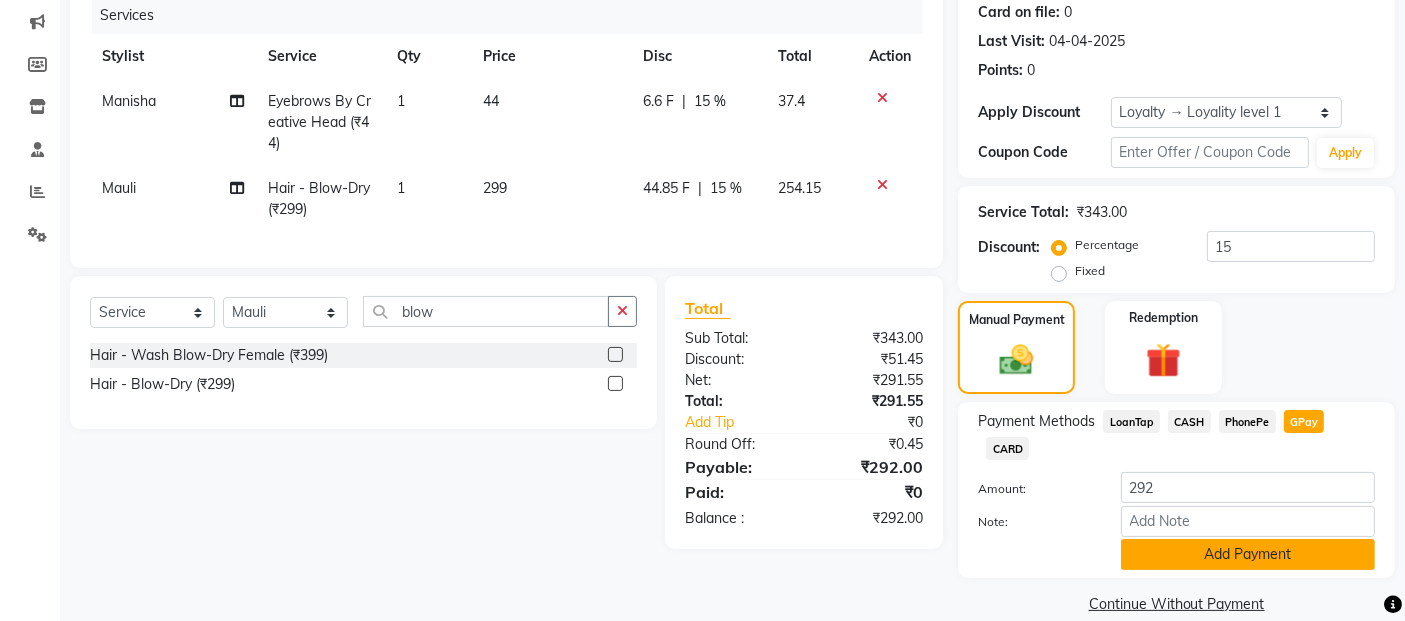 click on "Add Payment" 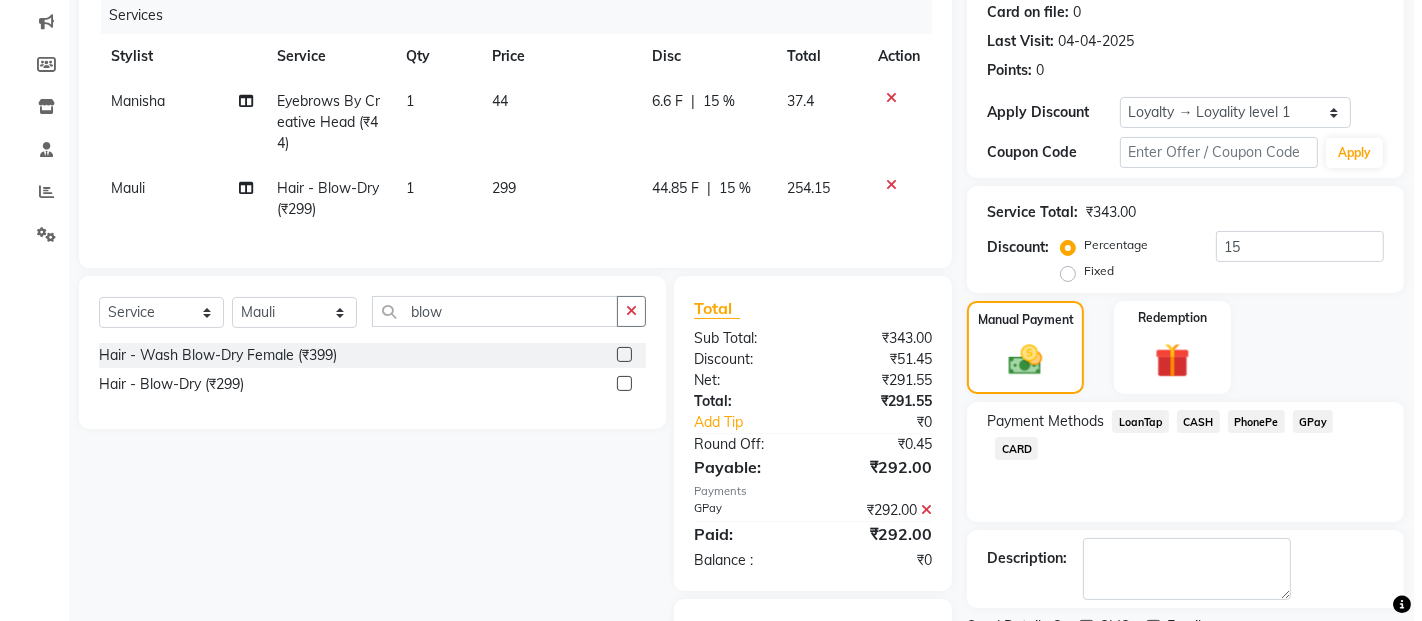scroll, scrollTop: 365, scrollLeft: 0, axis: vertical 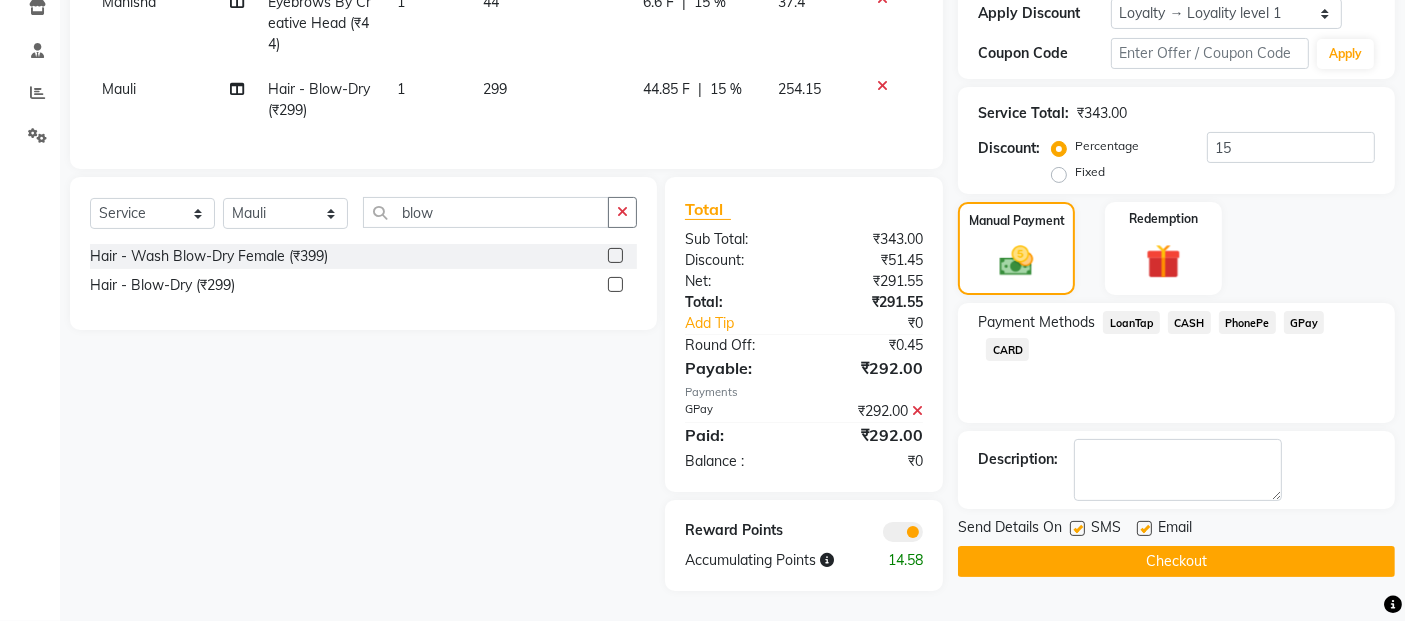 click 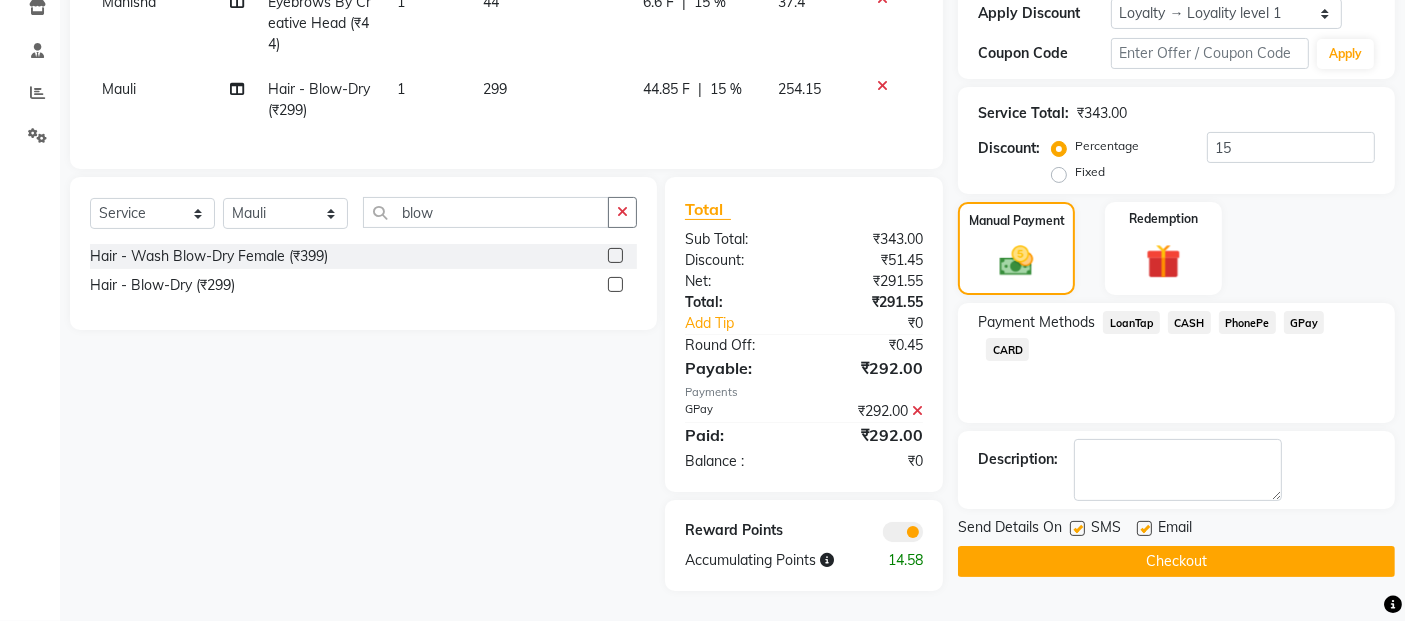 click 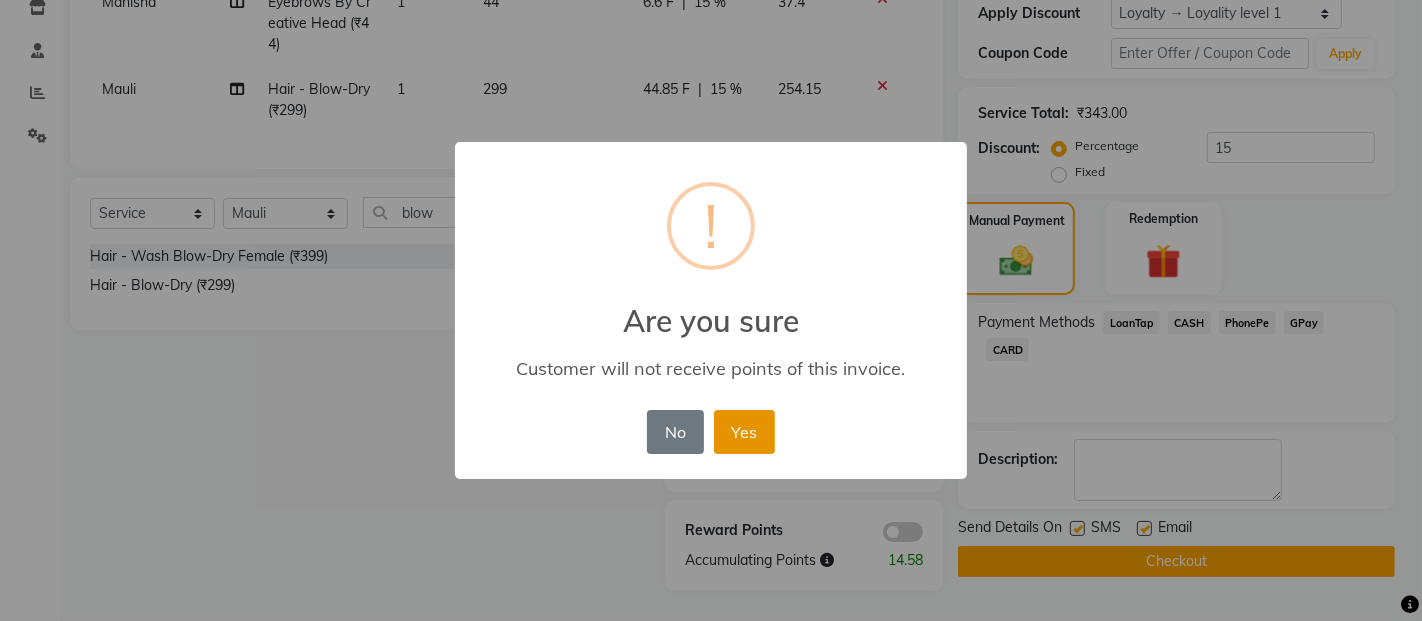 click on "Yes" at bounding box center (744, 432) 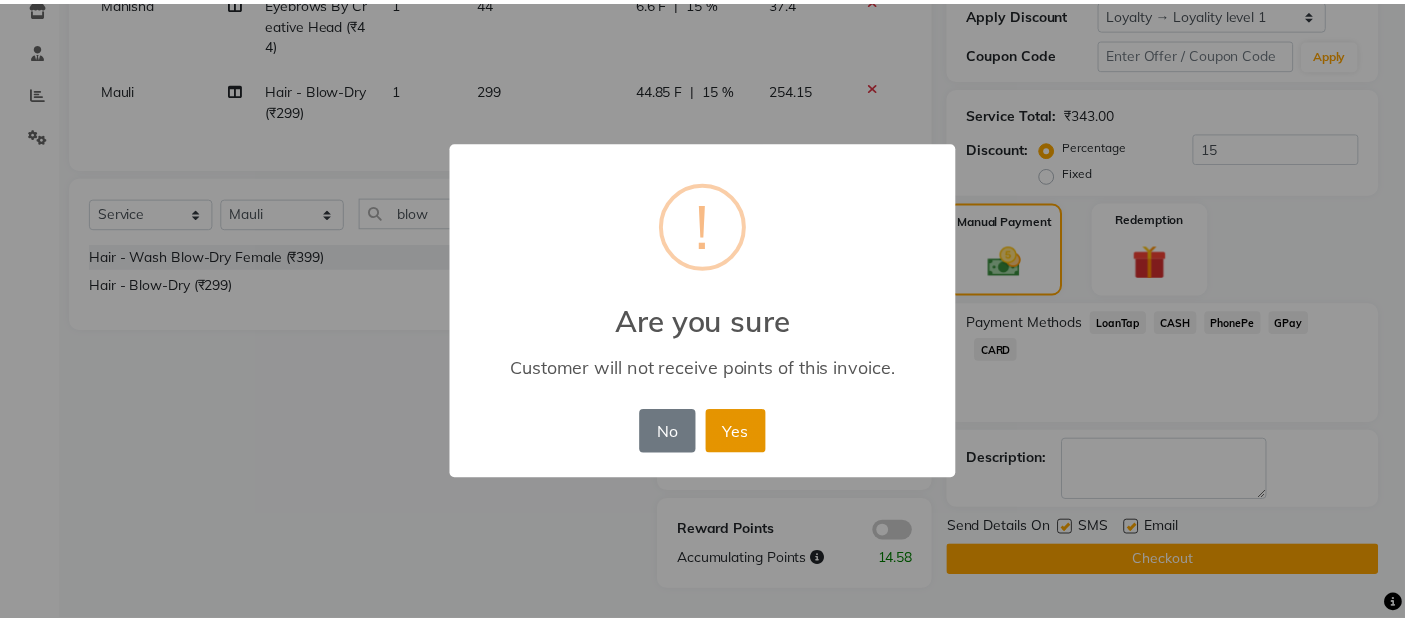 scroll, scrollTop: 336, scrollLeft: 0, axis: vertical 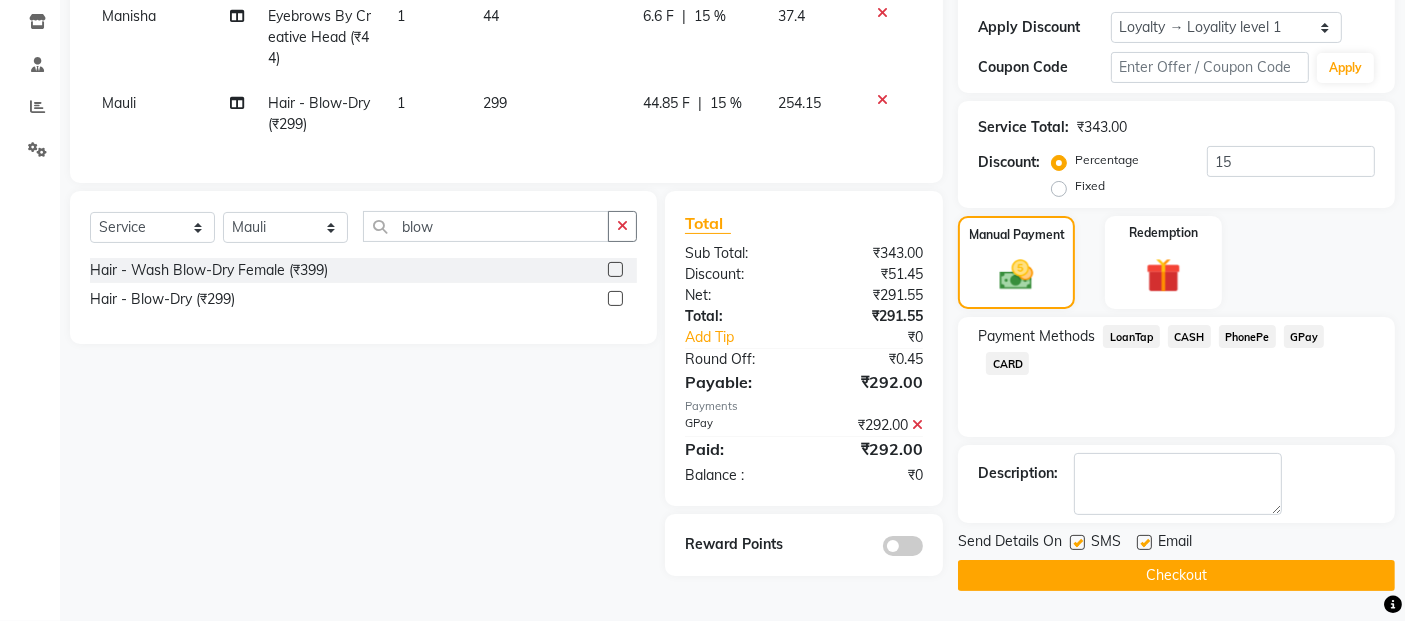 click on "Checkout" 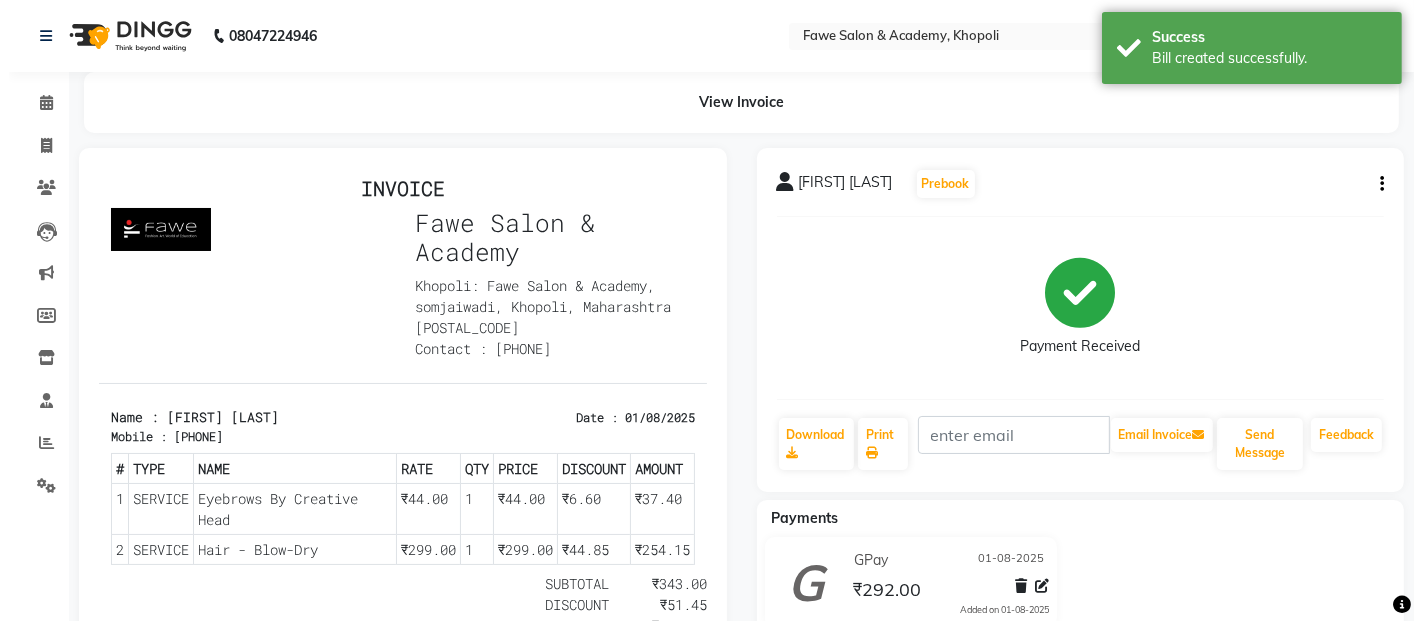 scroll, scrollTop: 0, scrollLeft: 0, axis: both 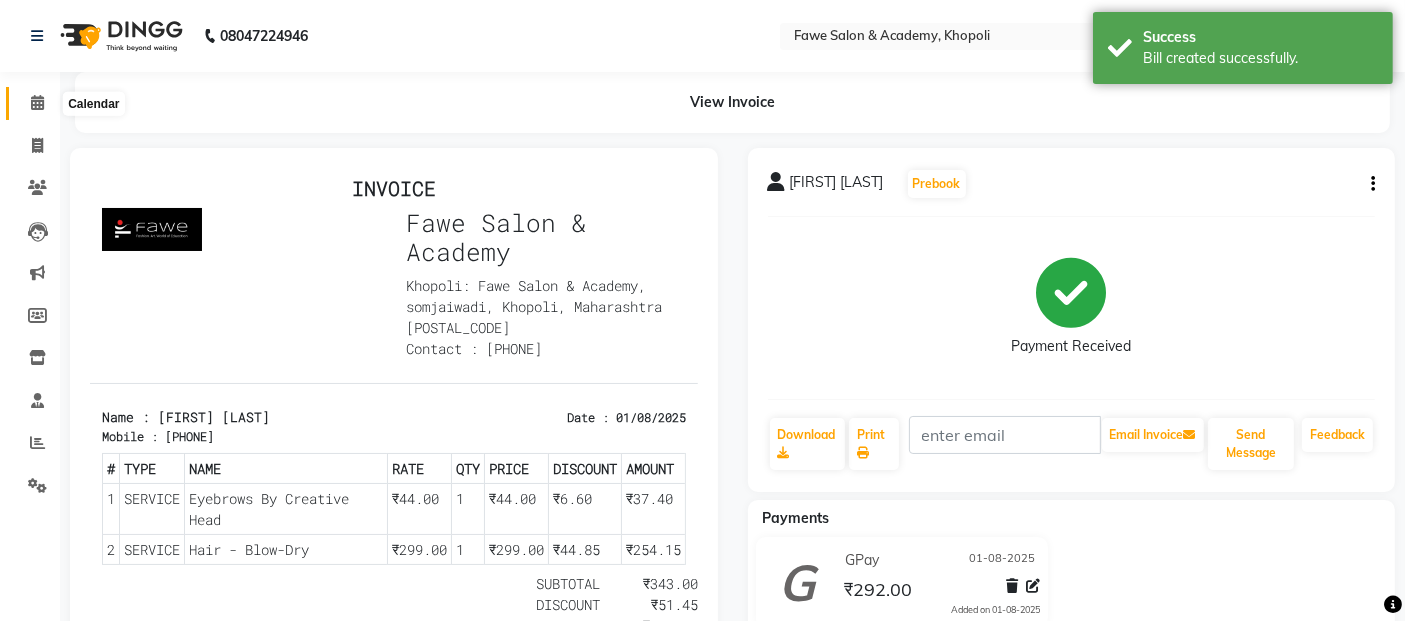 click 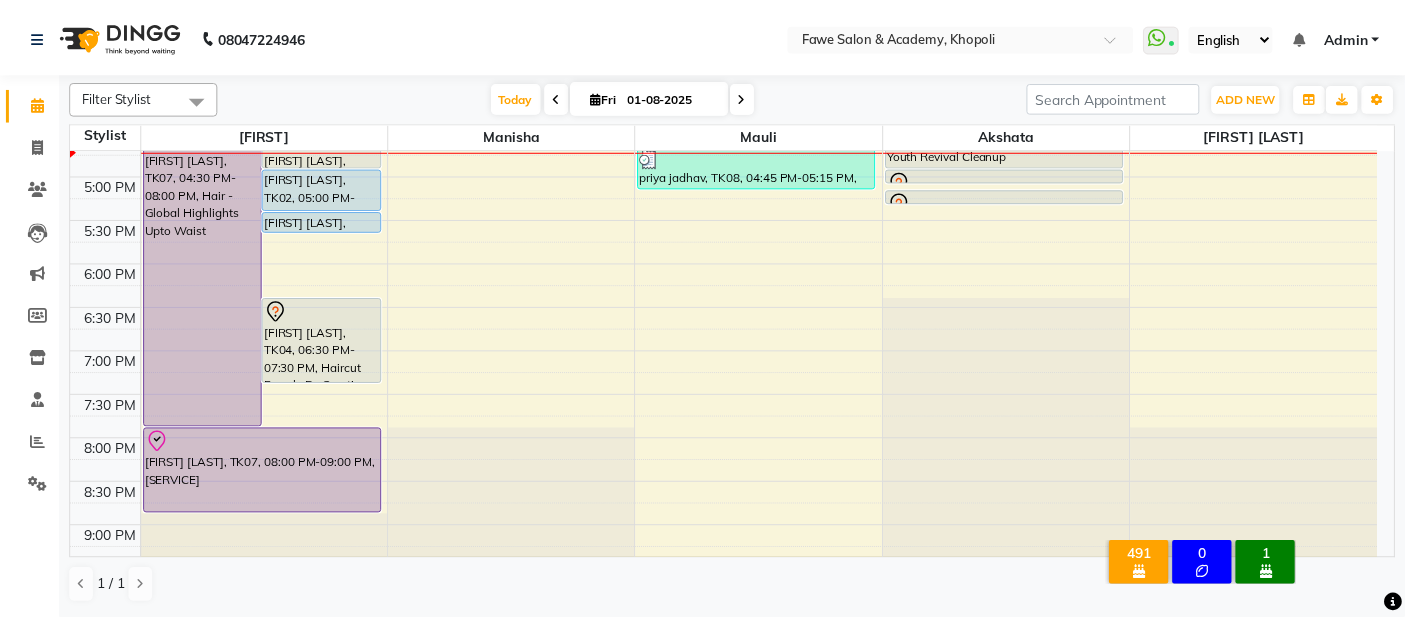 scroll, scrollTop: 685, scrollLeft: 0, axis: vertical 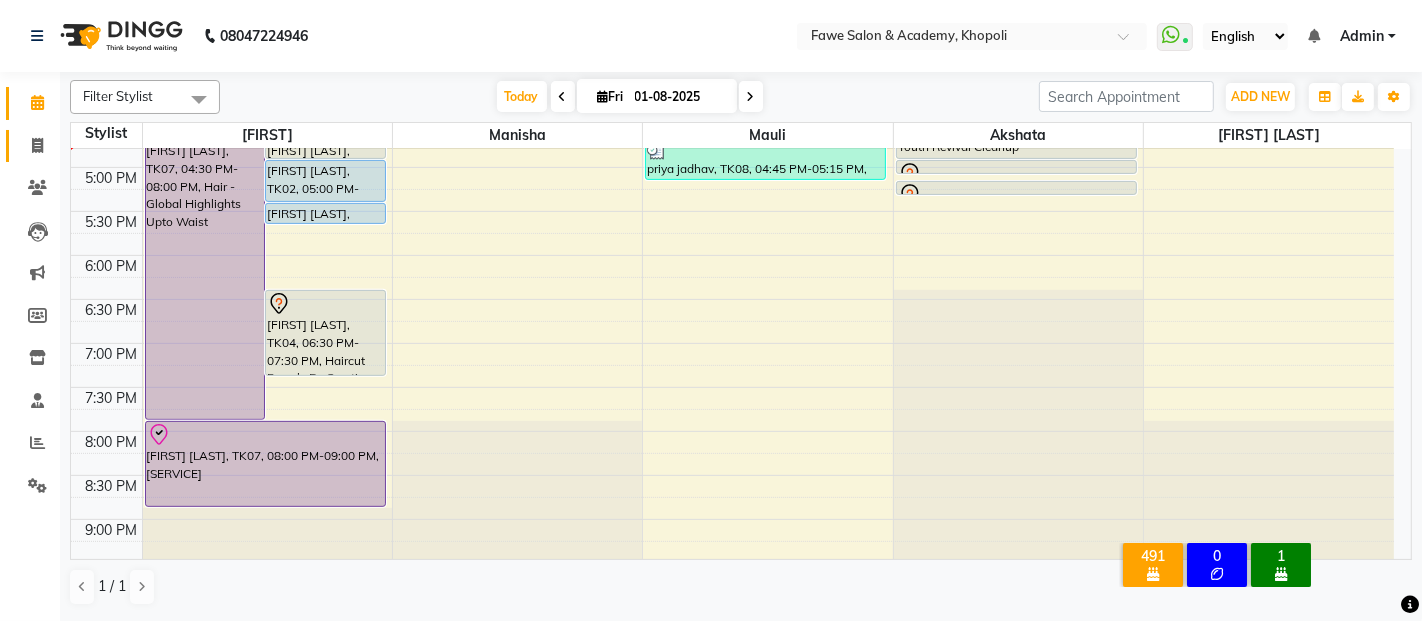 click 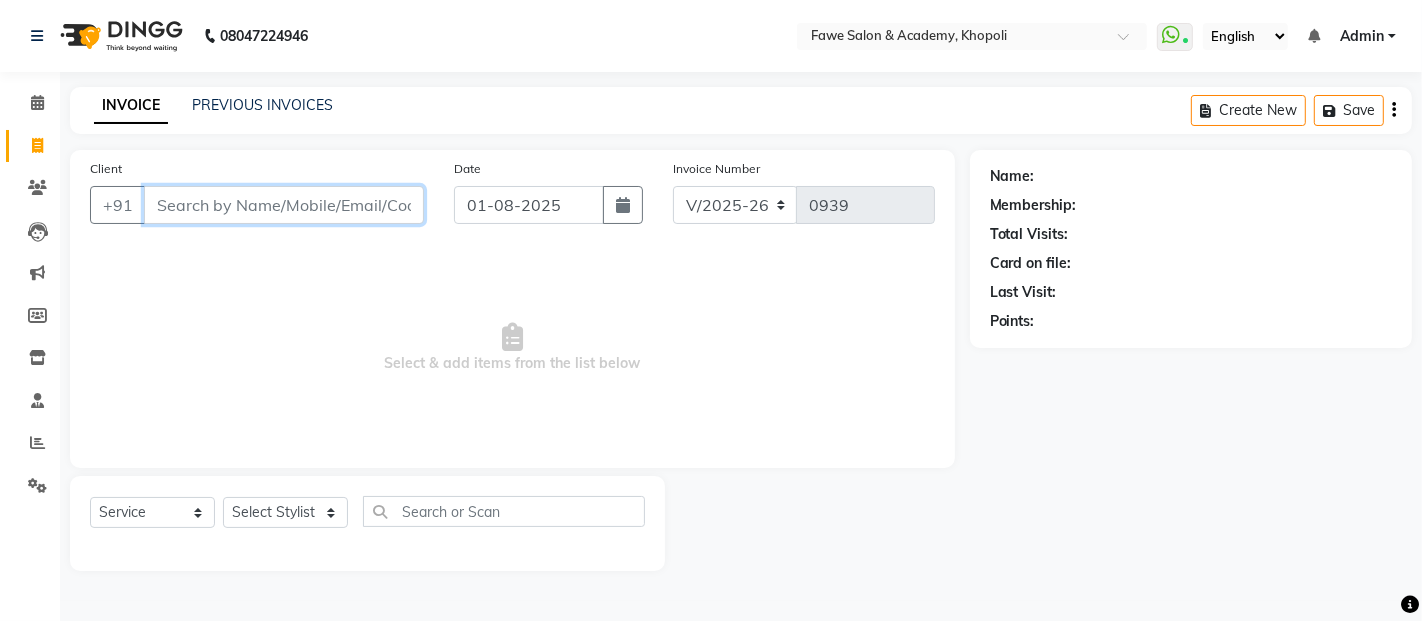 click on "Client" at bounding box center [284, 205] 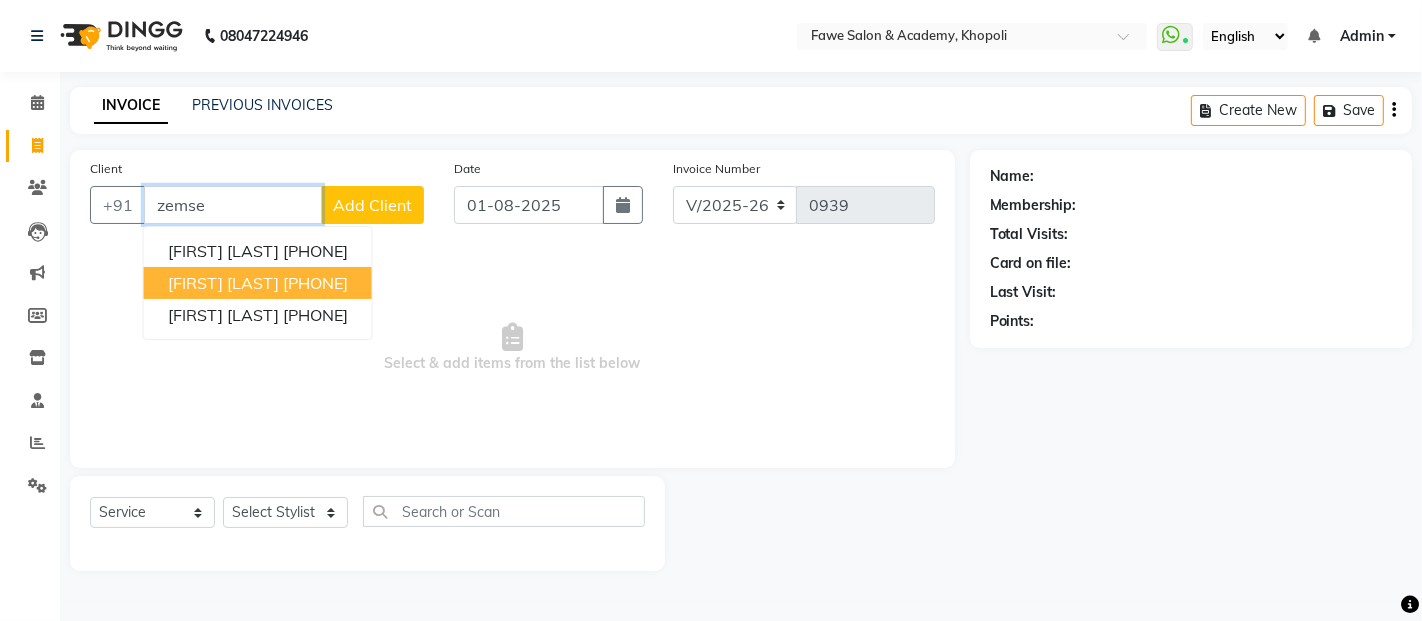 click on "[FIRST] [LAST]" at bounding box center (223, 283) 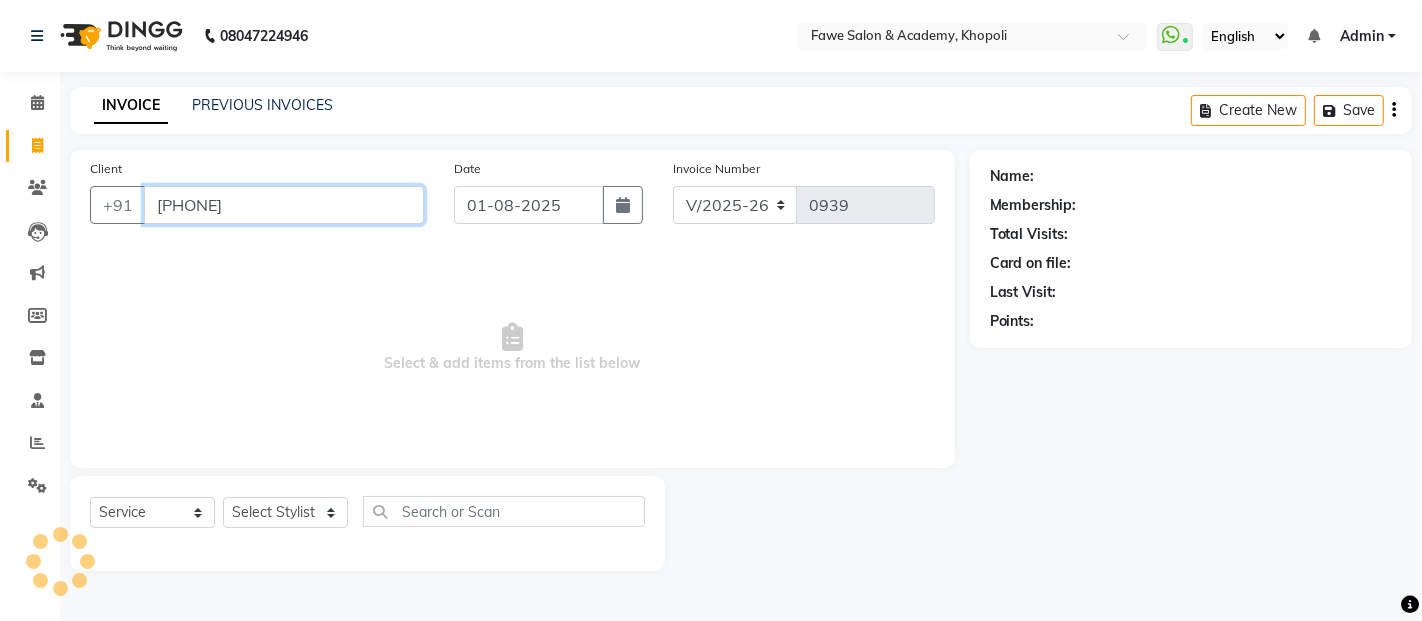 type on "[PHONE]" 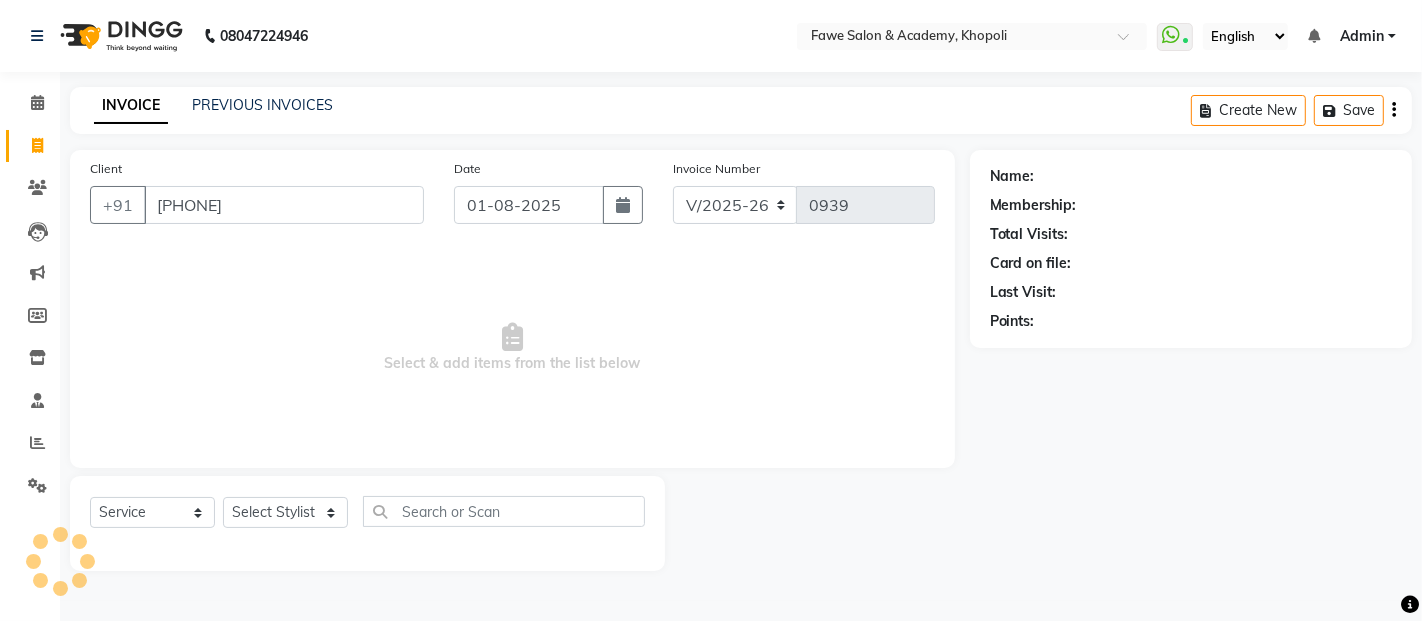 select on "1: Object" 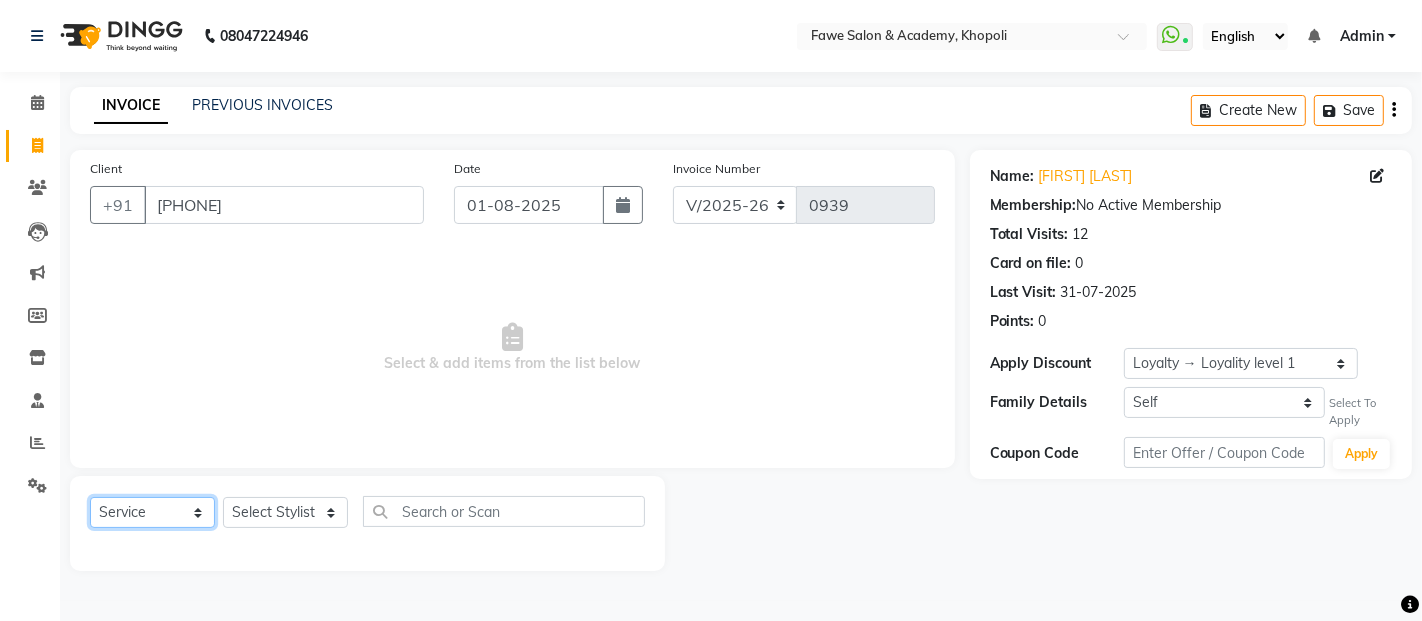 click on "Select  Service  Product  Membership  Package Voucher Prepaid Gift Card" 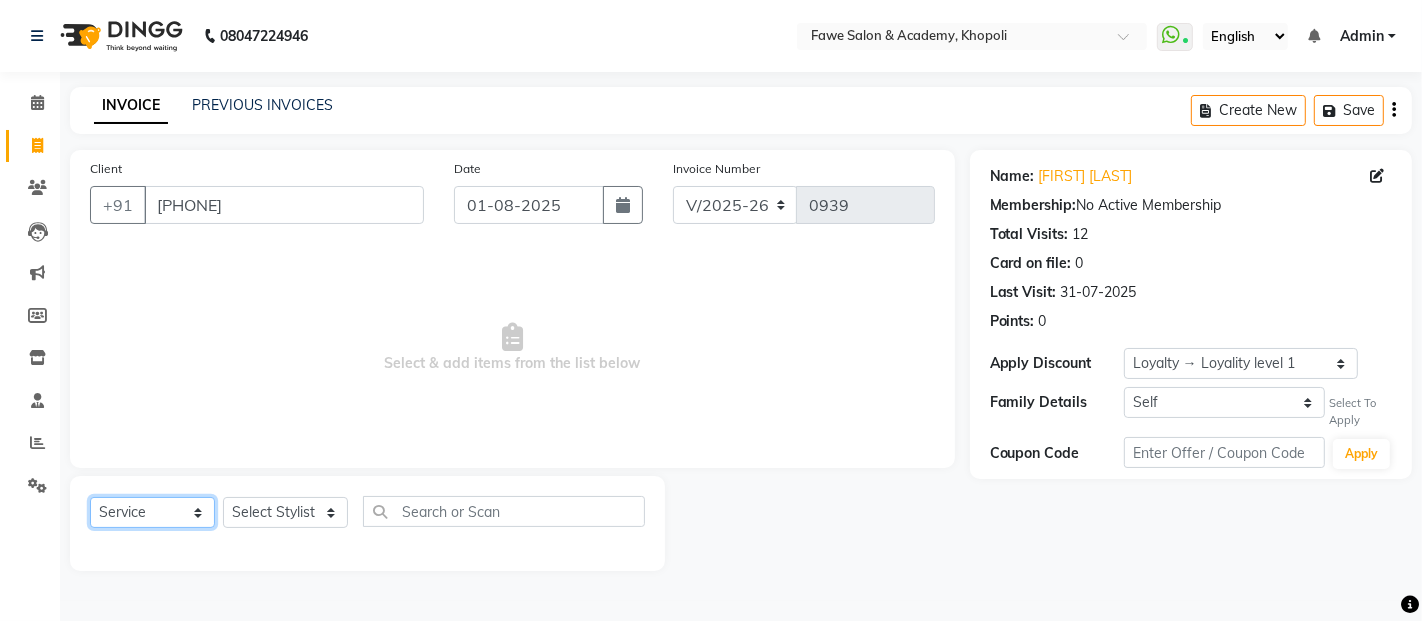 select on "product" 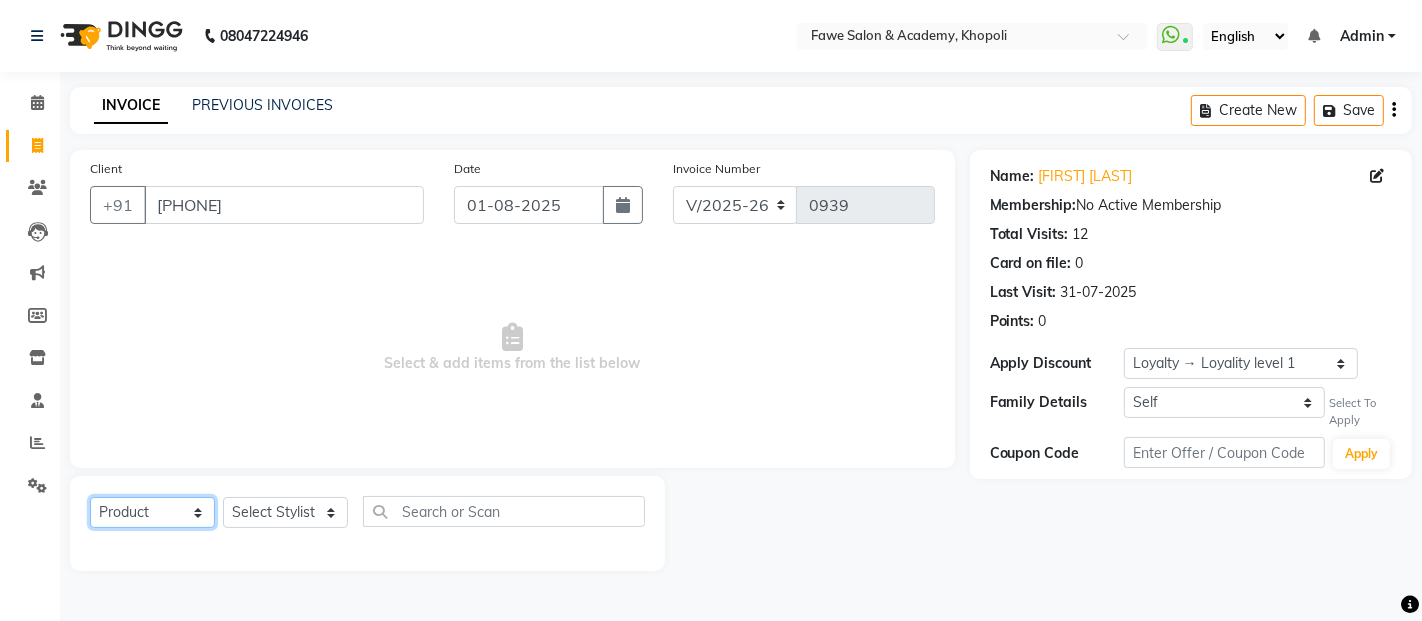 click on "Select  Service  Product  Membership  Package Voucher Prepaid Gift Card" 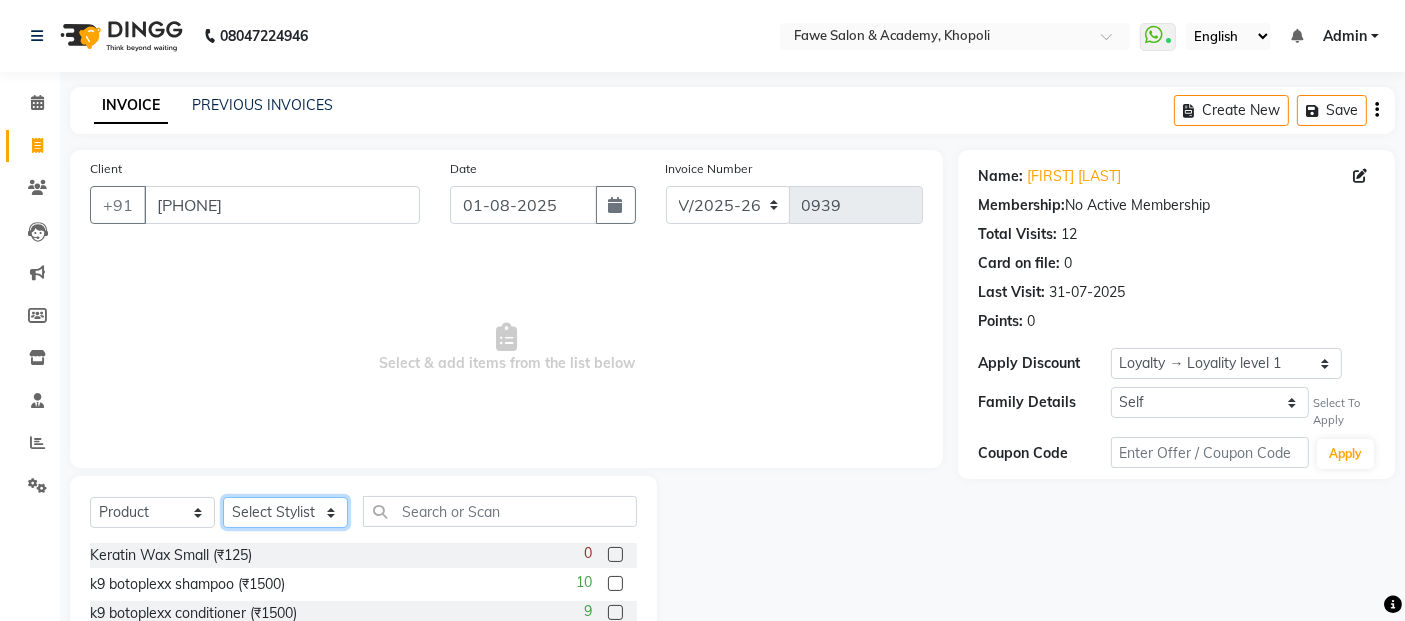 click on "Select Stylist [FIRST] [FIRST] [FIRST] [FIRST] [FIRST]" 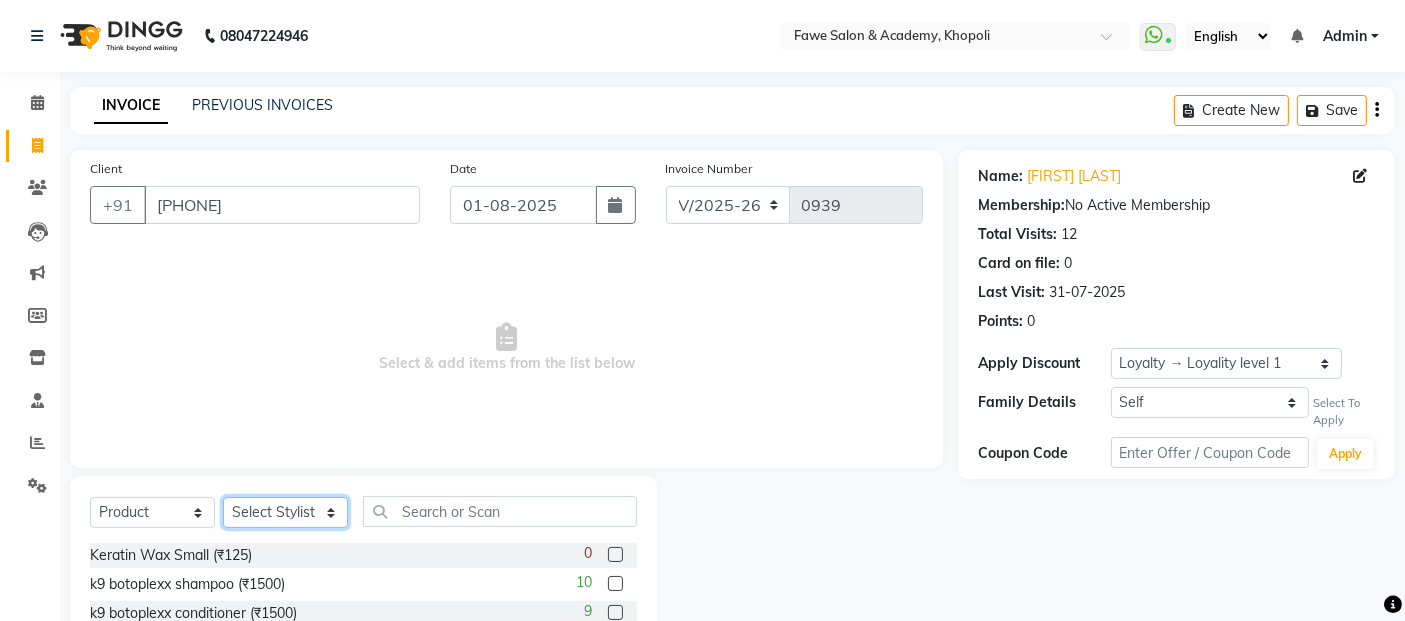 select on "14304" 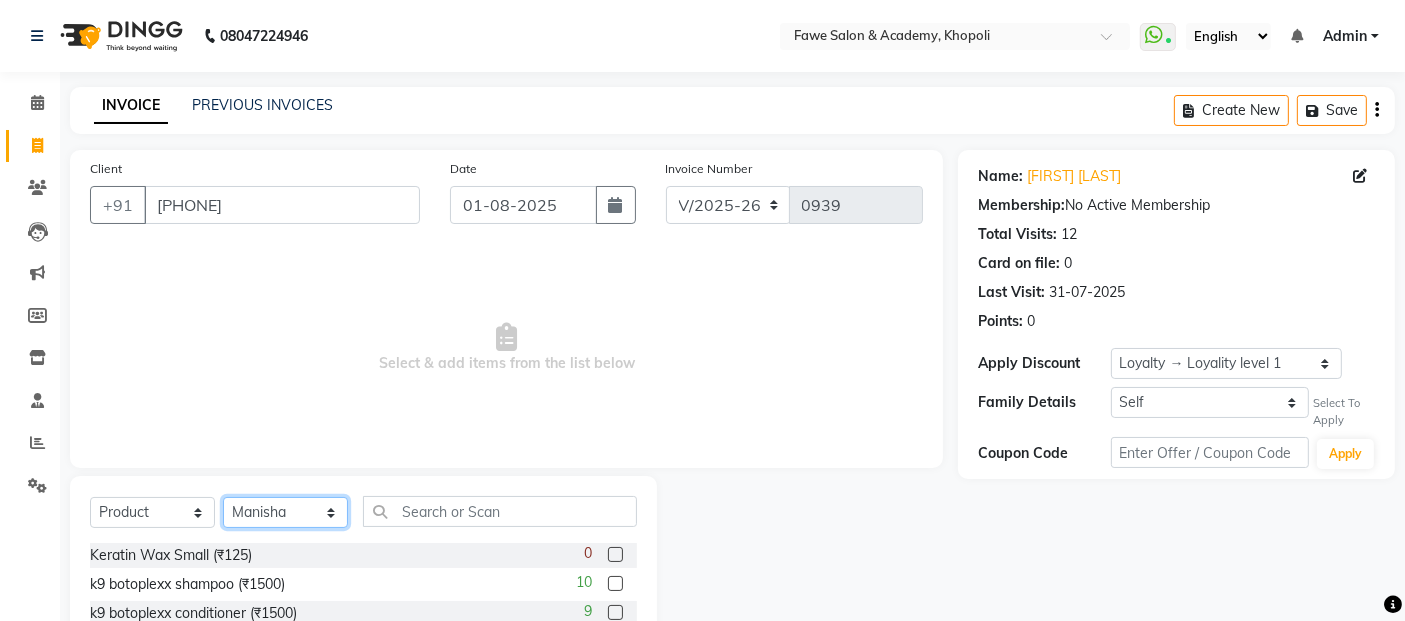 click on "Select Stylist [FIRST] [FIRST] [FIRST] [FIRST] [FIRST]" 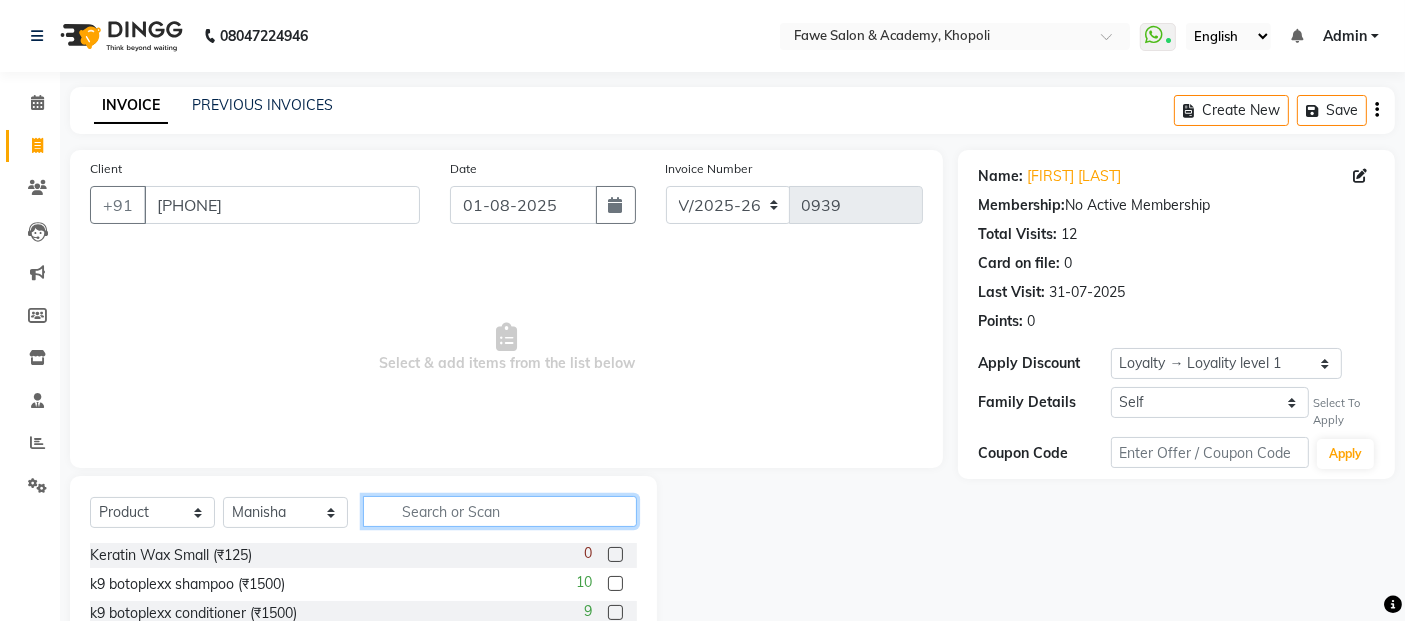 click 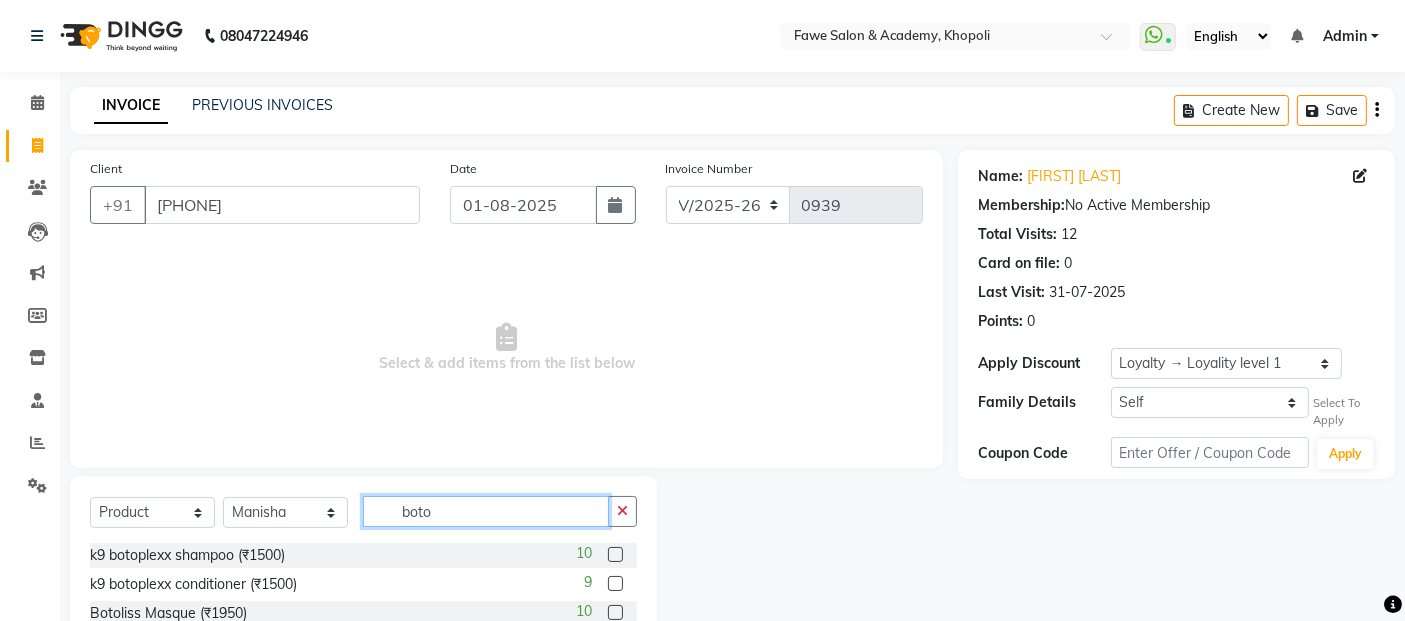 type on "boto" 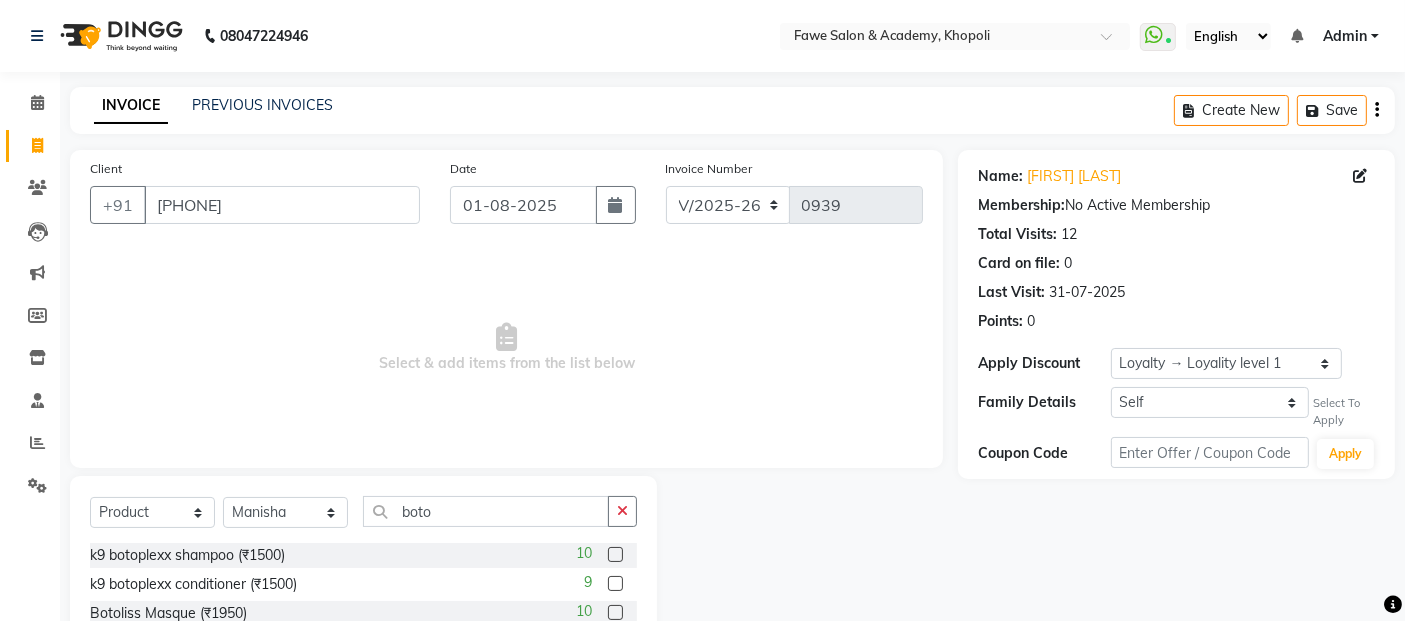 click 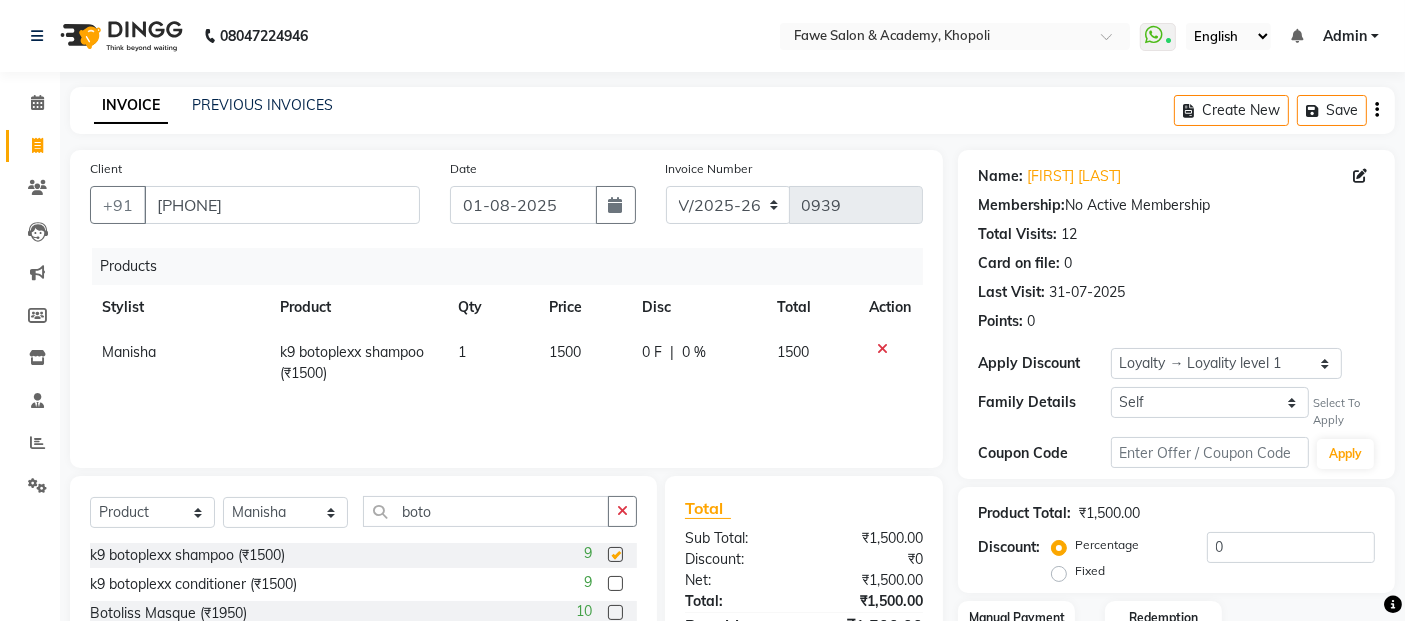 checkbox on "false" 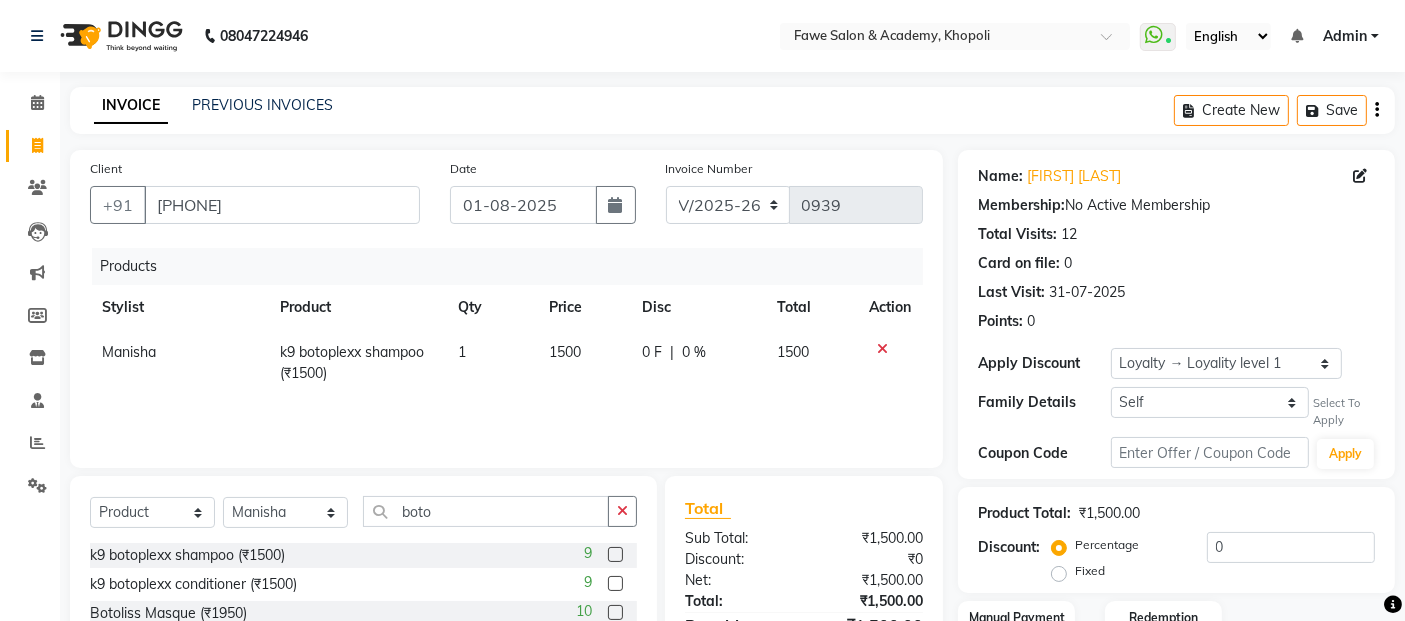 scroll, scrollTop: 145, scrollLeft: 0, axis: vertical 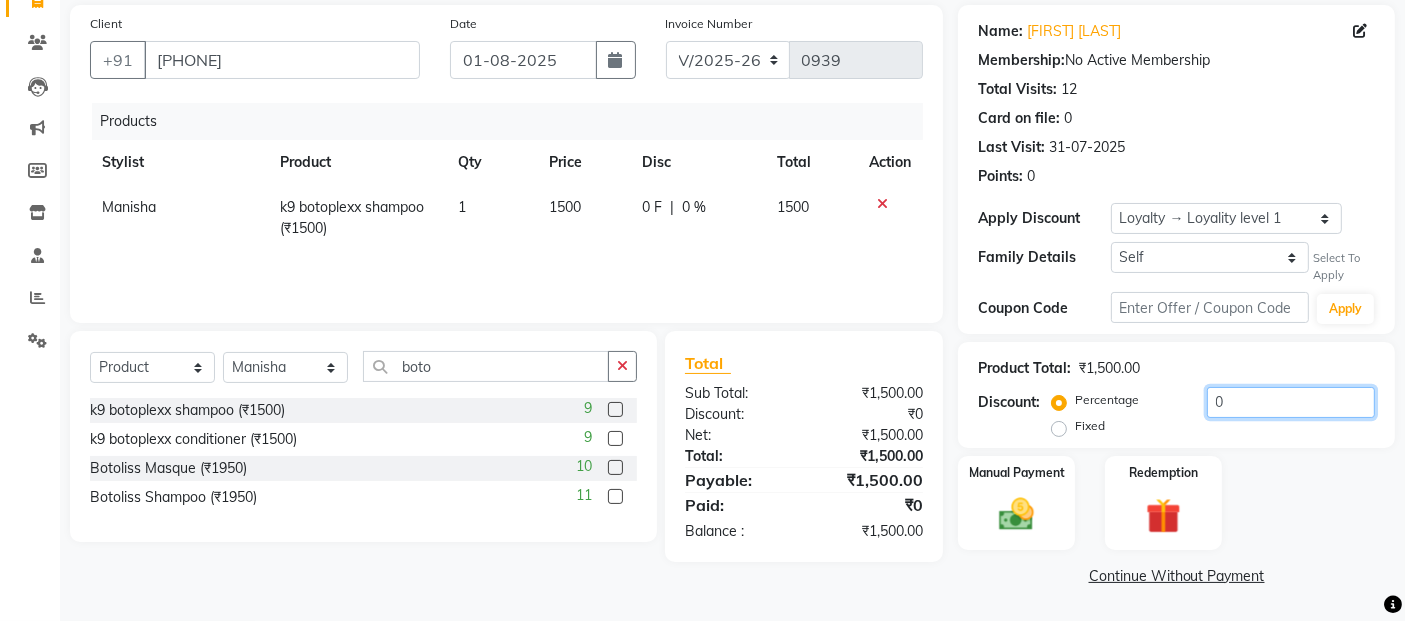 click on "0" 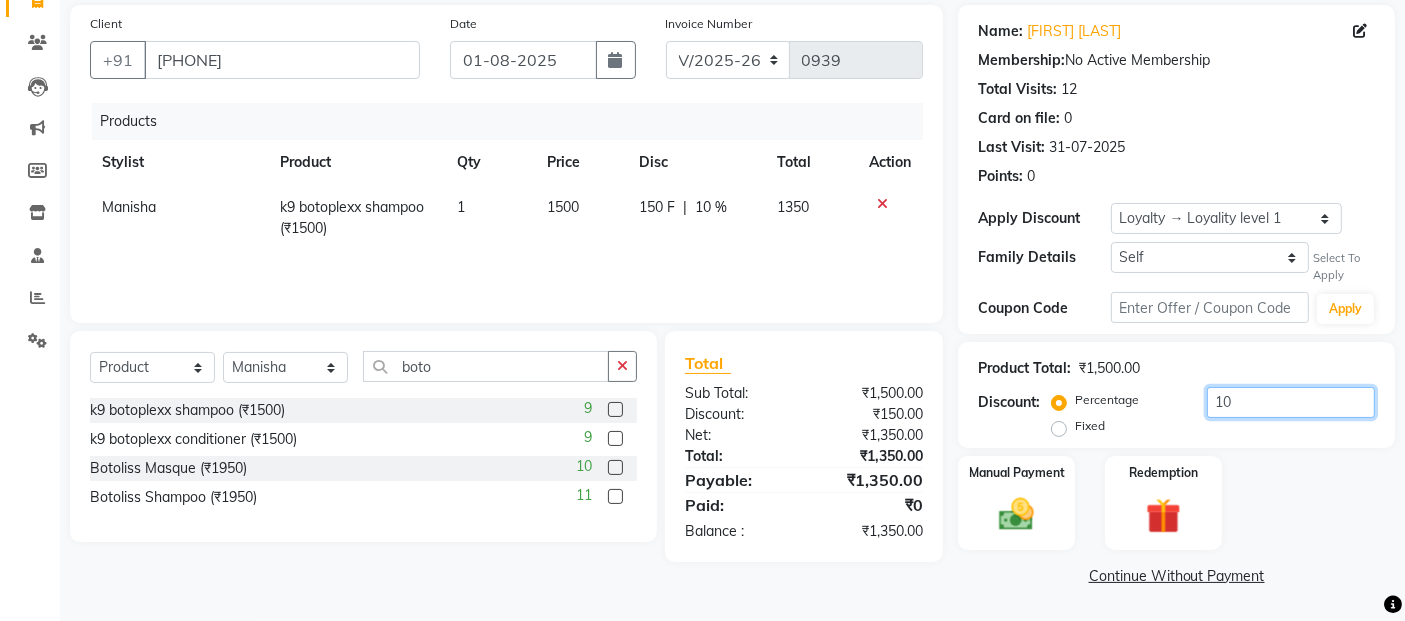 type on "10" 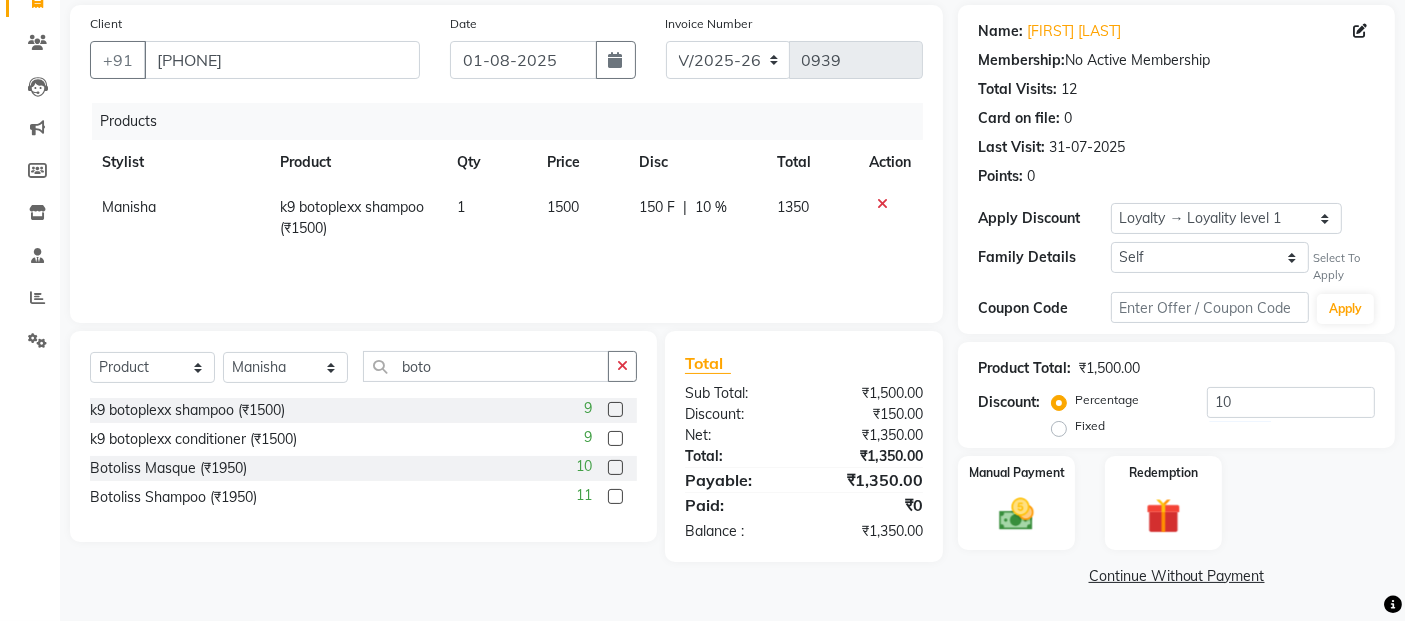 click 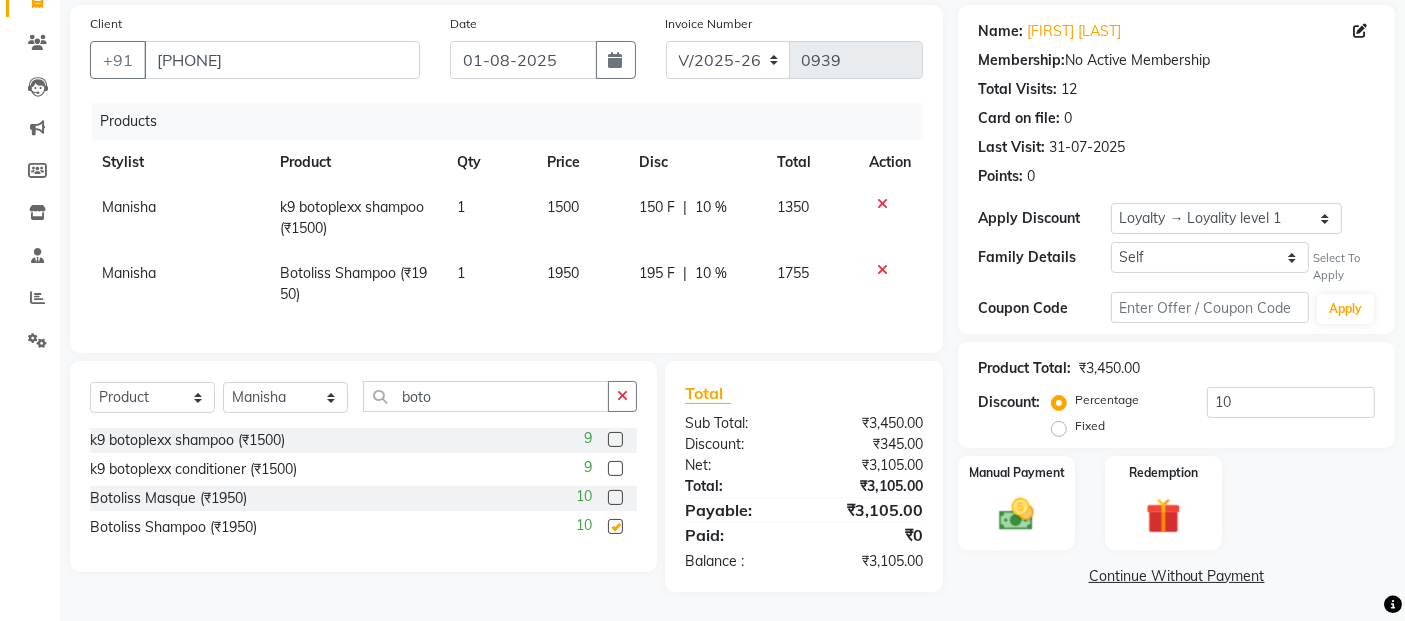 checkbox on "false" 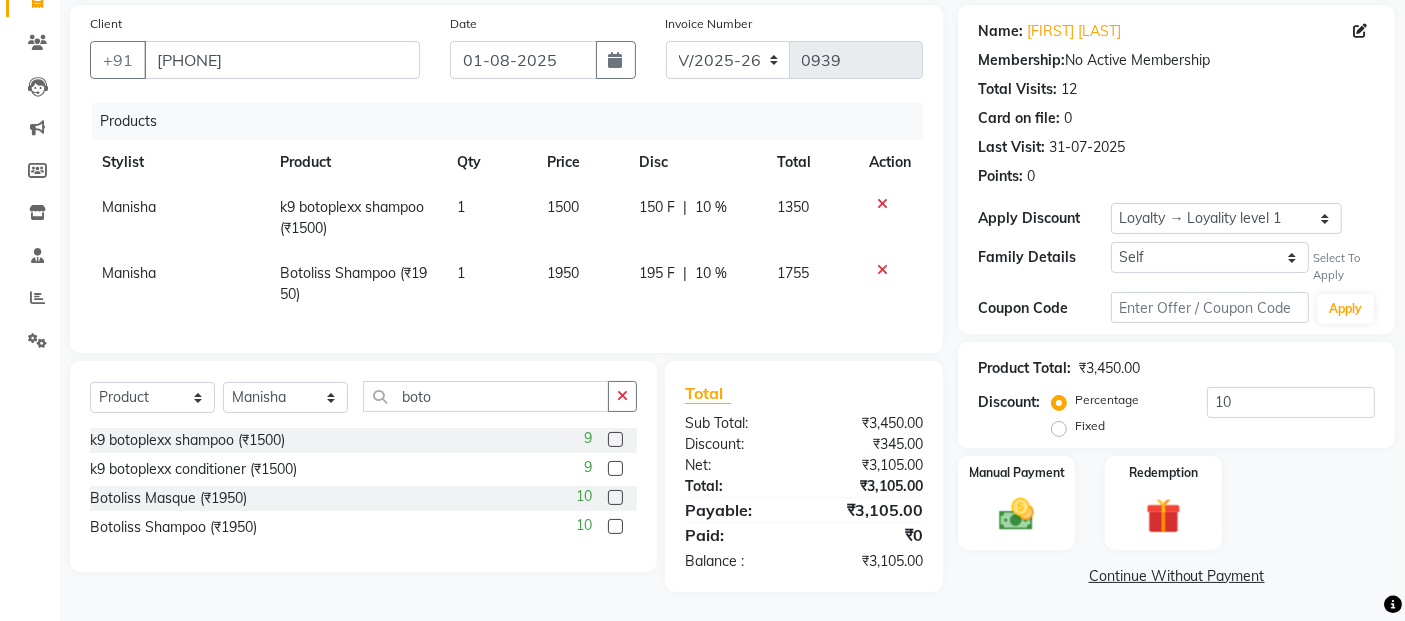 click 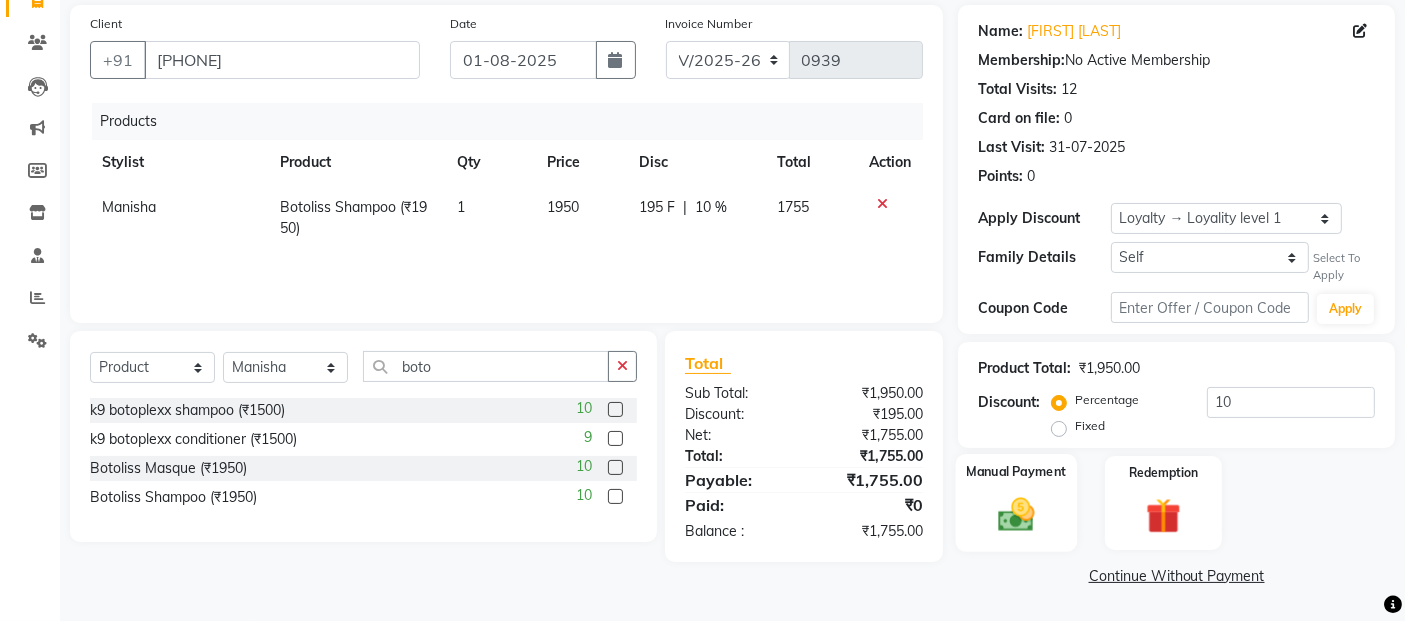 click 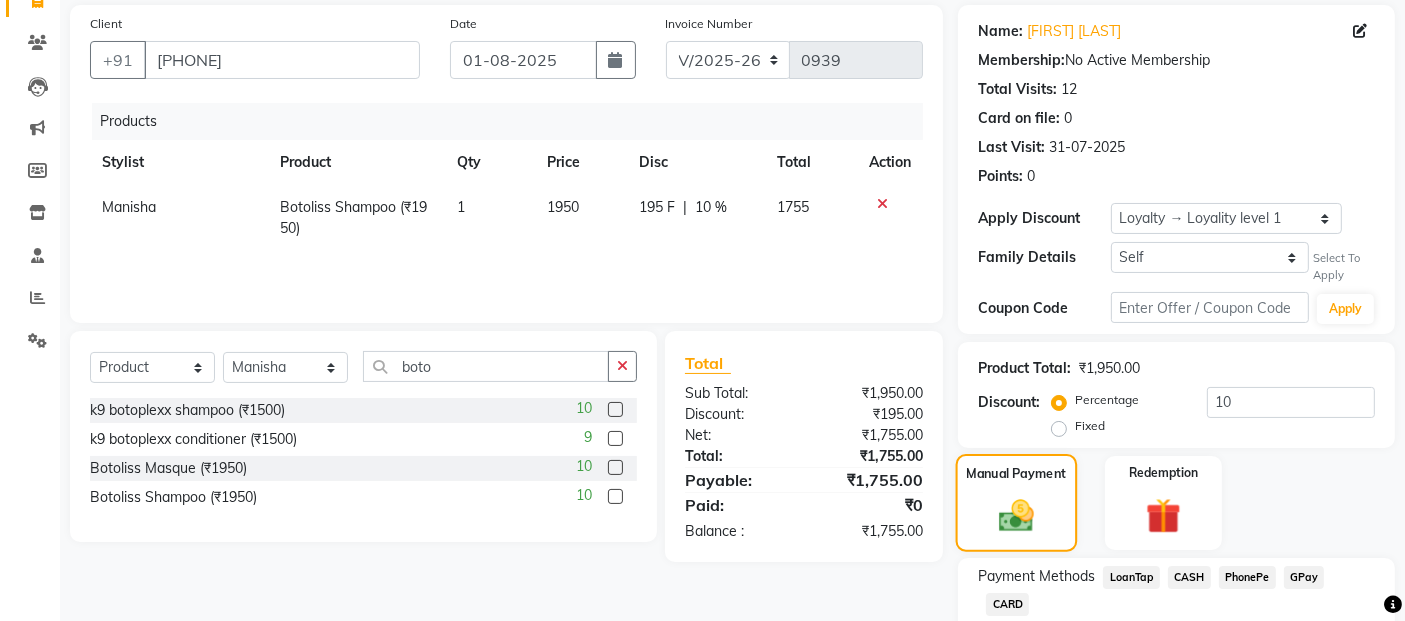 scroll, scrollTop: 272, scrollLeft: 0, axis: vertical 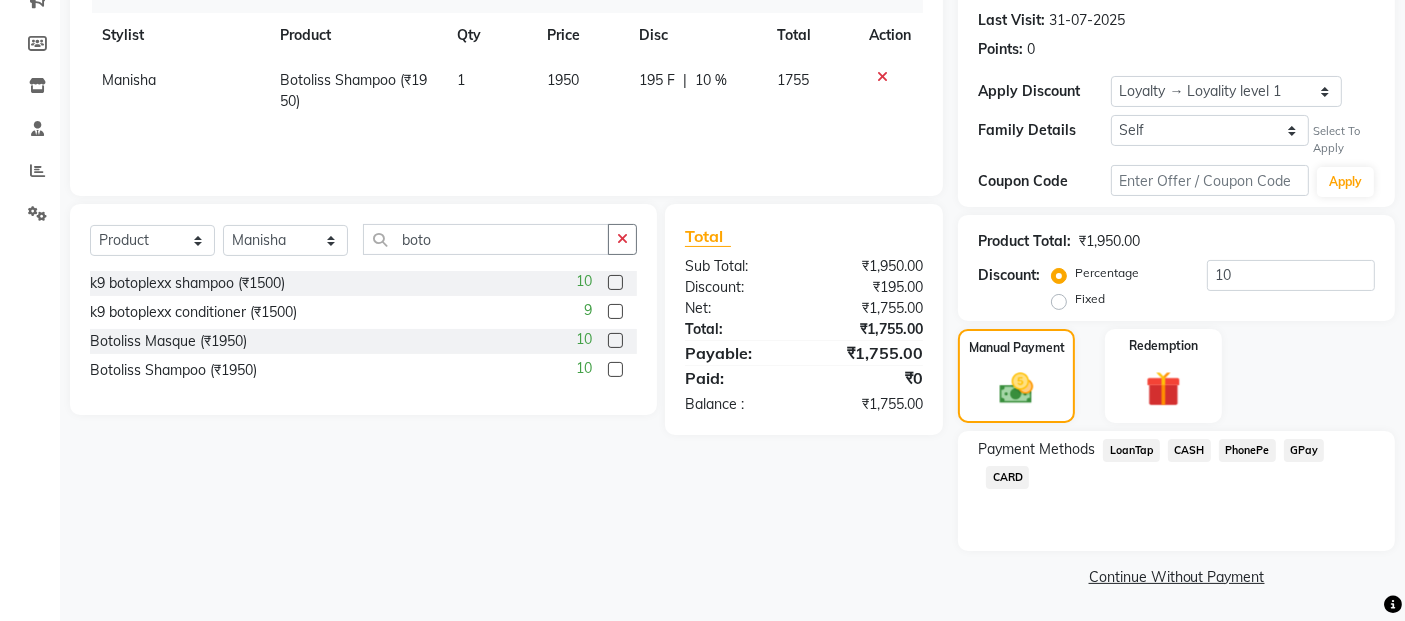 click on "CASH" 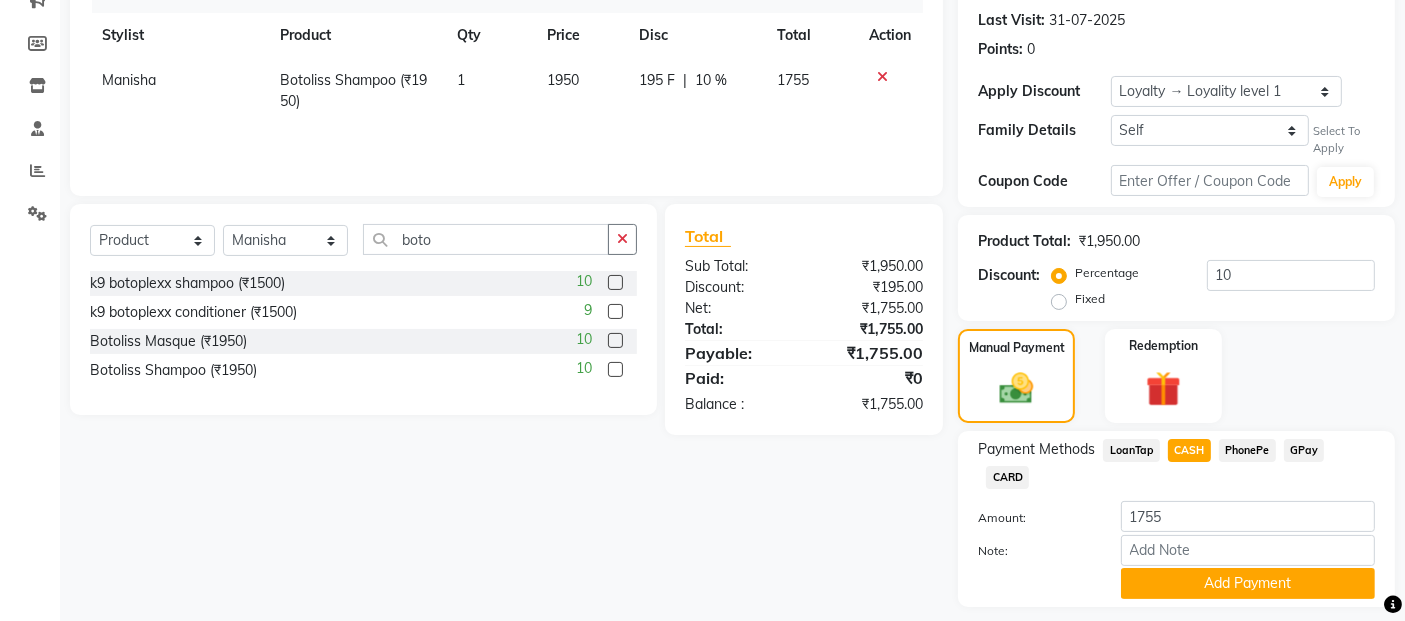 scroll, scrollTop: 301, scrollLeft: 0, axis: vertical 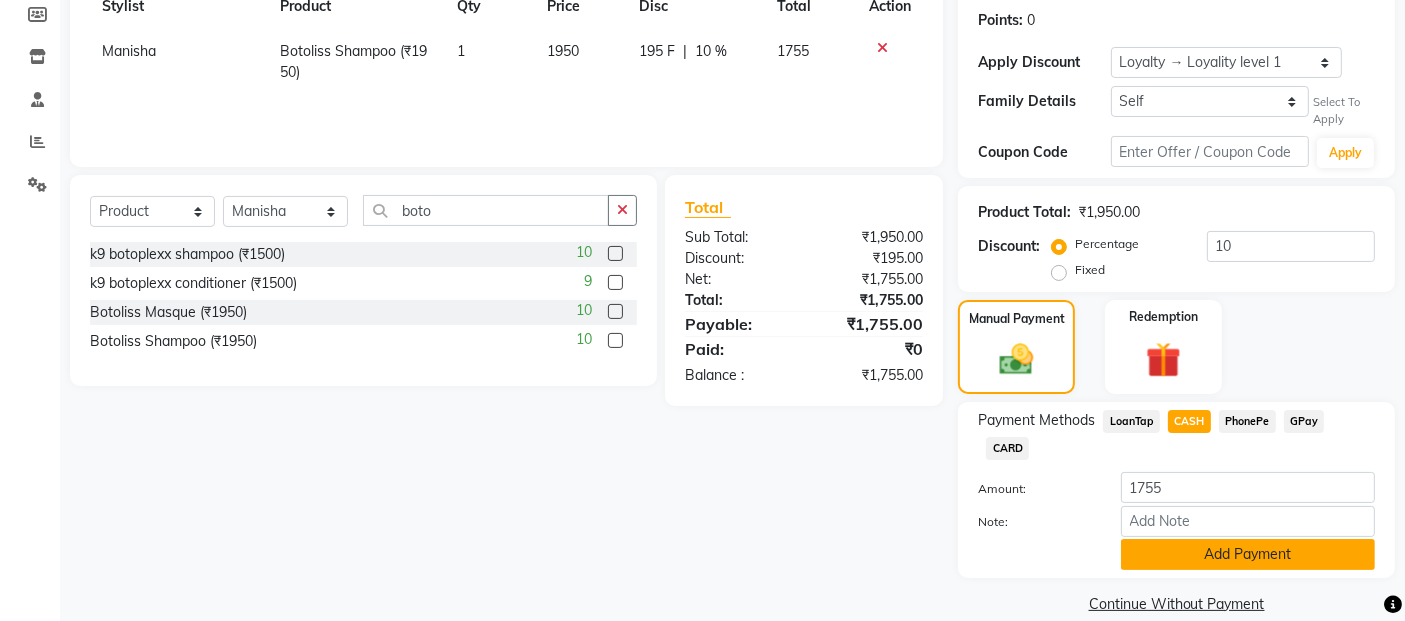 click on "Add Payment" 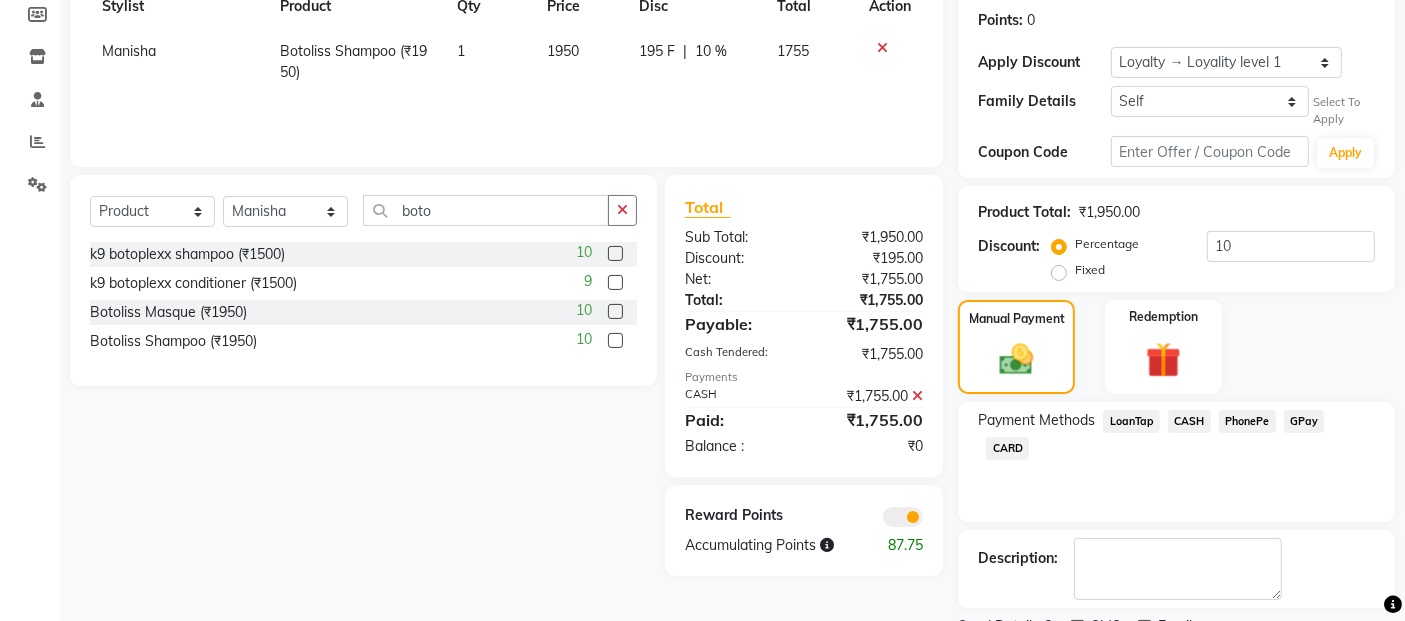 click on "Reward Points Accumulating Points  87.75" 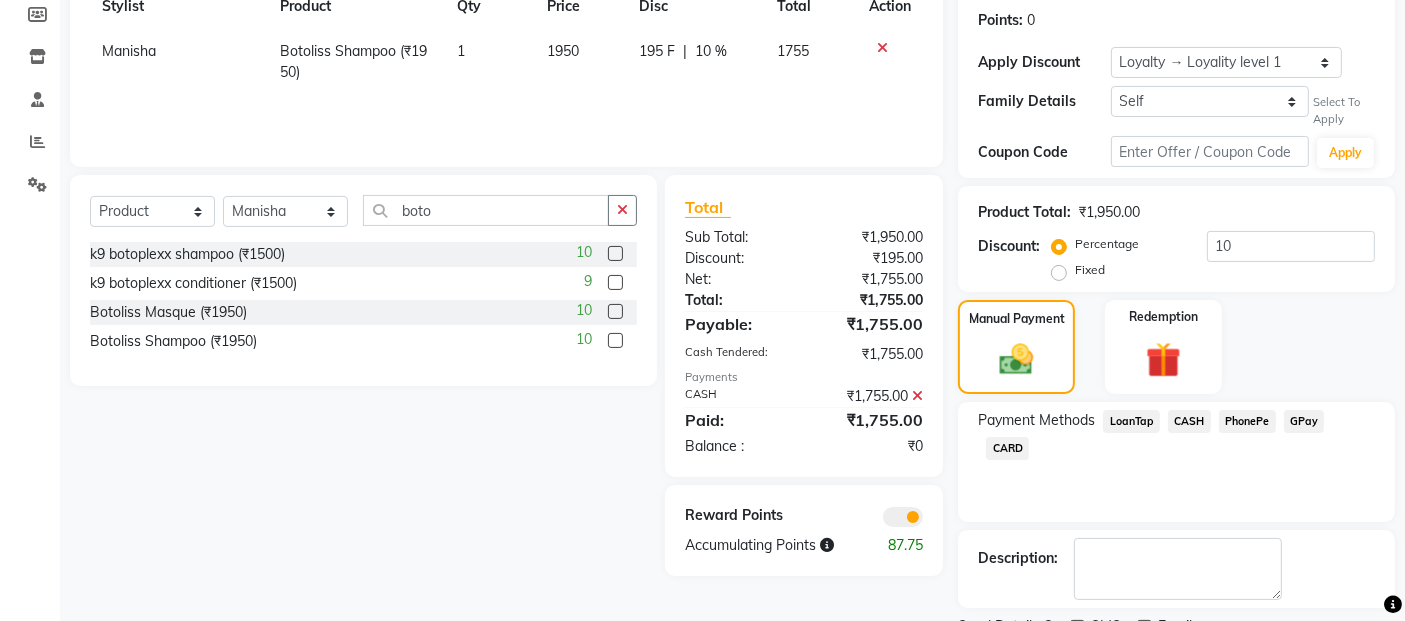 click 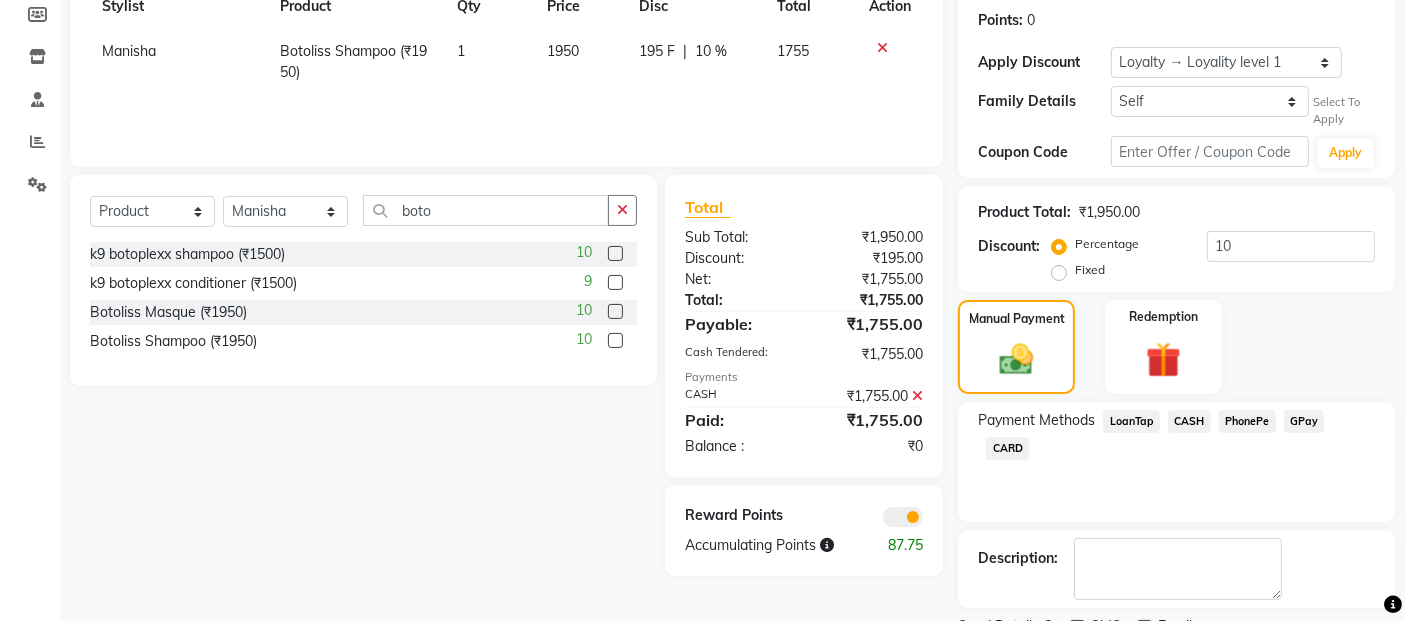 click 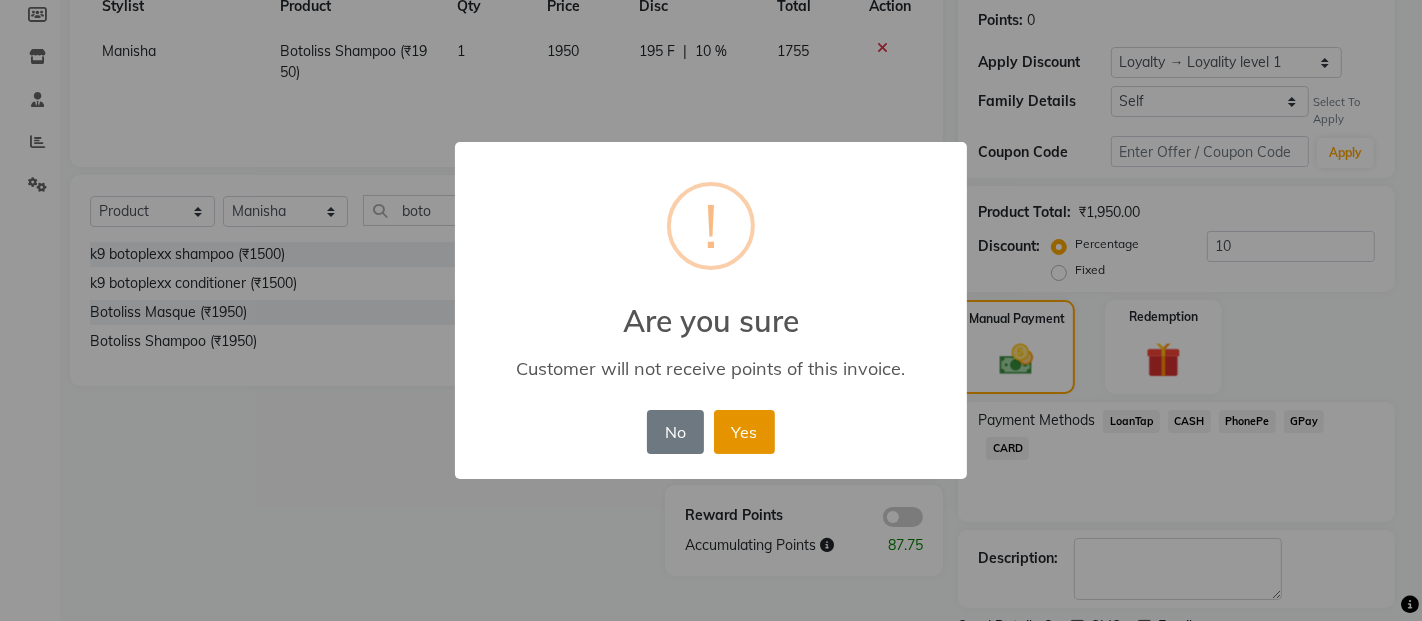 click on "Yes" at bounding box center [744, 432] 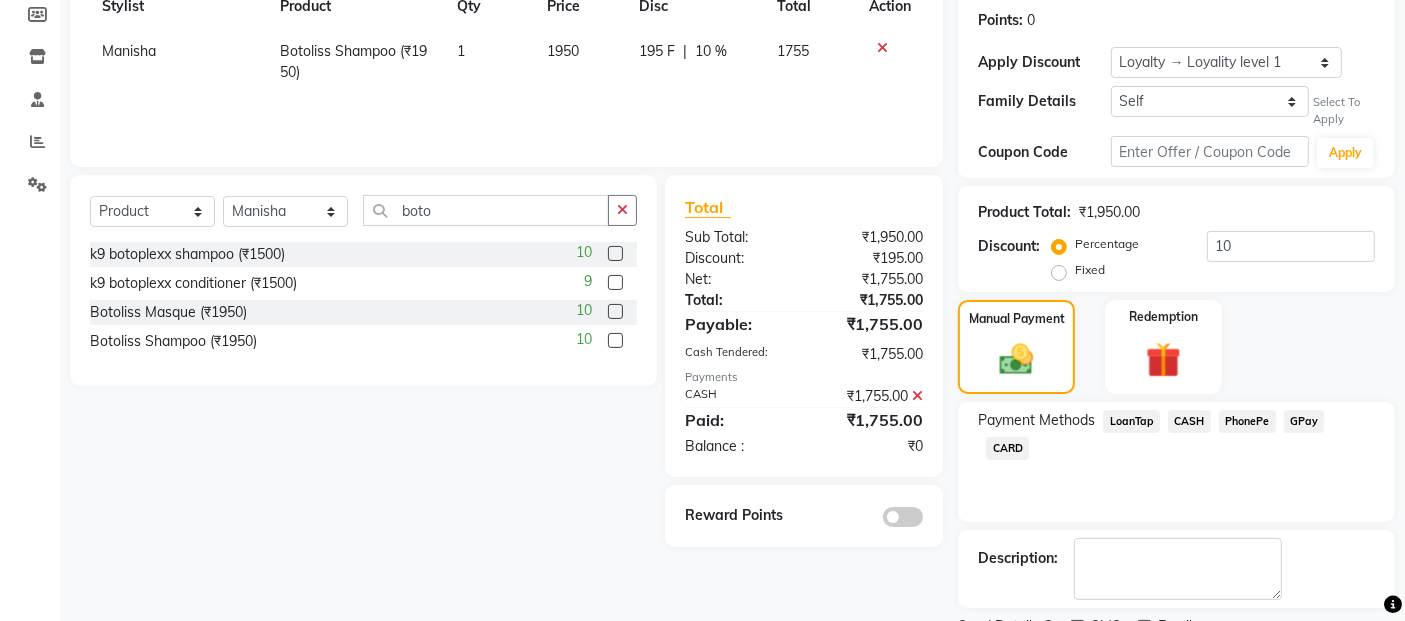 scroll, scrollTop: 384, scrollLeft: 0, axis: vertical 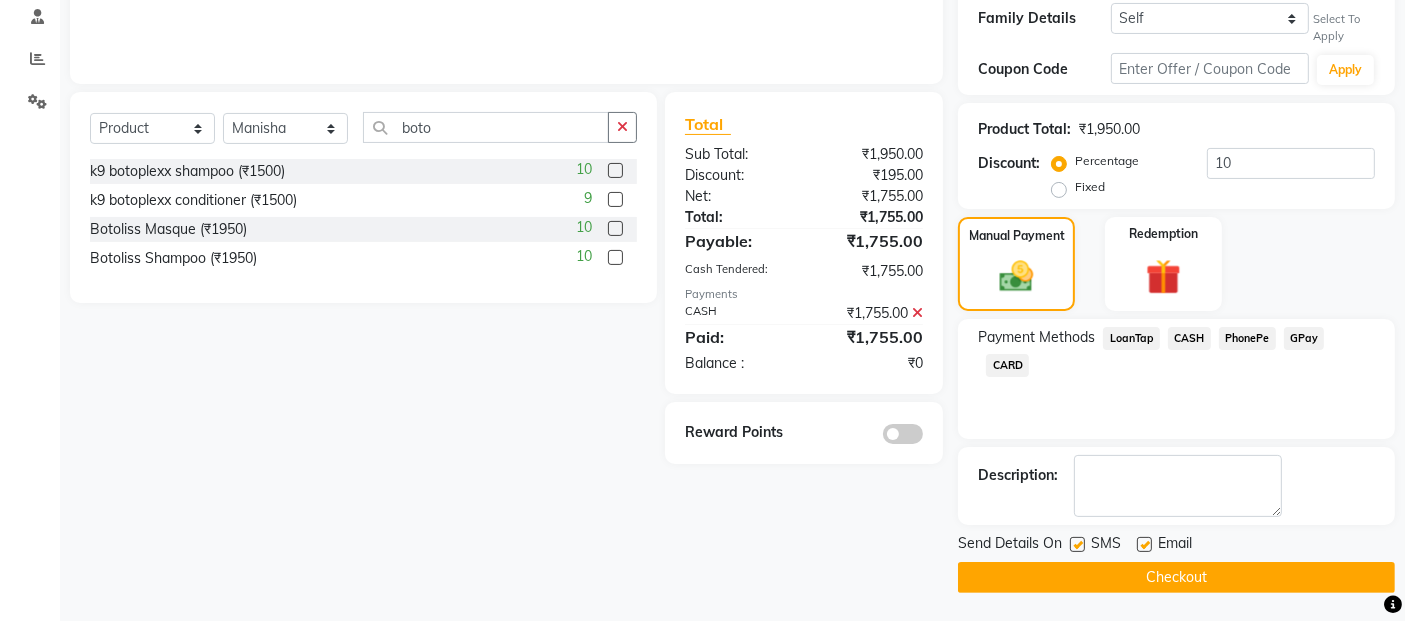 click on "Checkout" 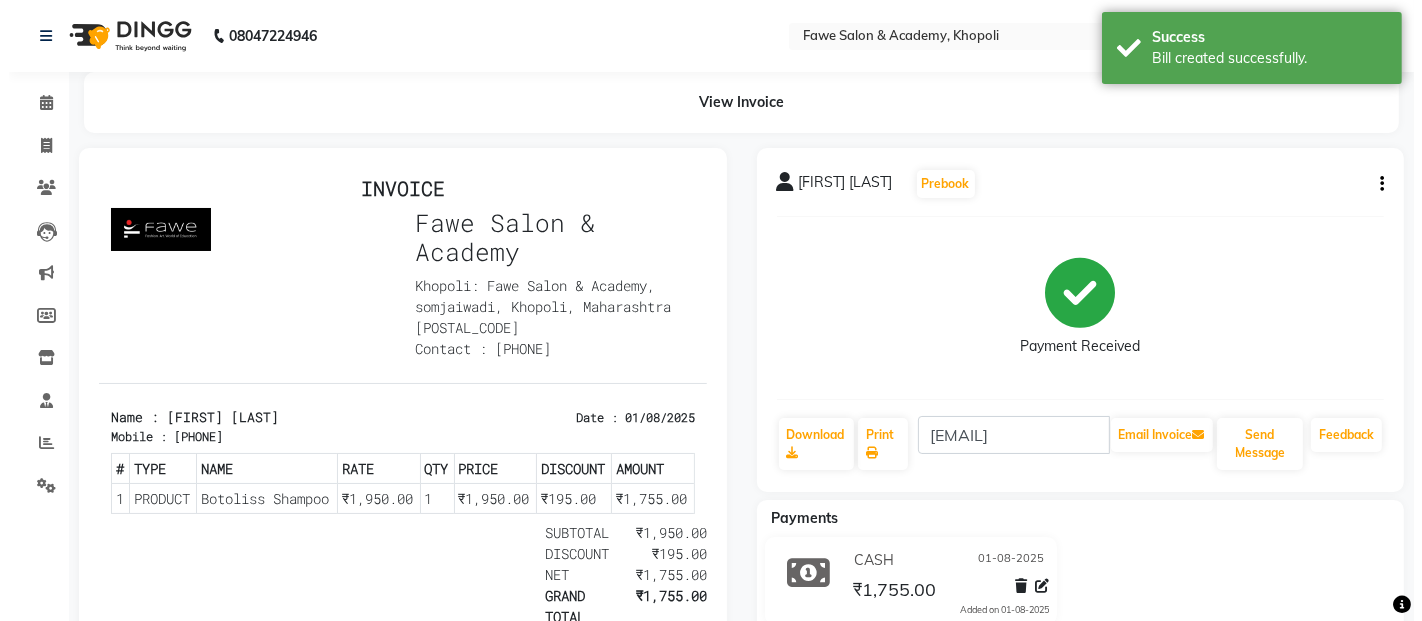 scroll, scrollTop: 0, scrollLeft: 0, axis: both 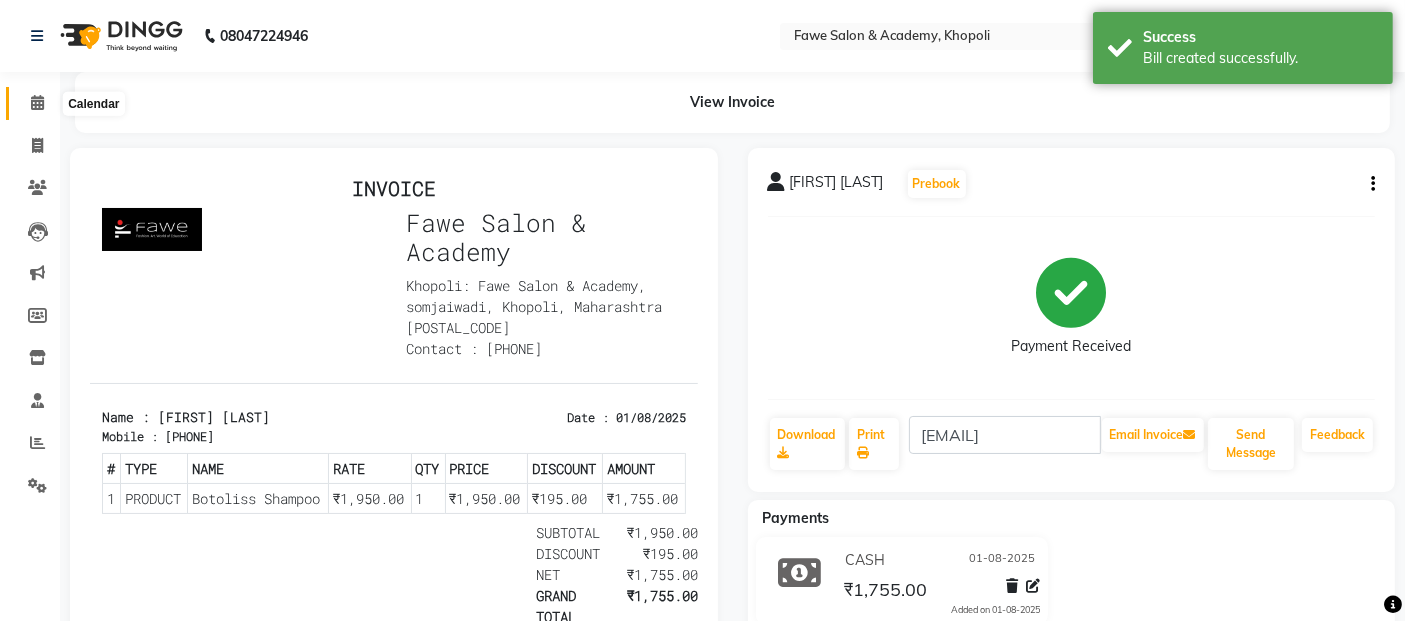 click 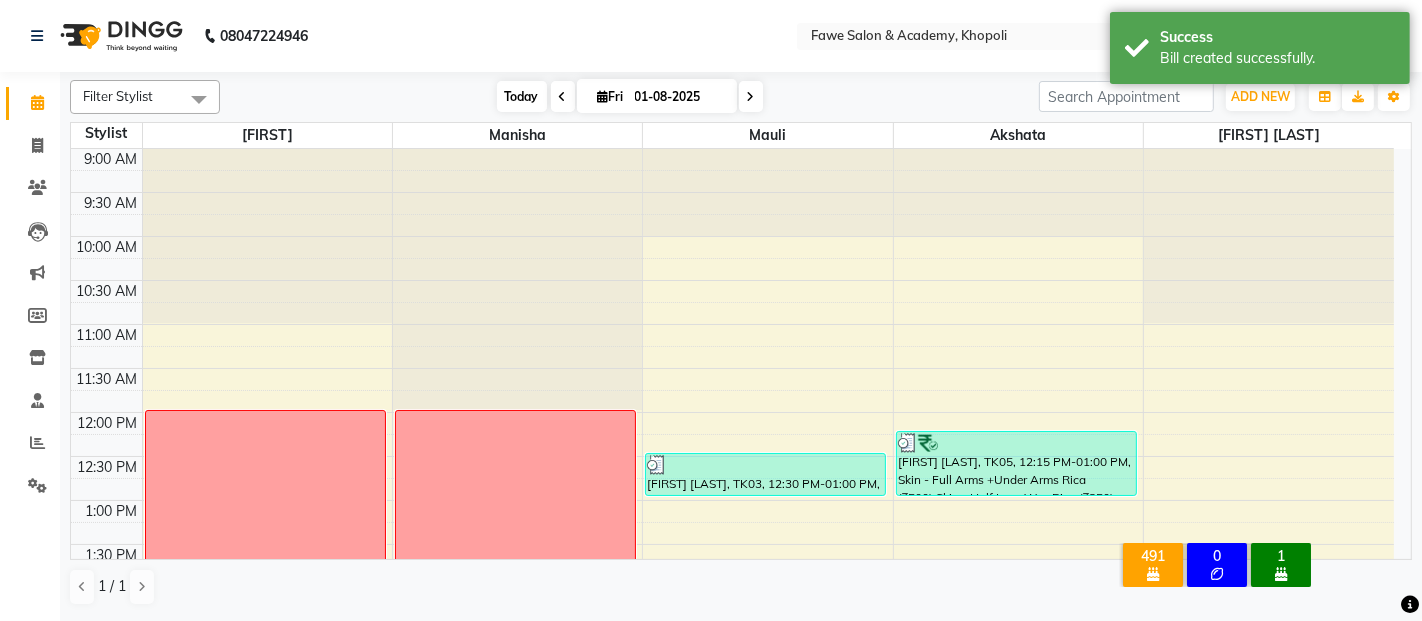 click on "Today" at bounding box center (522, 96) 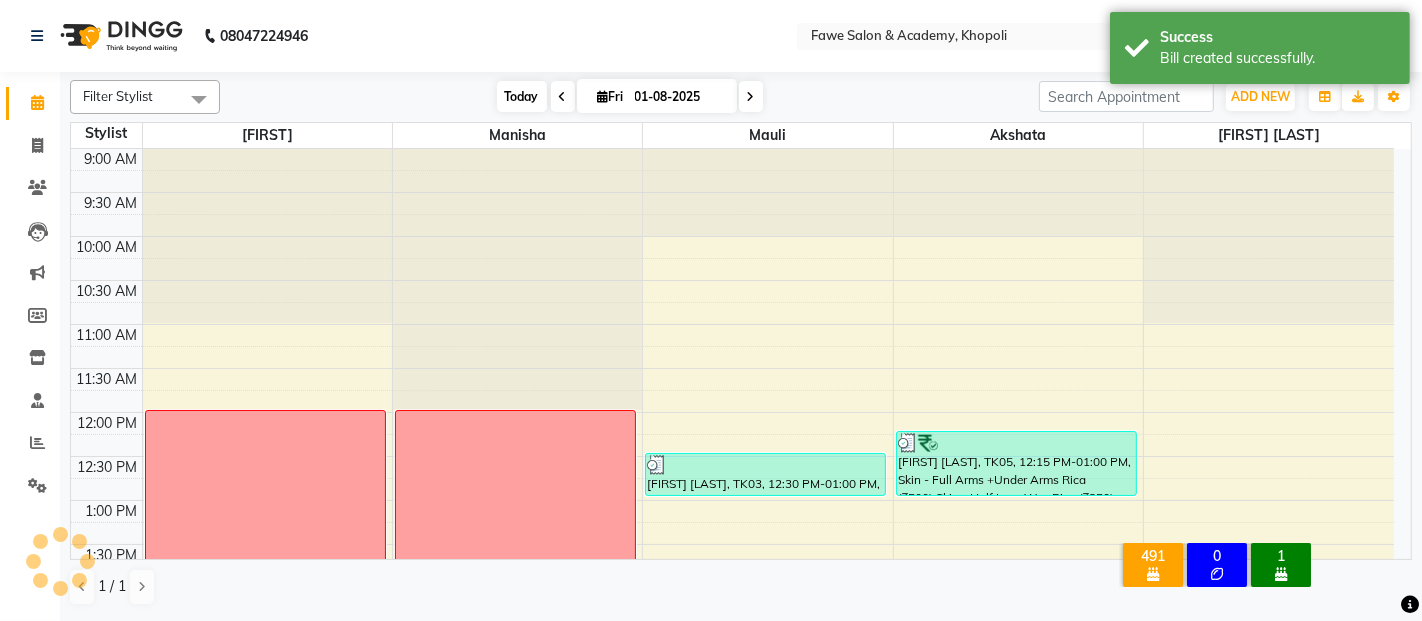 scroll, scrollTop: 609, scrollLeft: 0, axis: vertical 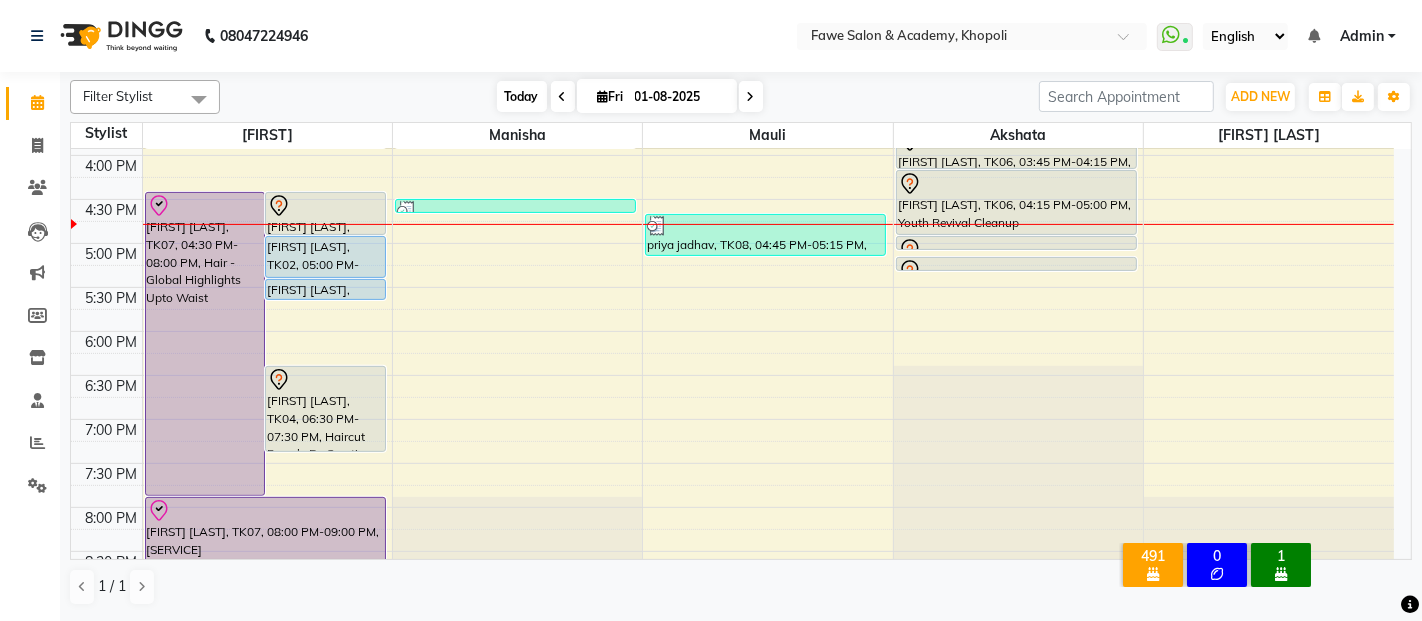 click on "Today" at bounding box center (522, 96) 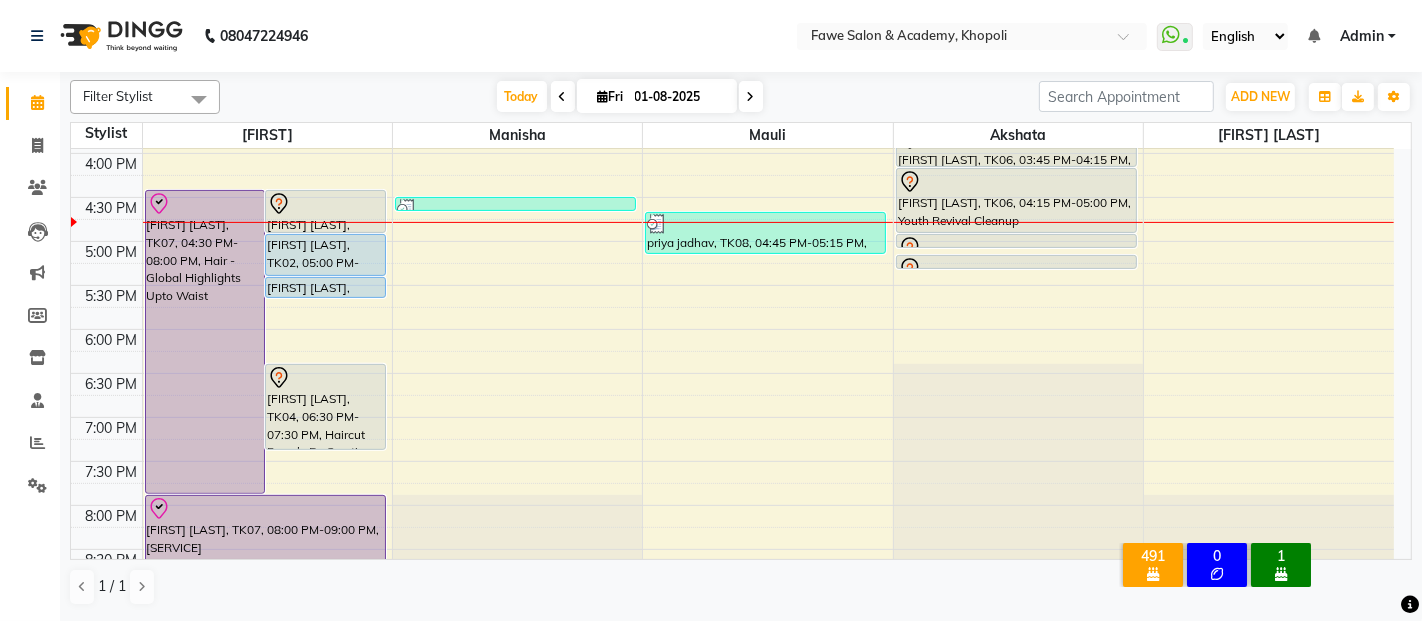 scroll, scrollTop: 629, scrollLeft: 0, axis: vertical 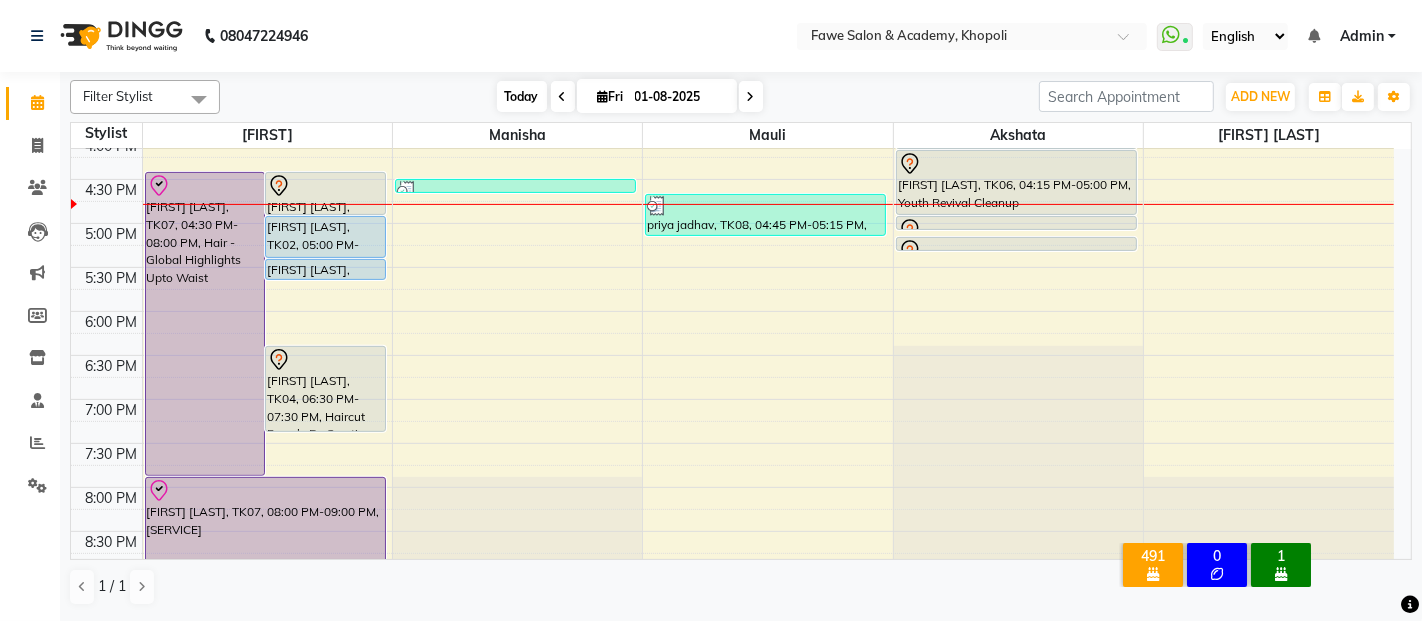click on "Today" at bounding box center [522, 96] 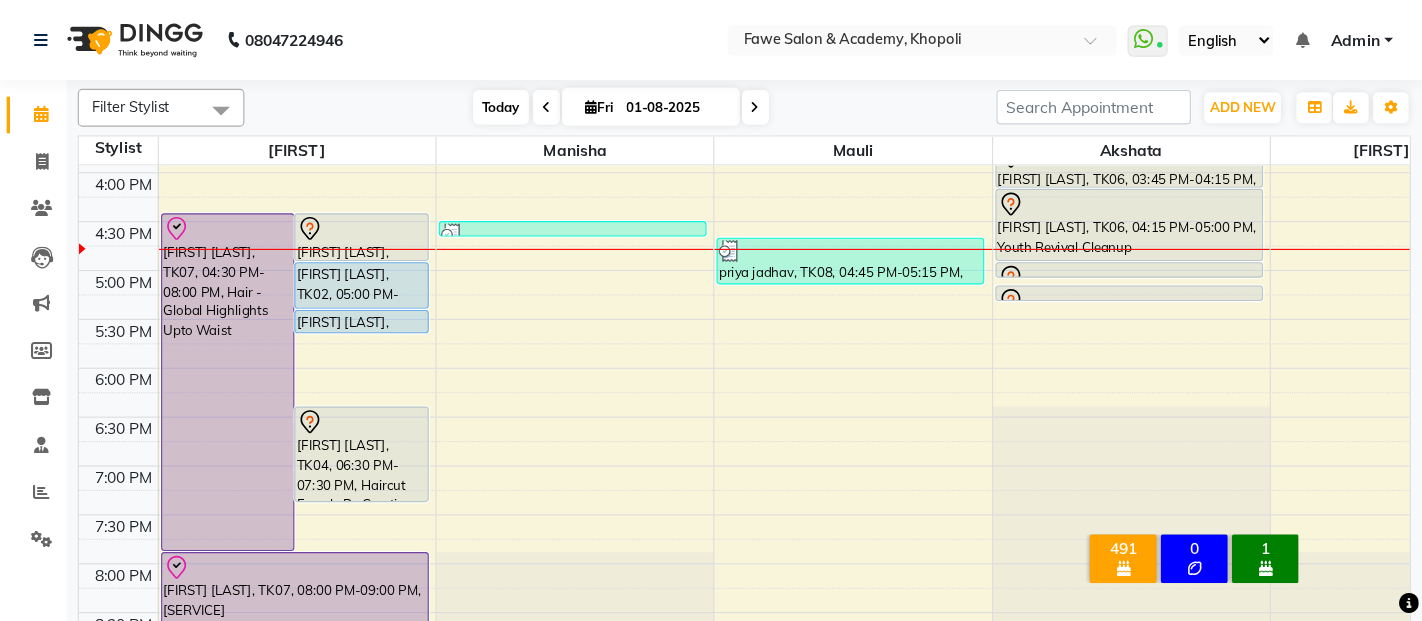 scroll, scrollTop: 609, scrollLeft: 0, axis: vertical 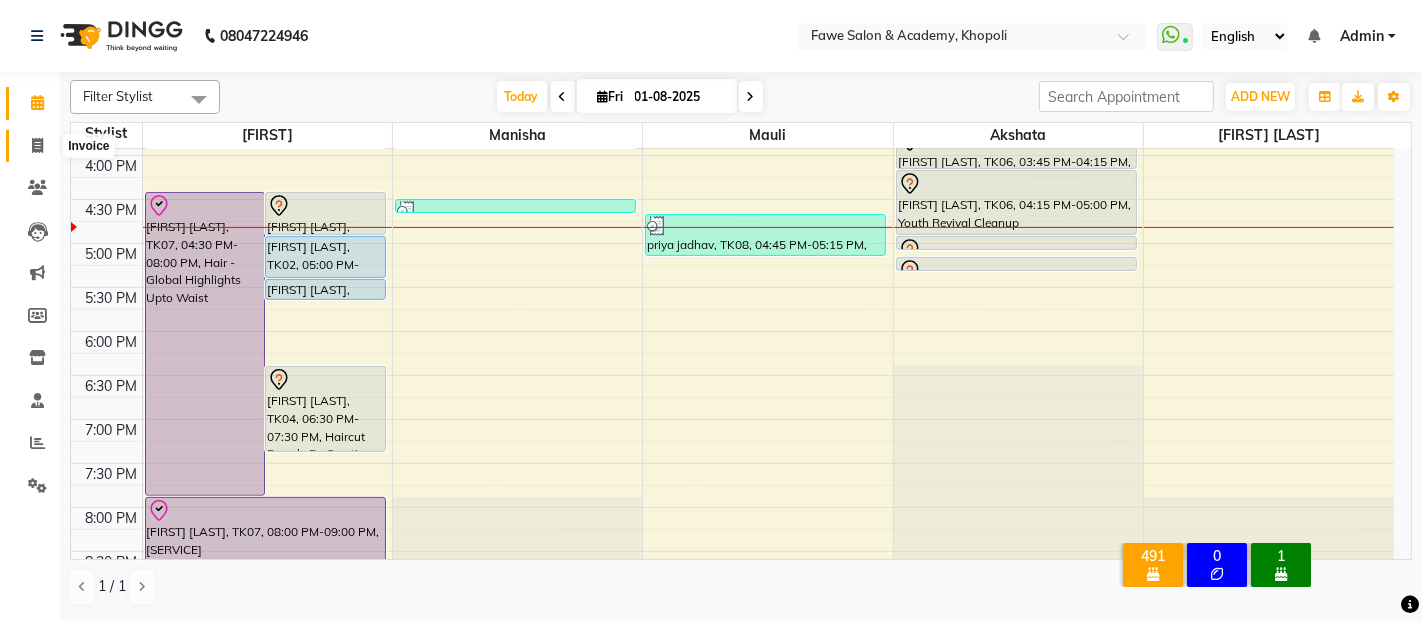 click 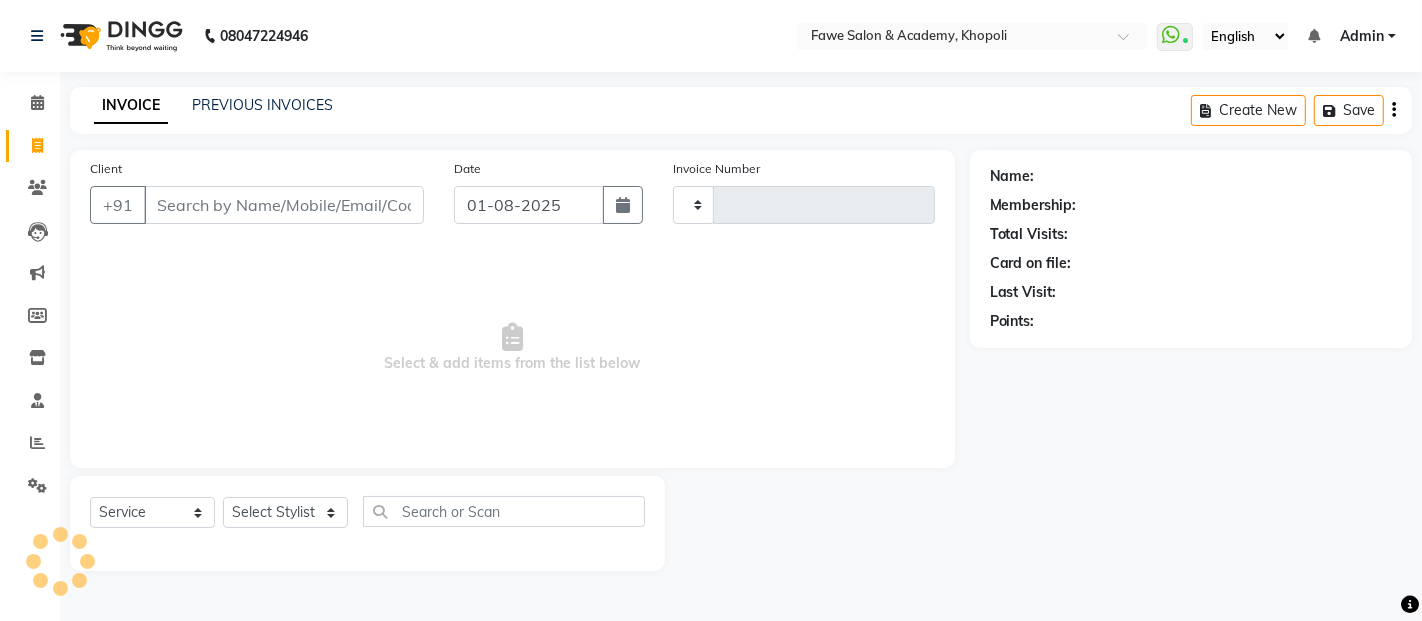 type on "0940" 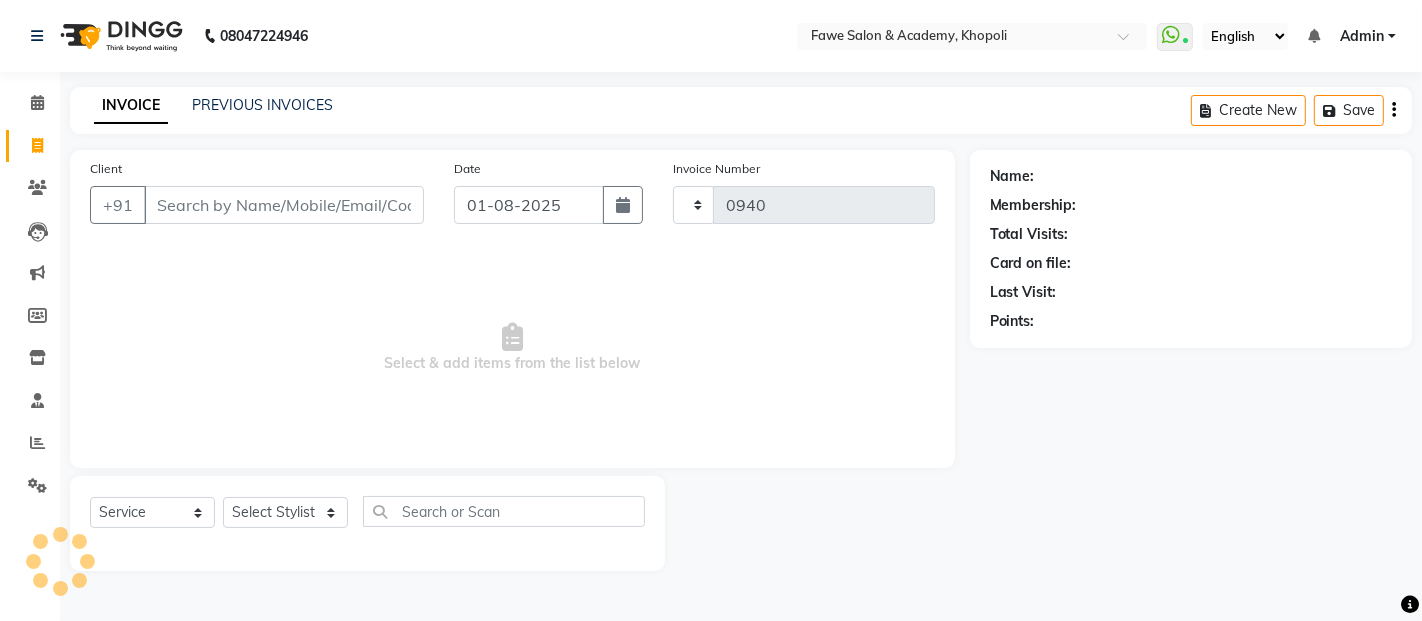 select on "879" 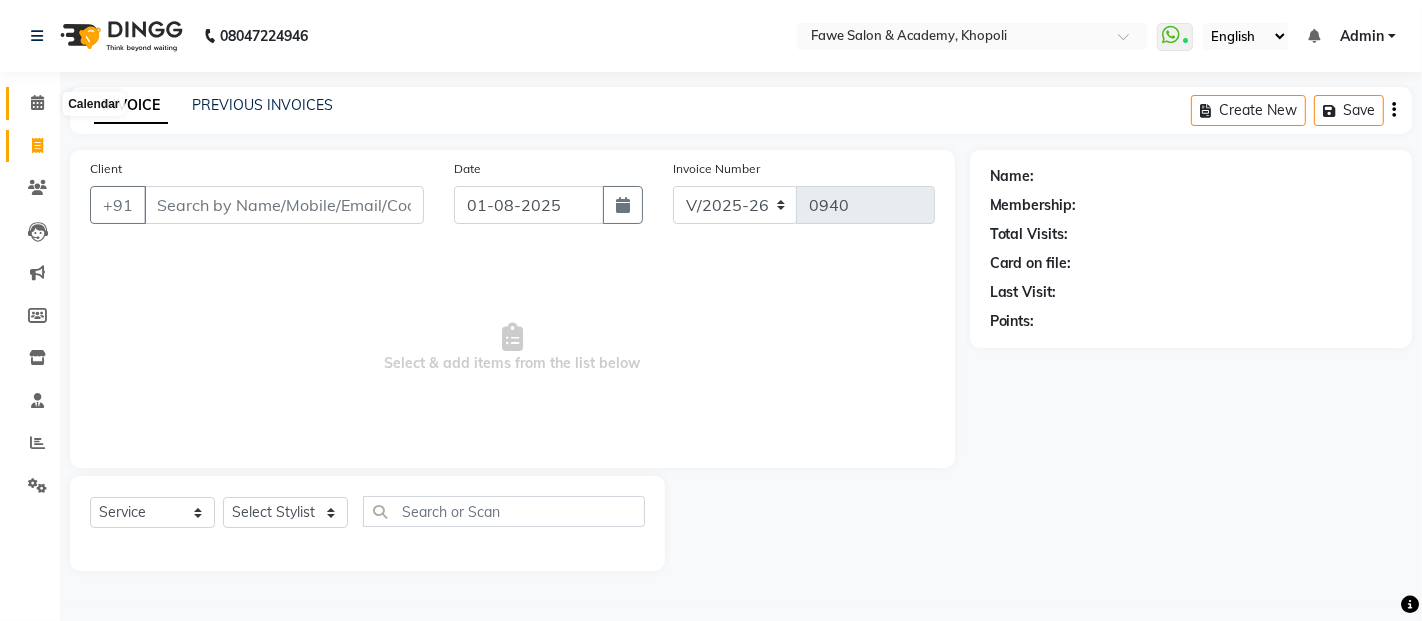 click 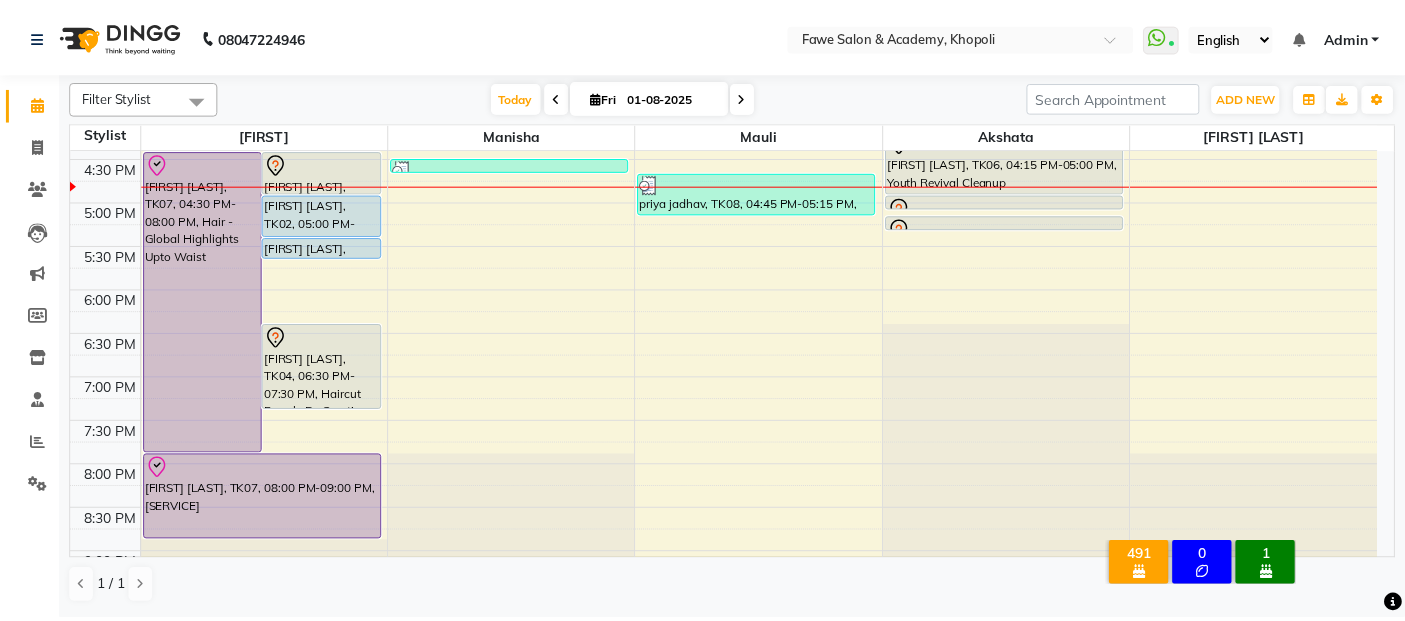 scroll, scrollTop: 602, scrollLeft: 0, axis: vertical 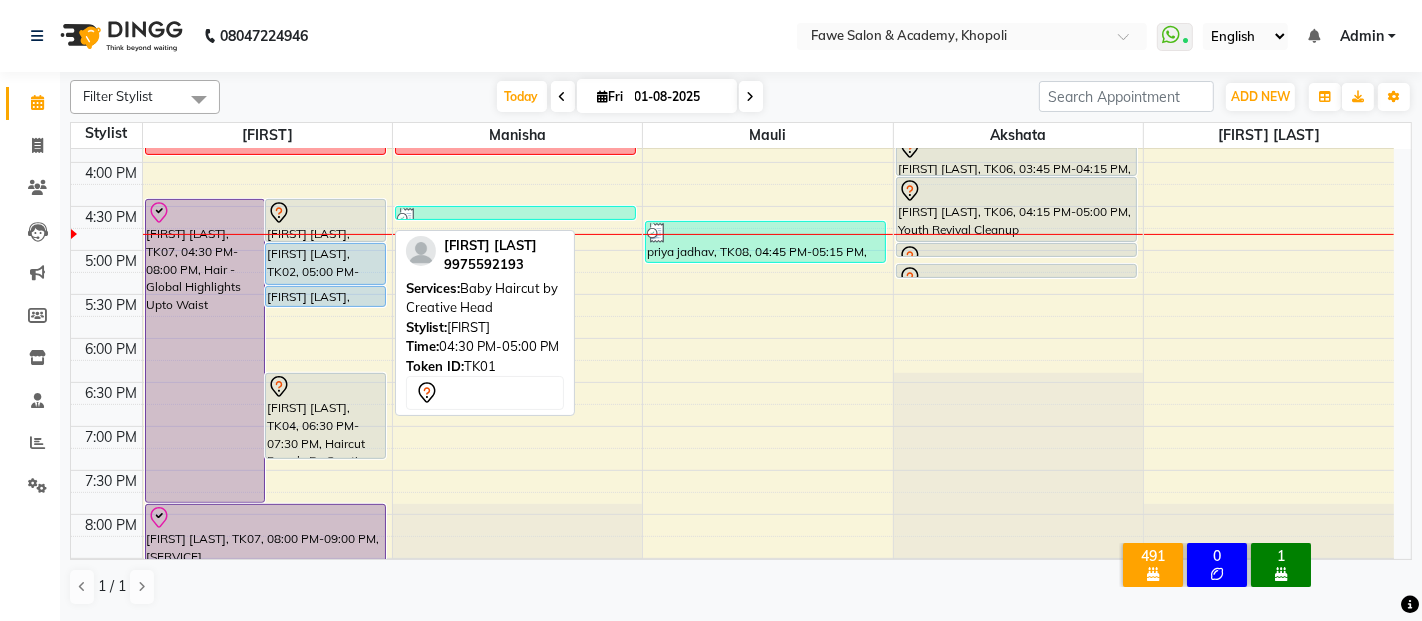 click at bounding box center [325, 213] 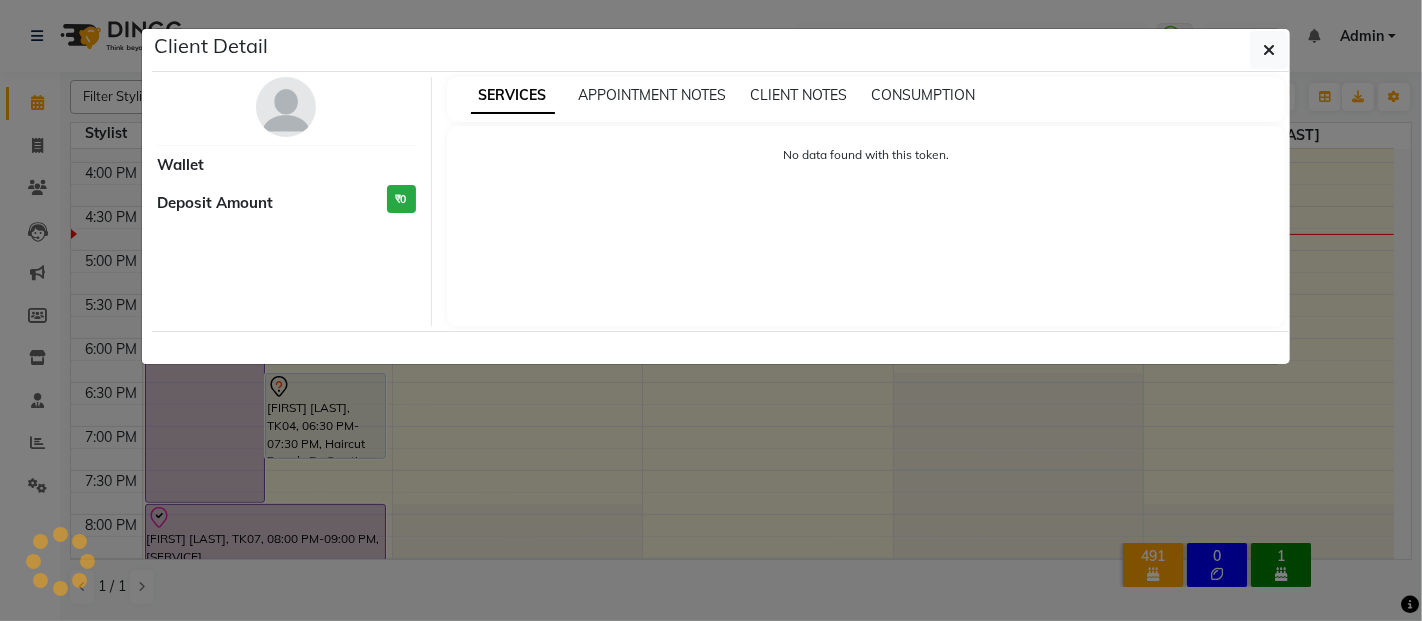 select on "7" 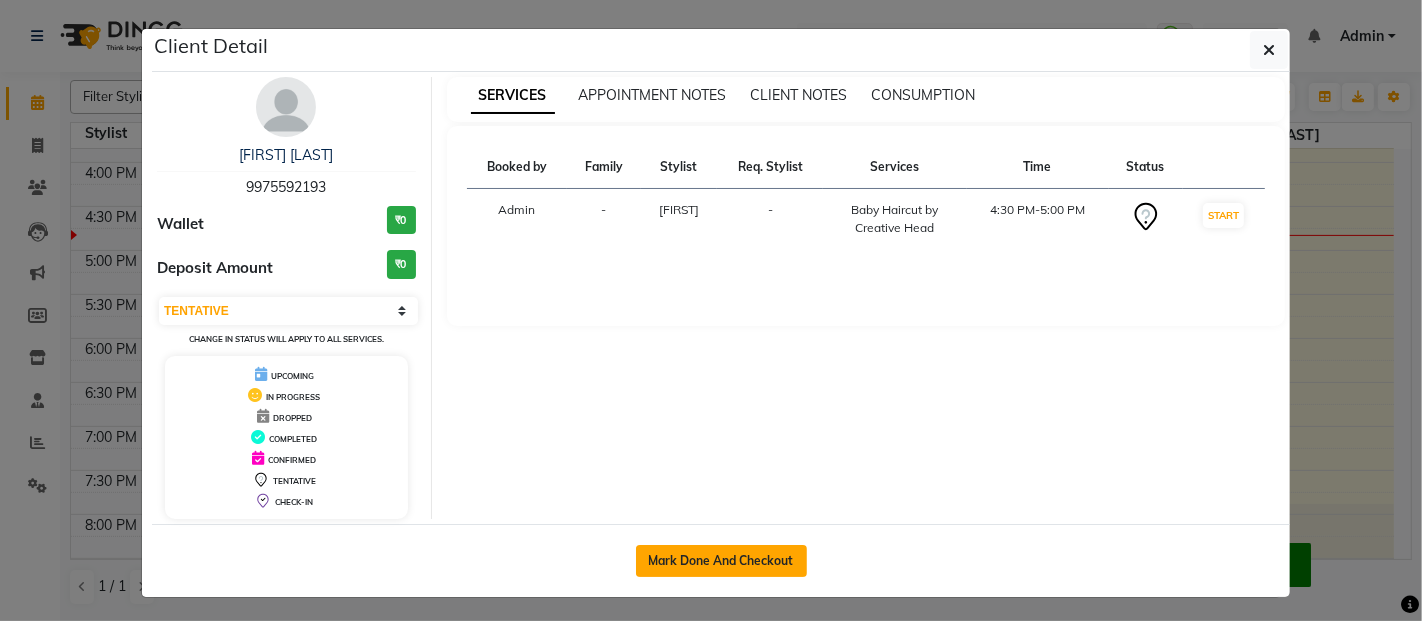 click on "Mark Done And Checkout" 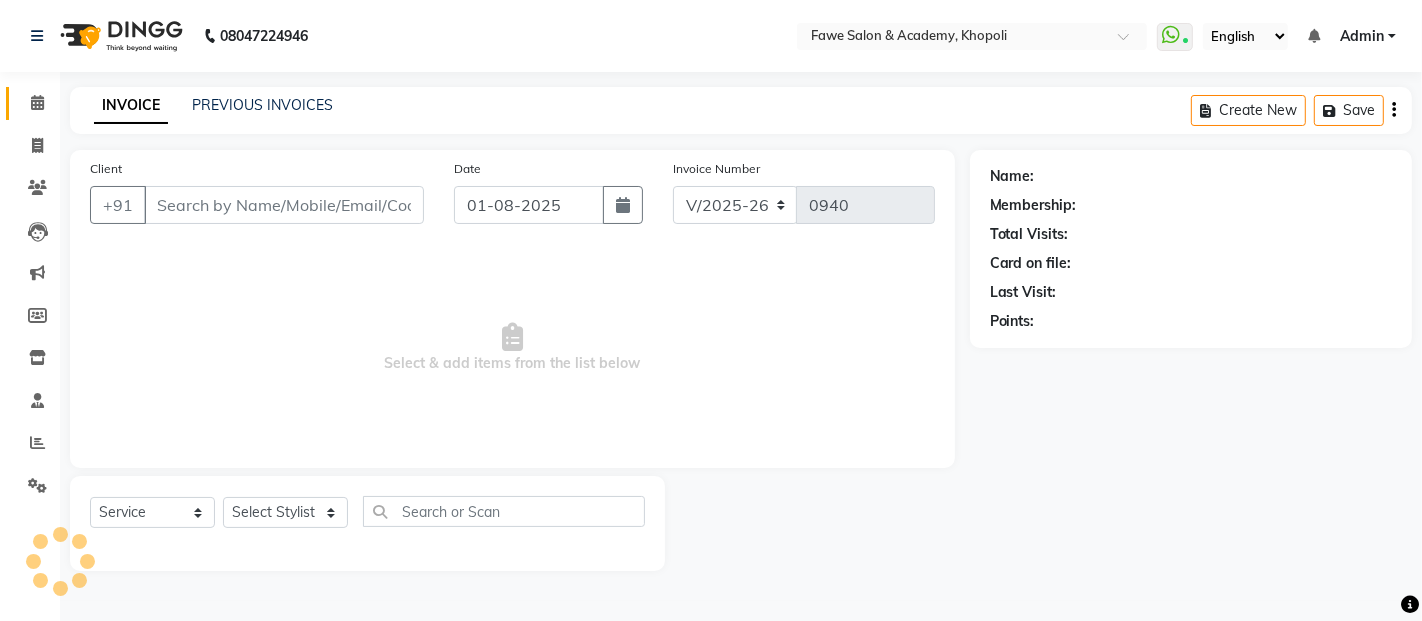 type on "9975592193" 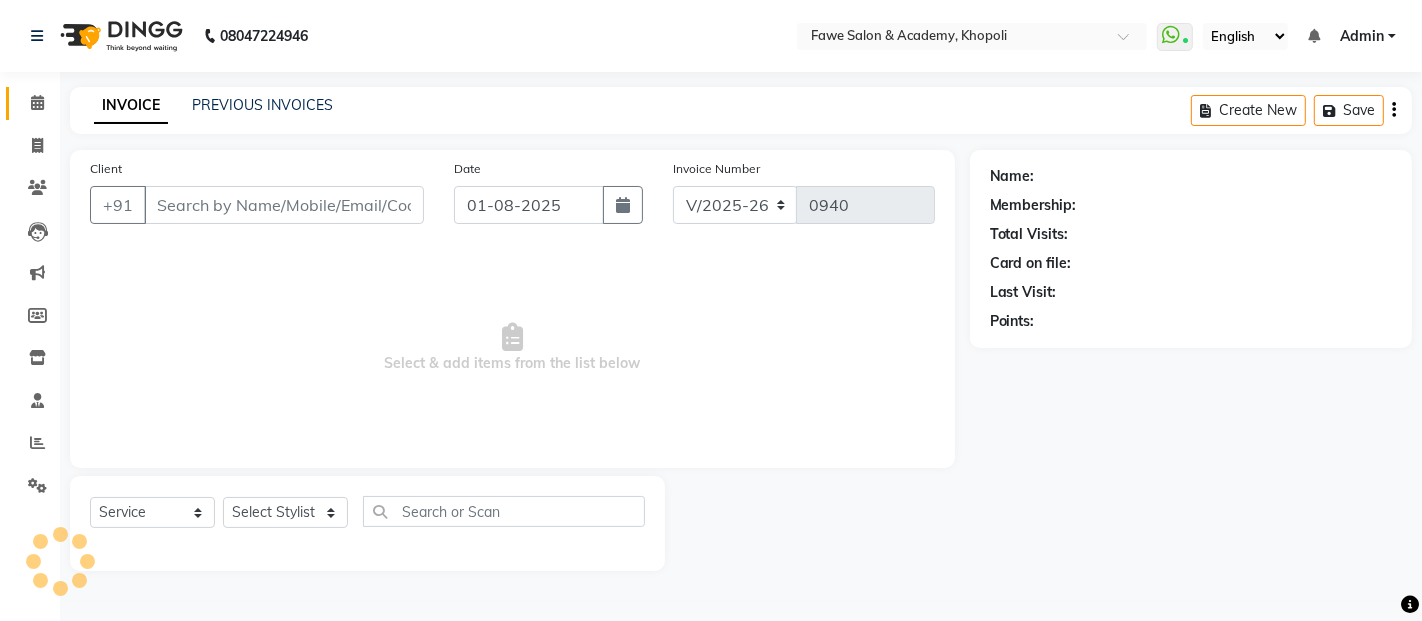 select on "14303" 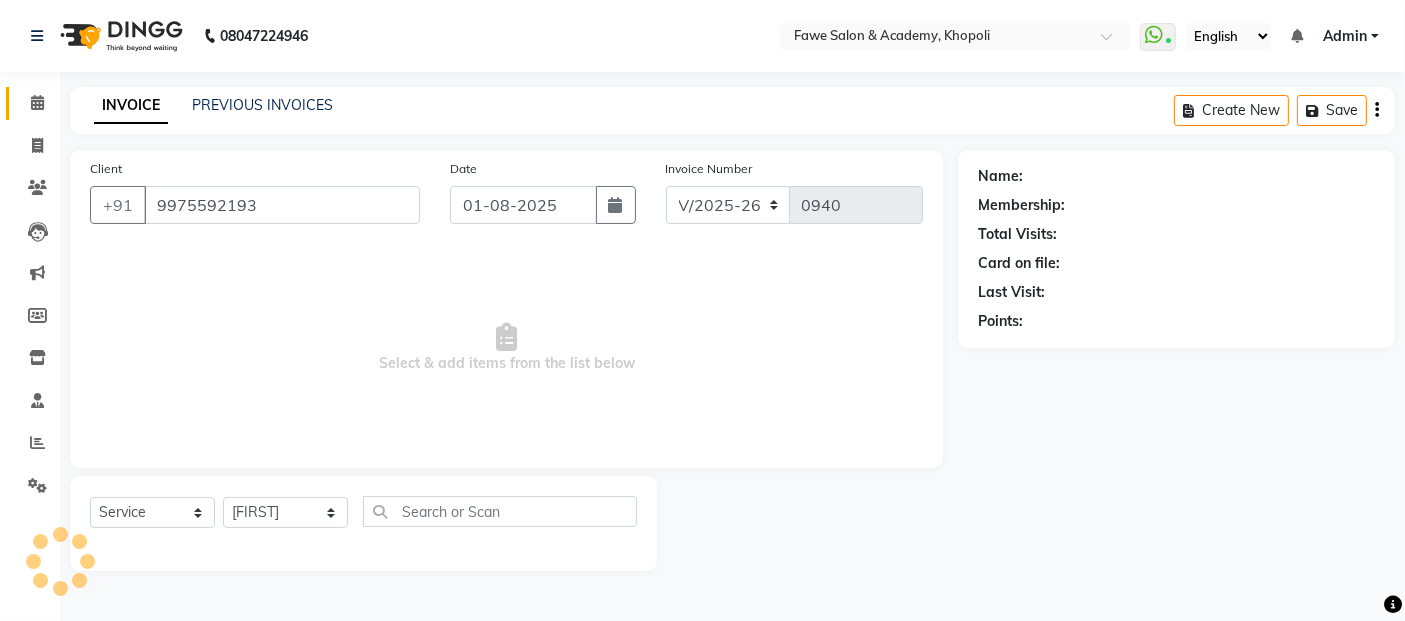 select on "2: Object" 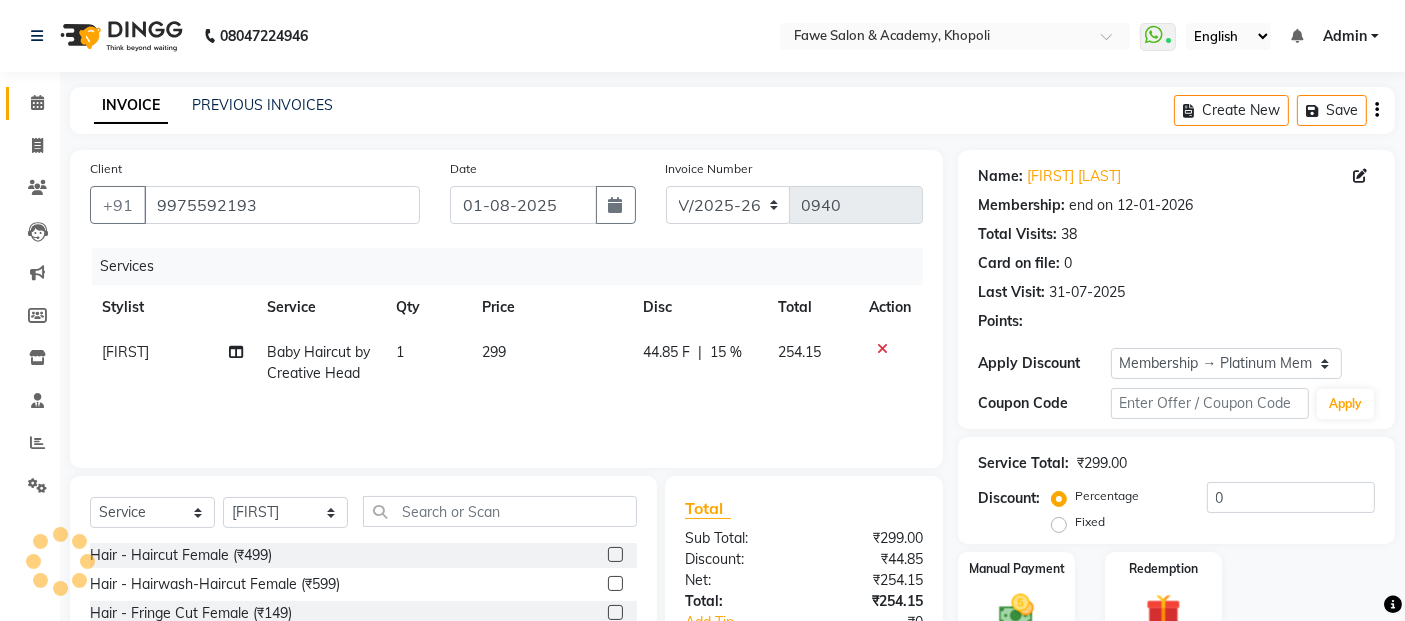 type on "15" 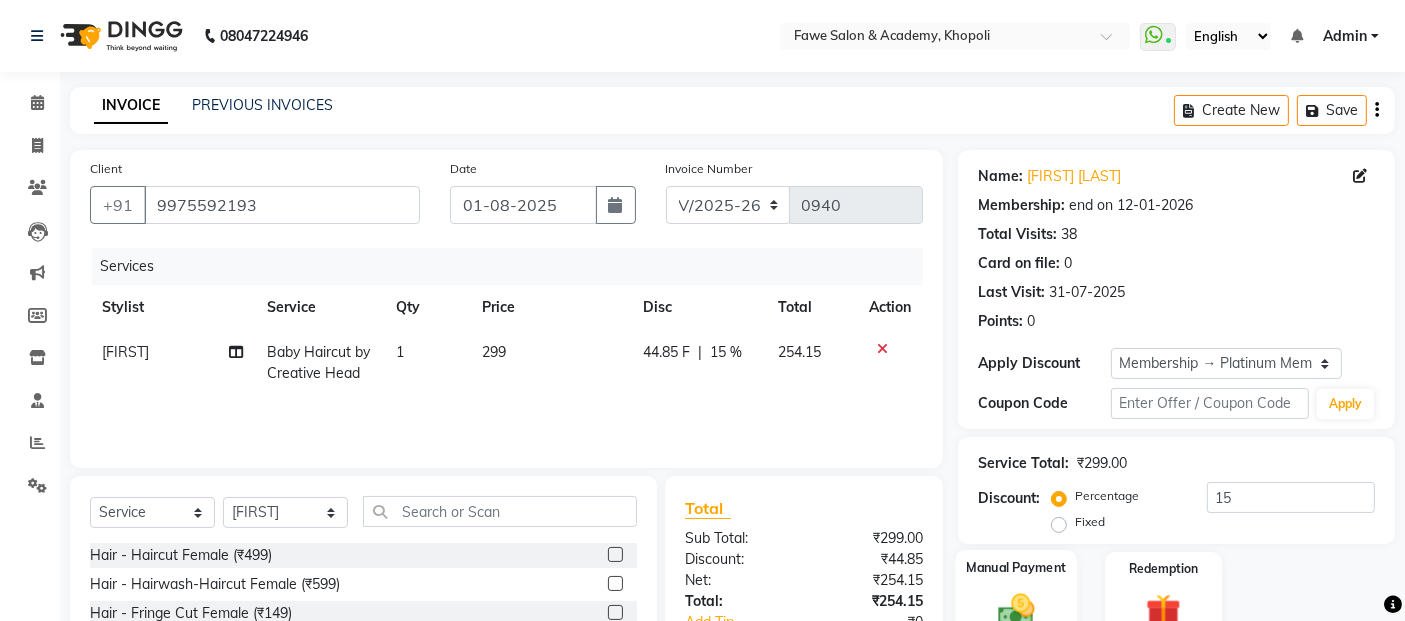 click on "Manual Payment" 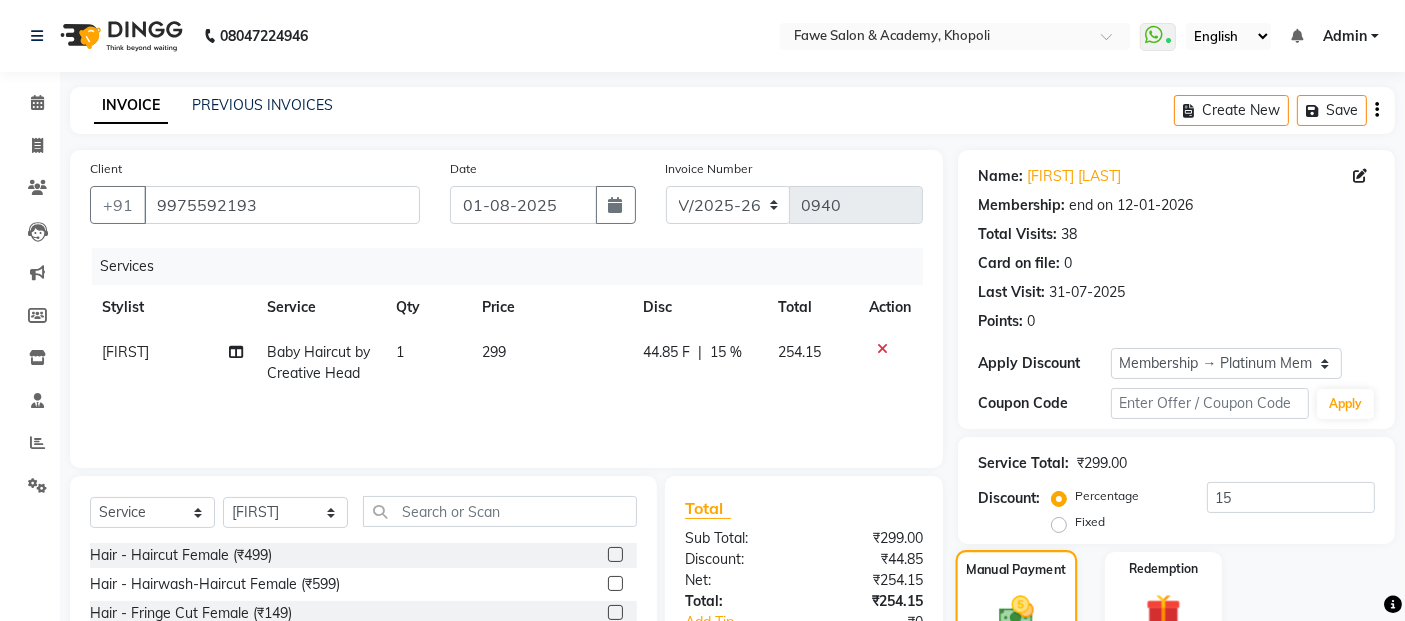 click on "Manual Payment" 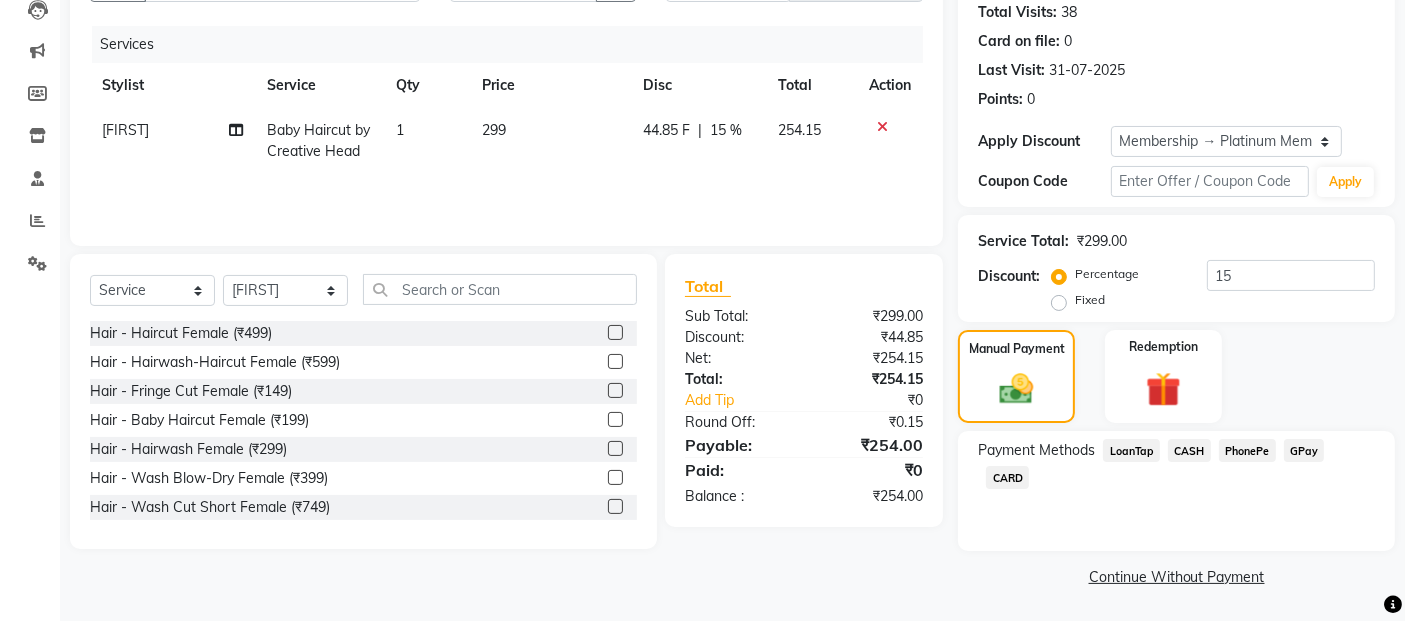 click on "CASH" 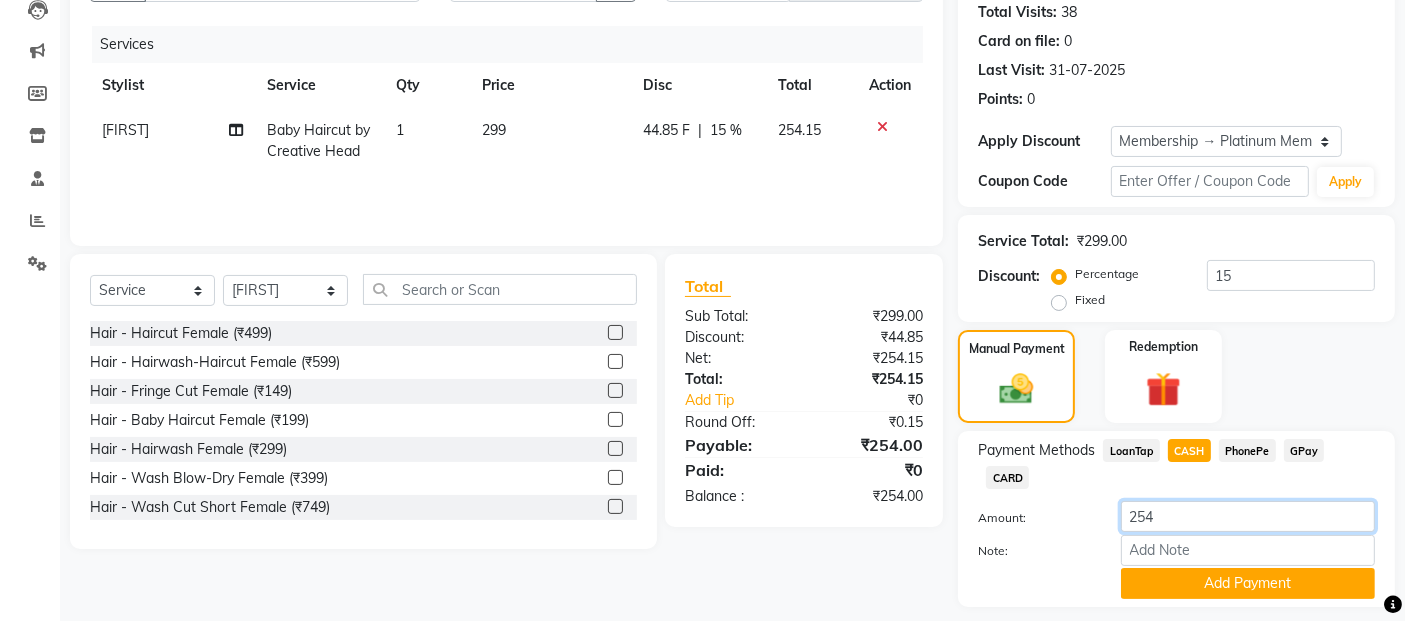 click on "254" 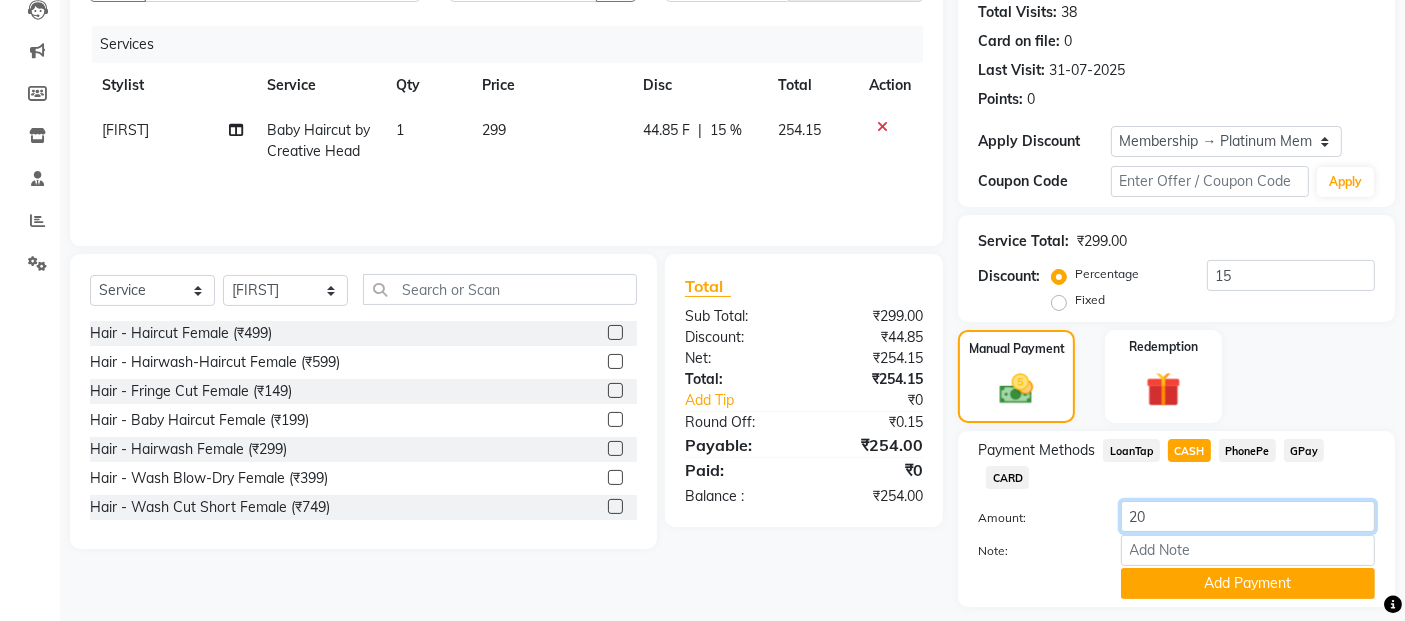 type on "200" 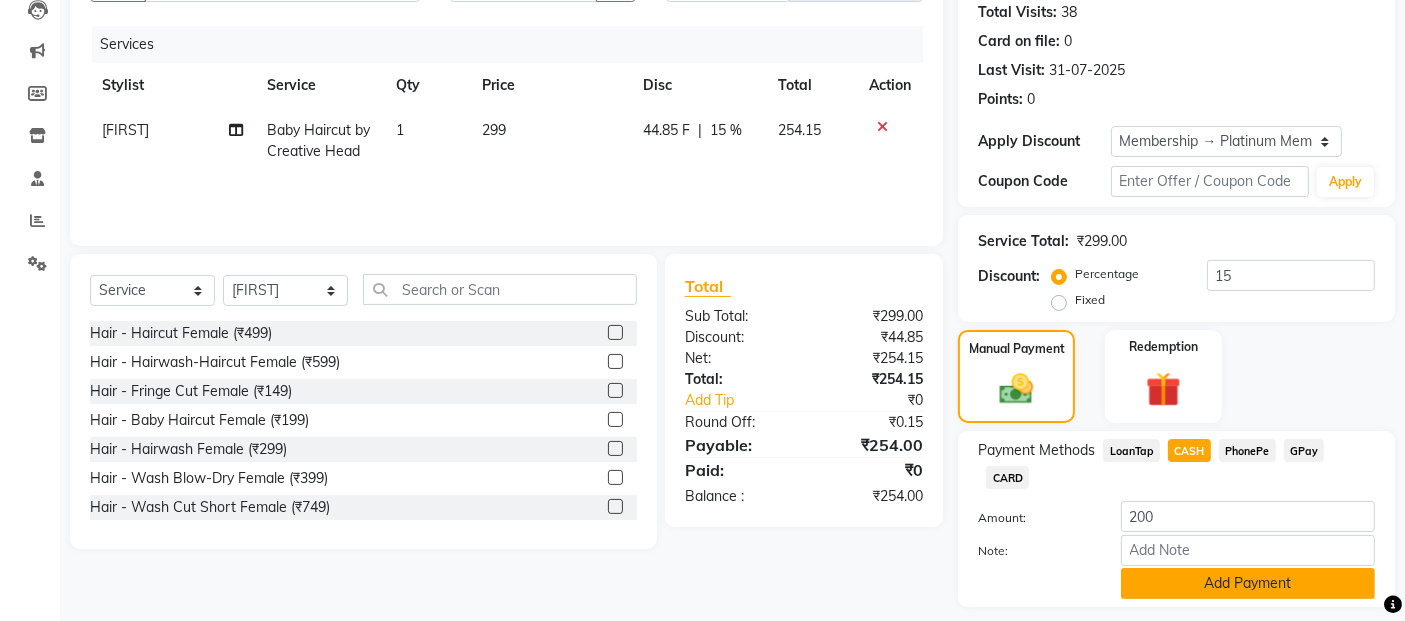 click on "Add Payment" 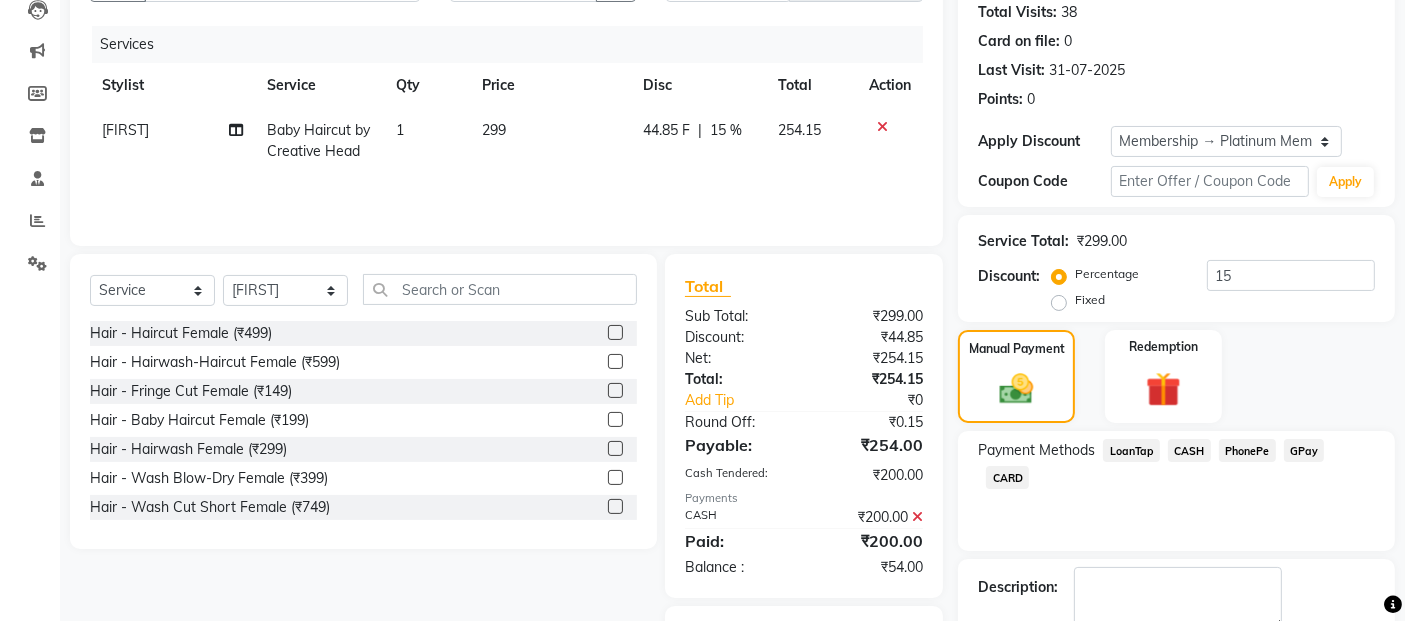 click 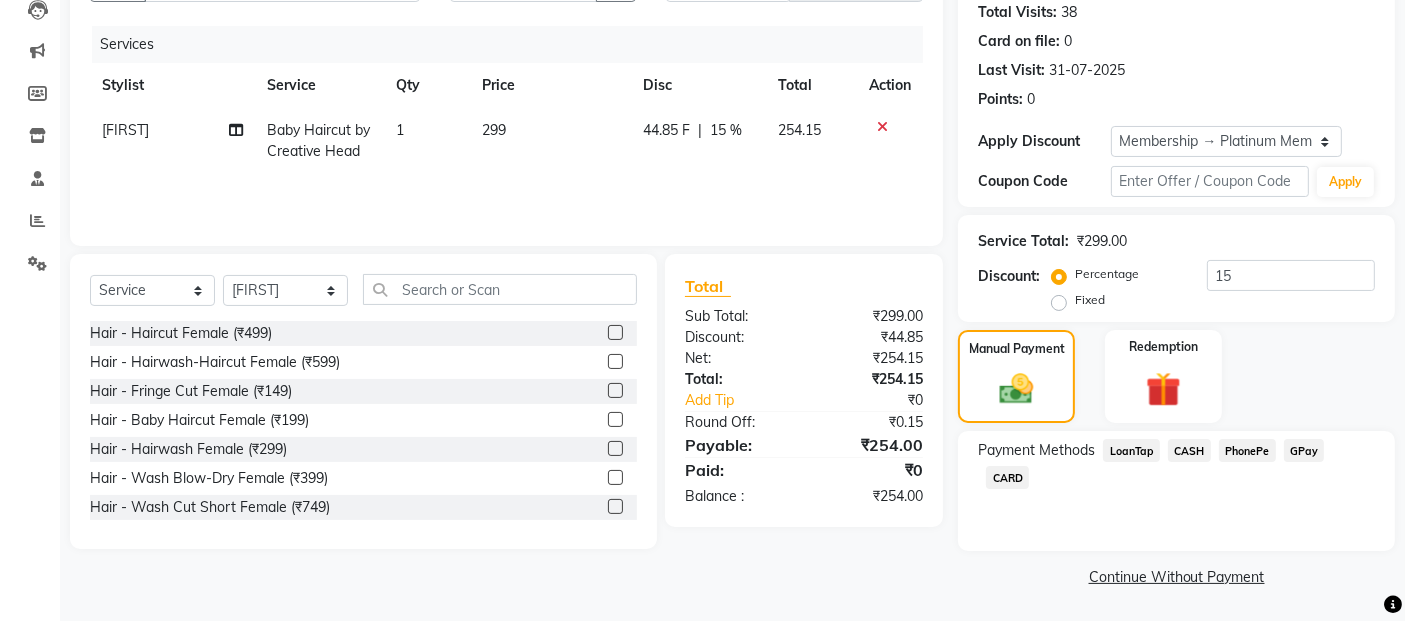click on "GPay" 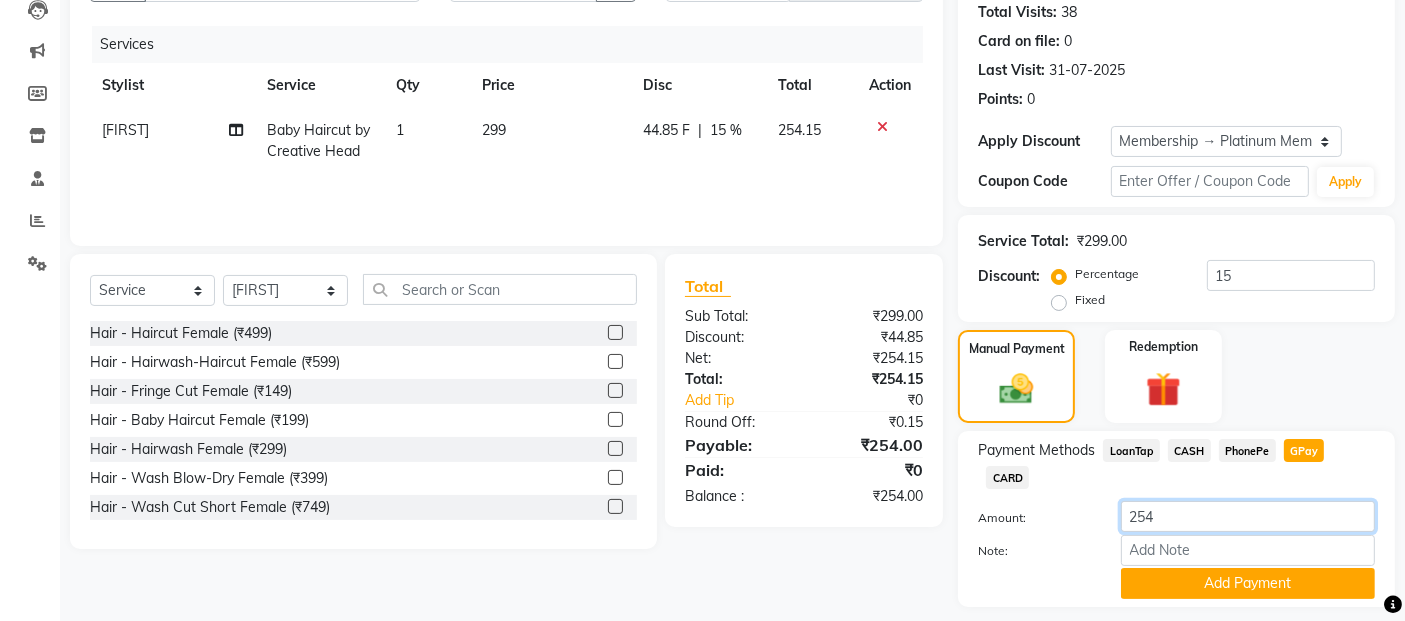 click on "254" 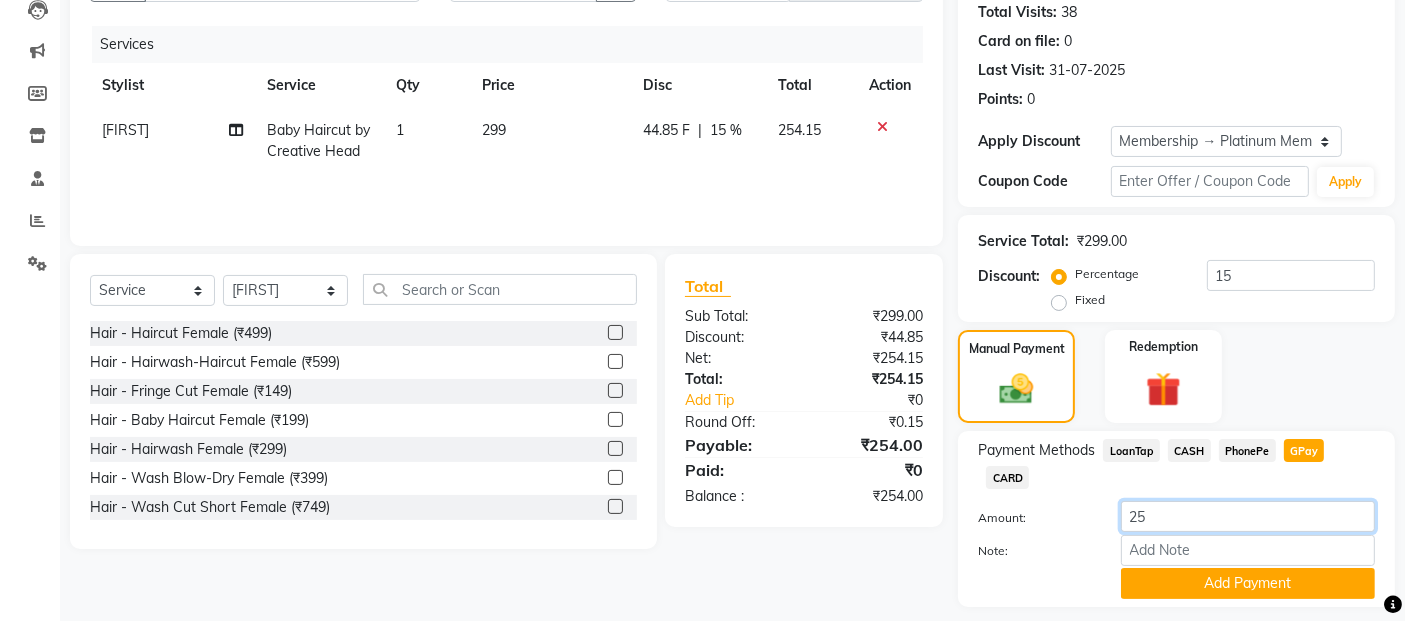 type on "2" 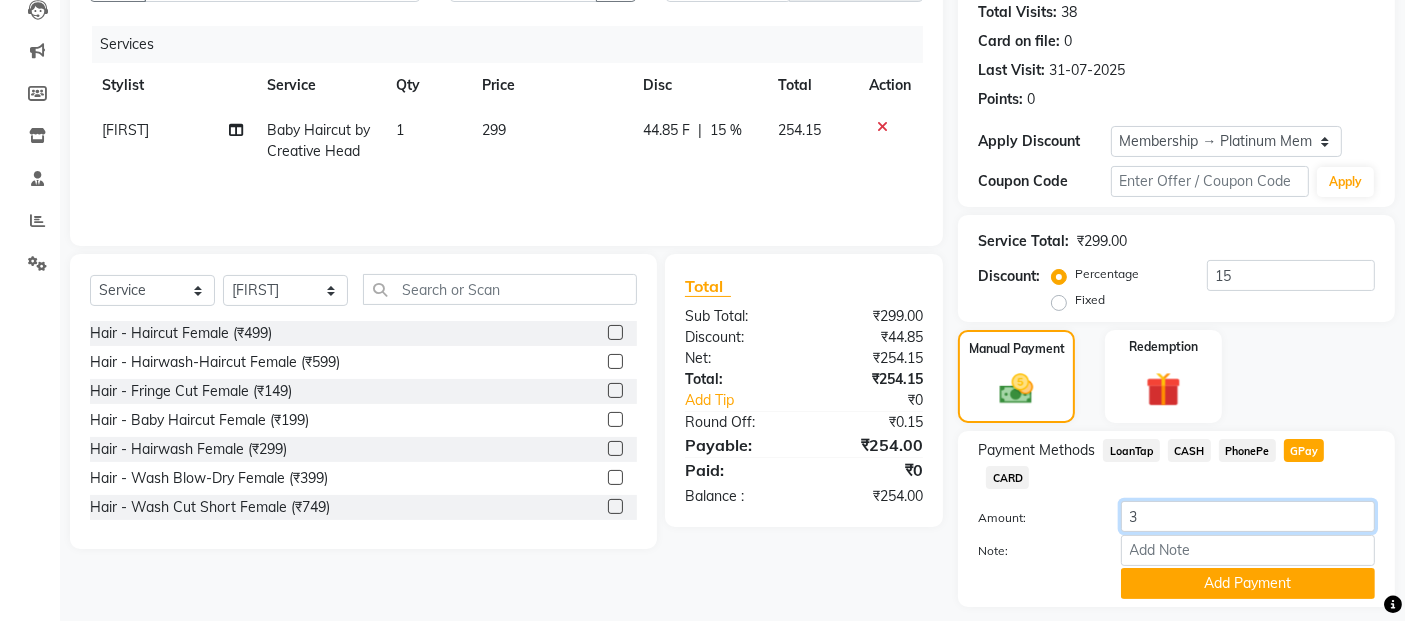 type on "31" 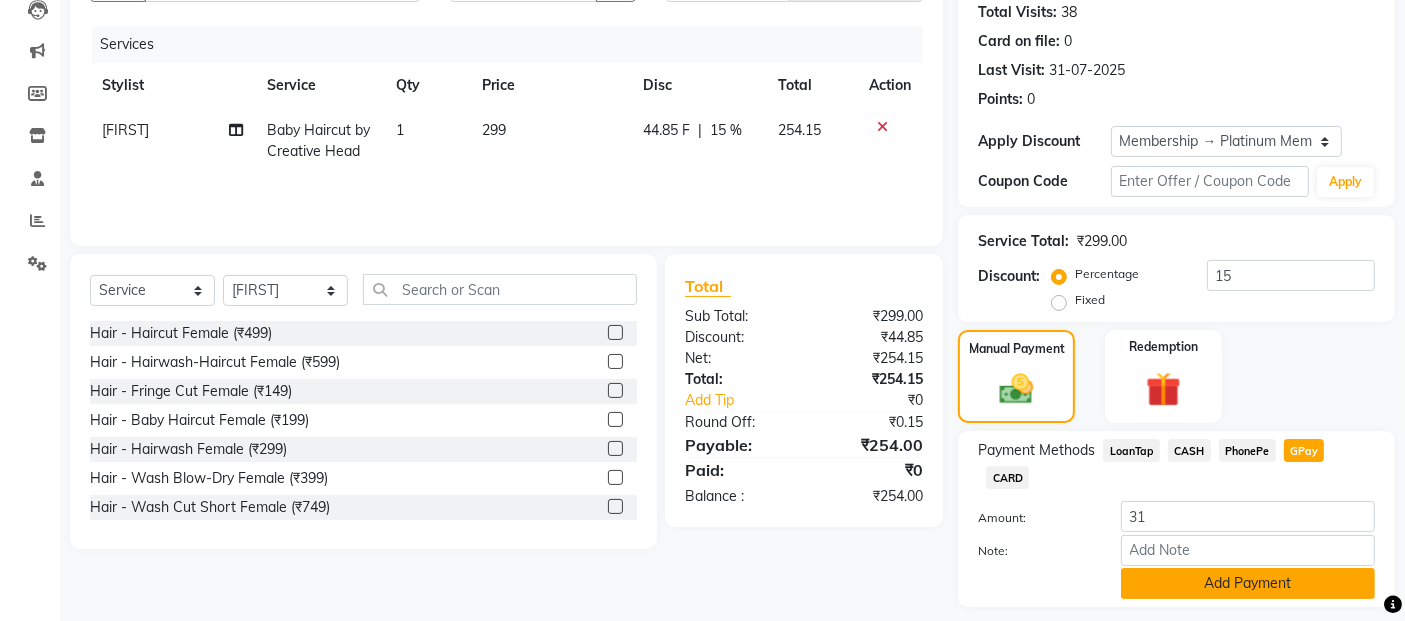 click on "Add Payment" 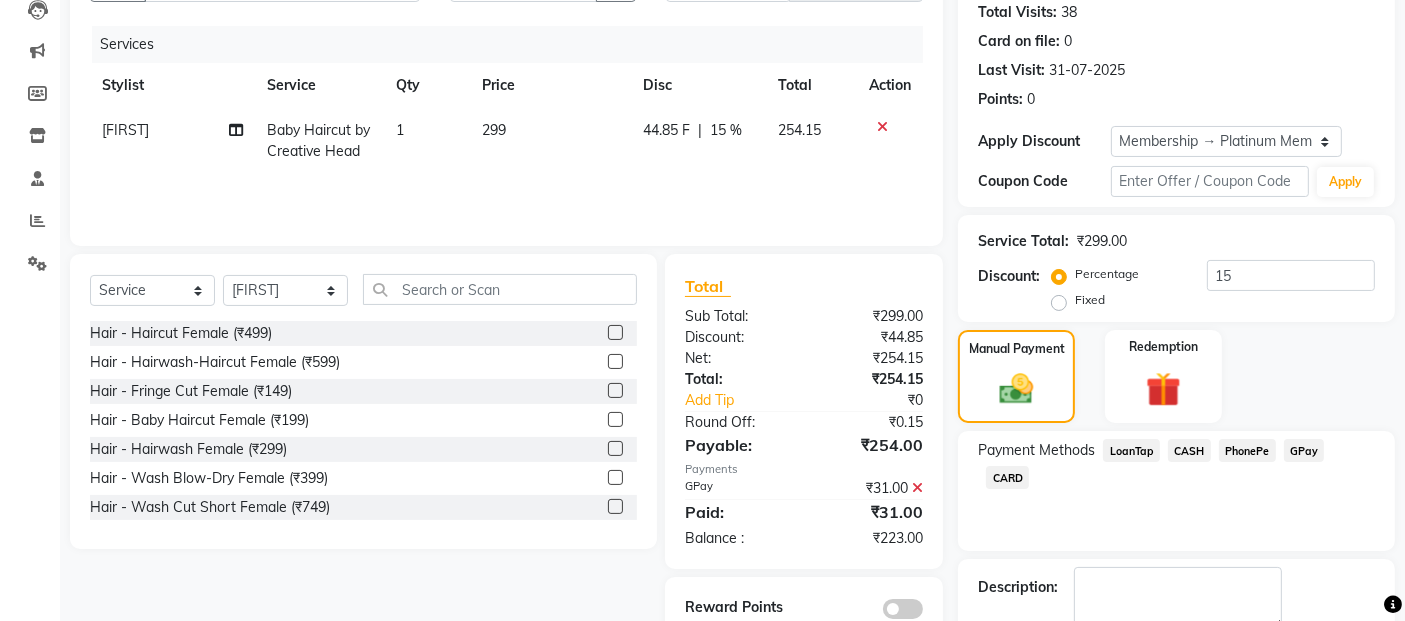 scroll, scrollTop: 334, scrollLeft: 0, axis: vertical 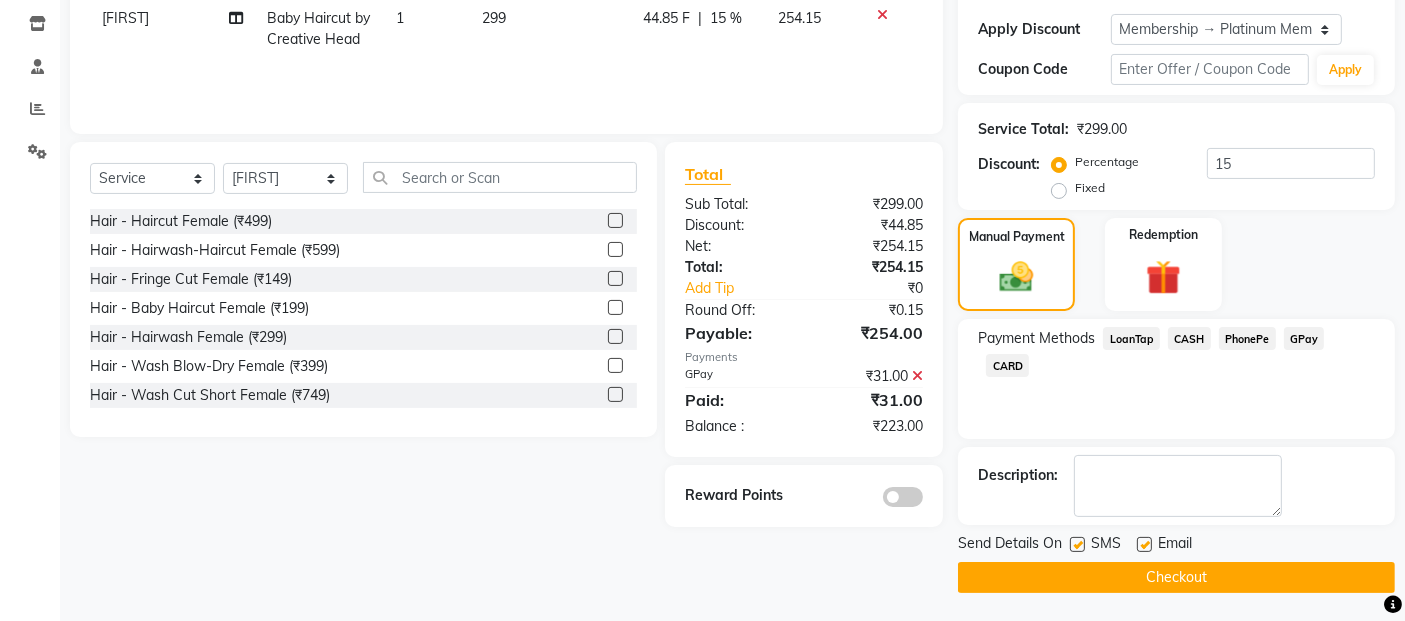 click on "CASH" 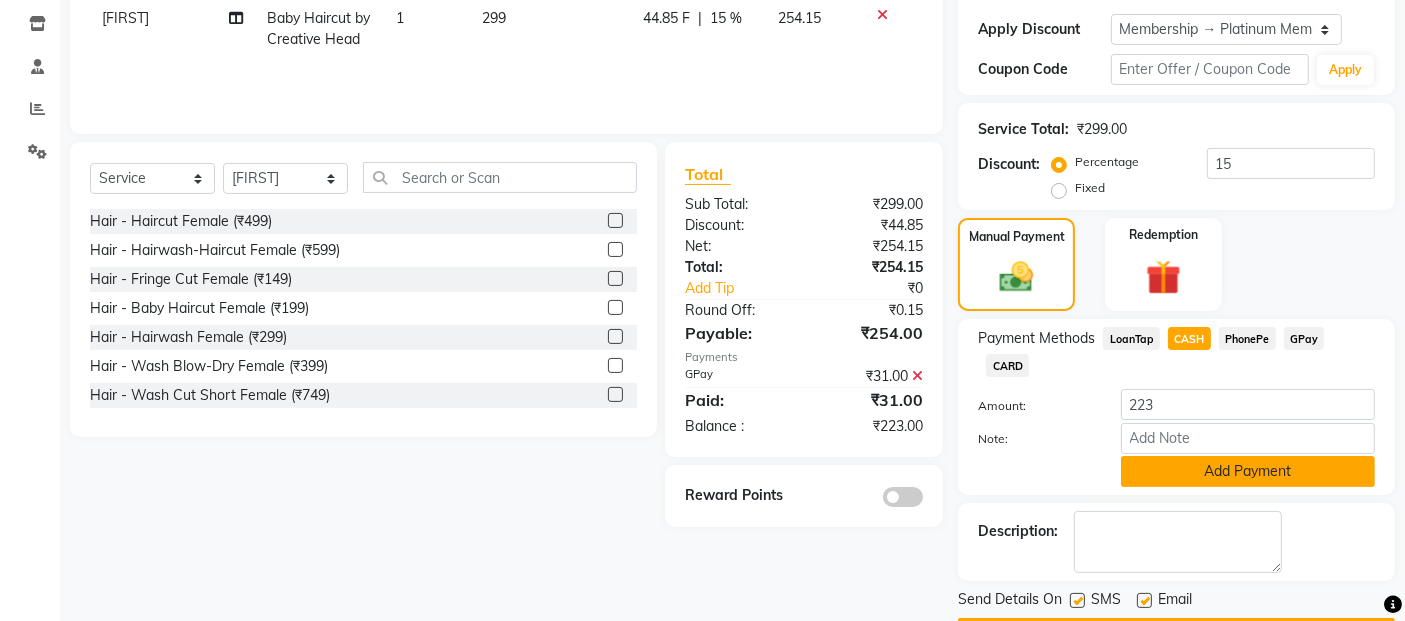 click on "Add Payment" 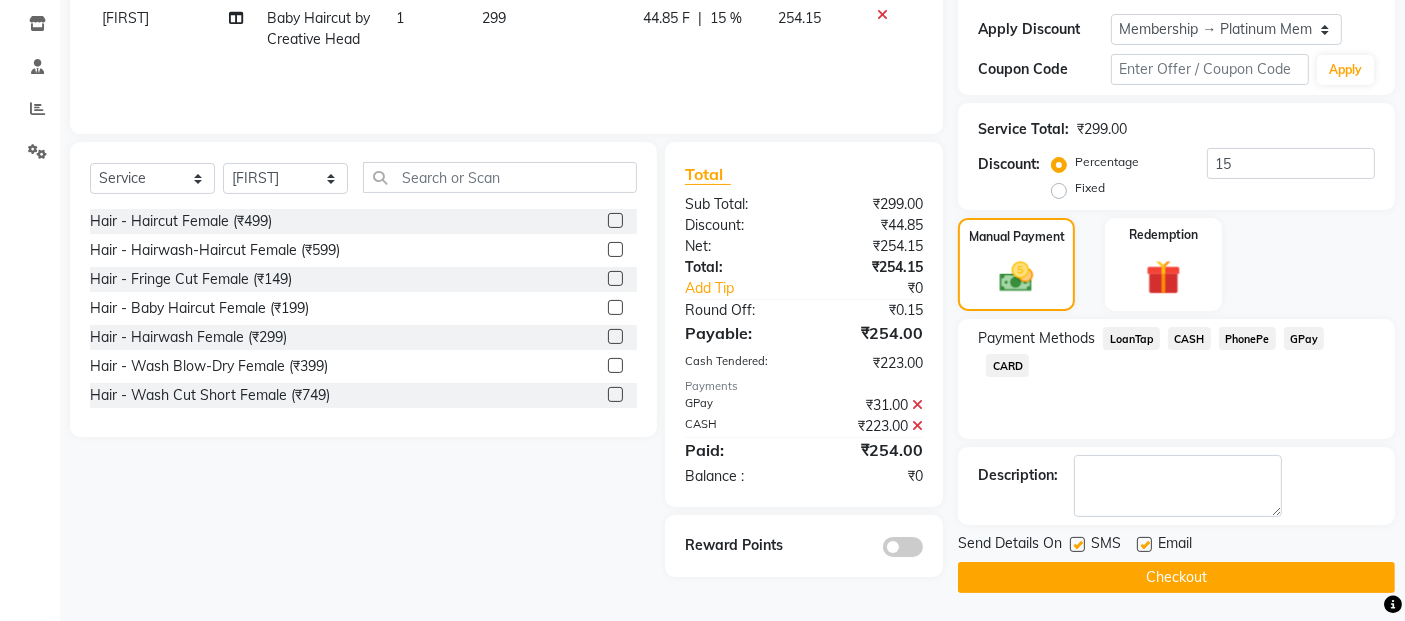 click on "Checkout" 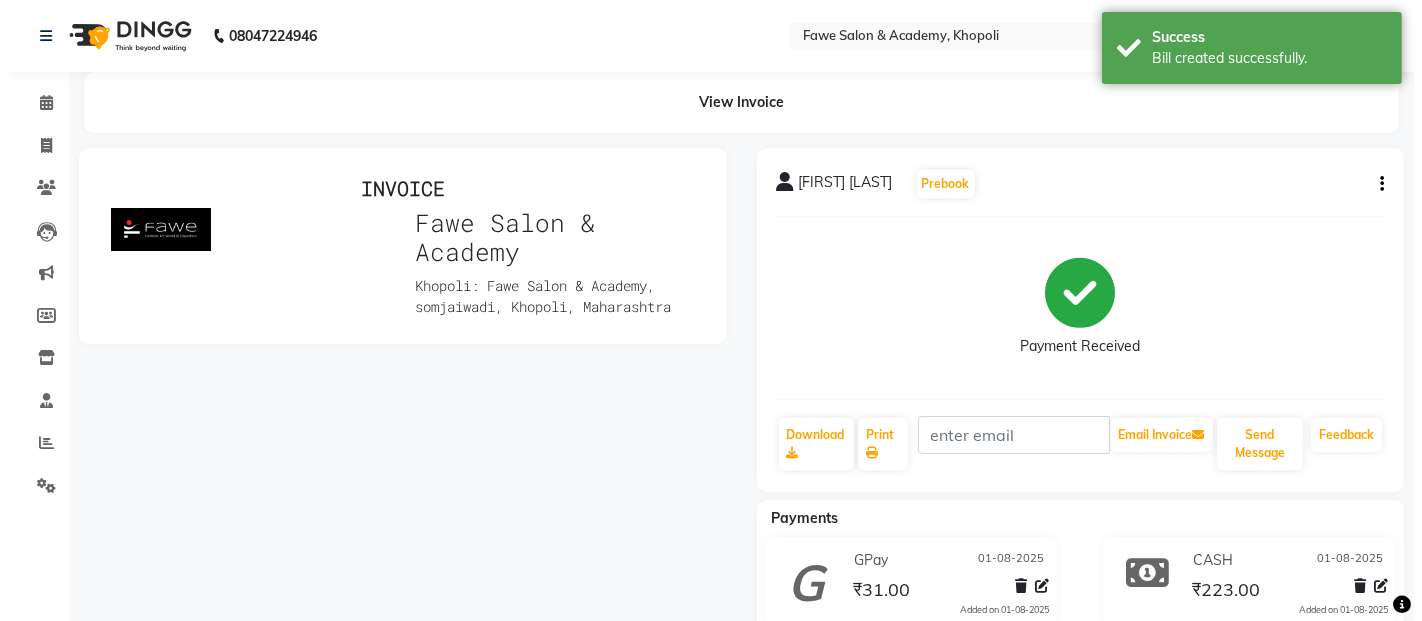 scroll, scrollTop: 0, scrollLeft: 0, axis: both 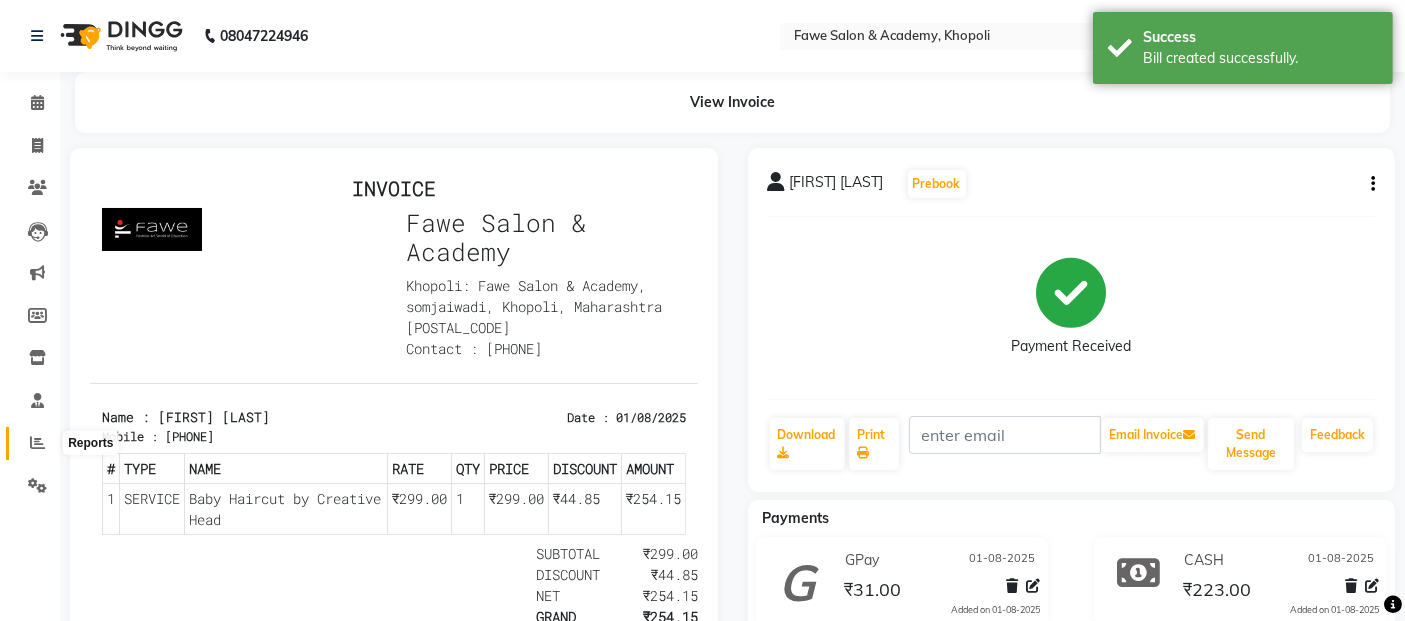 click 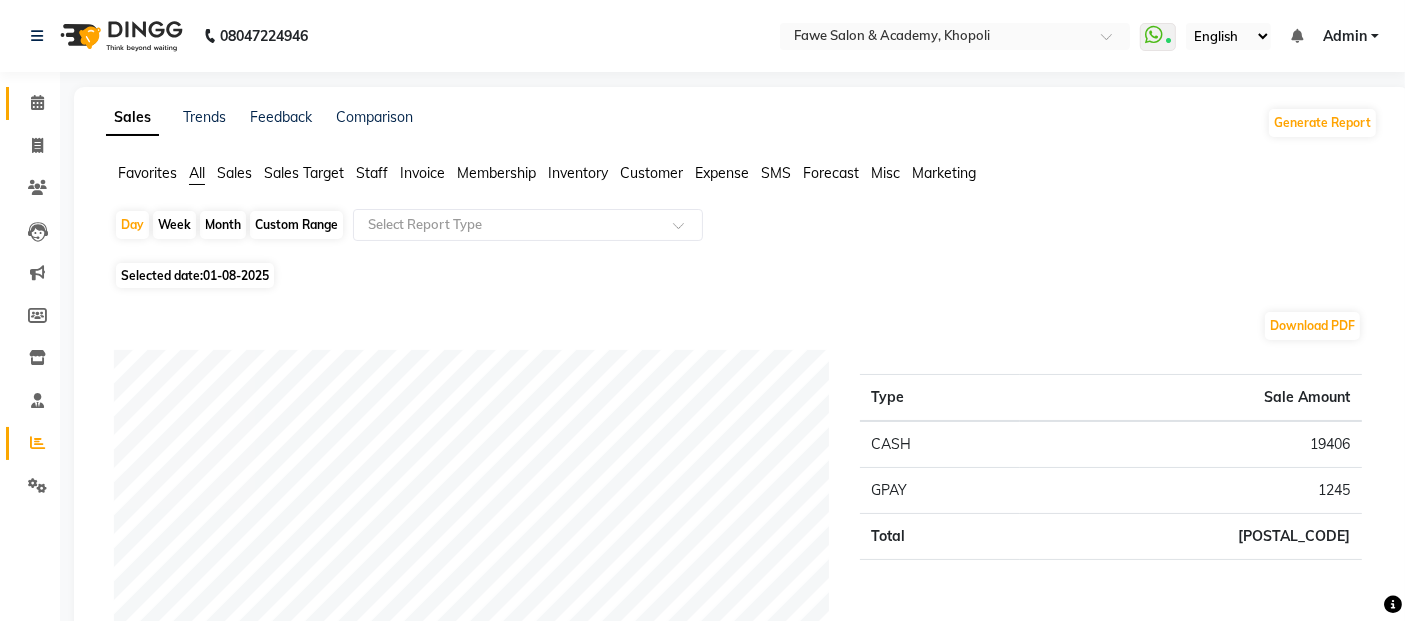 click 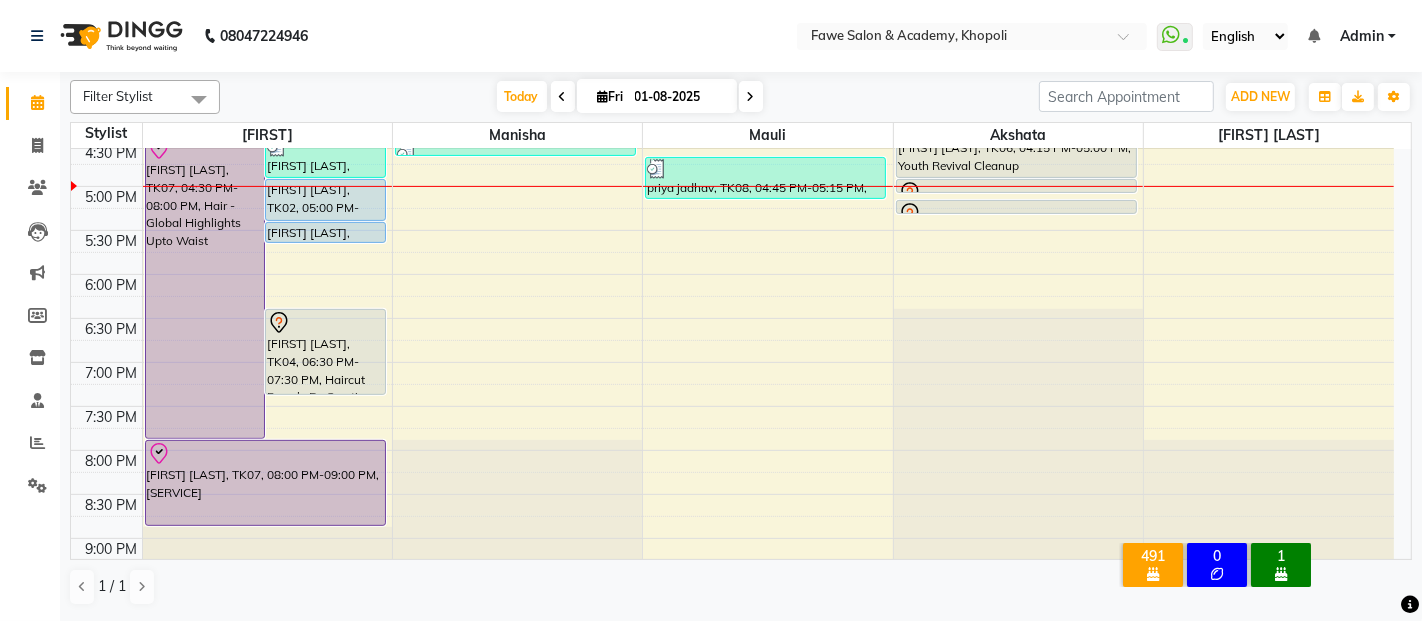 scroll, scrollTop: 711, scrollLeft: 0, axis: vertical 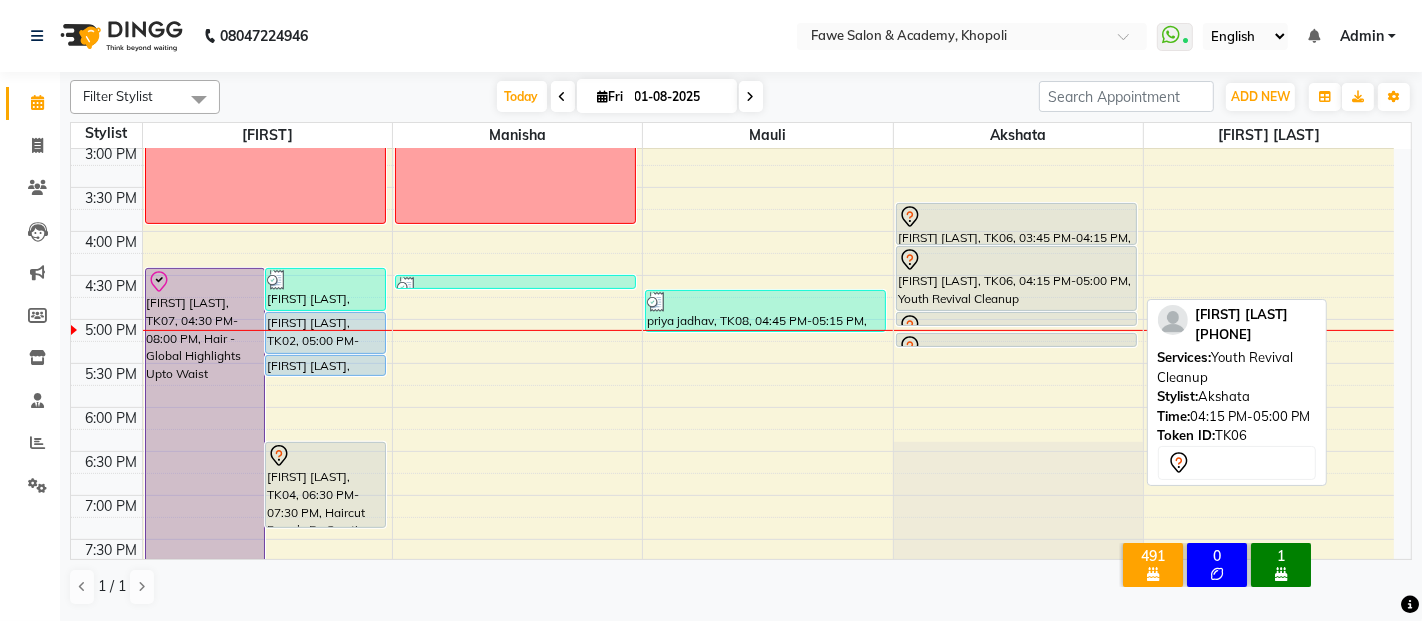 click on "[FIRST] [LAST], TK06, 04:15 PM-05:00 PM, Youth Revival Cleanup" at bounding box center [1016, 278] 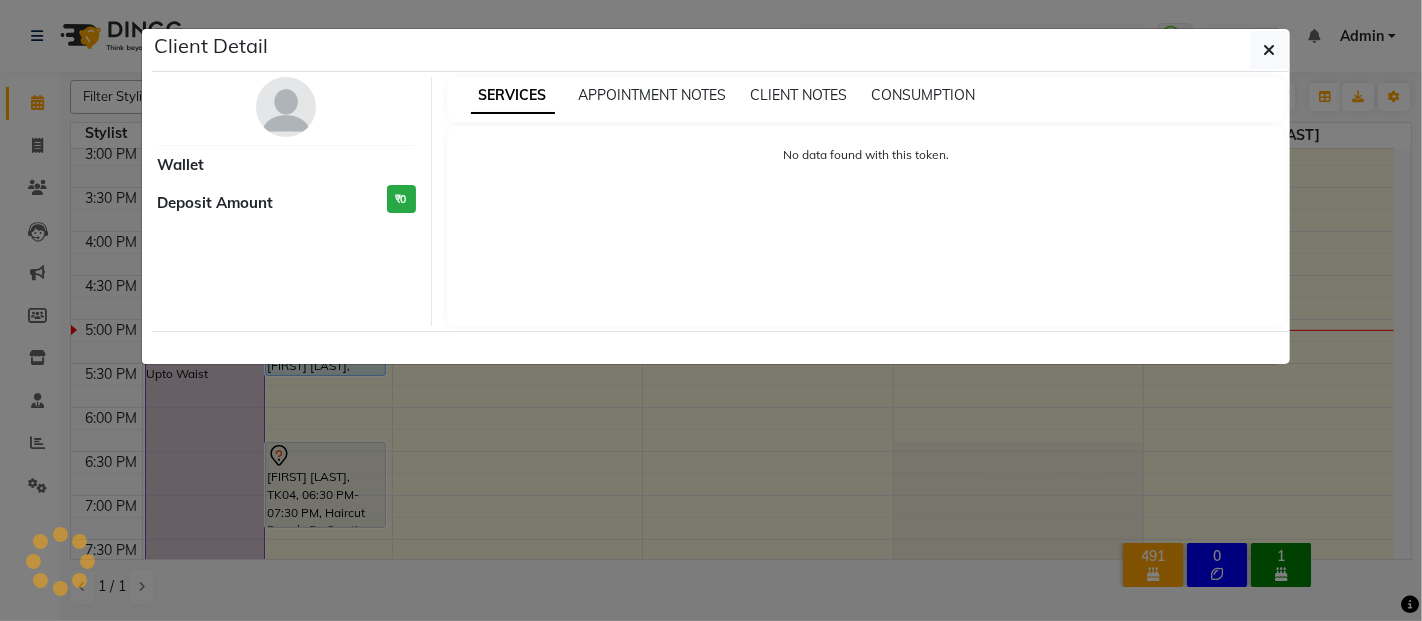 select on "7" 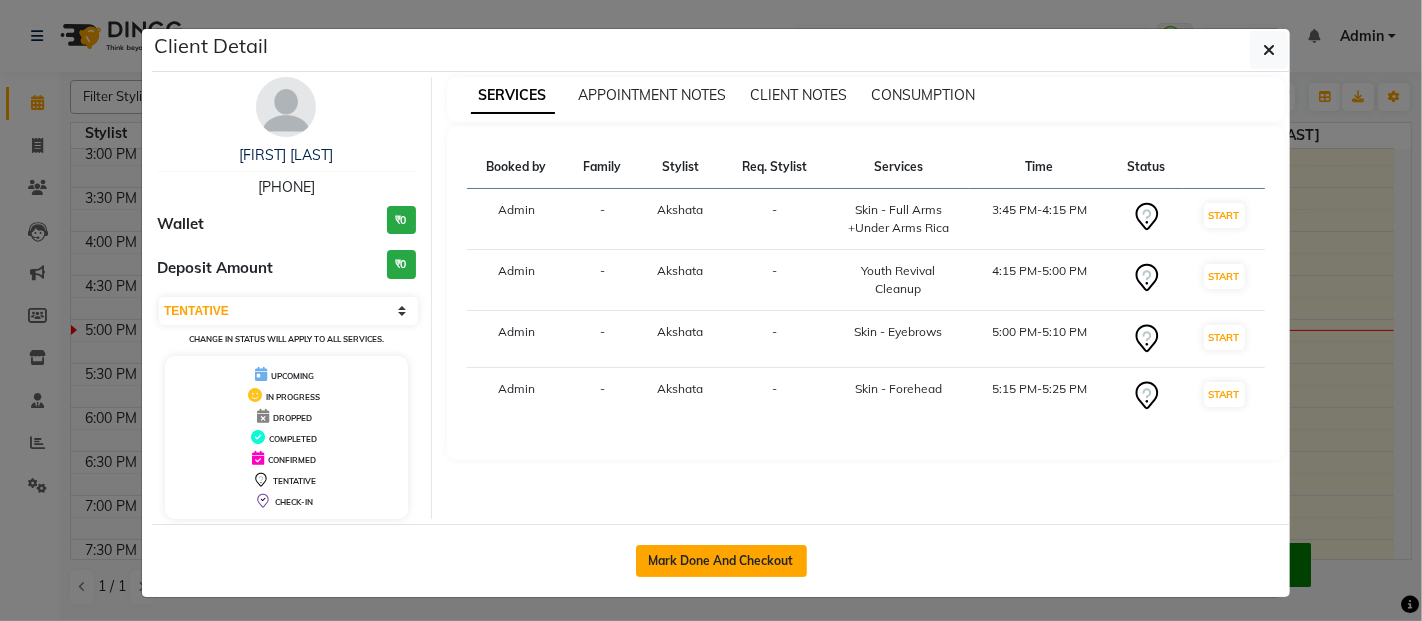 click on "Mark Done And Checkout" 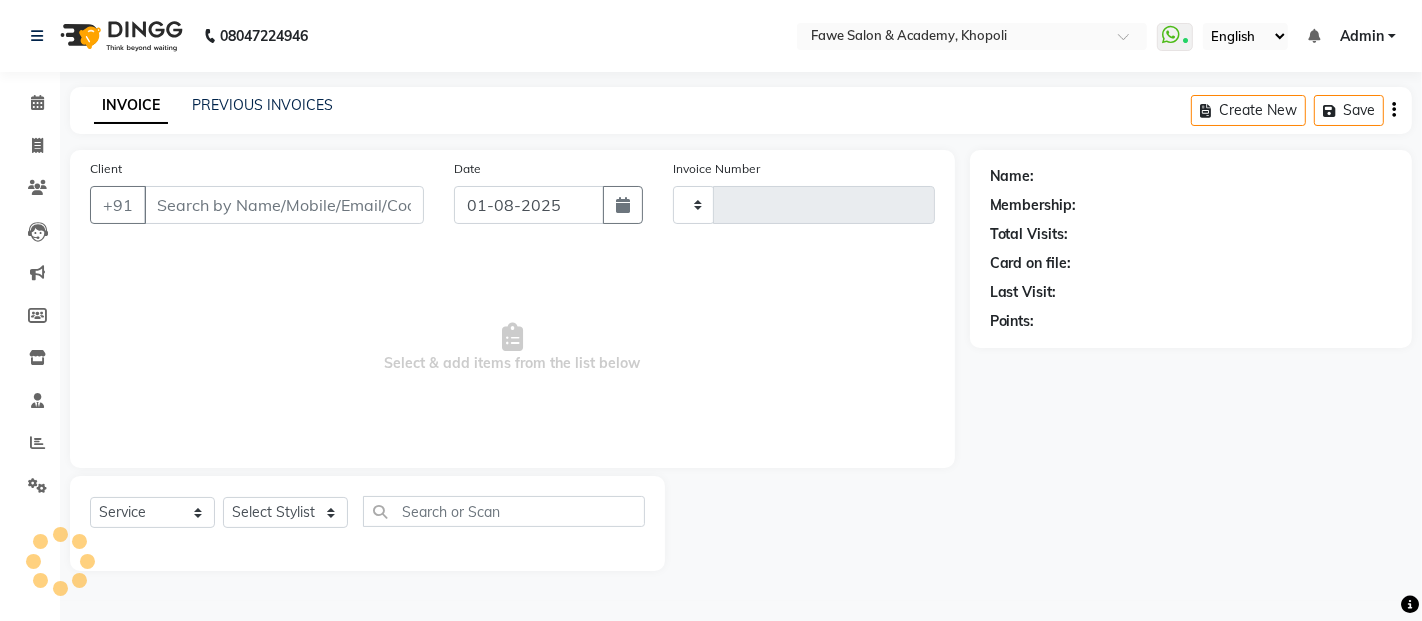type on "0941" 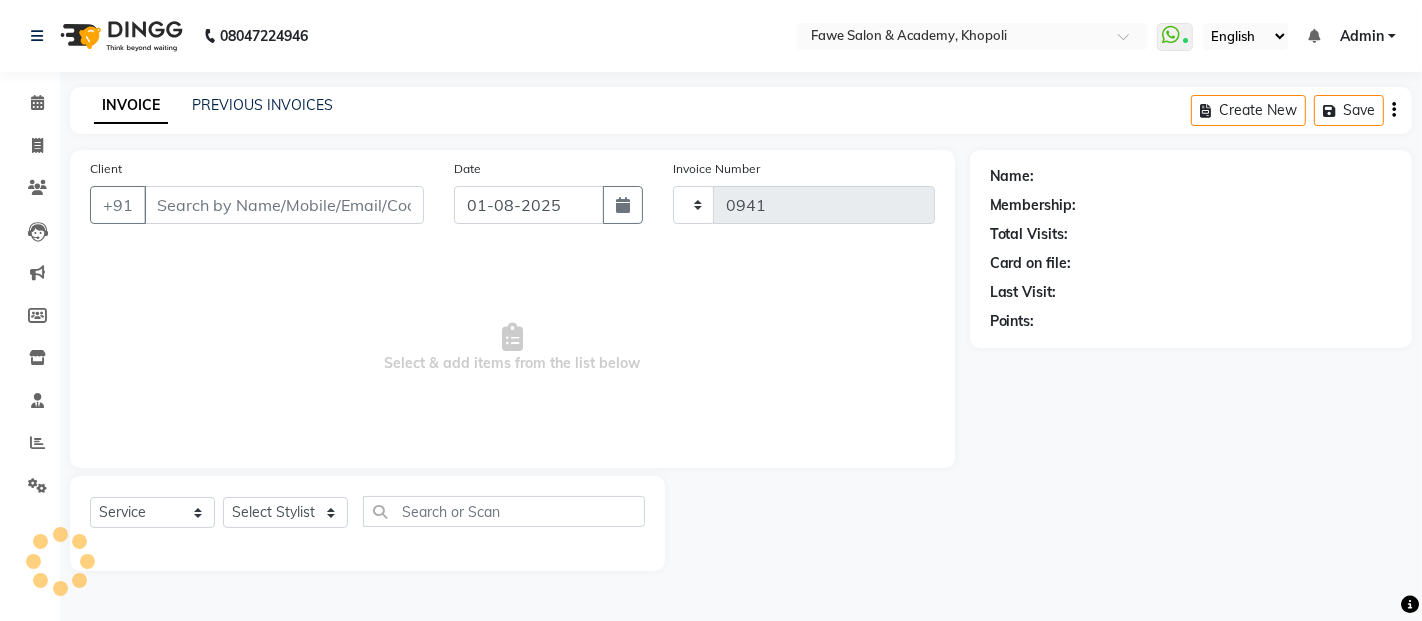 select on "879" 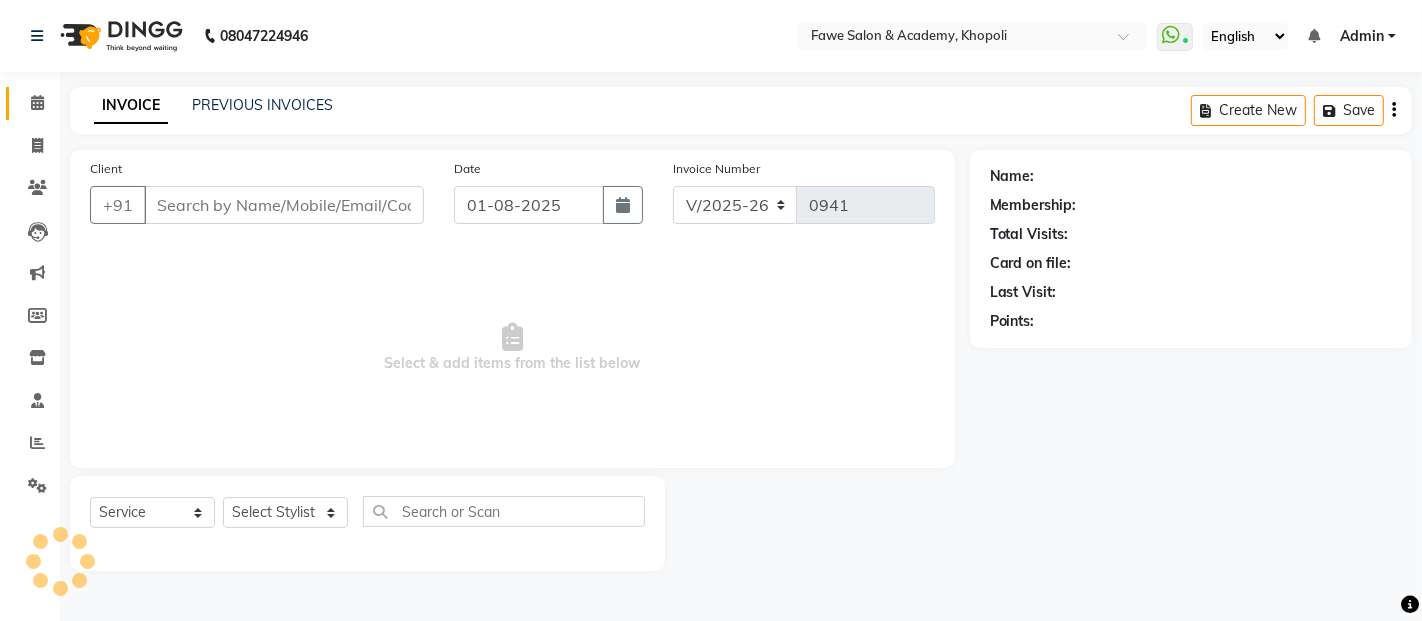type on "[PHONE]" 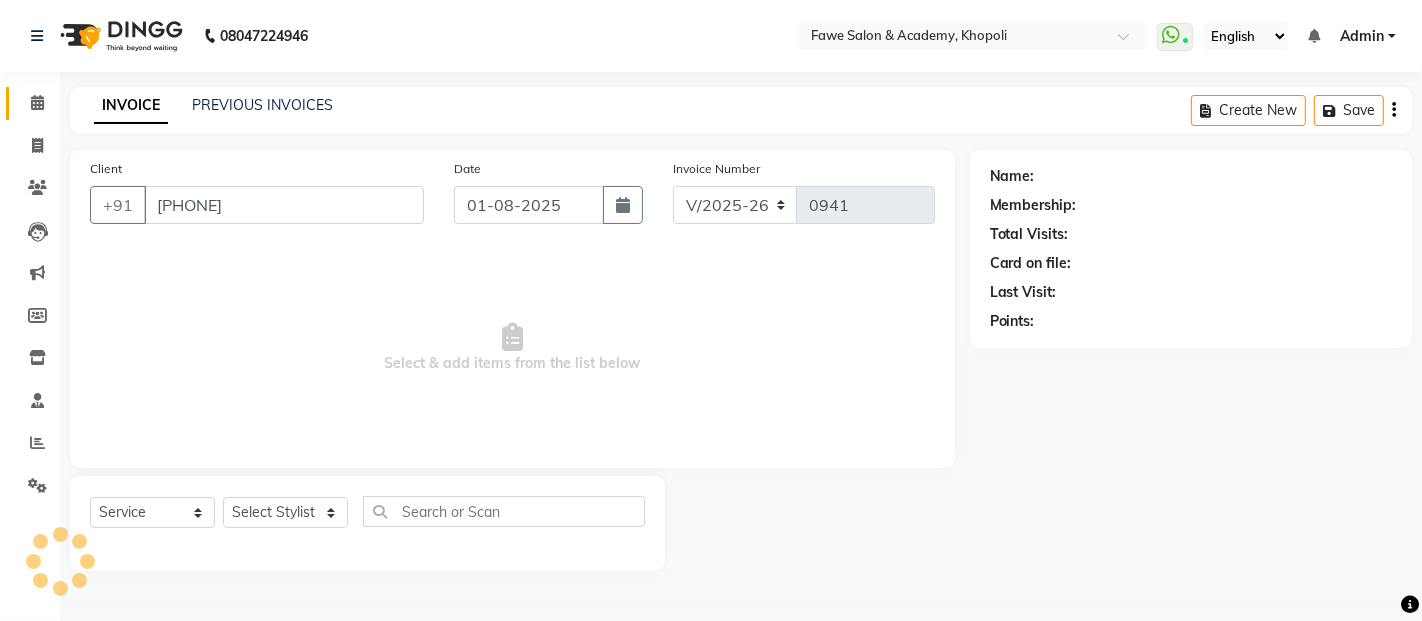 select on "41191" 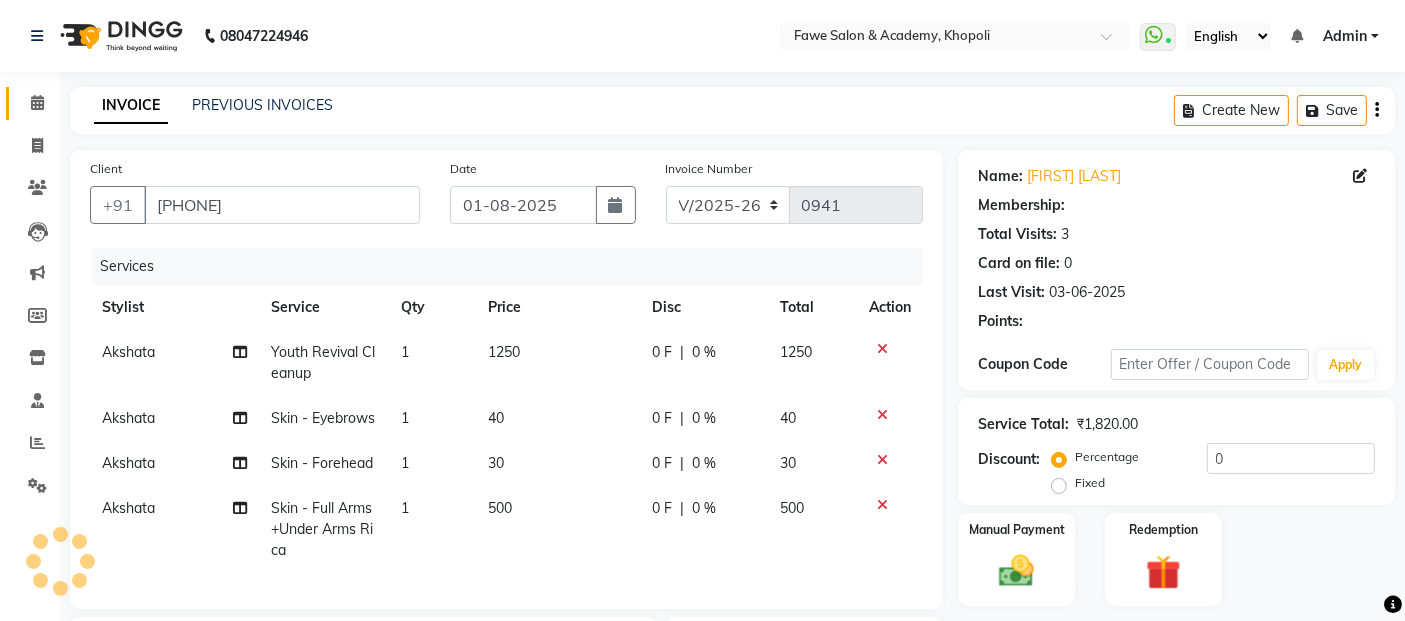 select on "1: Object" 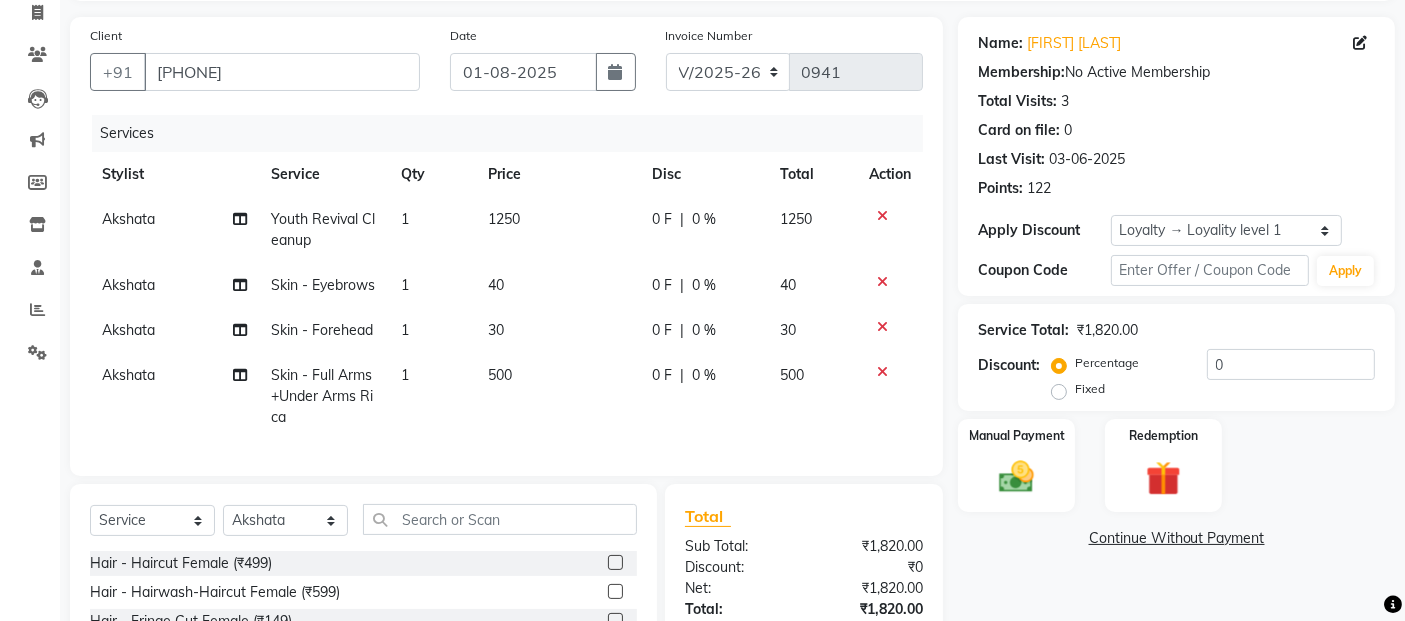 scroll, scrollTop: 177, scrollLeft: 0, axis: vertical 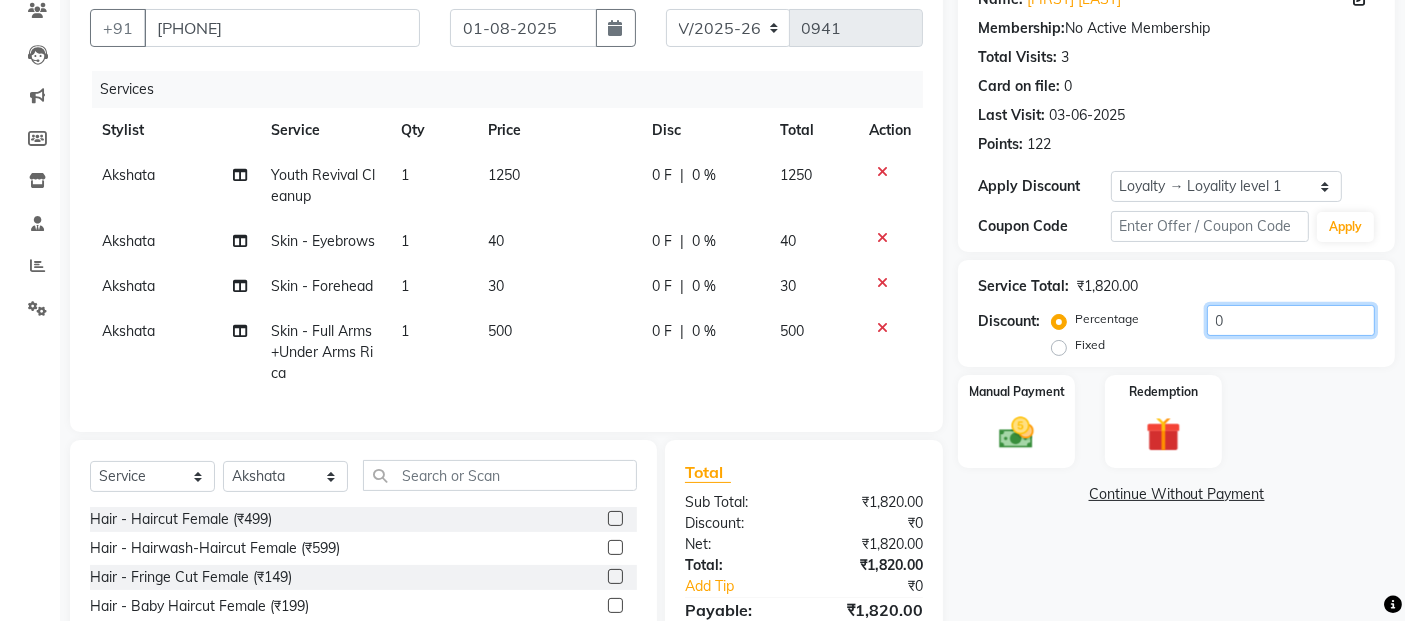 click on "0" 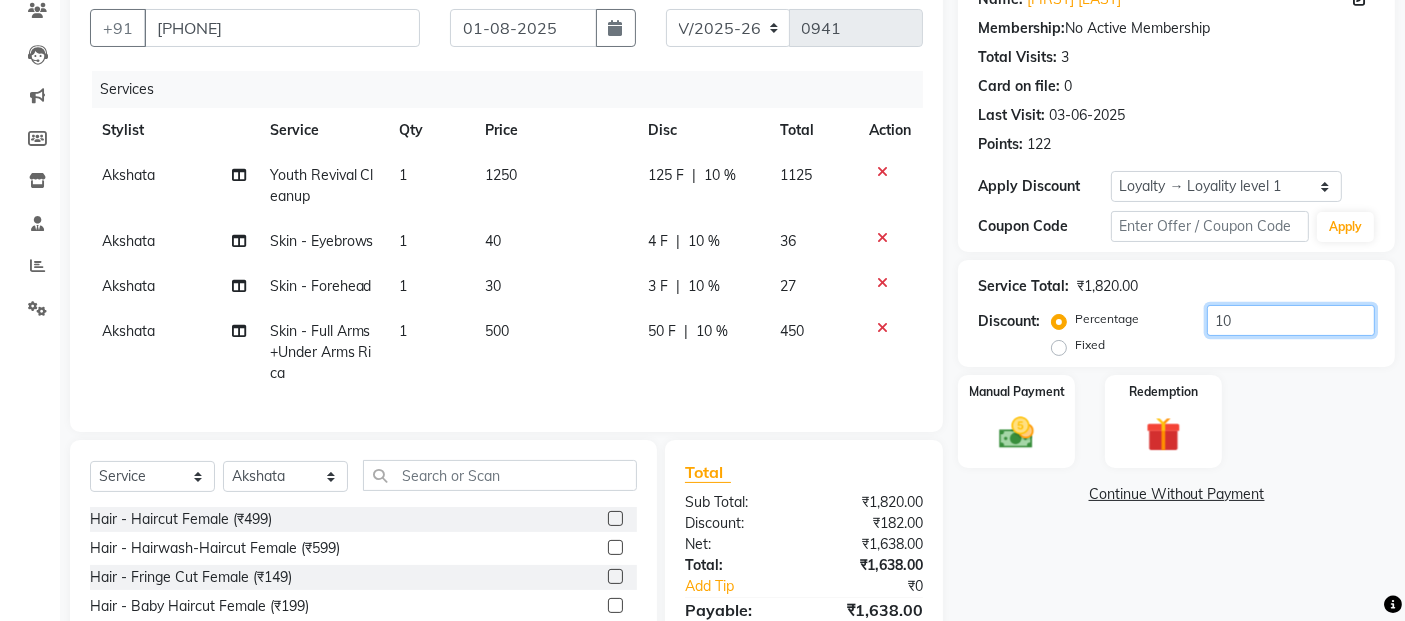 type on "10" 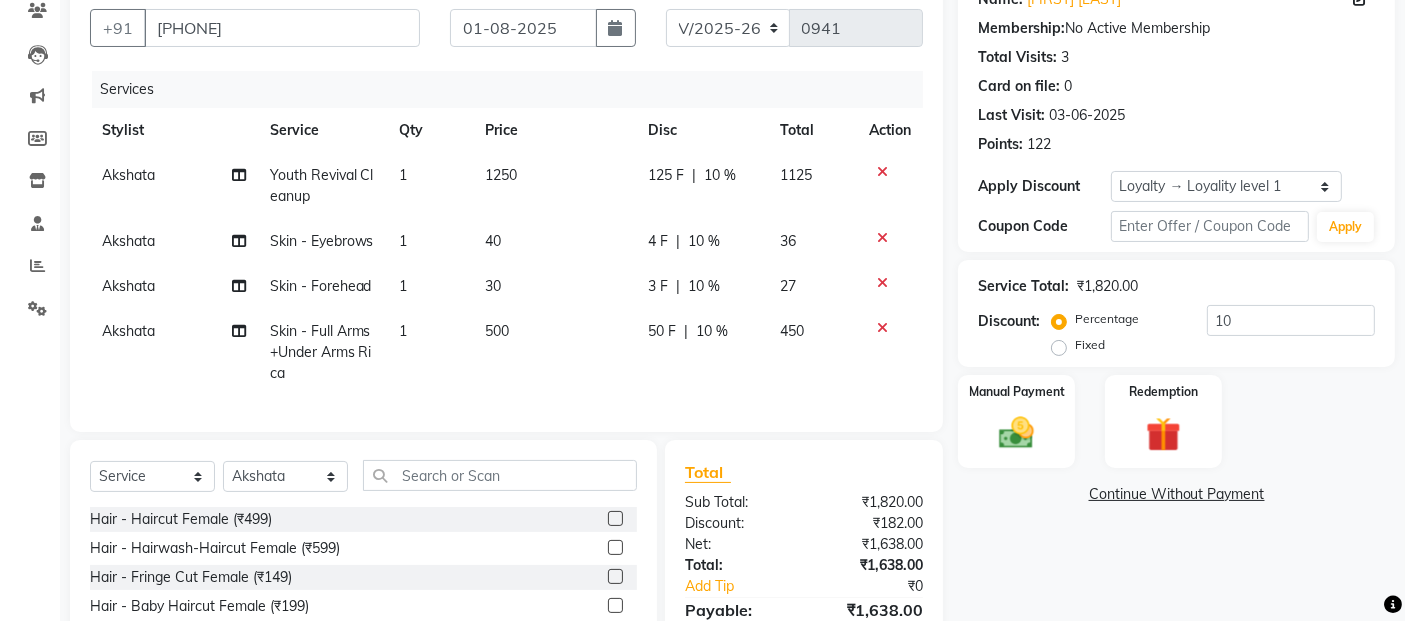 click on "Manual Payment Redemption" 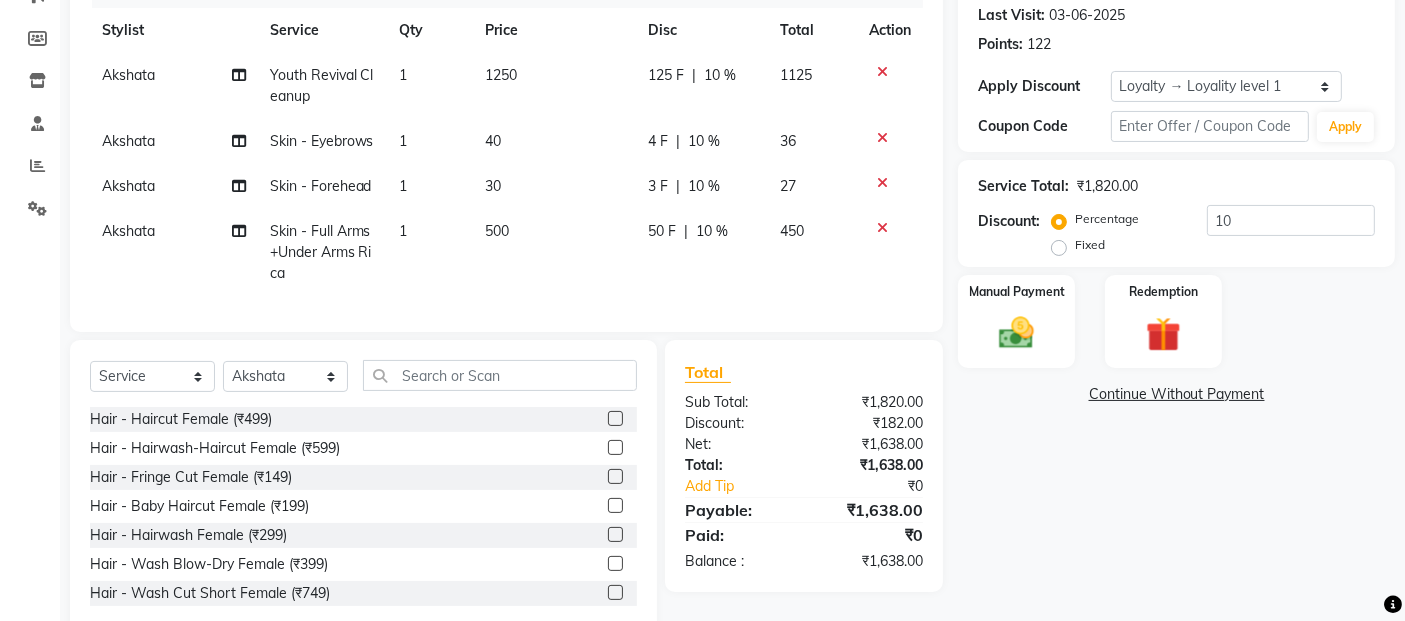 scroll, scrollTop: 337, scrollLeft: 0, axis: vertical 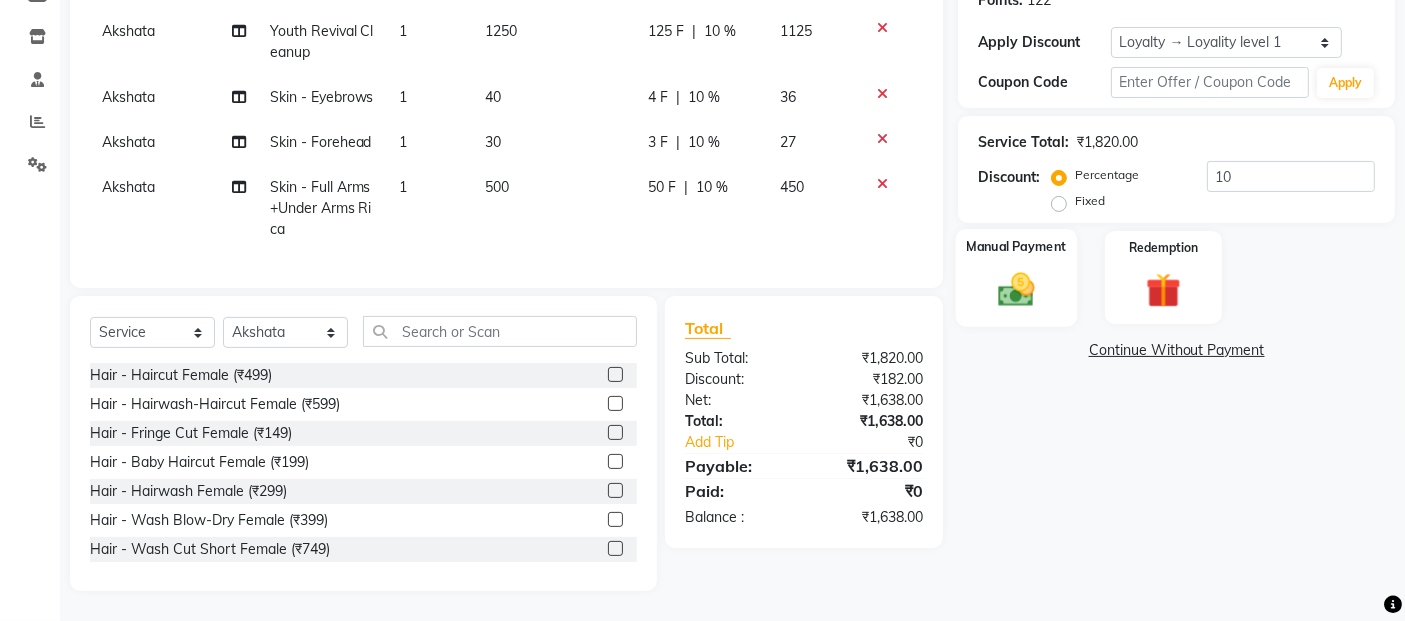 click 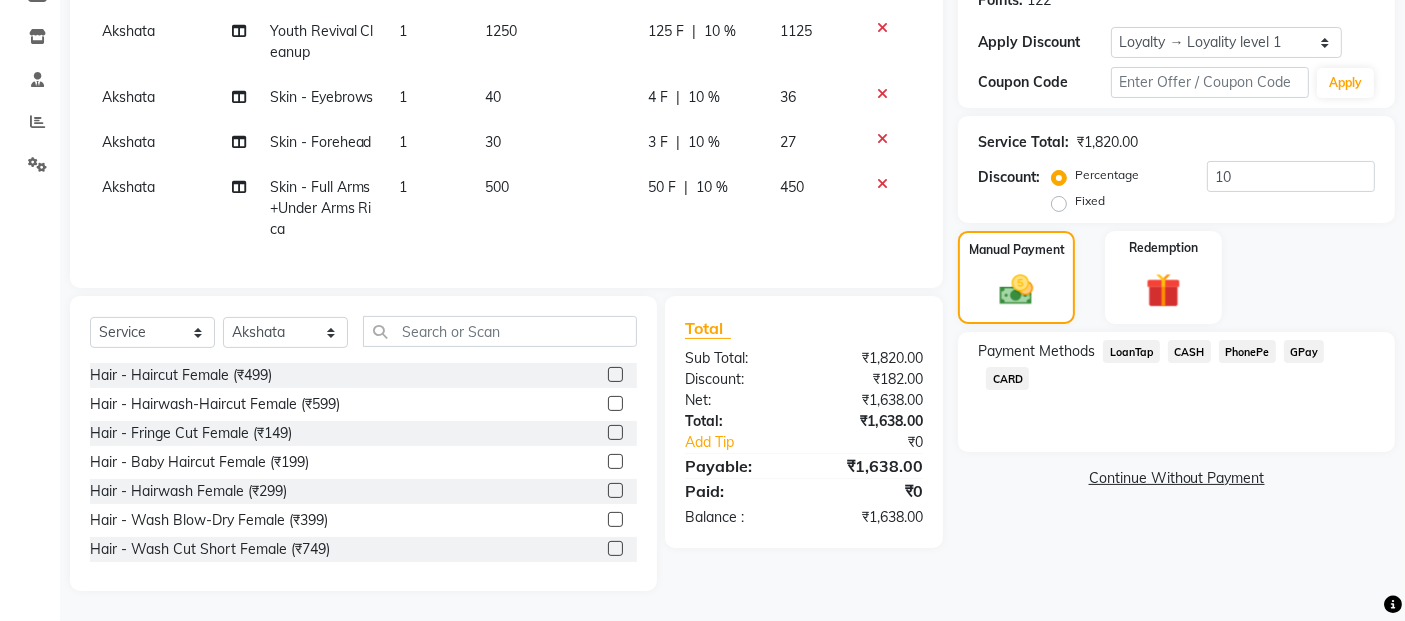 click on "CASH" 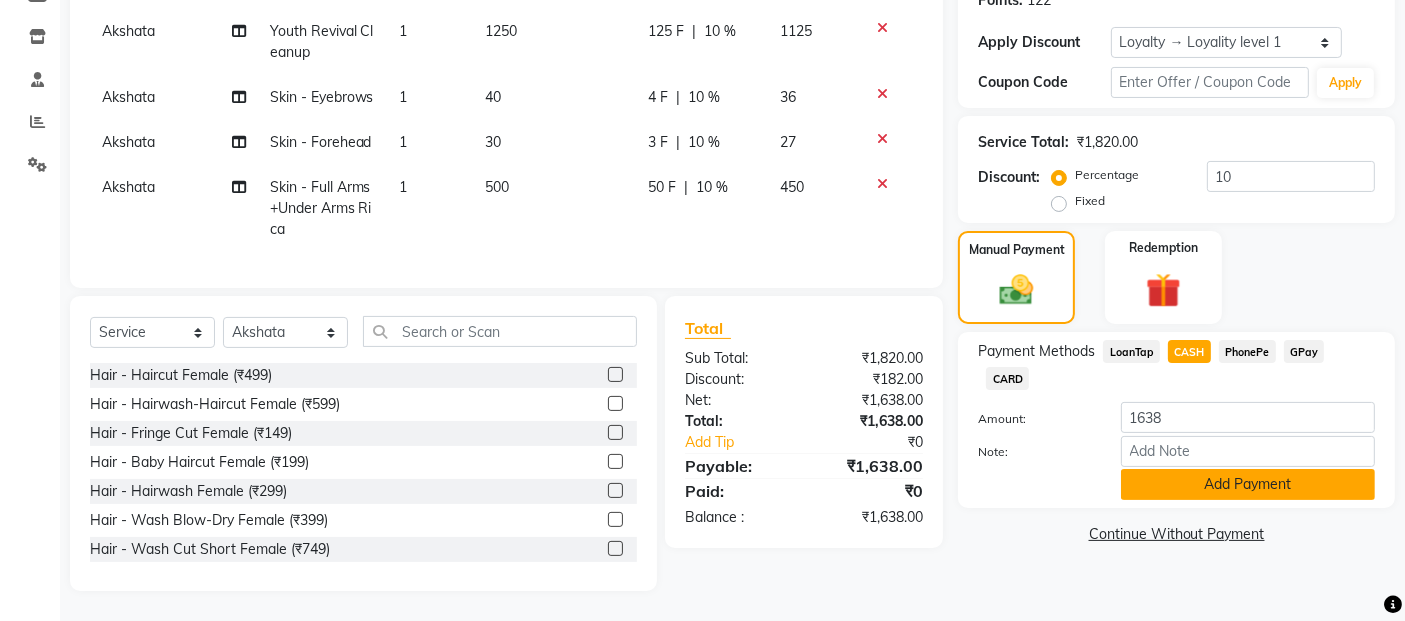 click on "Add Payment" 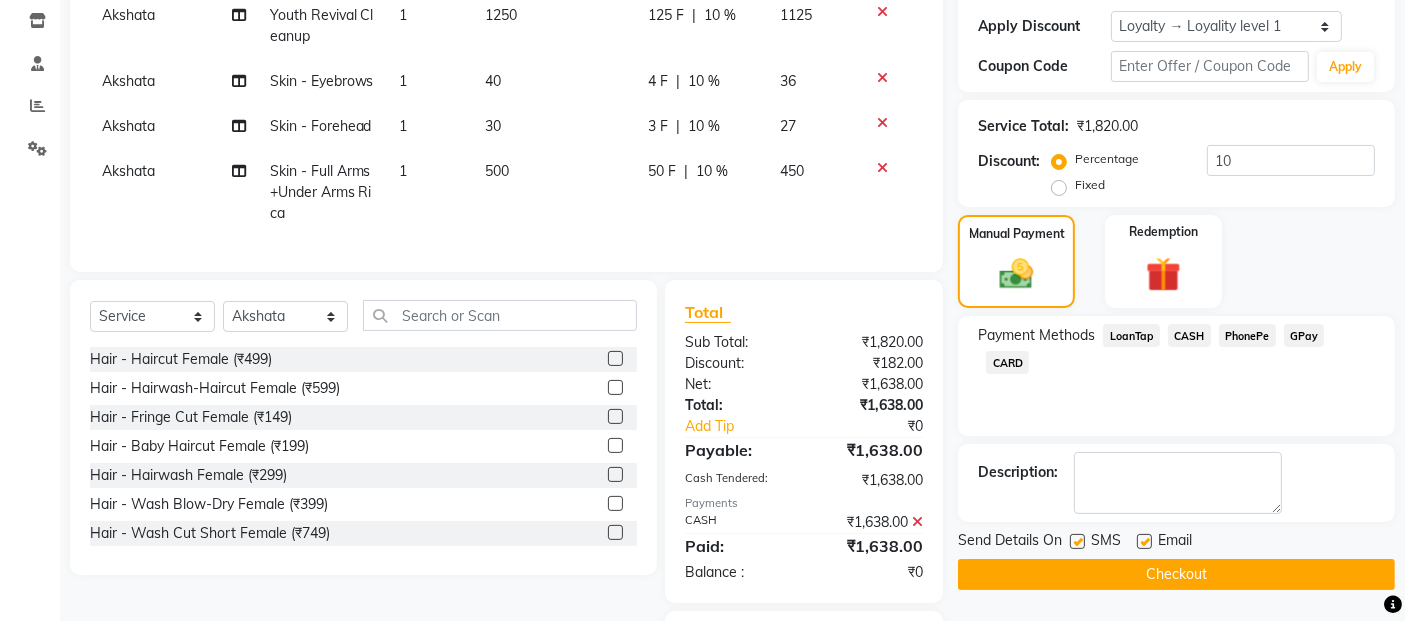 click on "Checkout" 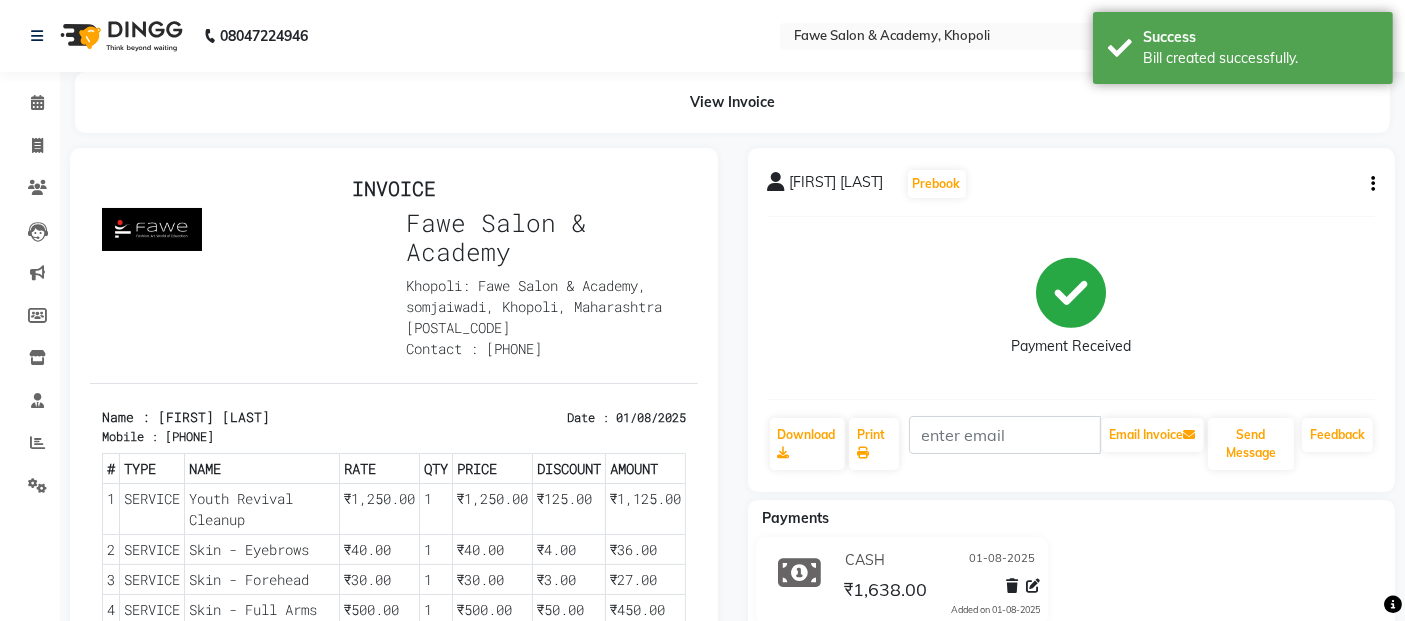 scroll, scrollTop: 0, scrollLeft: 0, axis: both 